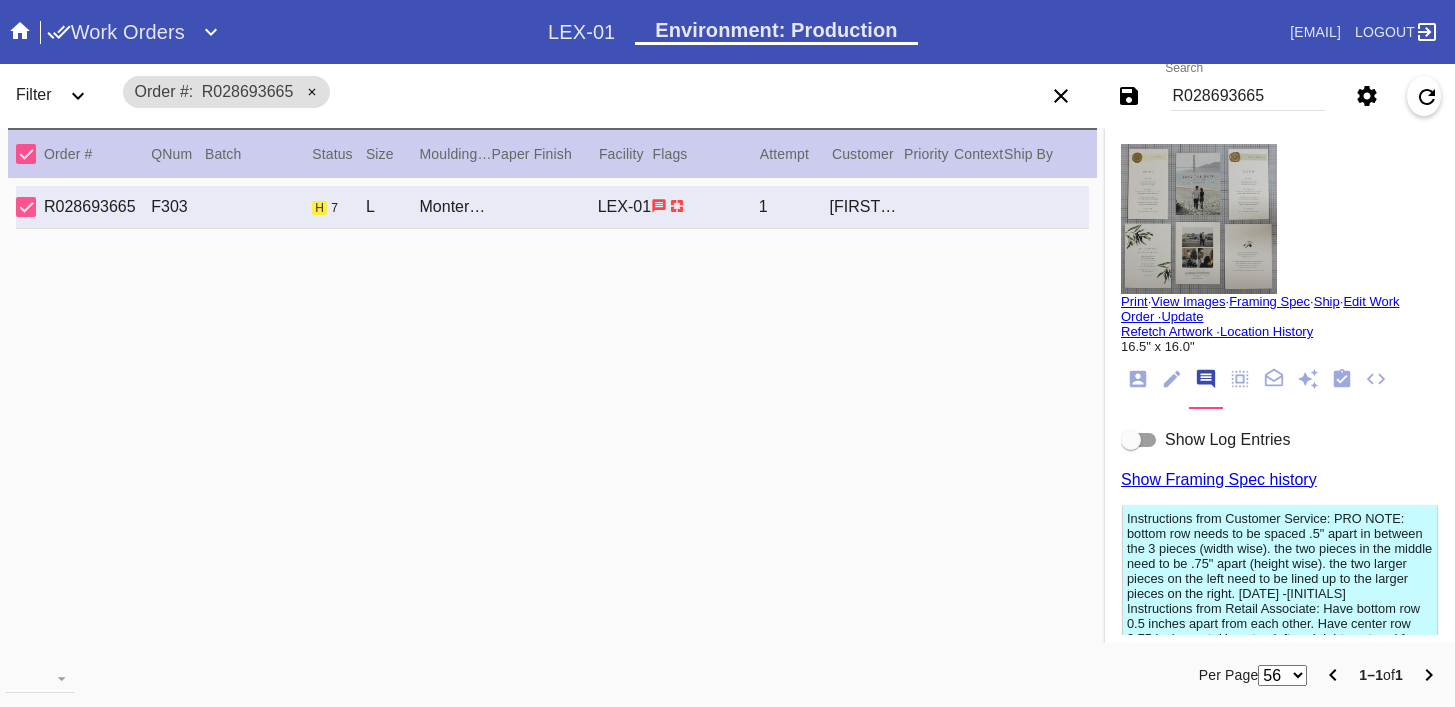 scroll, scrollTop: 0, scrollLeft: 0, axis: both 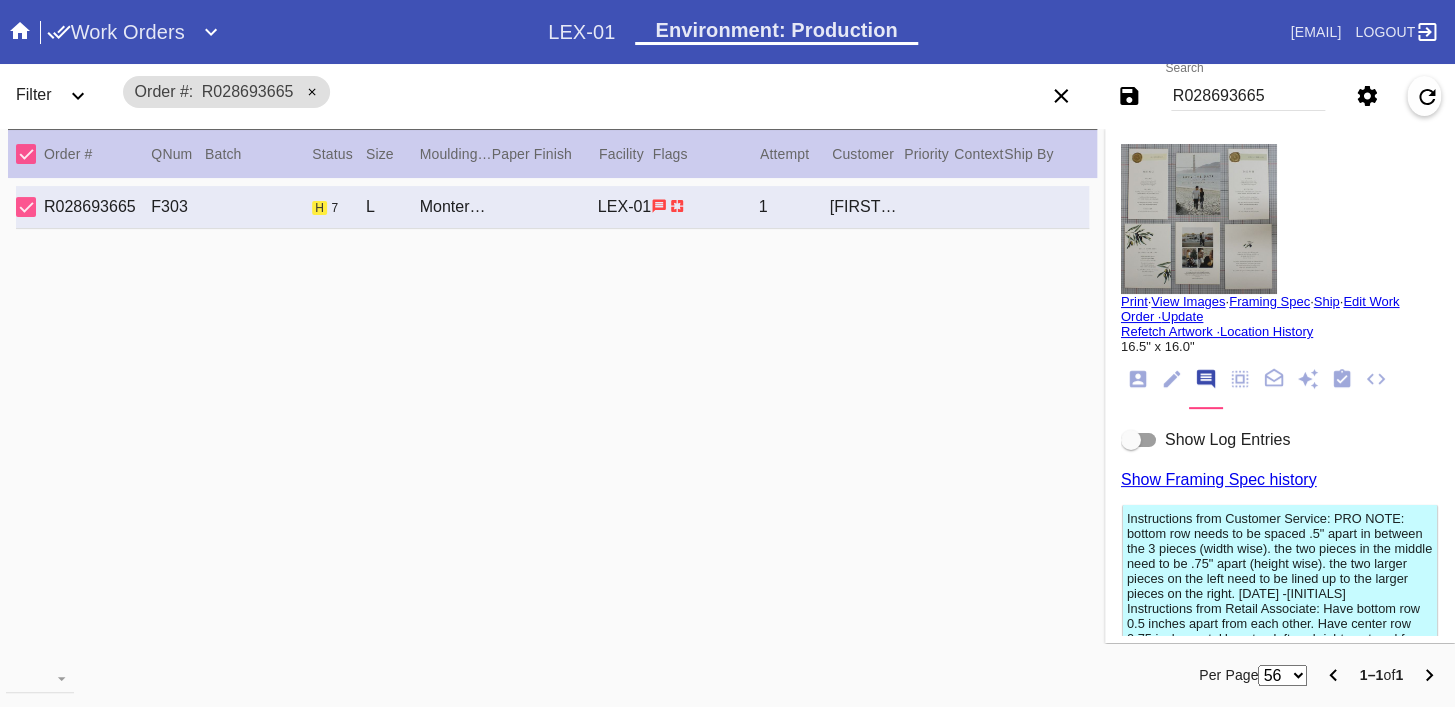 click on "R028693665" at bounding box center [1248, 96] 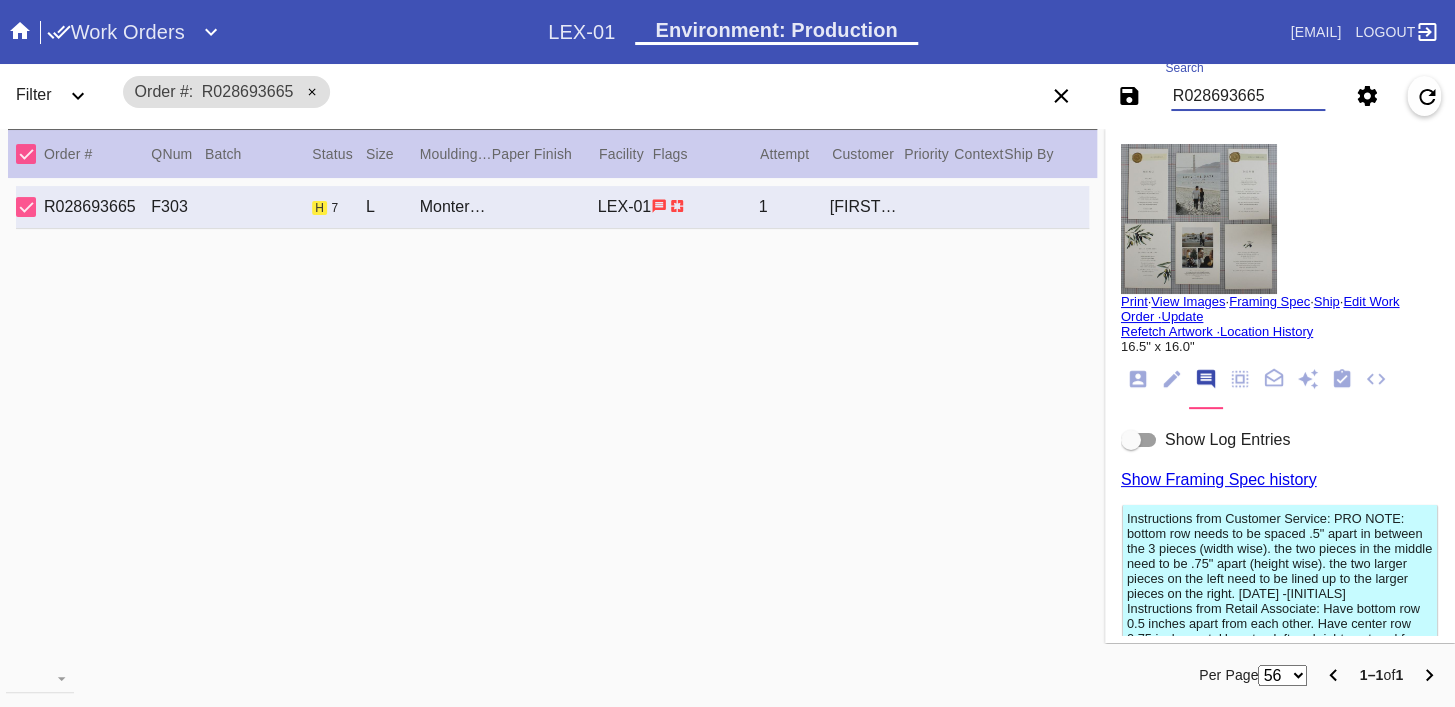 click on "R028693665" at bounding box center (1248, 96) 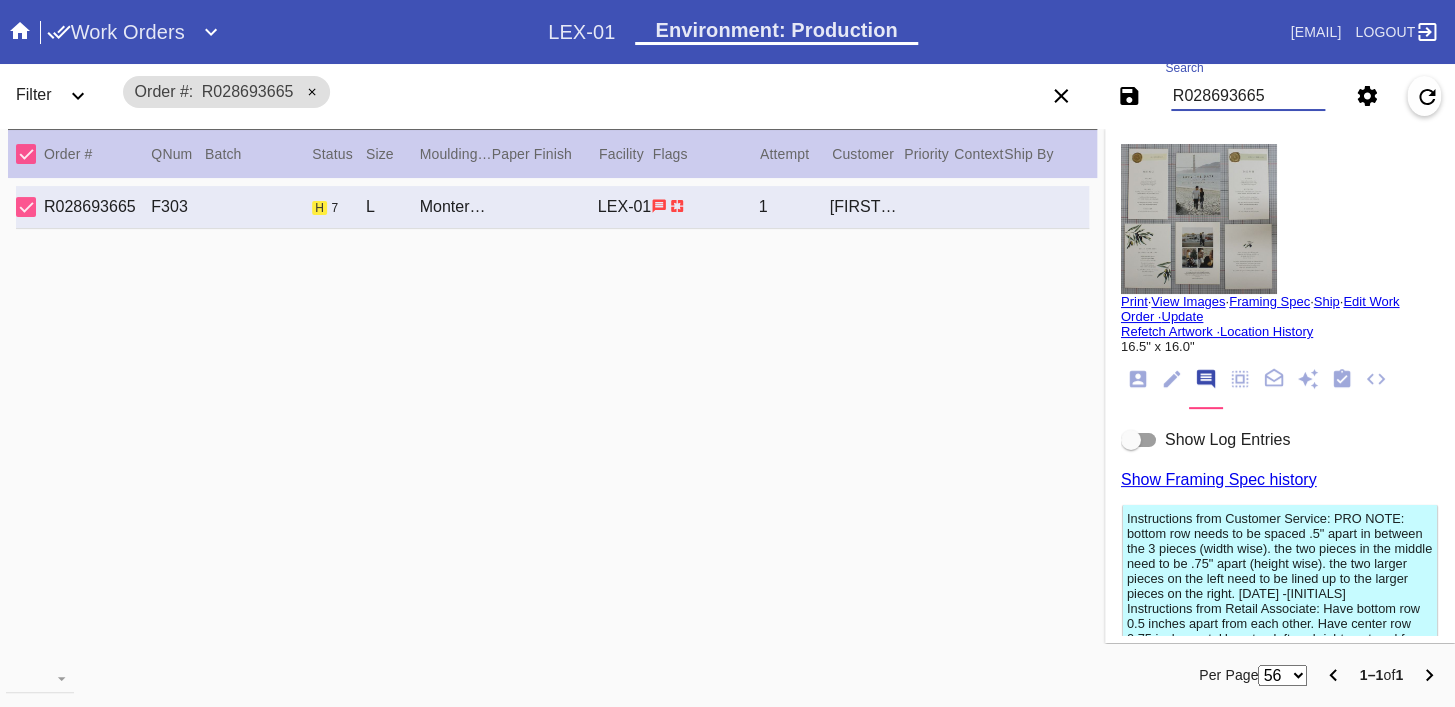 paste on "W752004709696646" 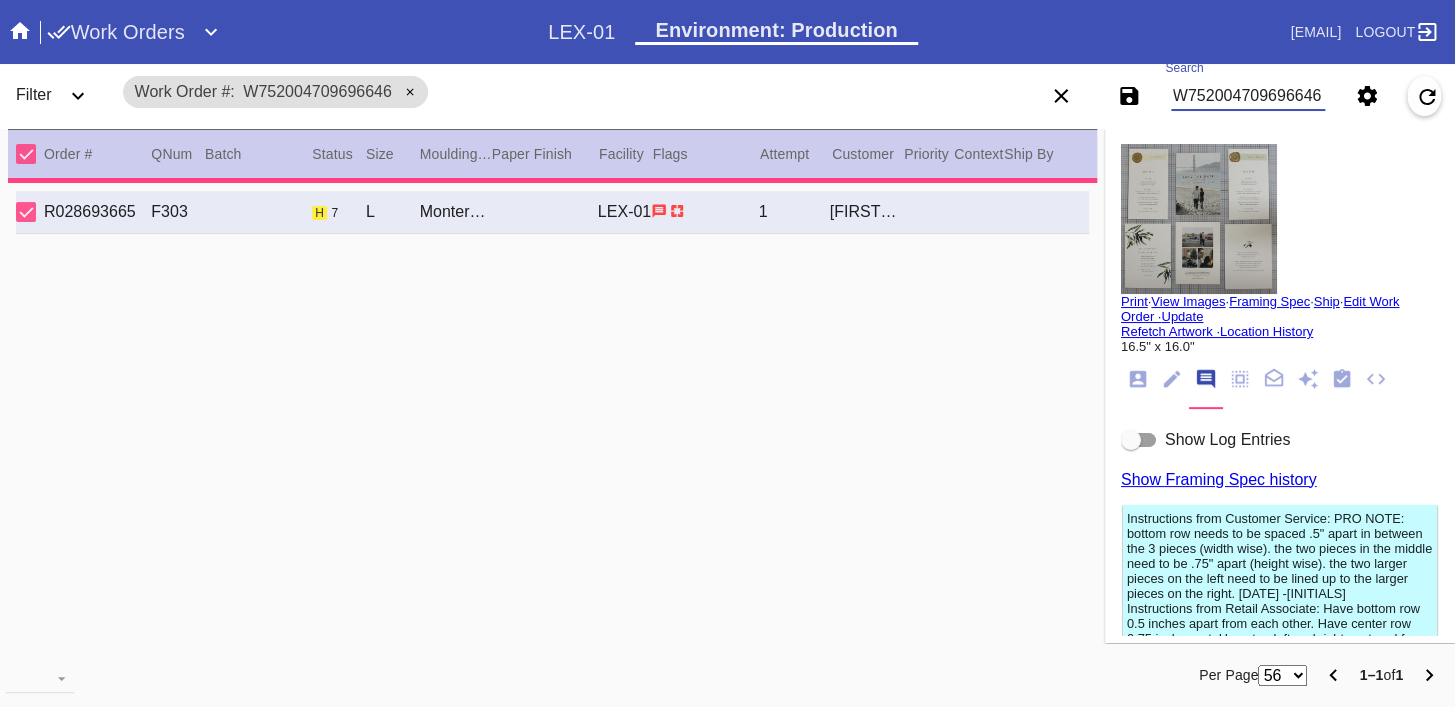 type on "56.5" 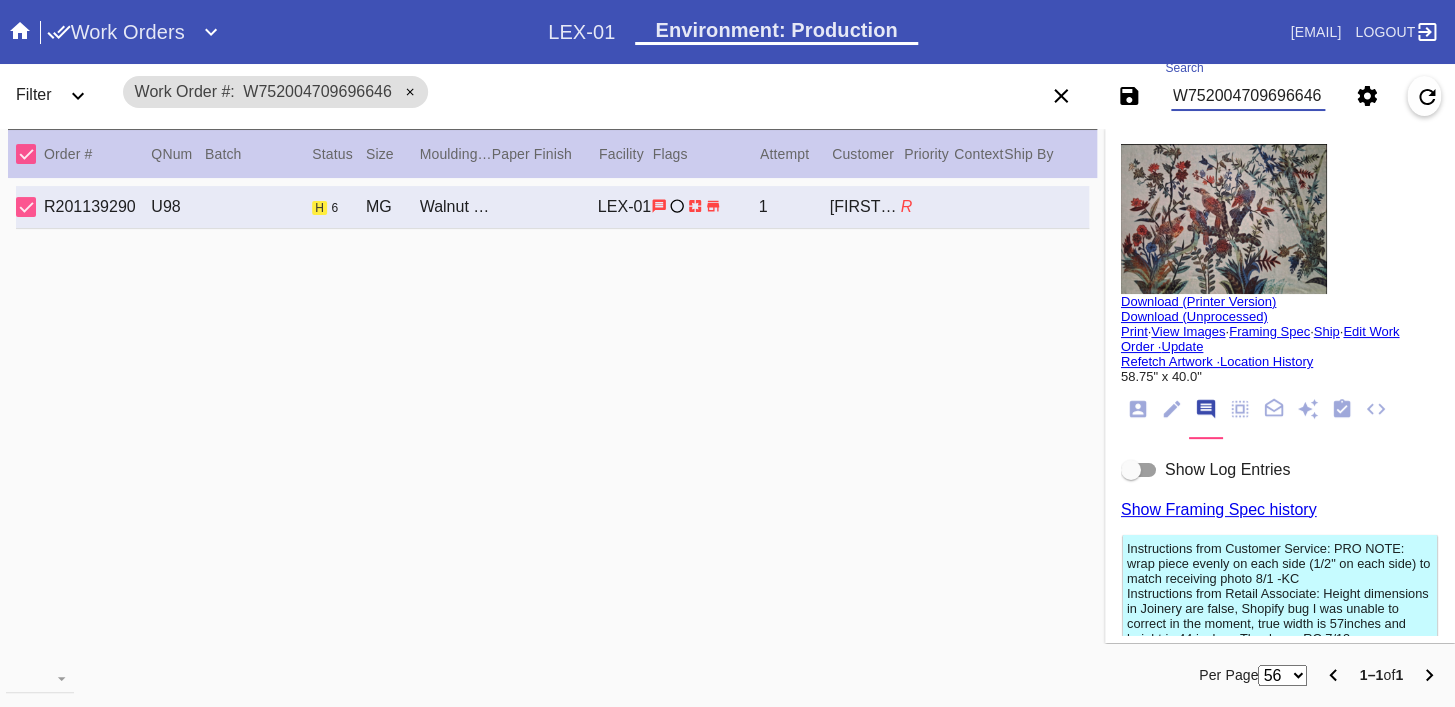 type on "W752004709696646" 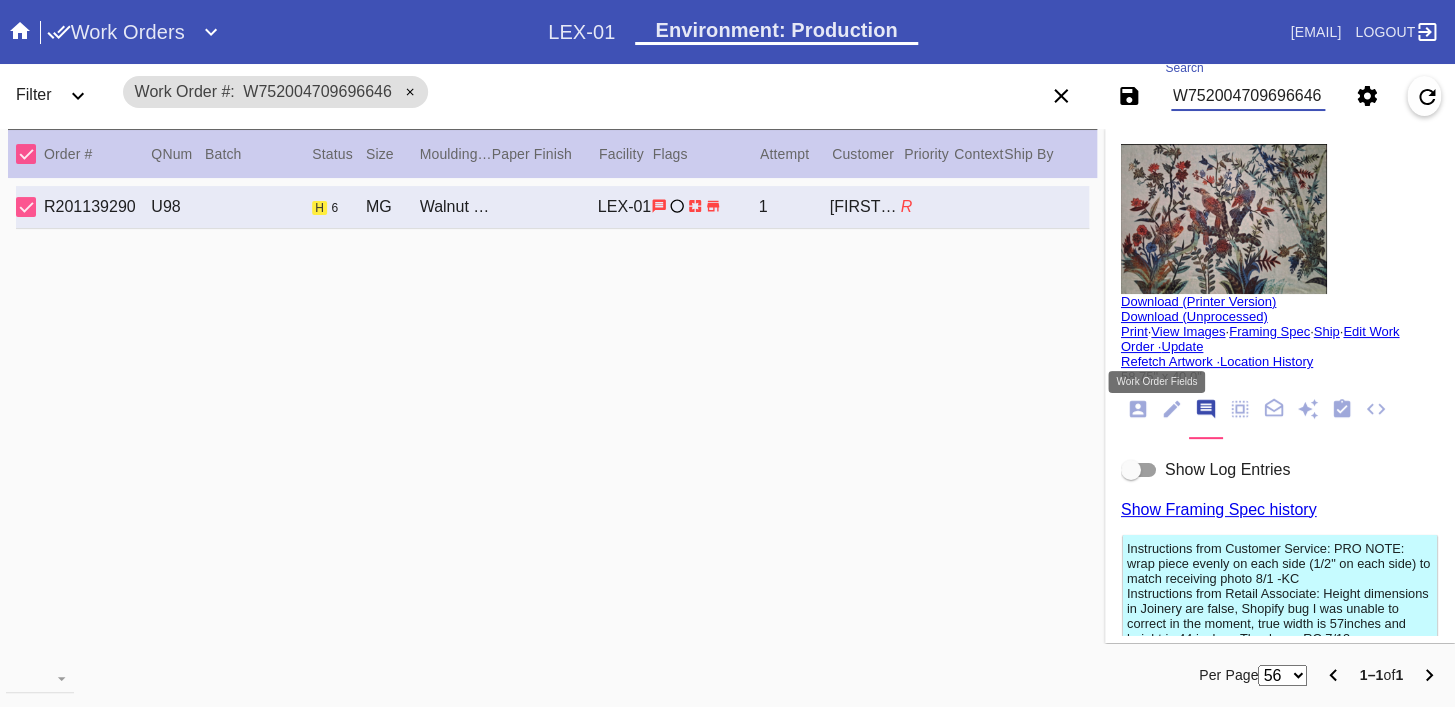 click 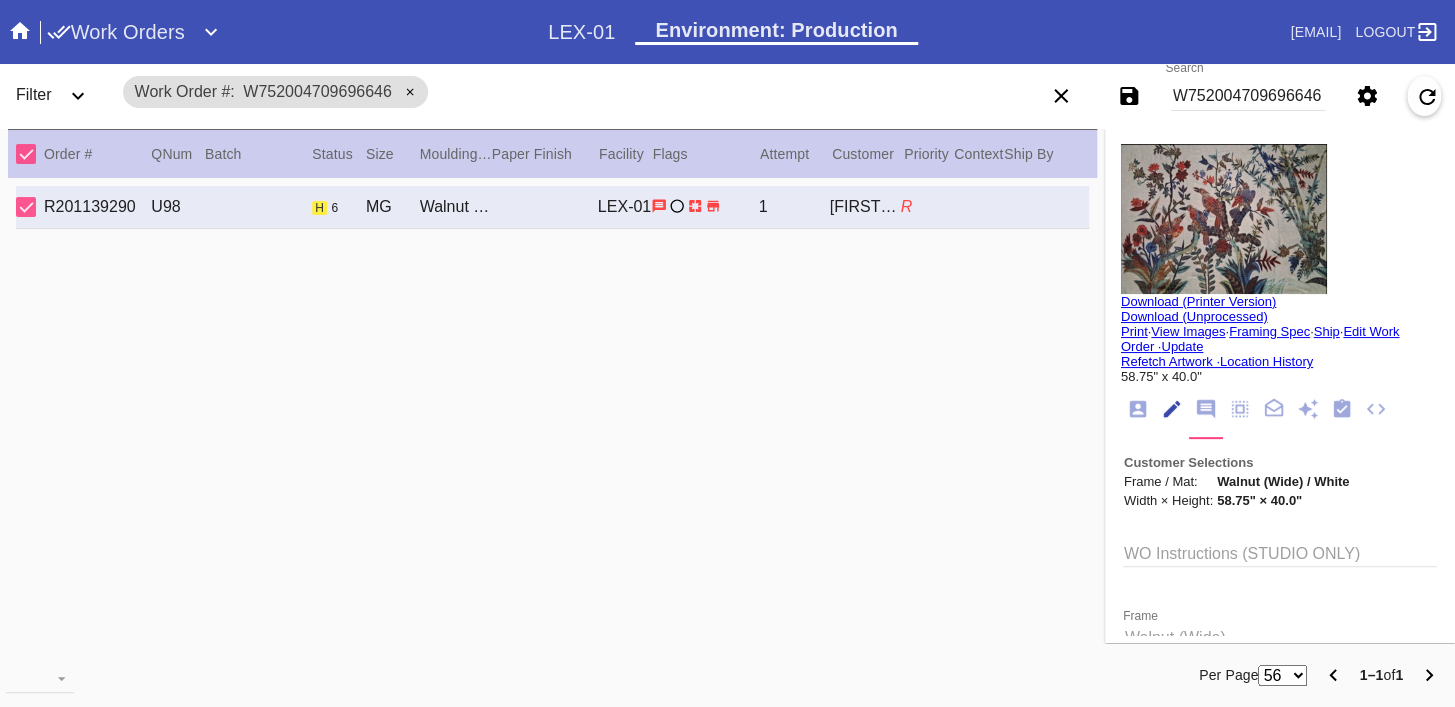 scroll, scrollTop: 73, scrollLeft: 0, axis: vertical 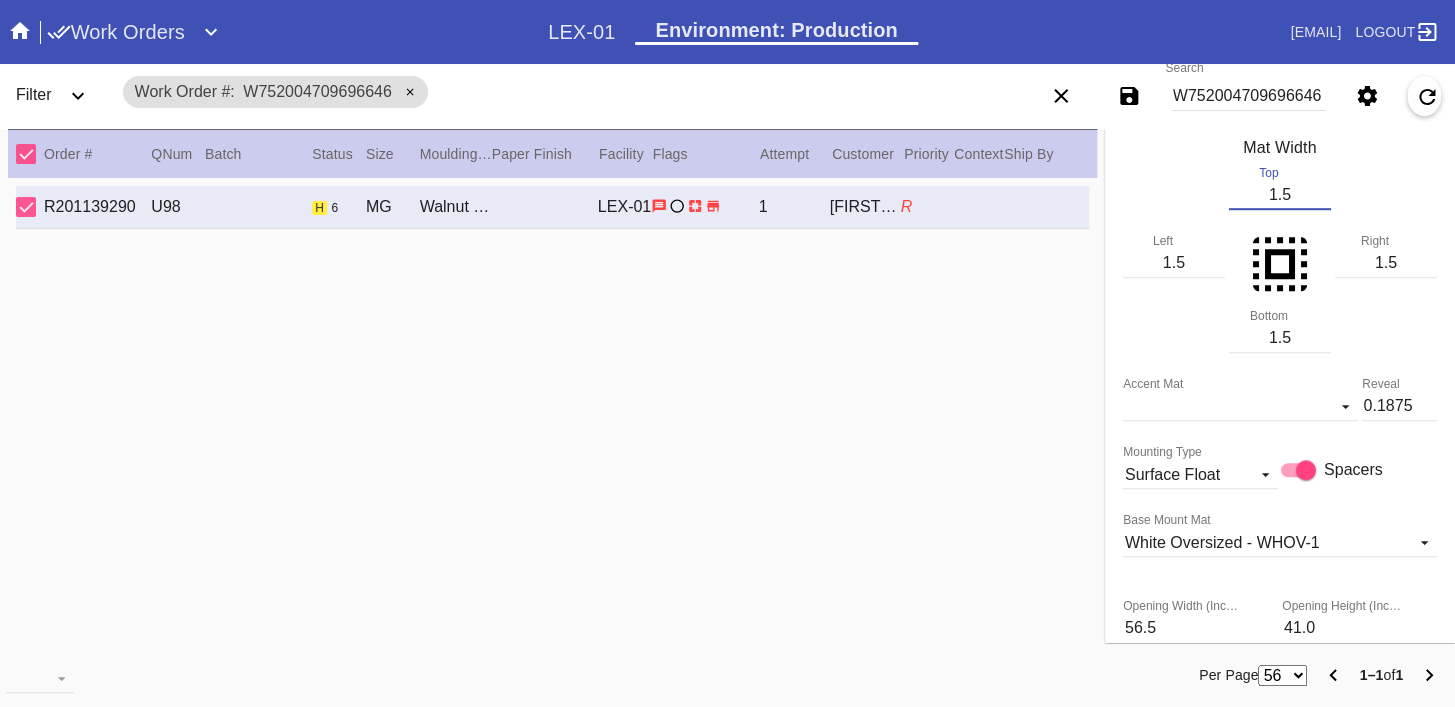 click on "1.5" at bounding box center (1280, 195) 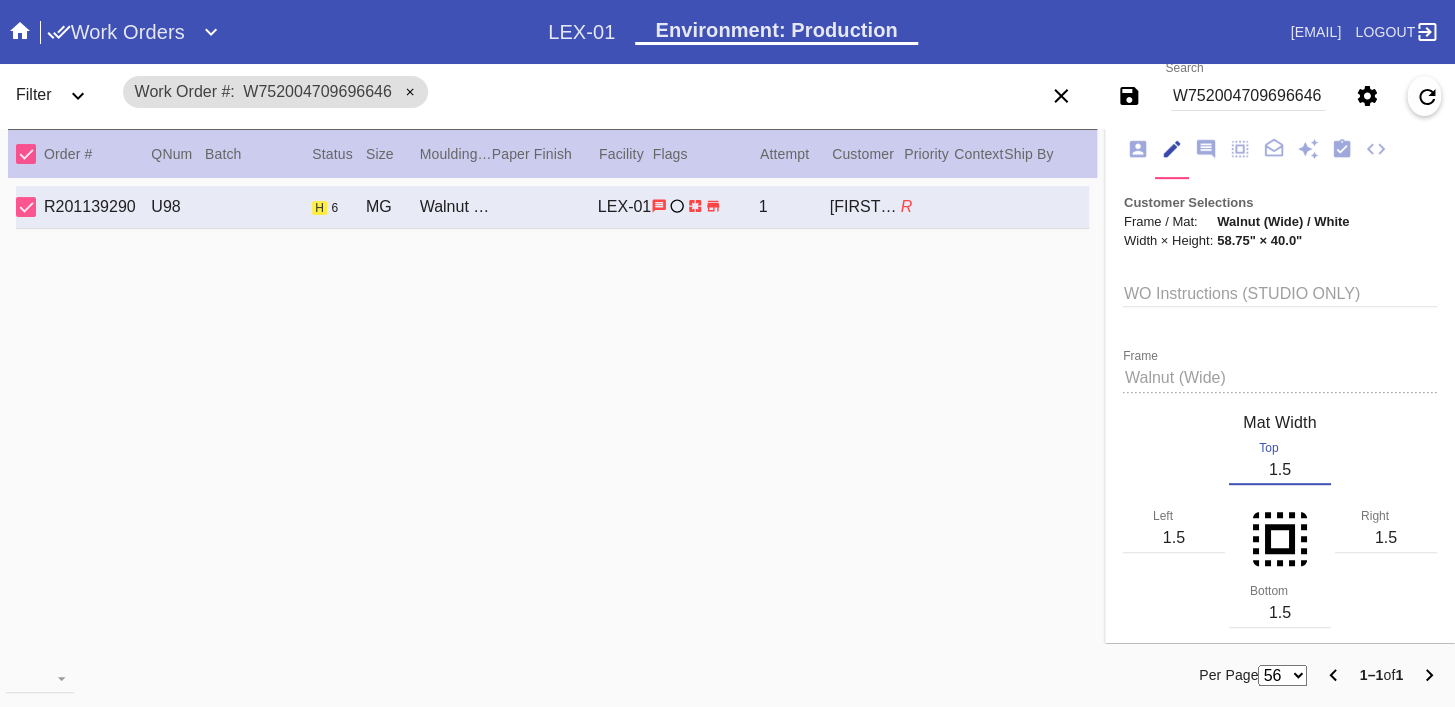 scroll, scrollTop: 0, scrollLeft: 0, axis: both 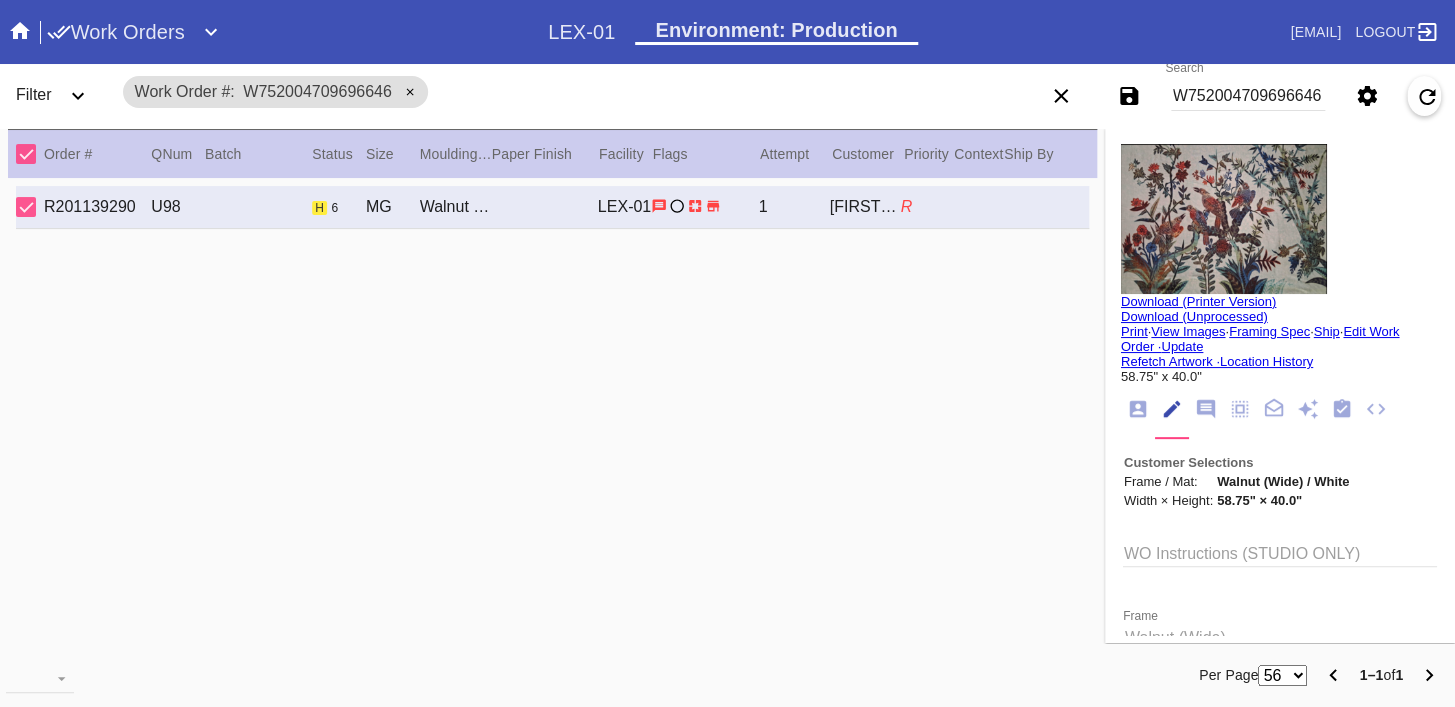 click on "Edit Work Order ·" at bounding box center (1260, 339) 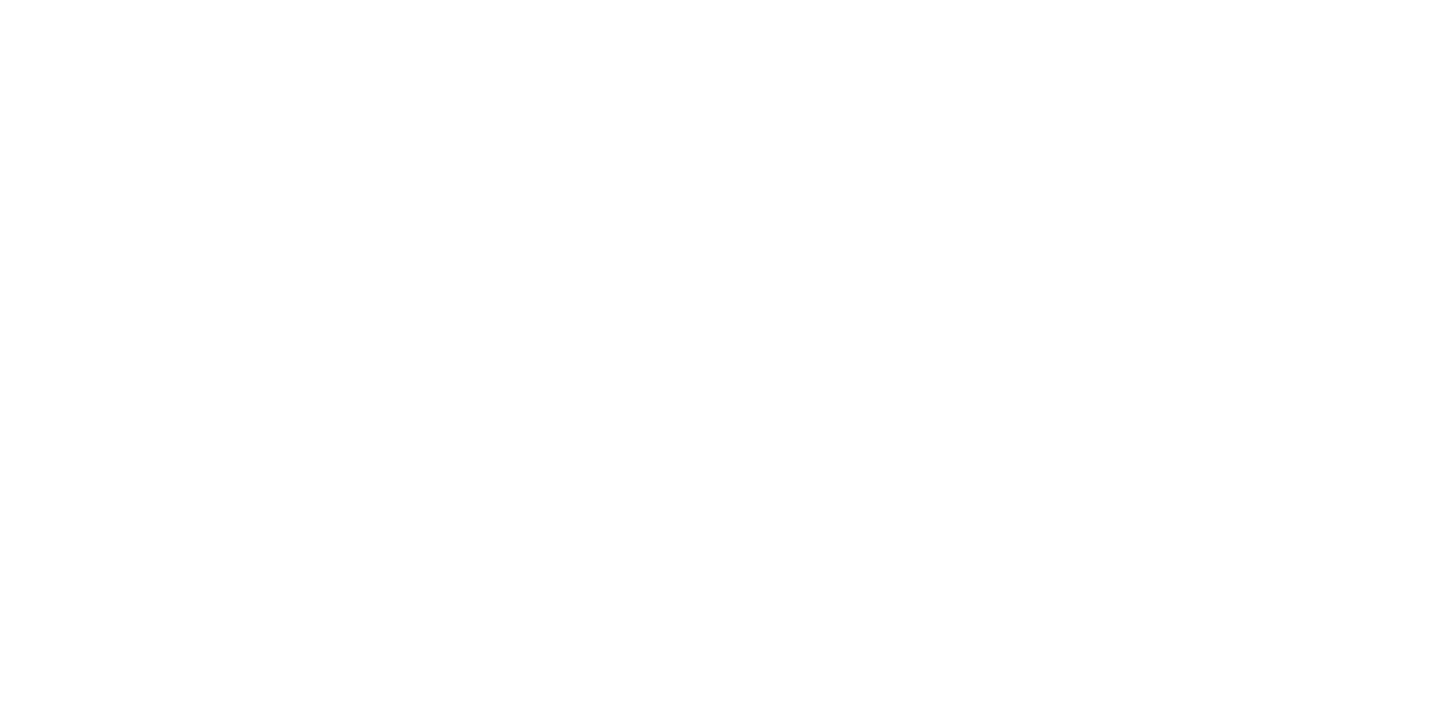 scroll, scrollTop: 0, scrollLeft: 0, axis: both 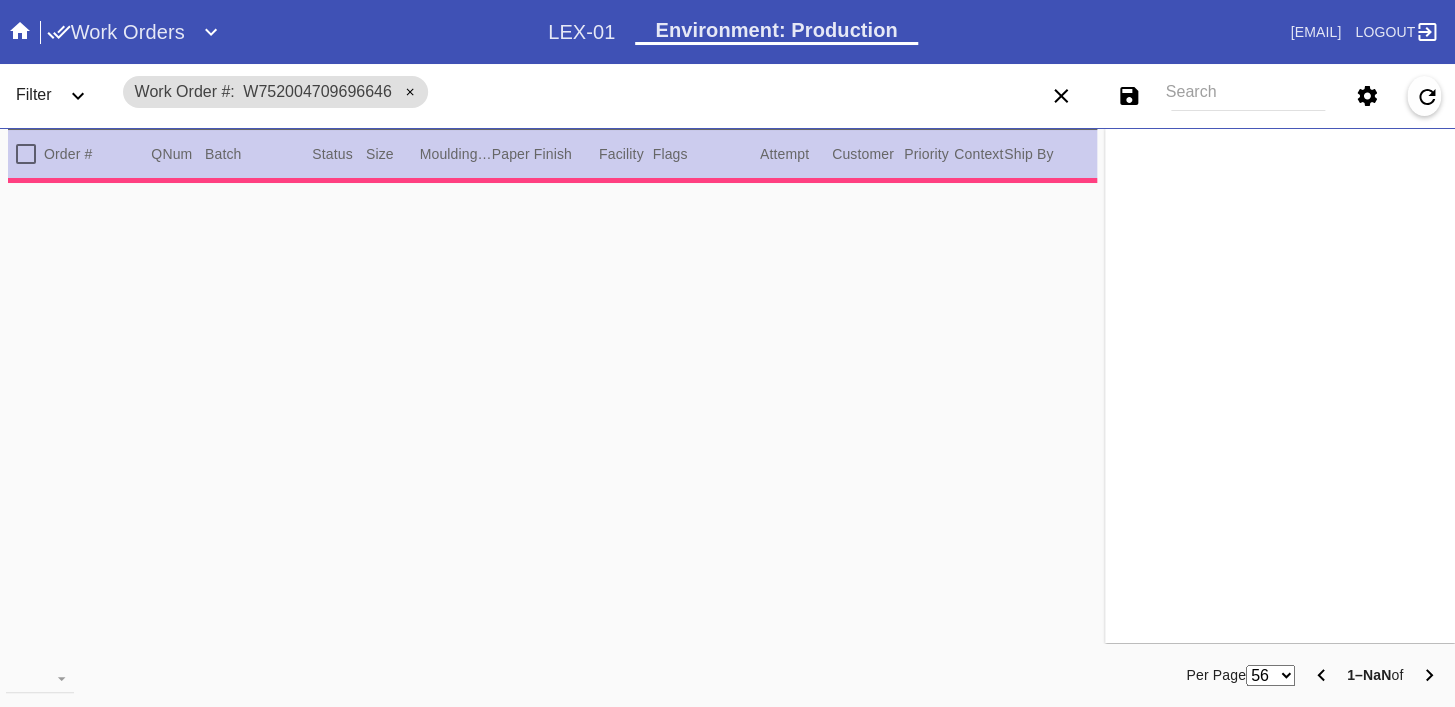 type on "0.0" 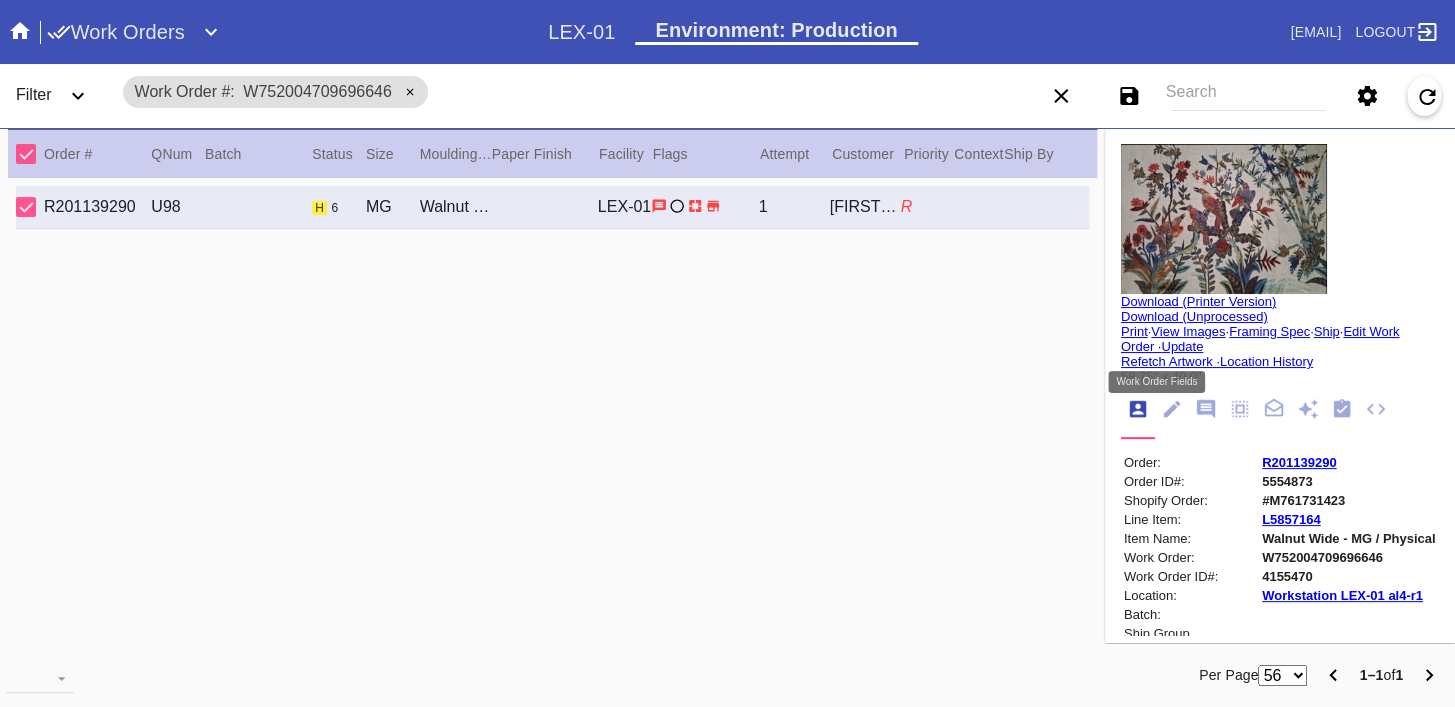 click 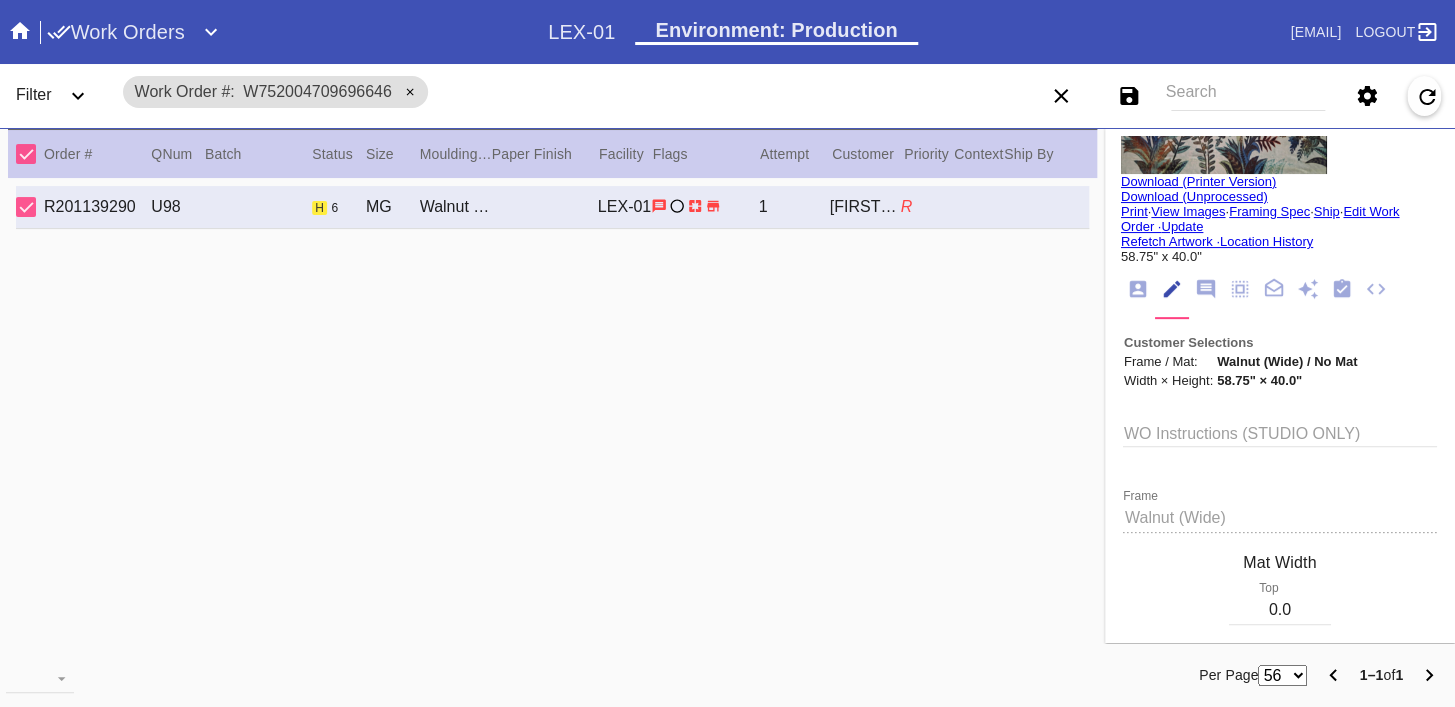 scroll, scrollTop: 0, scrollLeft: 0, axis: both 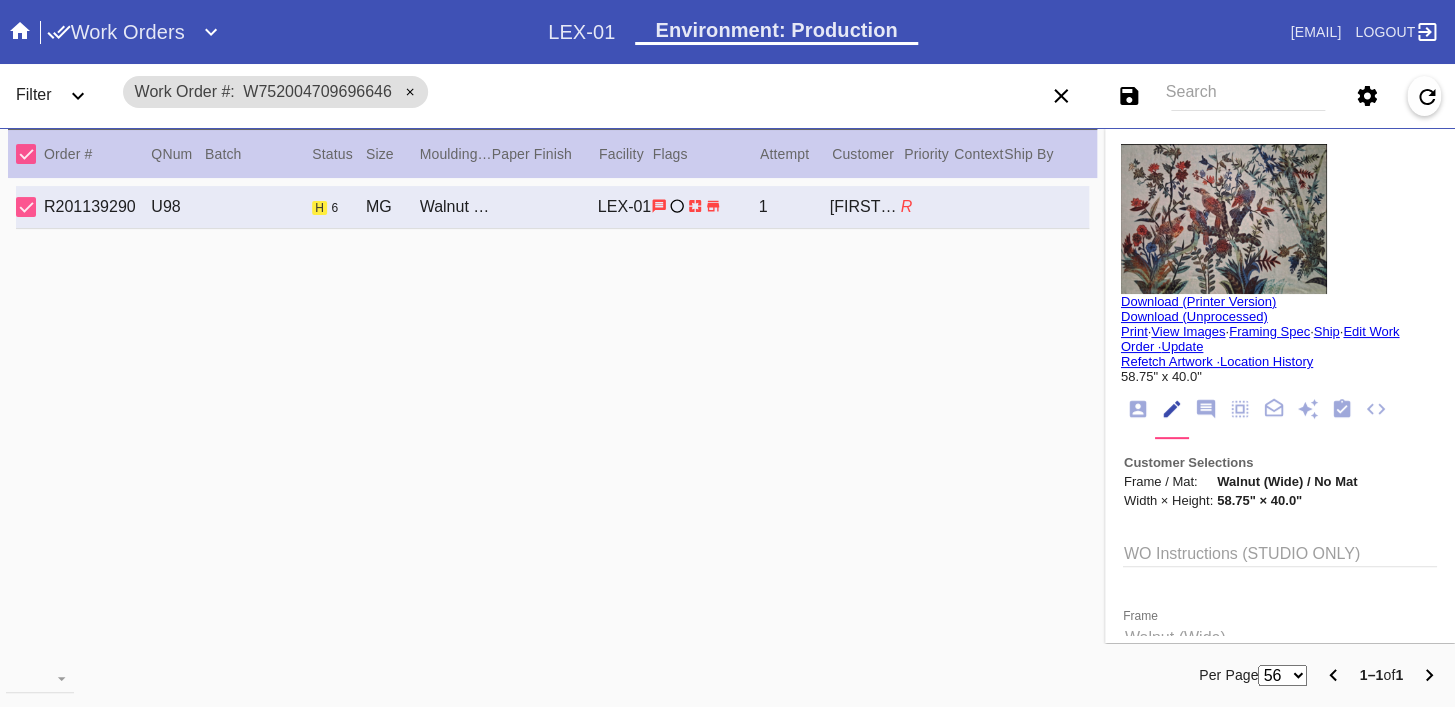 click 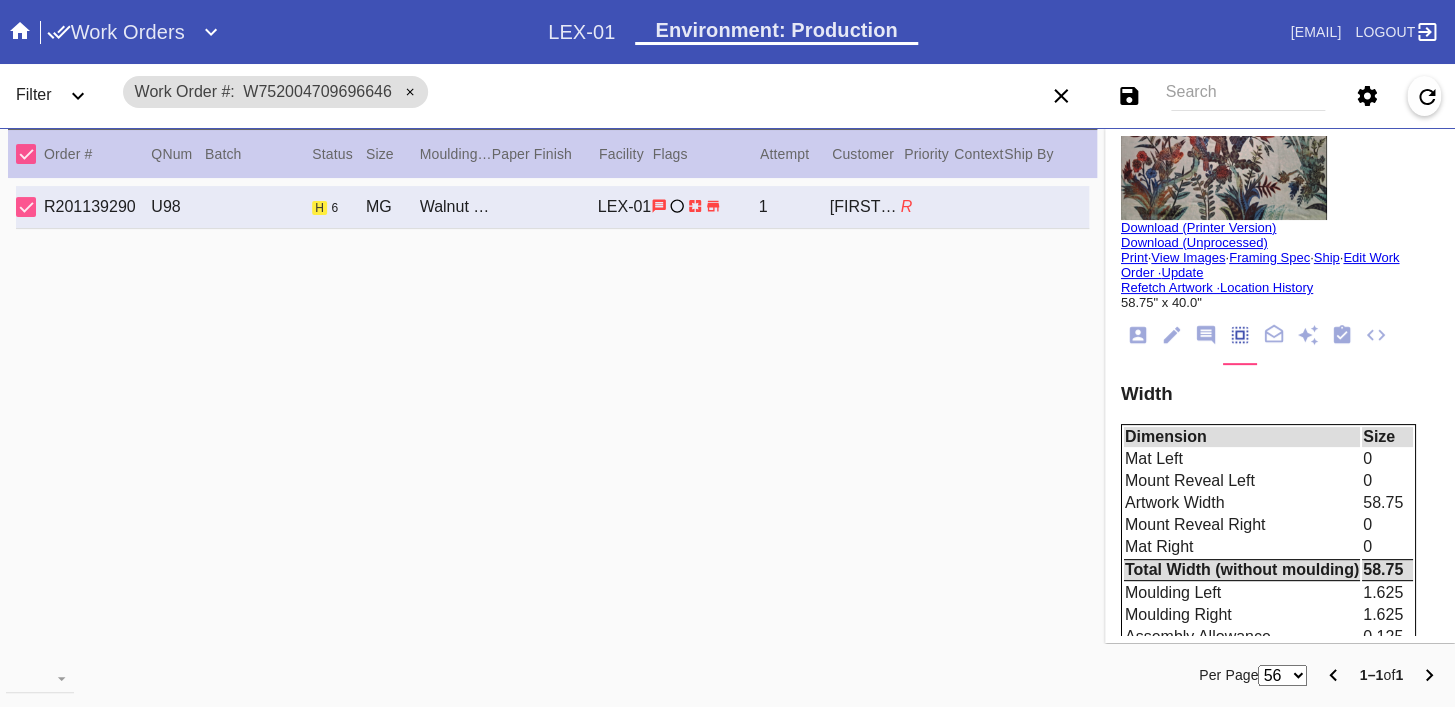 scroll, scrollTop: 0, scrollLeft: 0, axis: both 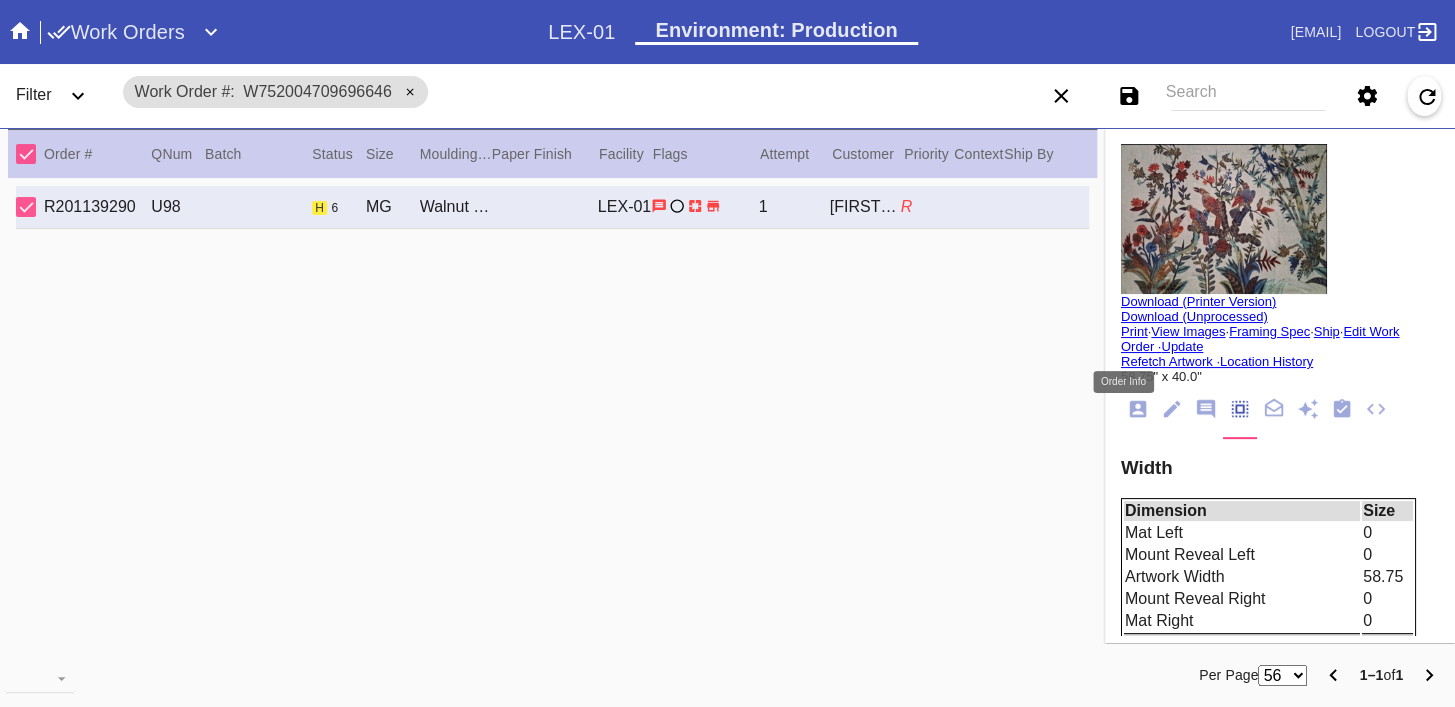 click 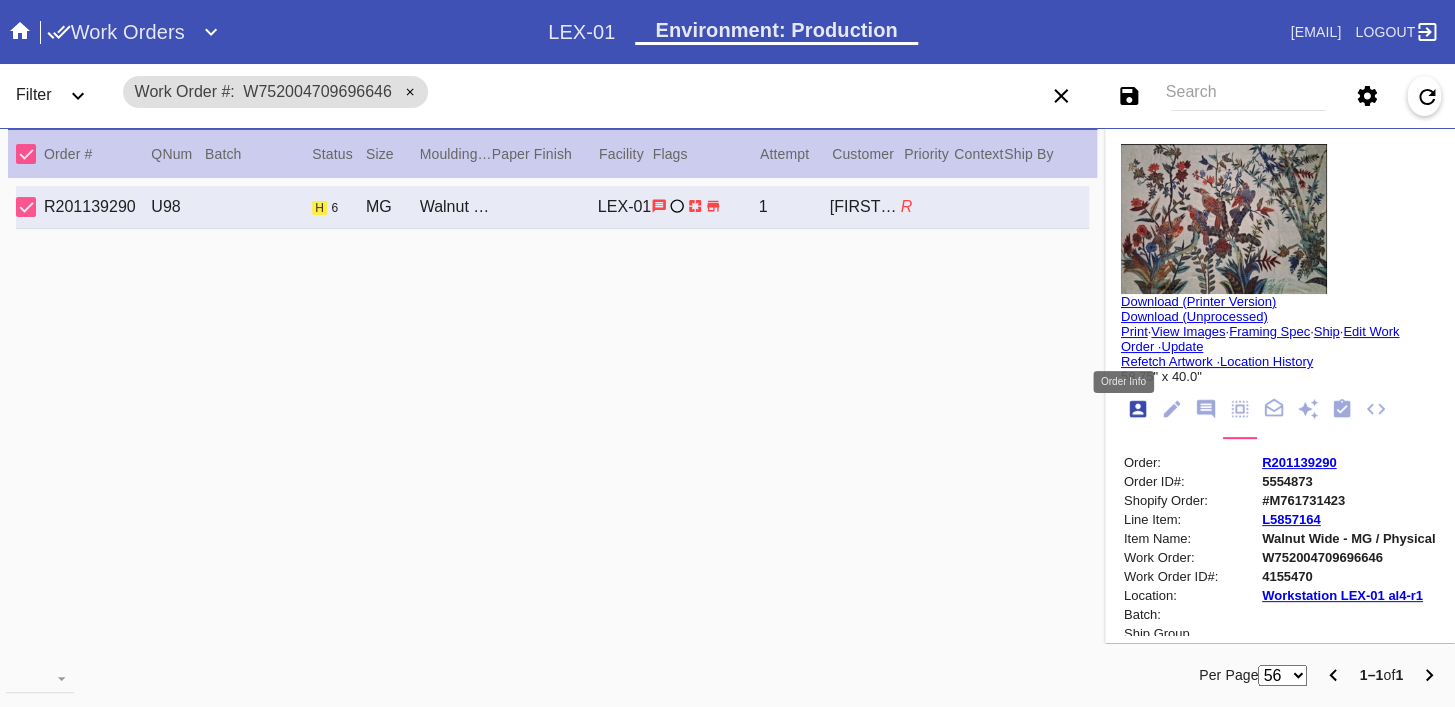 scroll, scrollTop: 24, scrollLeft: 0, axis: vertical 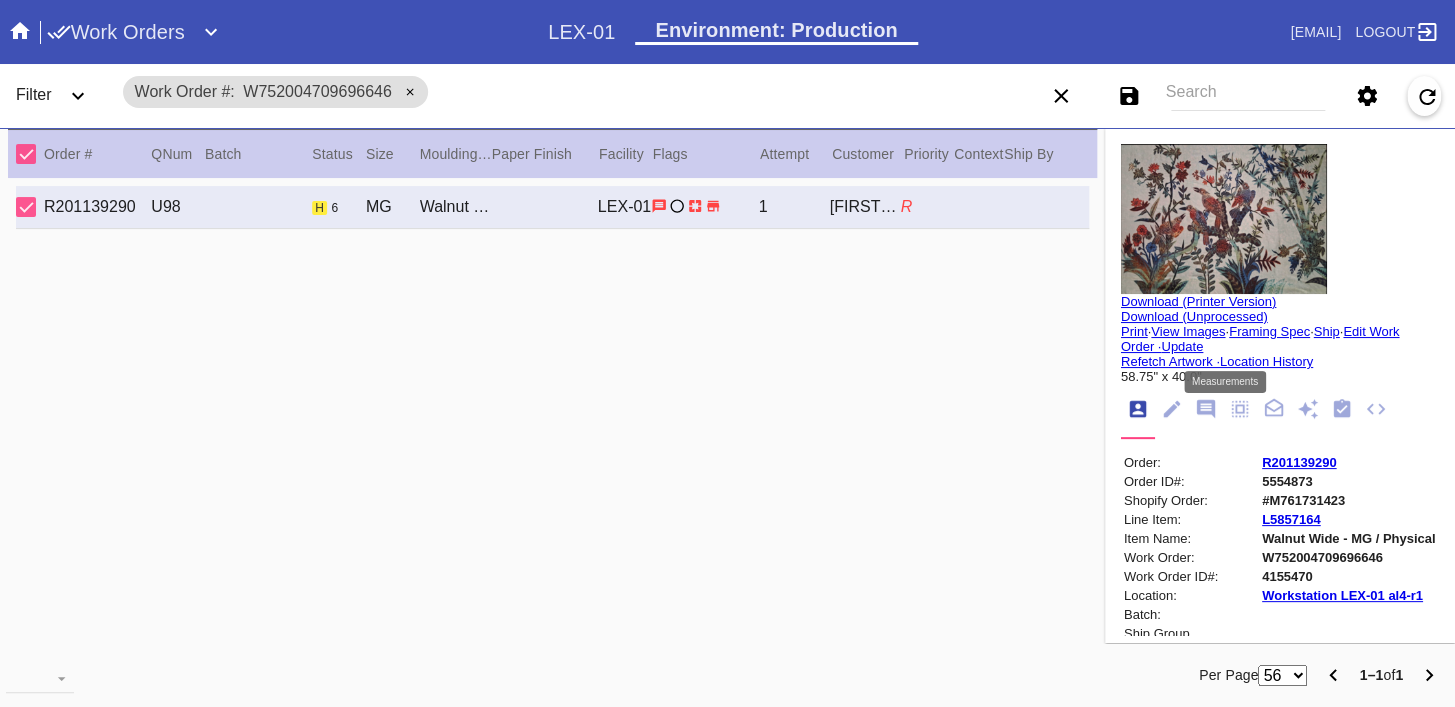 click 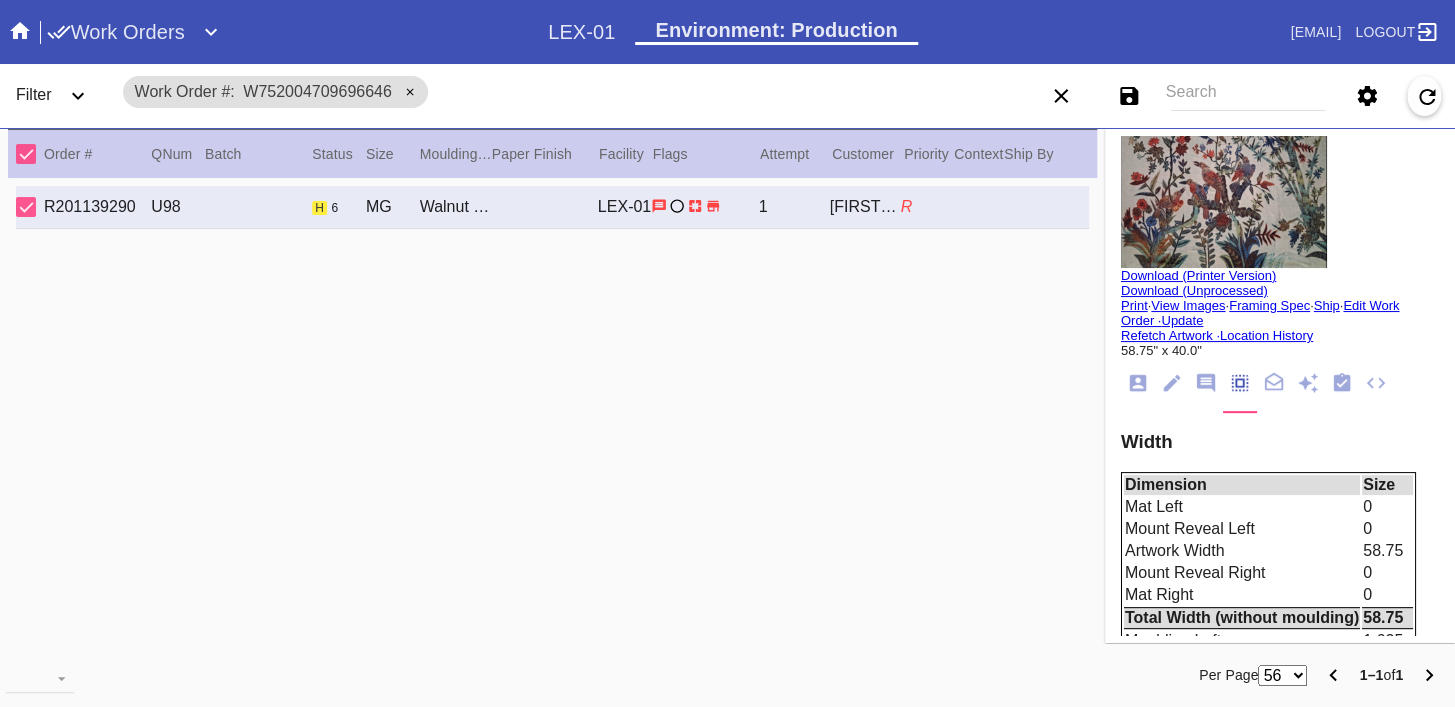 scroll, scrollTop: 0, scrollLeft: 0, axis: both 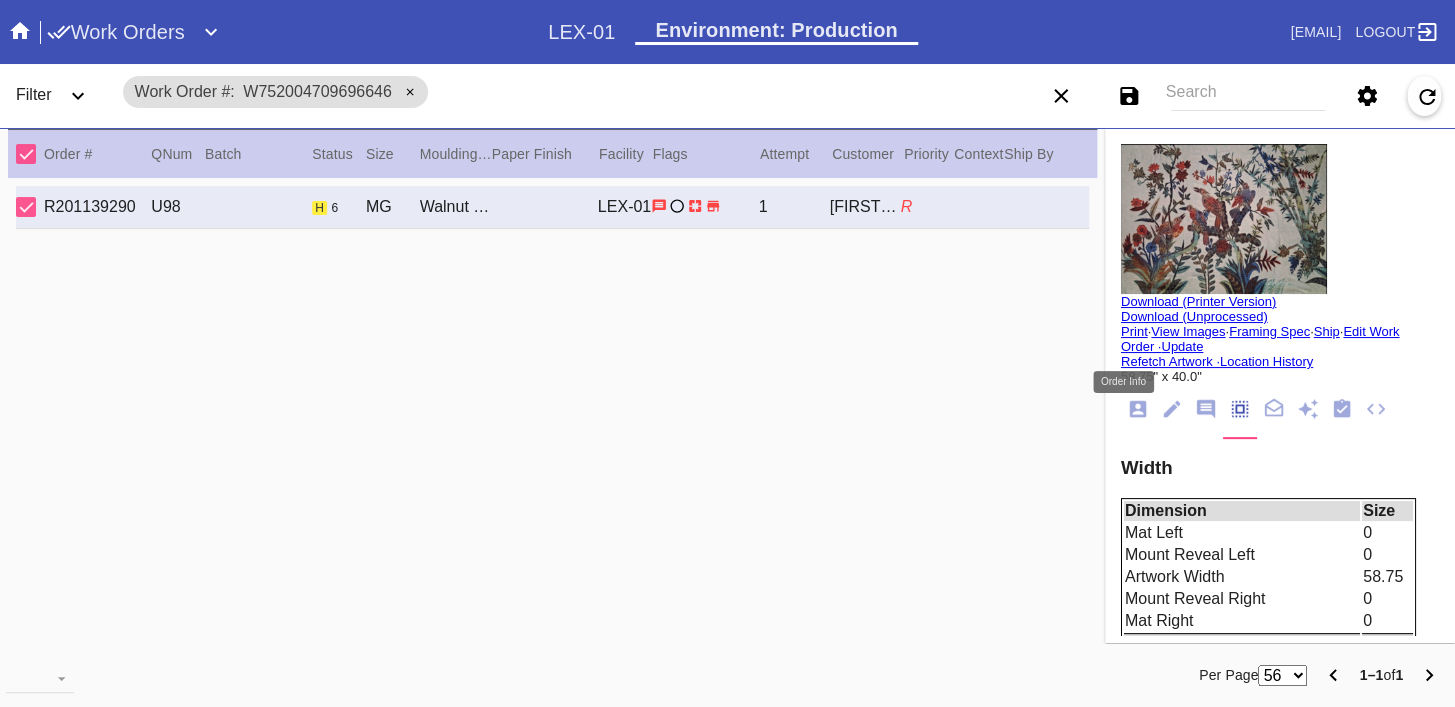 click 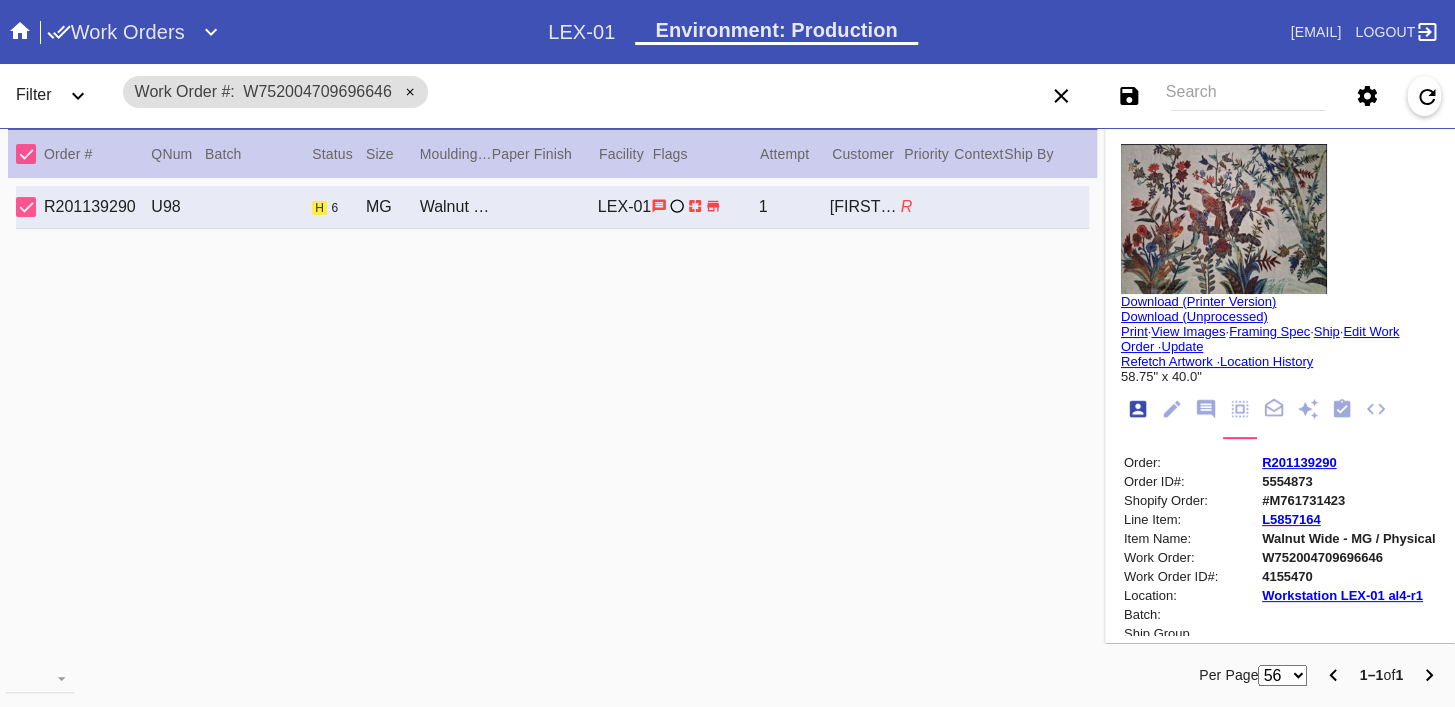 scroll, scrollTop: 24, scrollLeft: 0, axis: vertical 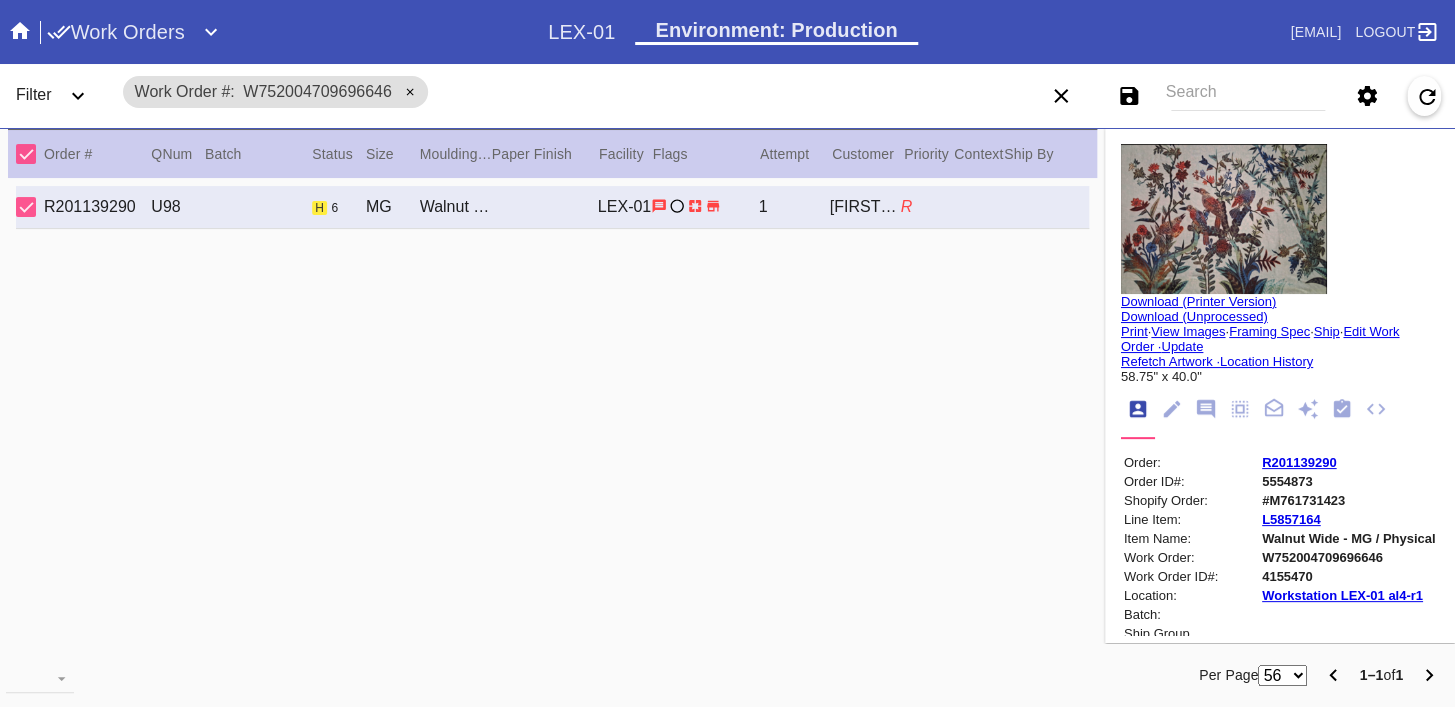 click on "R201139290" at bounding box center (1299, 462) 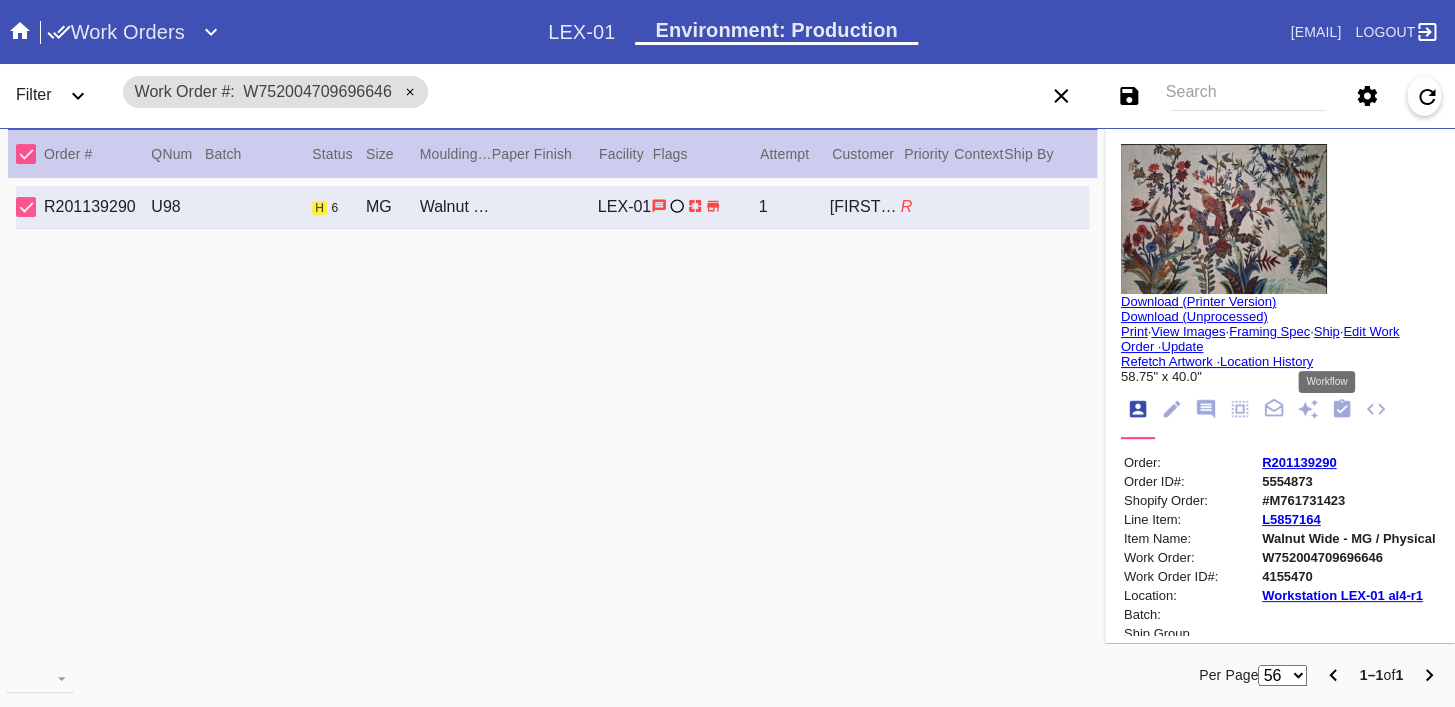 click 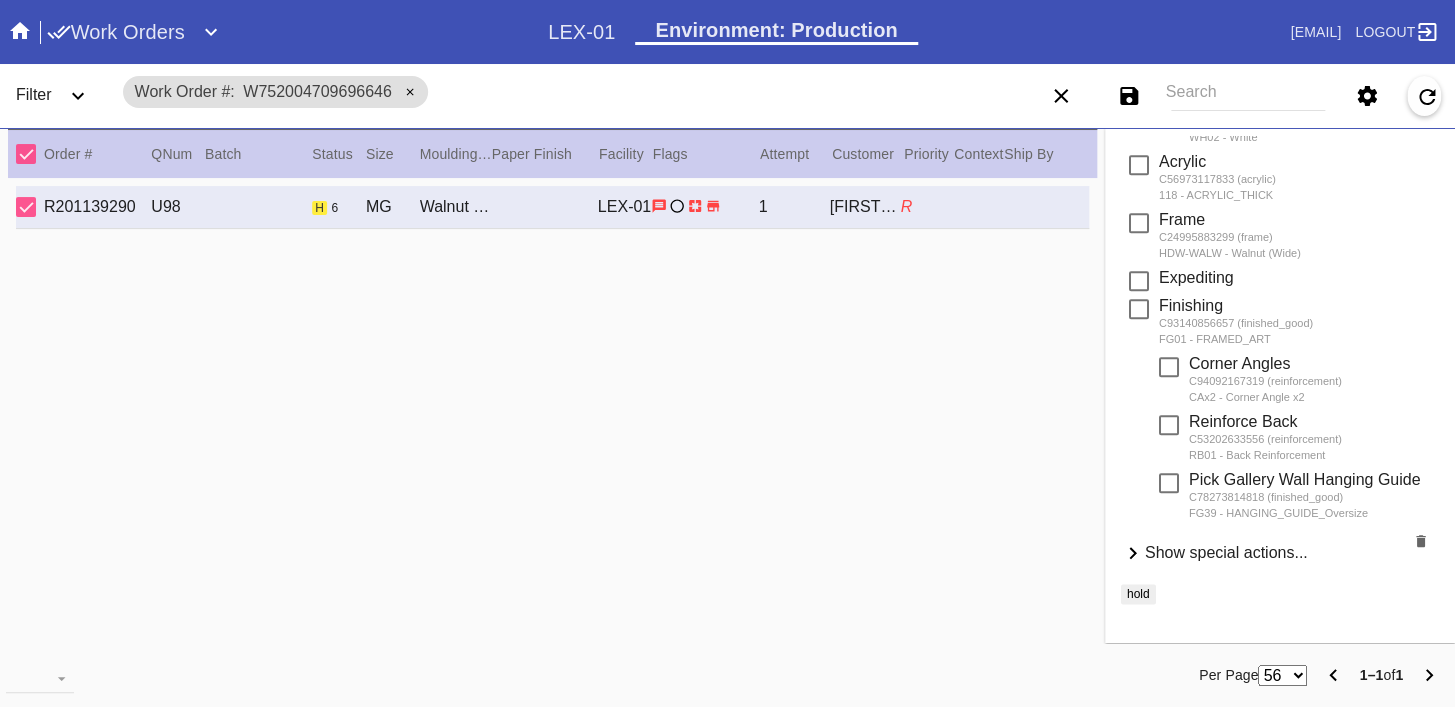 scroll, scrollTop: 753, scrollLeft: 0, axis: vertical 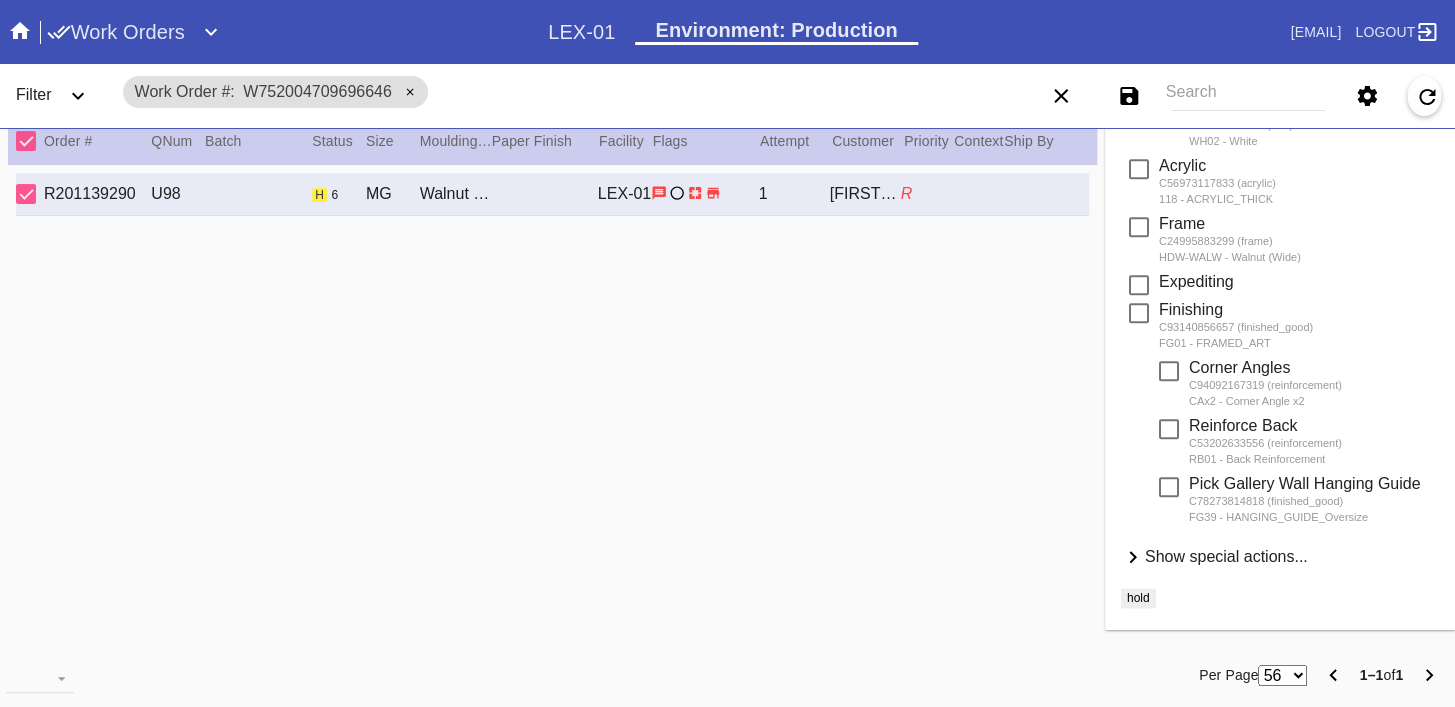 click on "Show special actions..." at bounding box center (1226, 556) 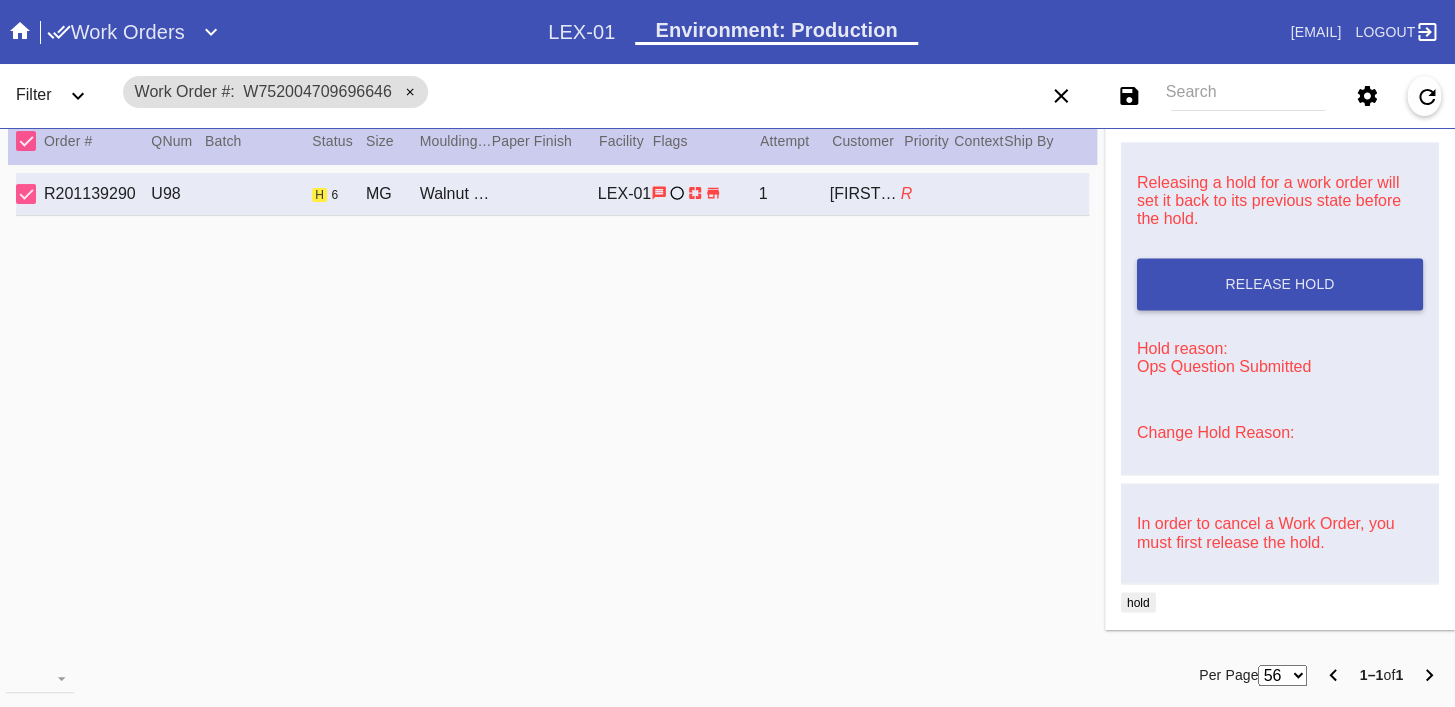 scroll, scrollTop: 1211, scrollLeft: 0, axis: vertical 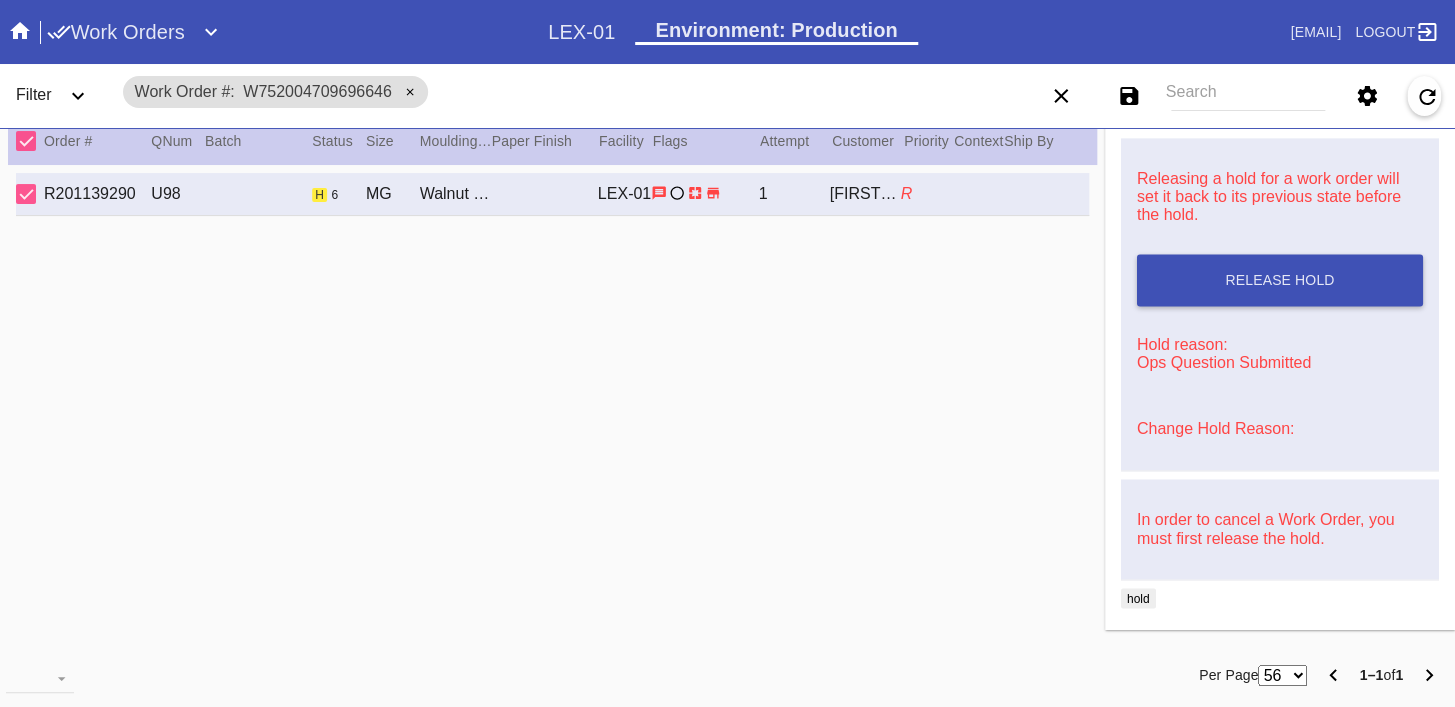 click on "Change Hold Reason:" at bounding box center [1215, 428] 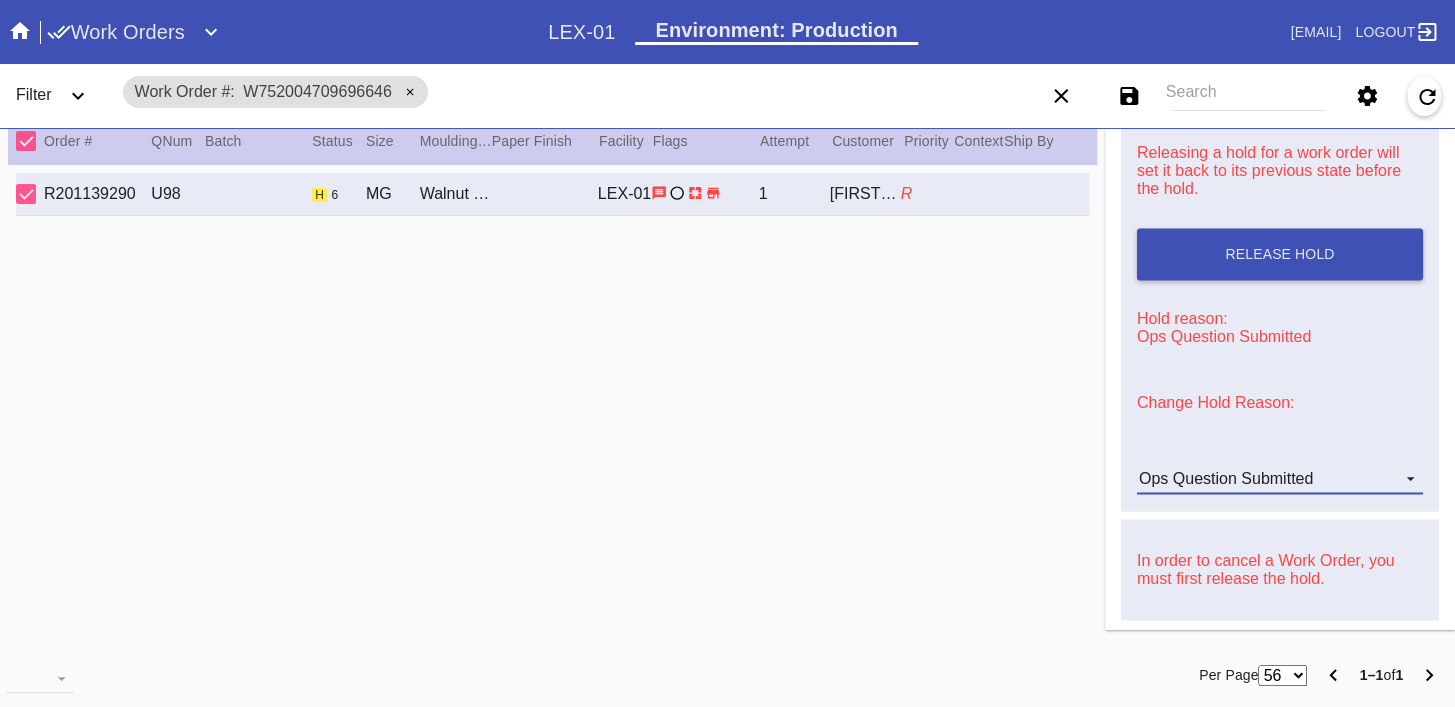 click on "Ops Question Submitted" at bounding box center [1226, 478] 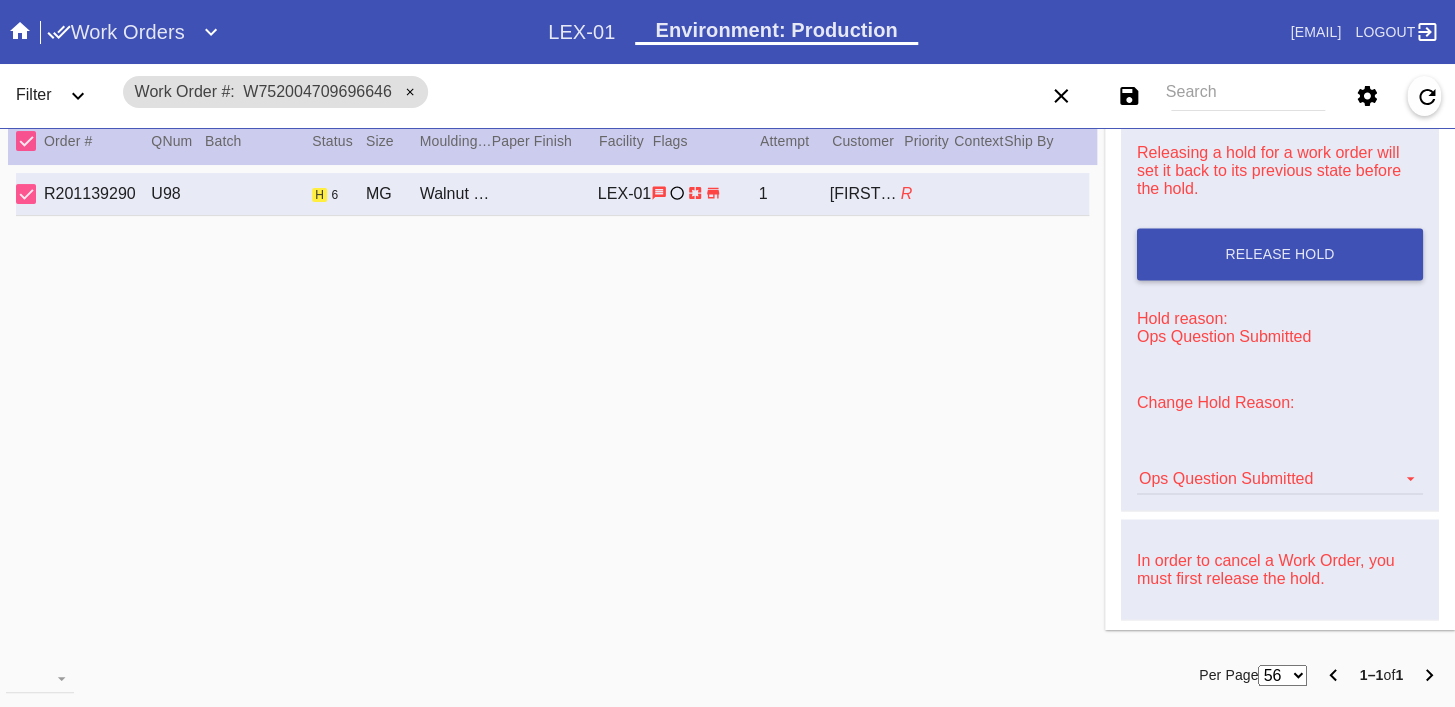 scroll, scrollTop: 376, scrollLeft: 0, axis: vertical 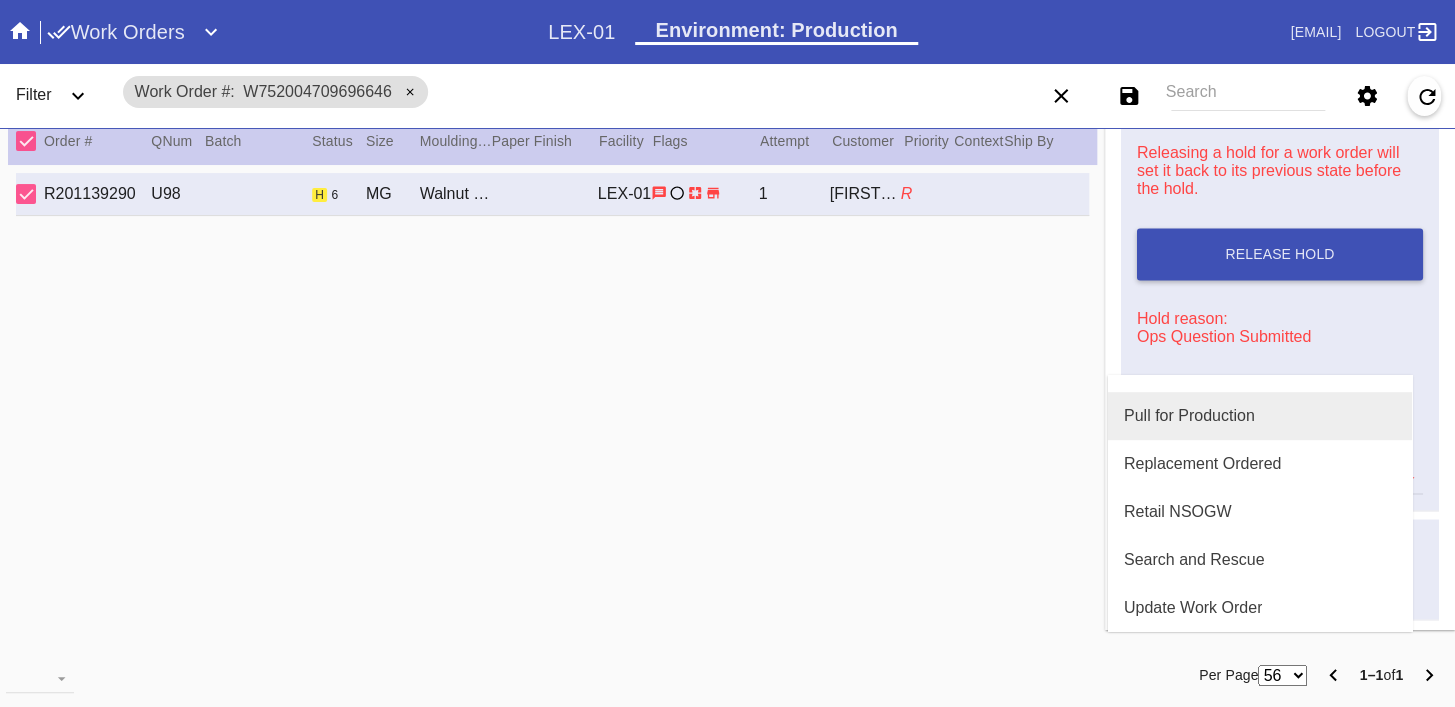 click on "Pull for Production" at bounding box center [1260, 416] 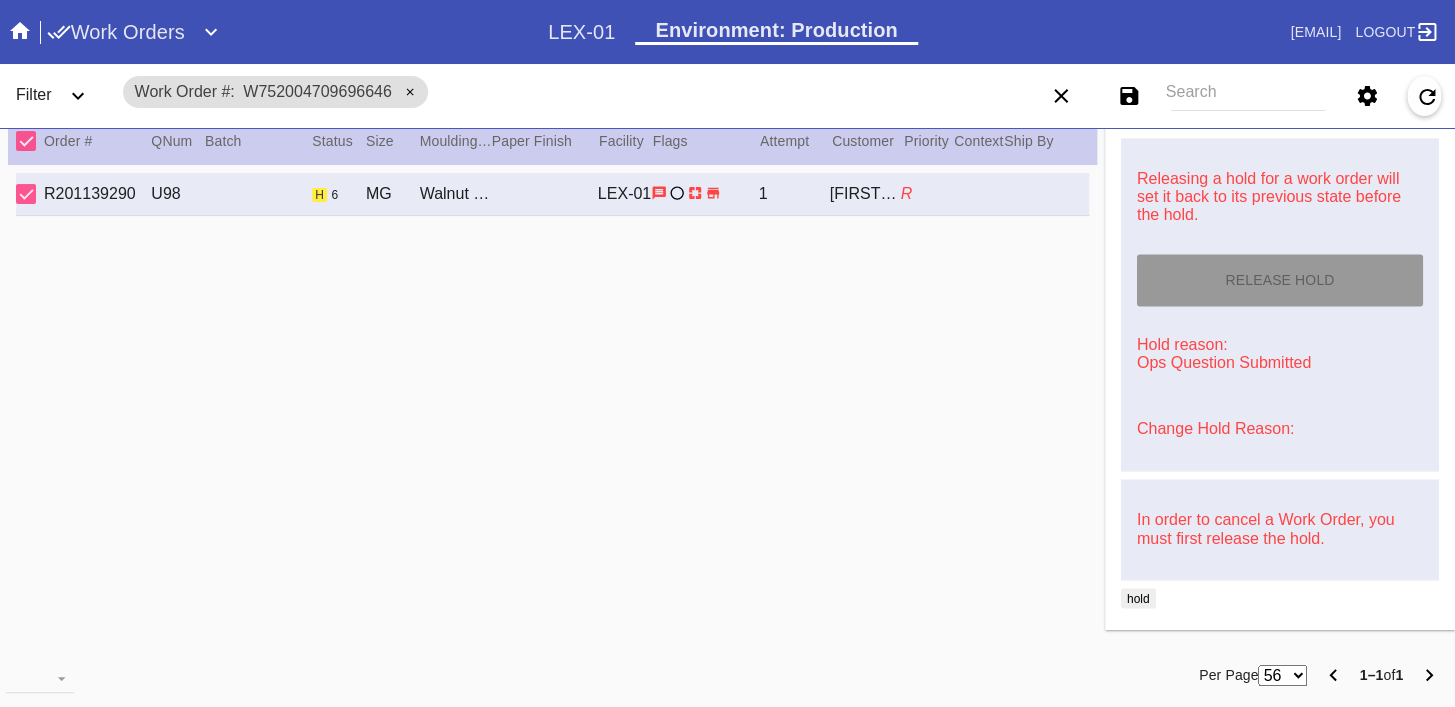 type on "7/24/2025" 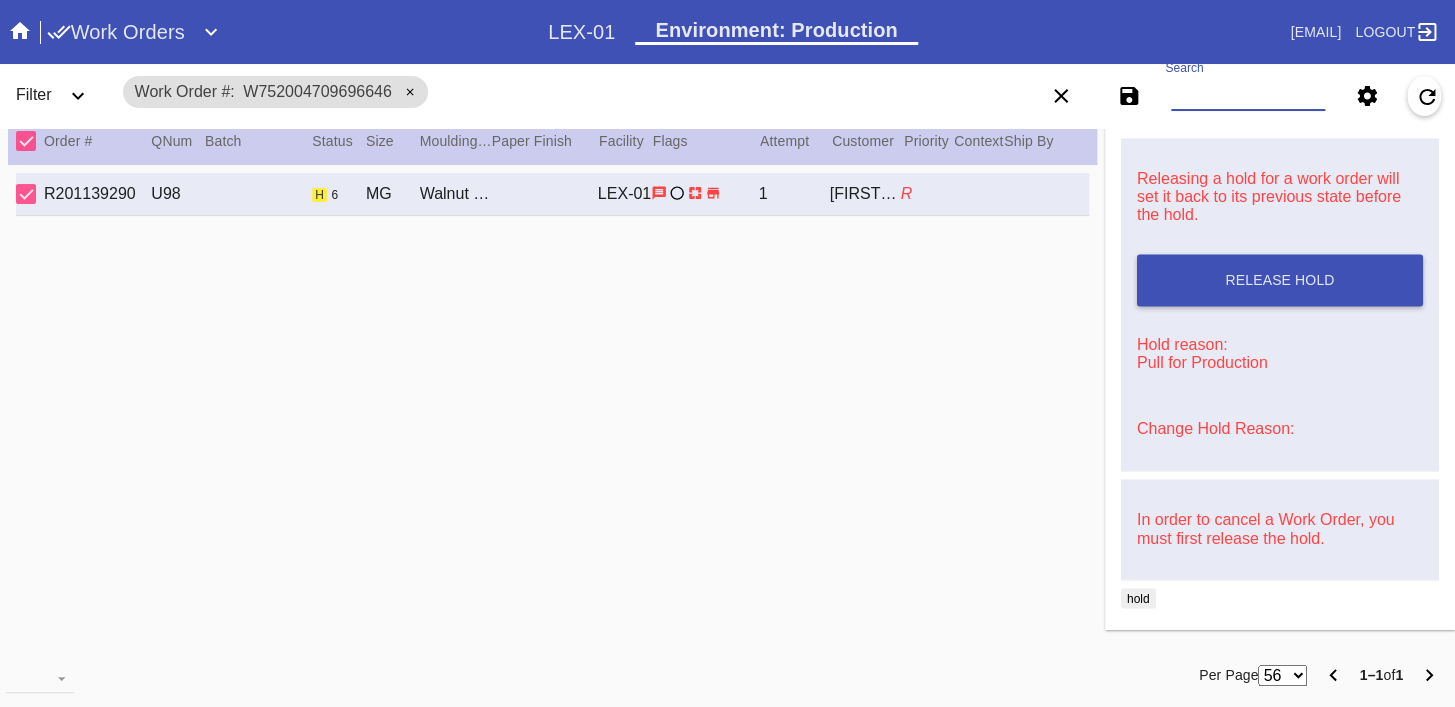 click on "Search" at bounding box center (1248, 96) 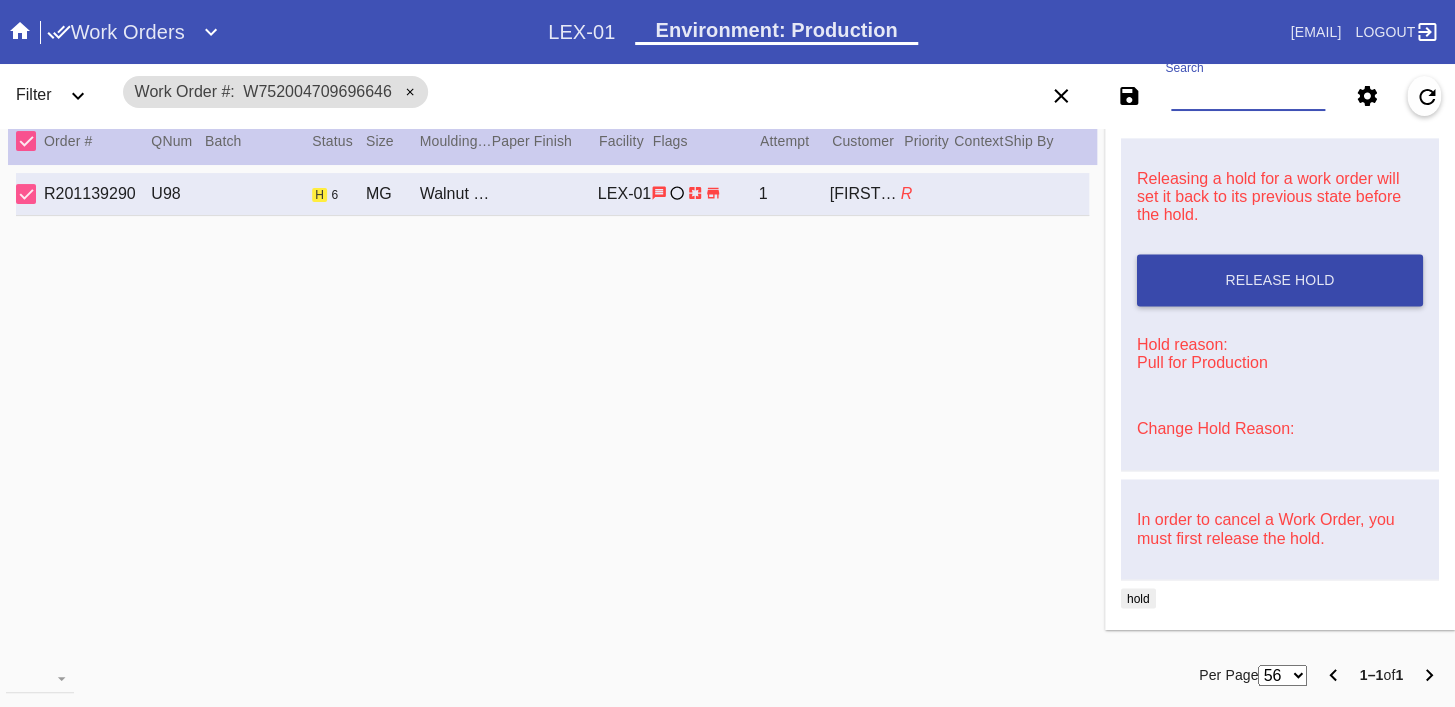 type on "R766026229" 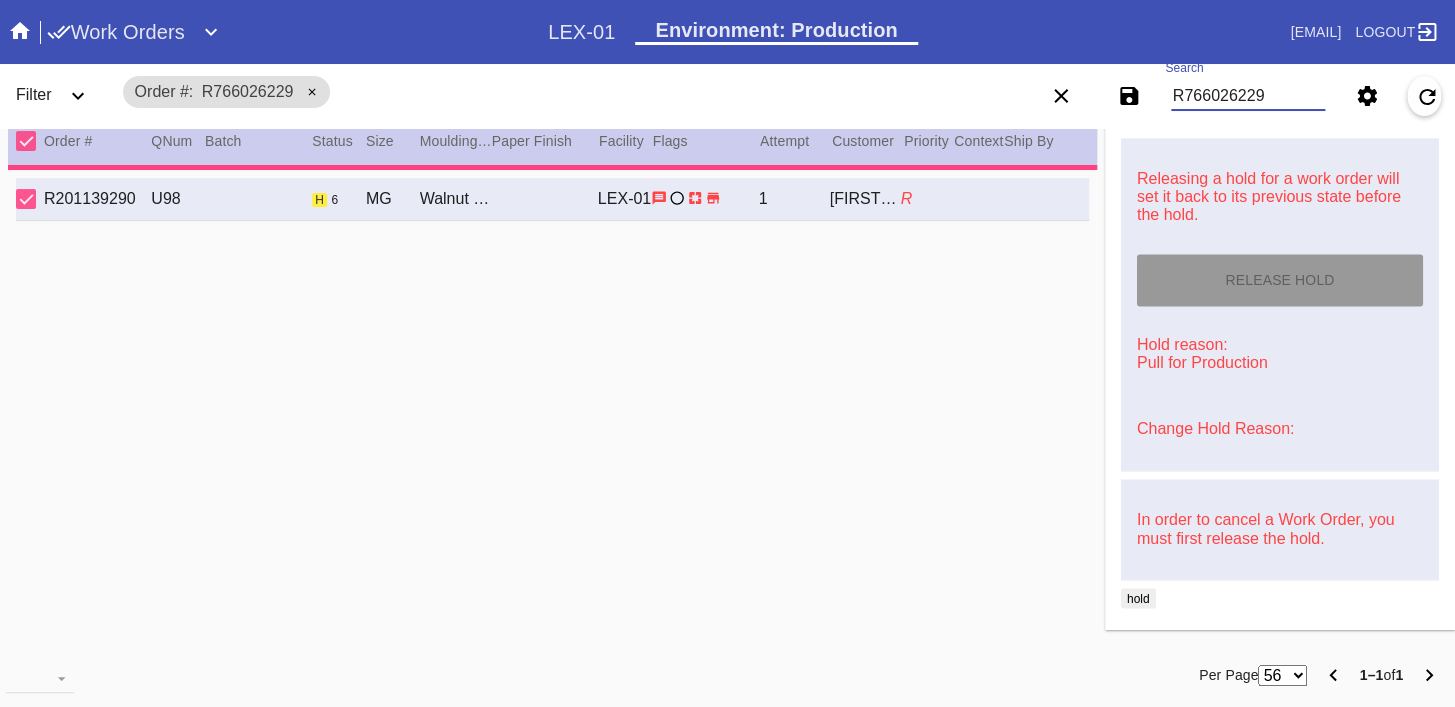 type 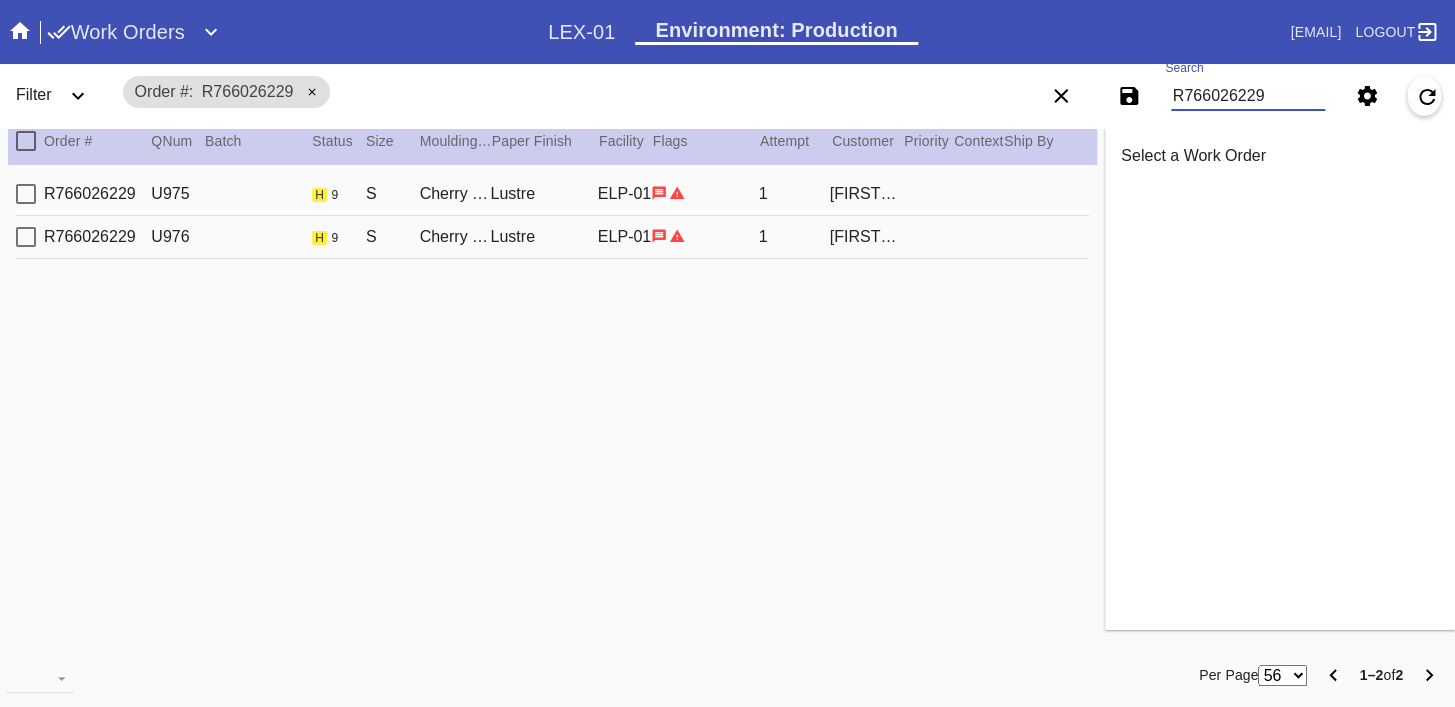 scroll, scrollTop: 0, scrollLeft: 0, axis: both 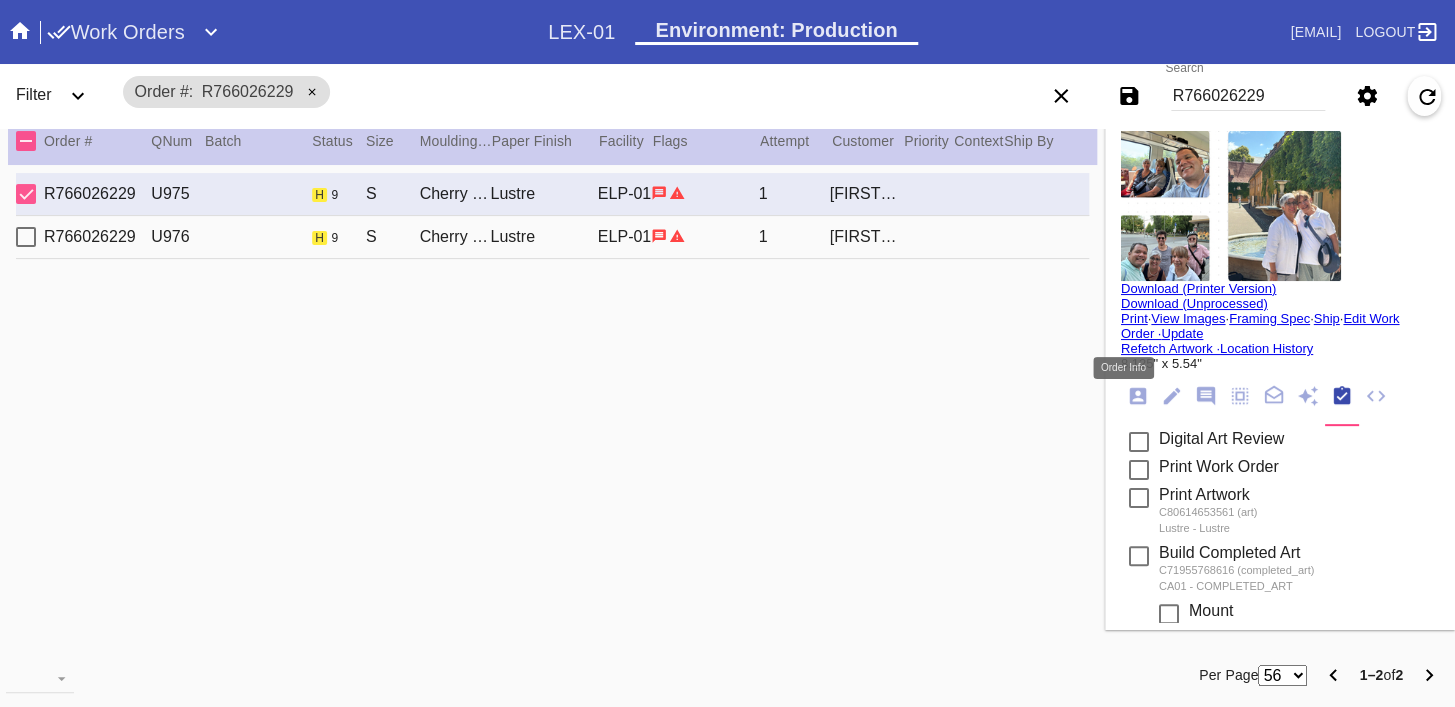 click 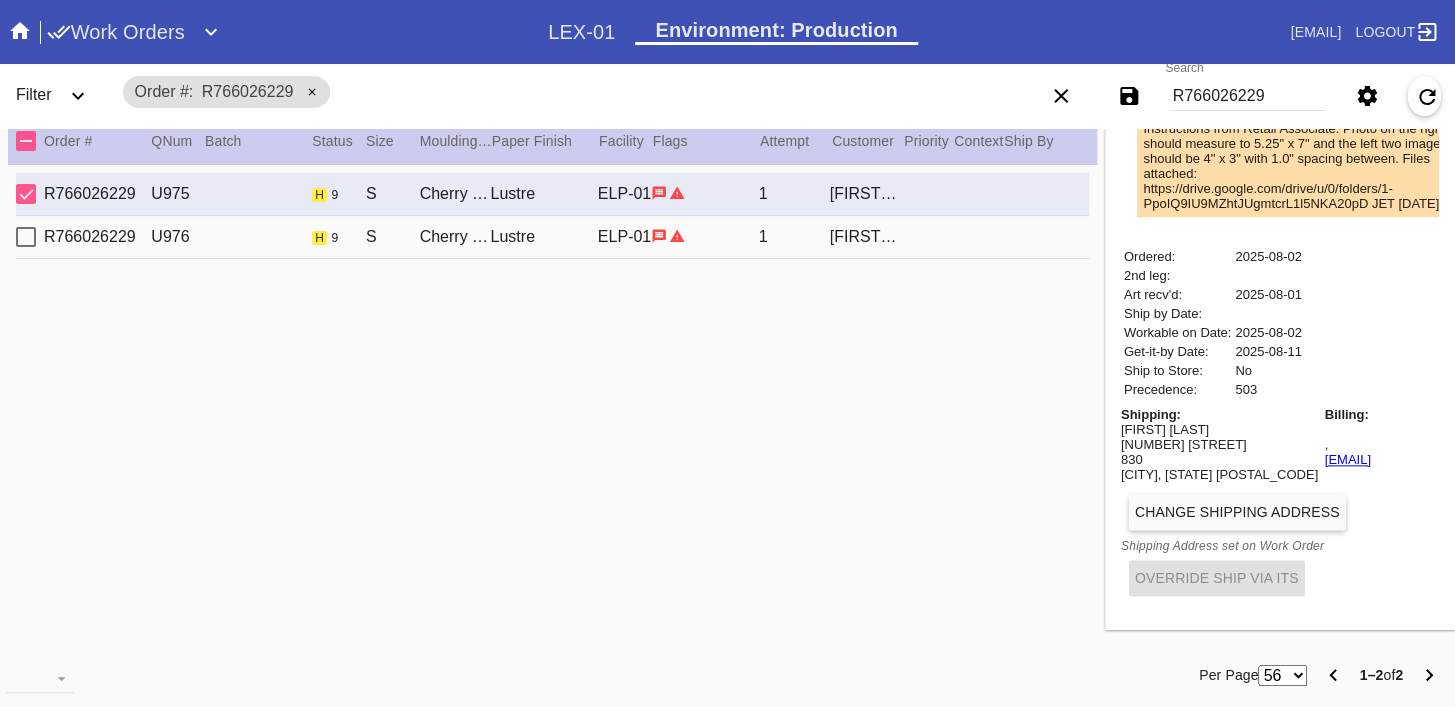 scroll, scrollTop: 798, scrollLeft: 0, axis: vertical 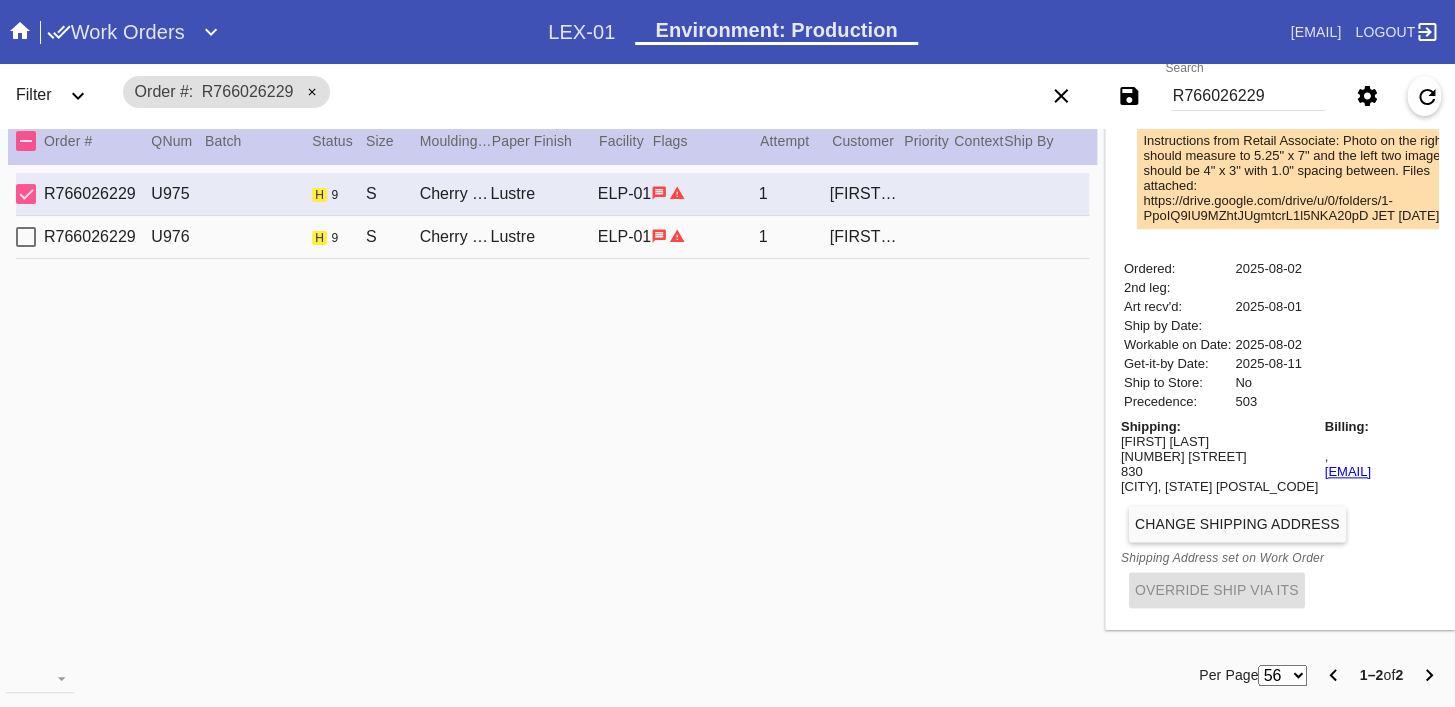 copy on "[EMAIL]" 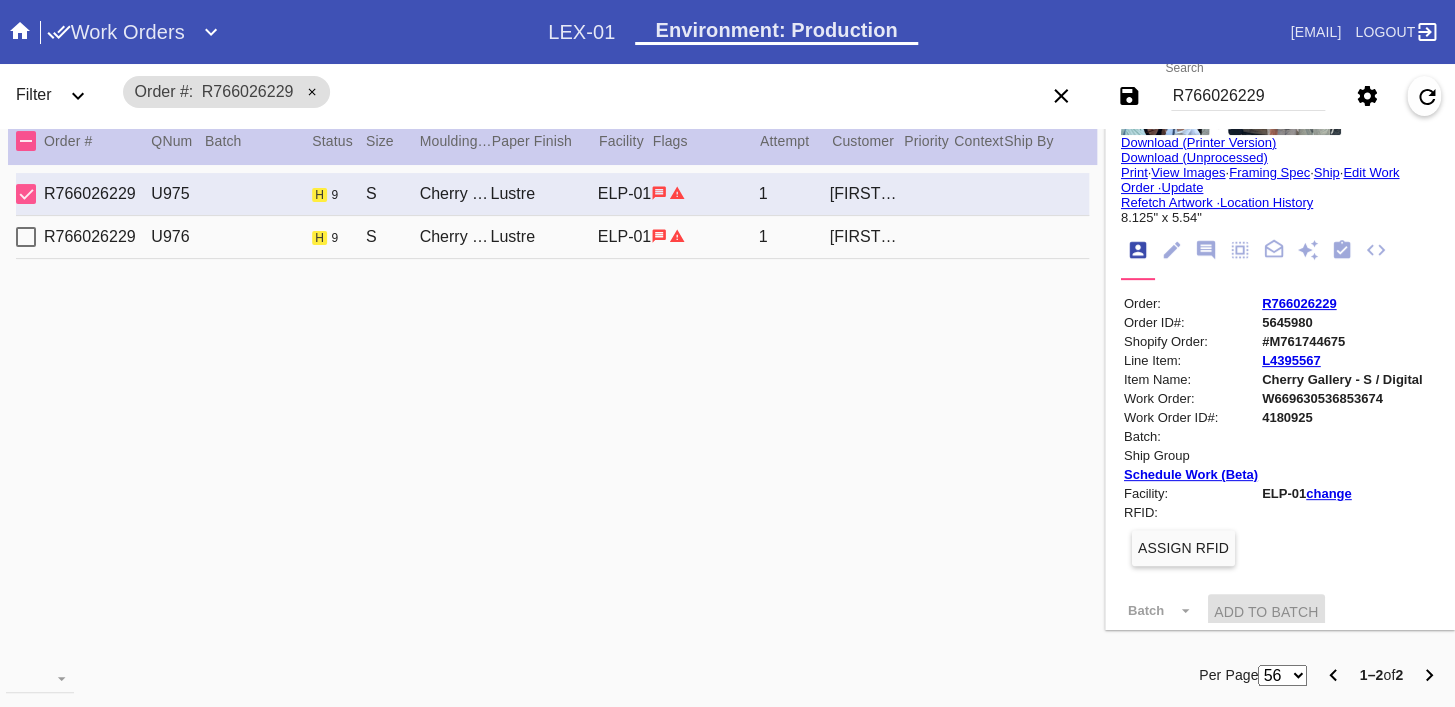 scroll, scrollTop: 0, scrollLeft: 0, axis: both 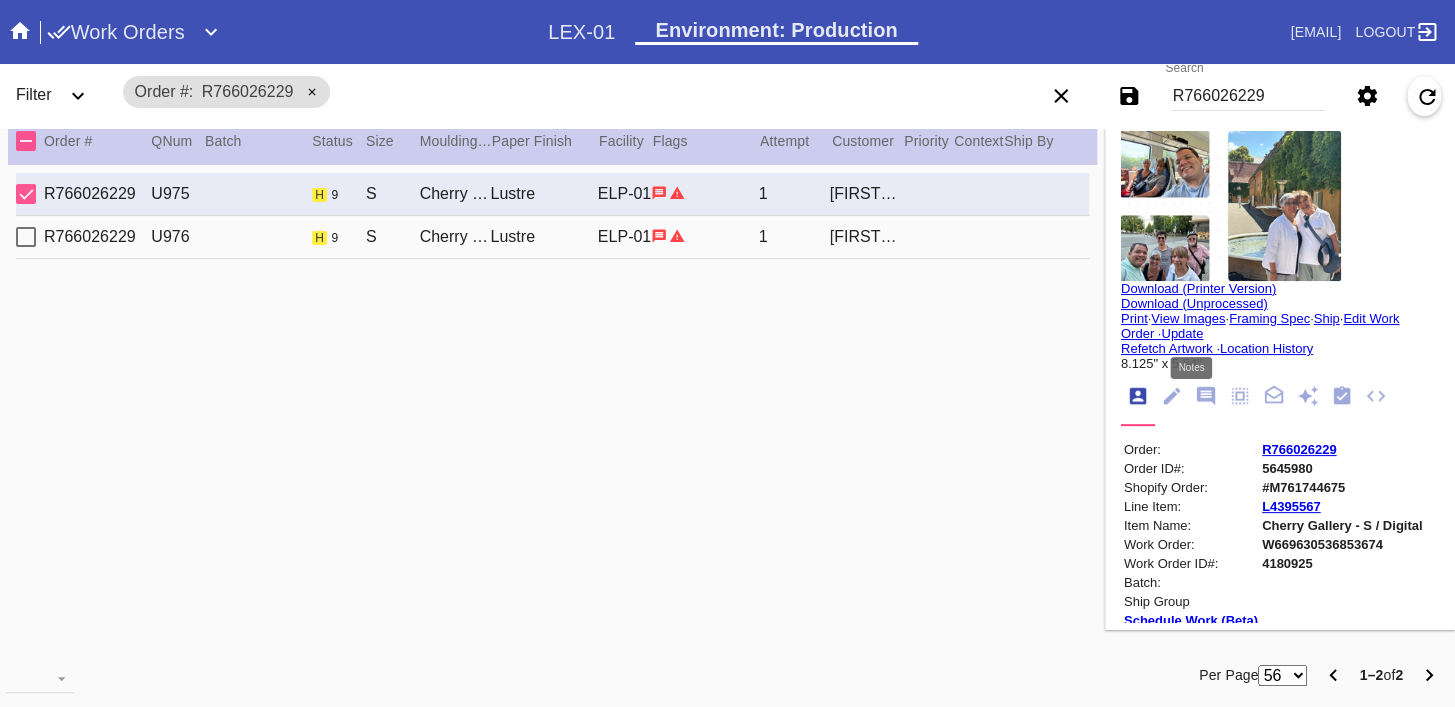 click 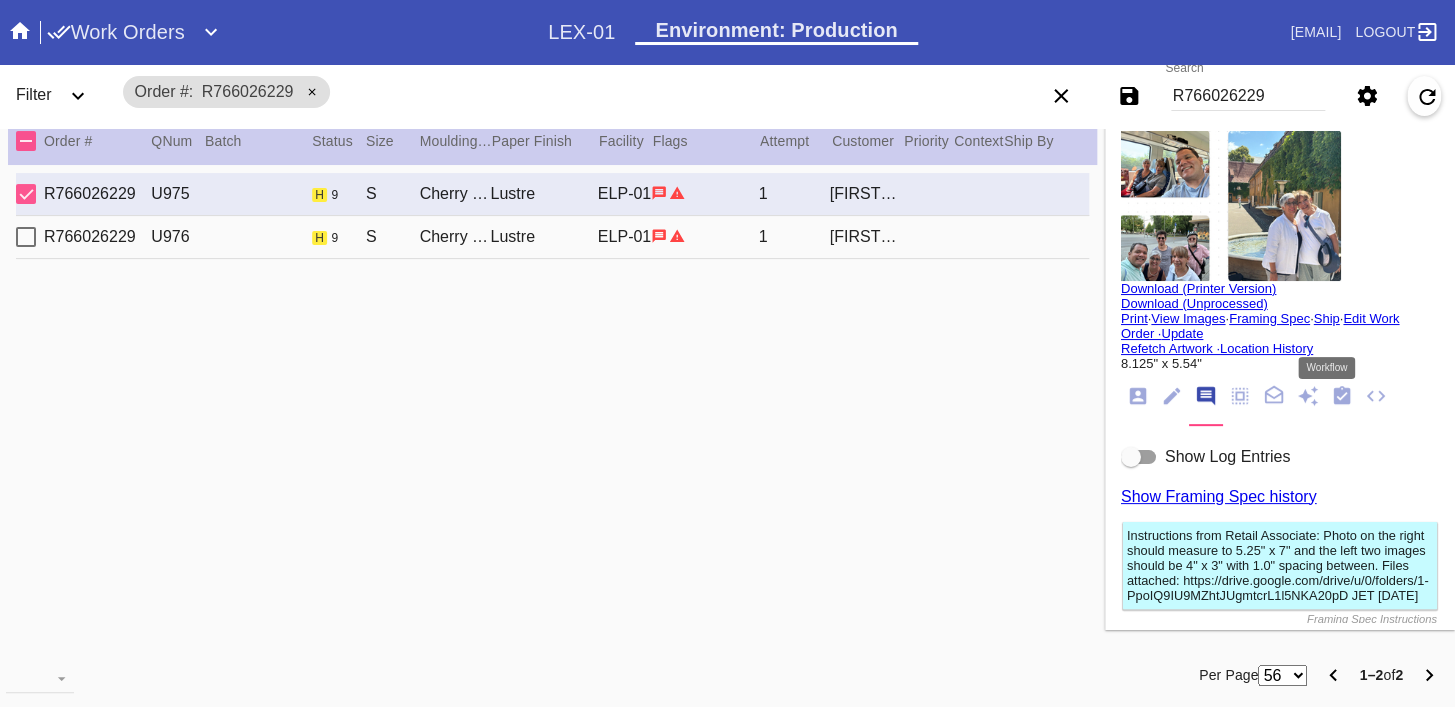 click 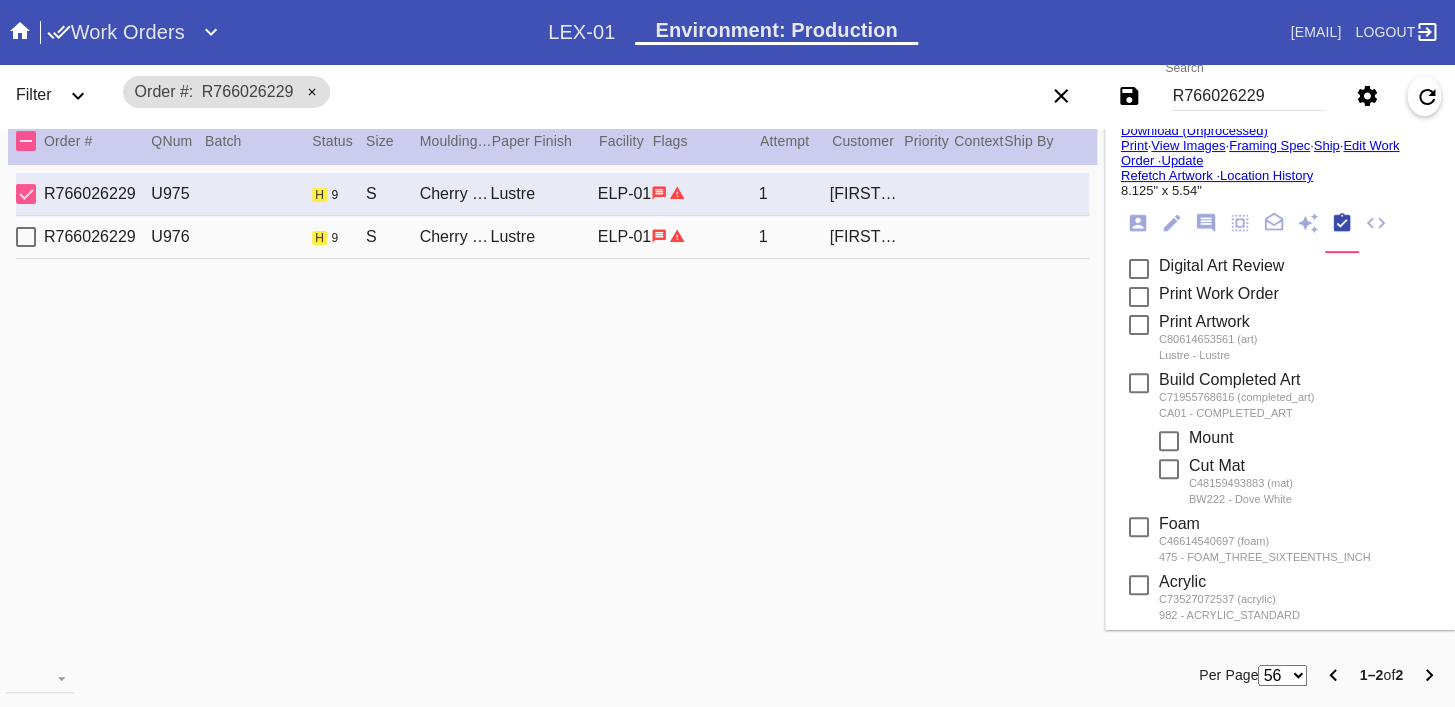 scroll, scrollTop: 873, scrollLeft: 0, axis: vertical 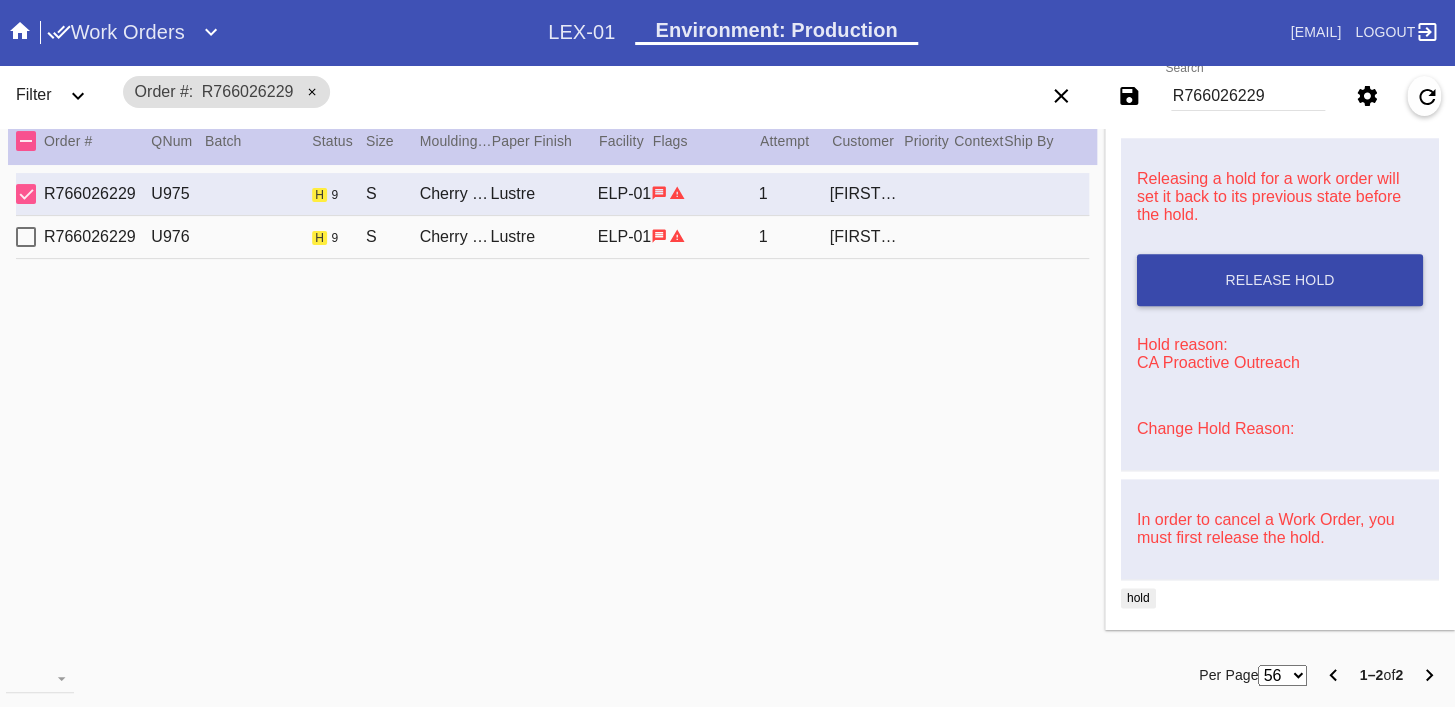 click on "Release Hold" at bounding box center [1280, 280] 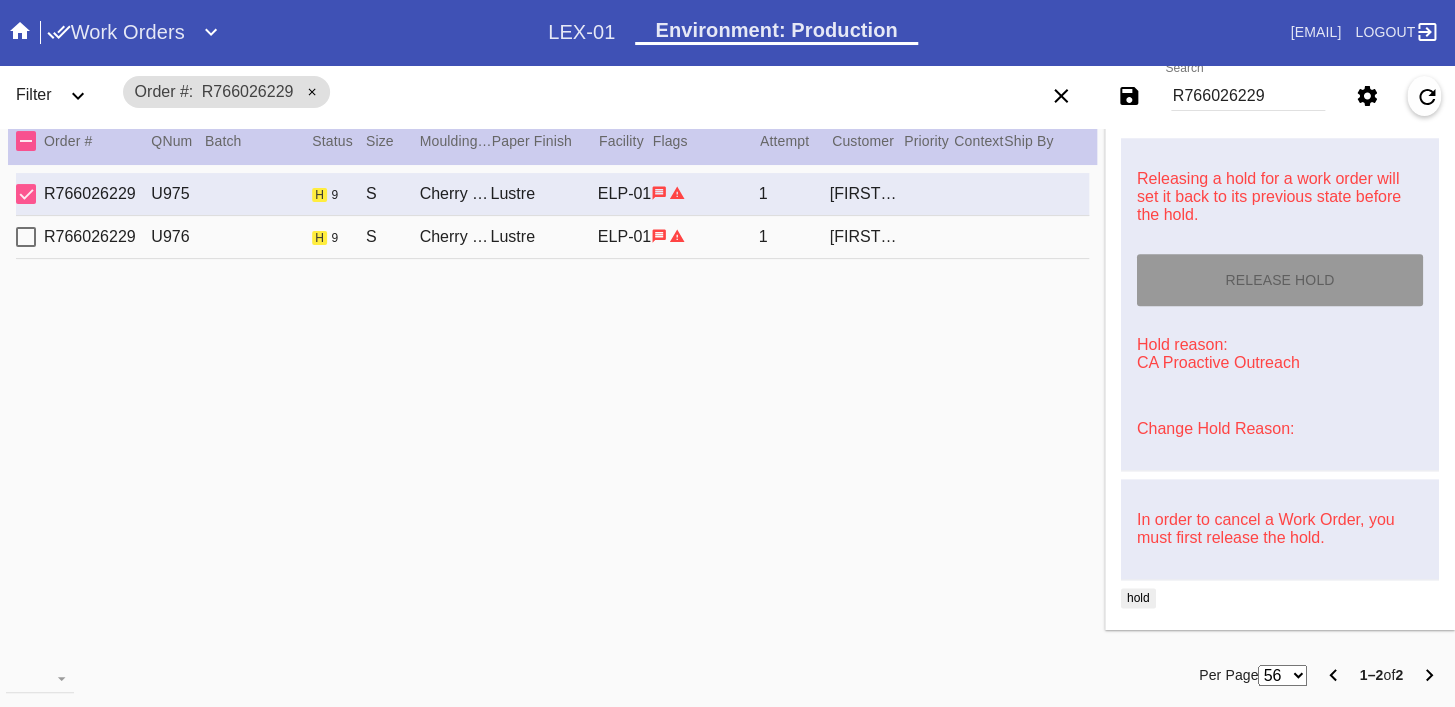 click on "R766026229 U976 h   9 S Cherry (Gallery) / Dove White Lustre ELP-01 1 [FIRST] [LAST]" at bounding box center (552, 237) 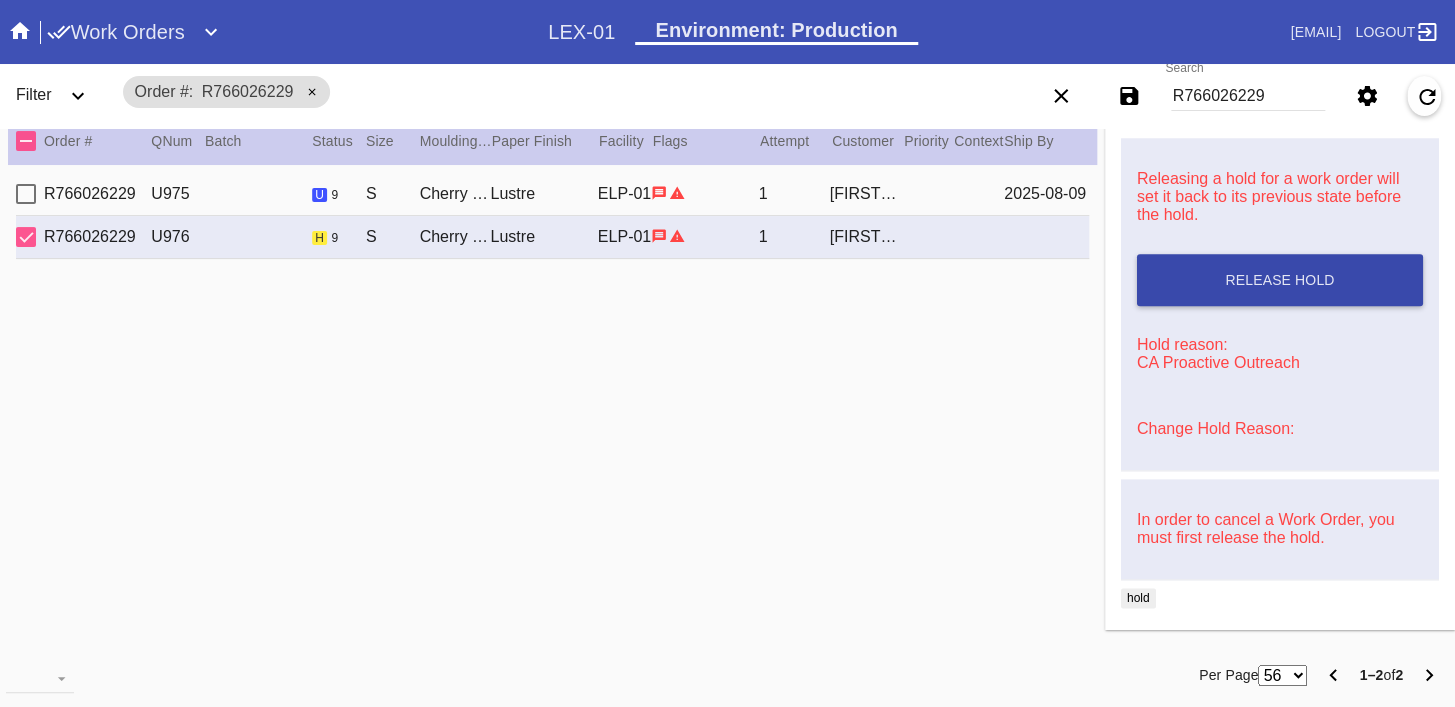 click on "Release Hold" at bounding box center (1279, 280) 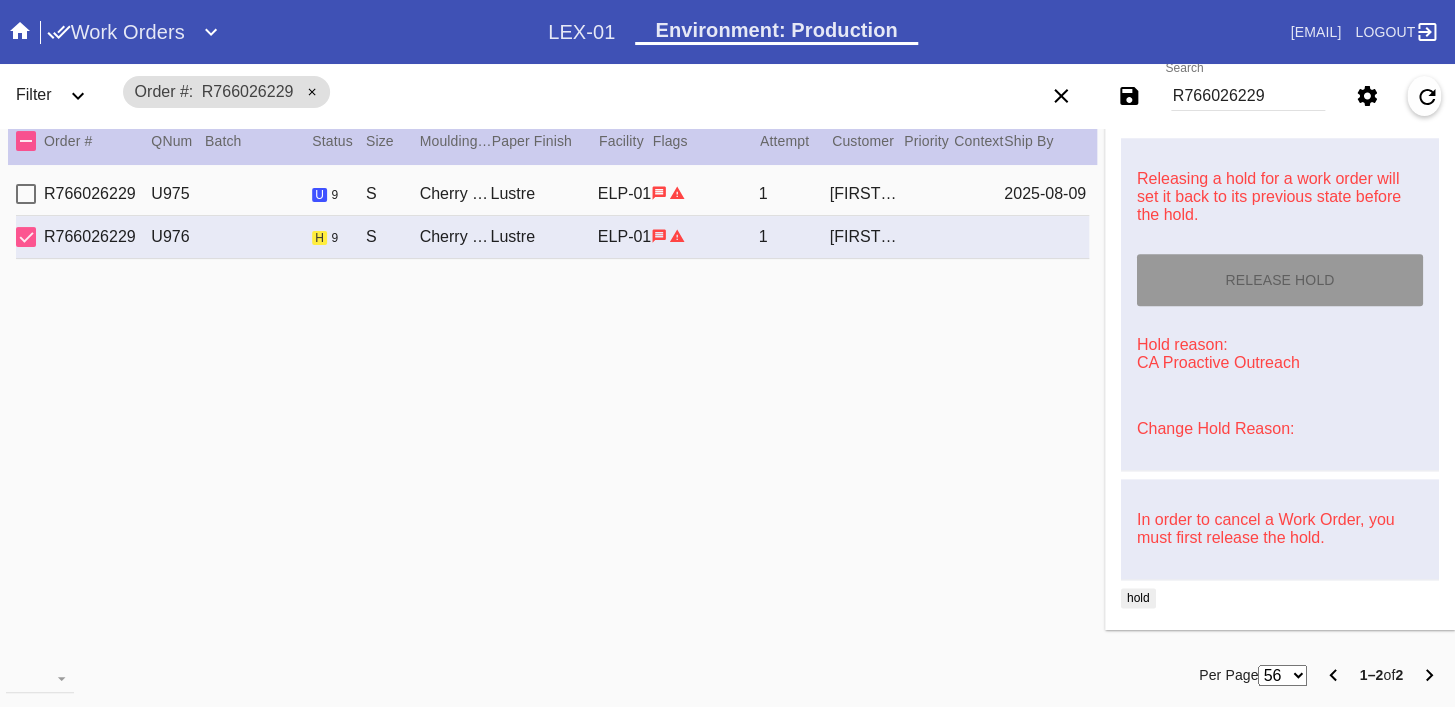 type on "8/9/2025" 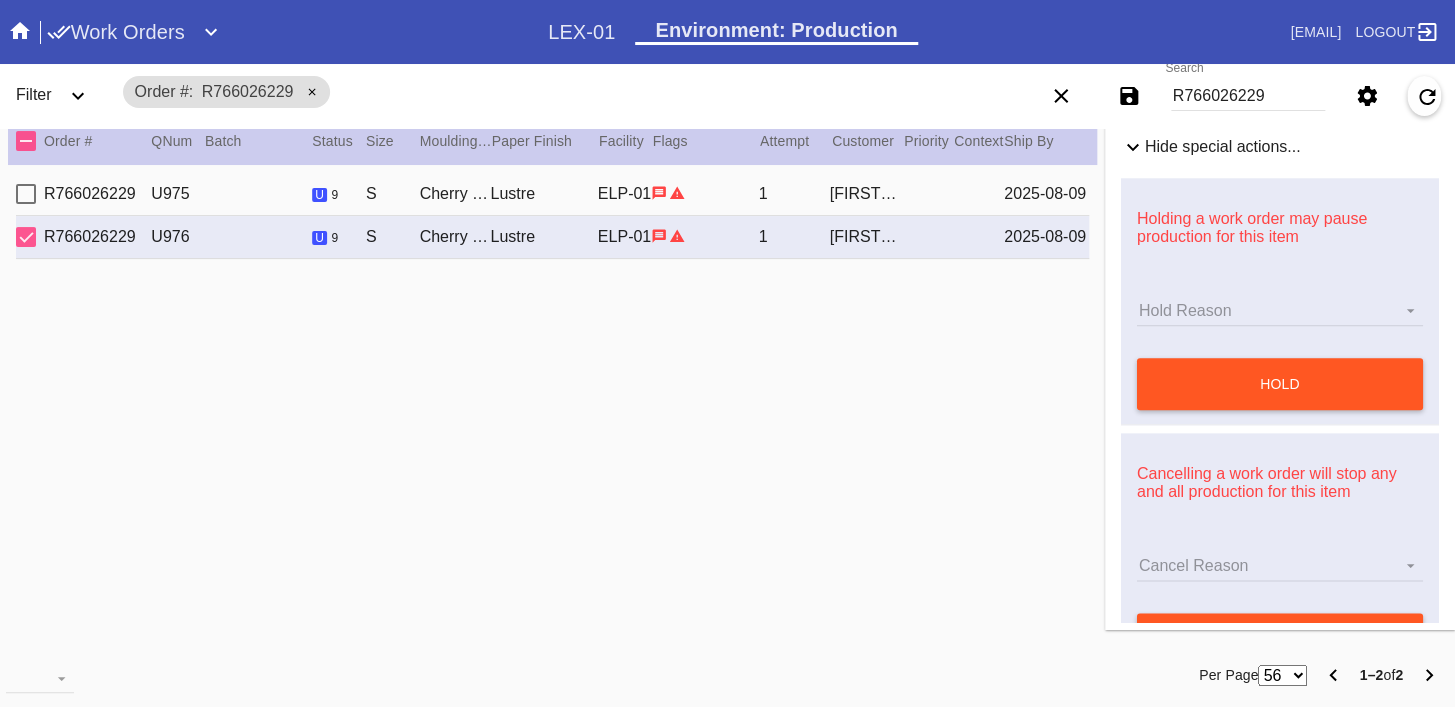 click on "R766026229" at bounding box center [1248, 96] 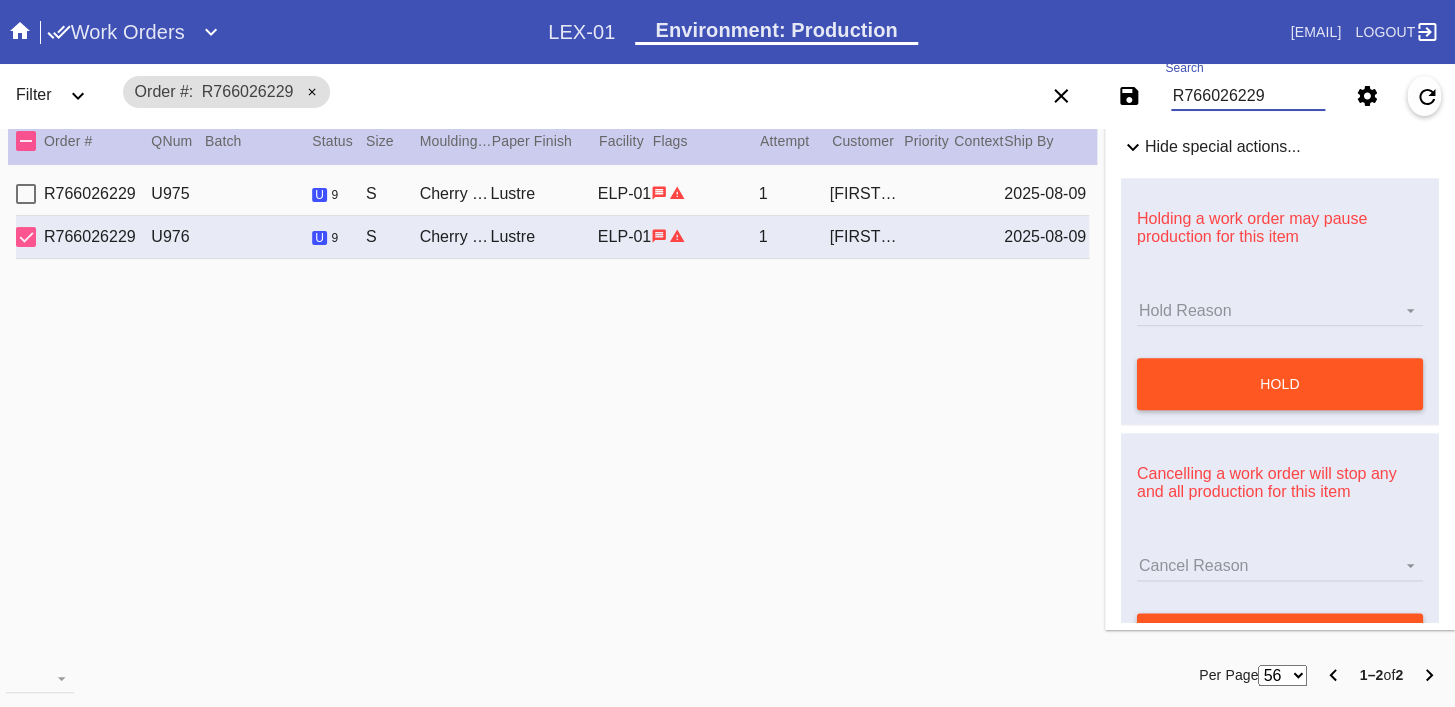 paste on "90844480" 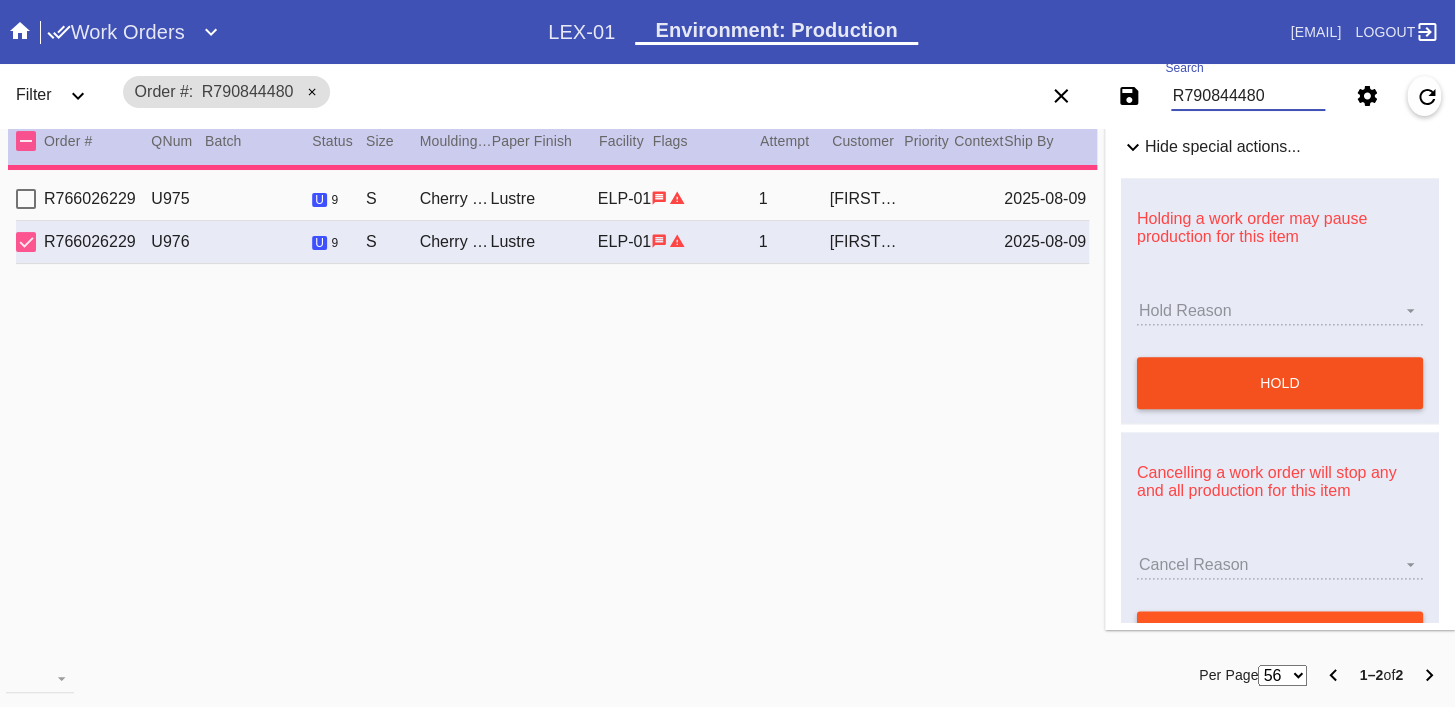 type 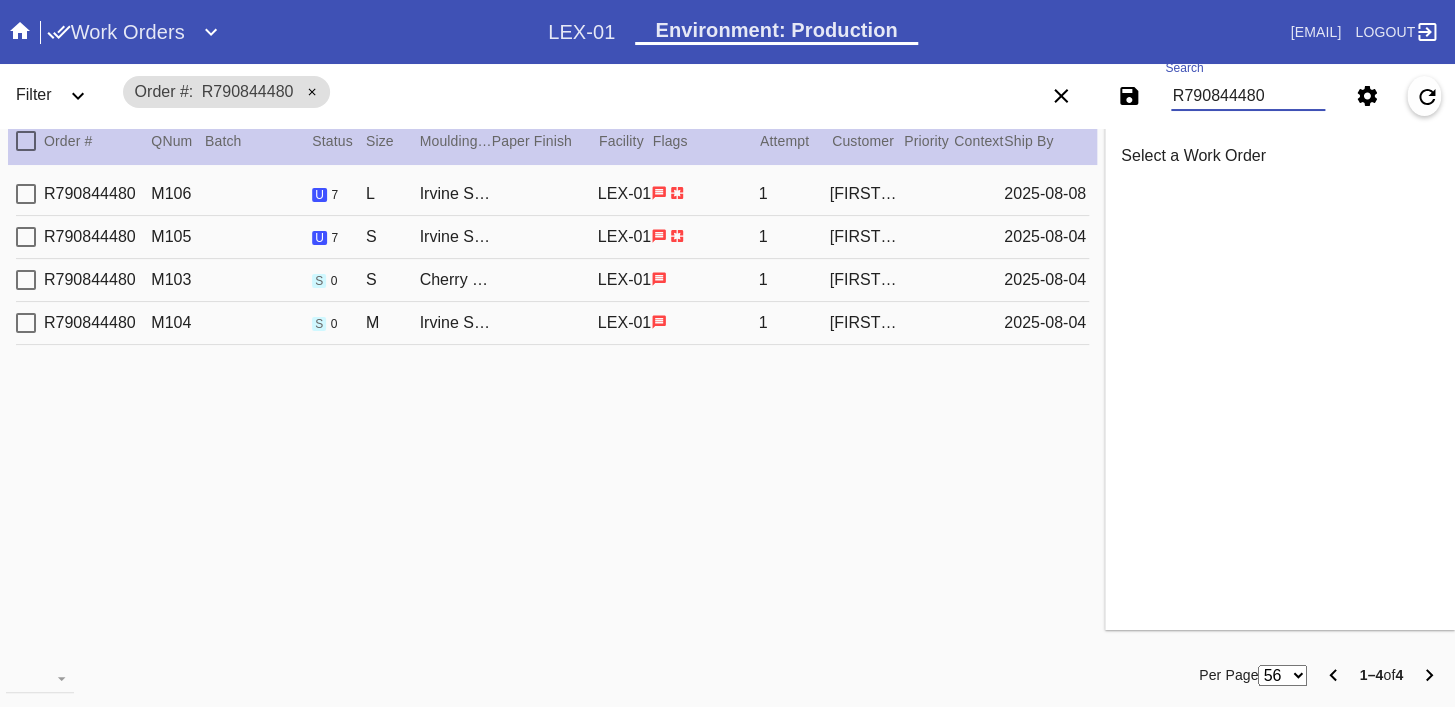 scroll, scrollTop: 0, scrollLeft: 0, axis: both 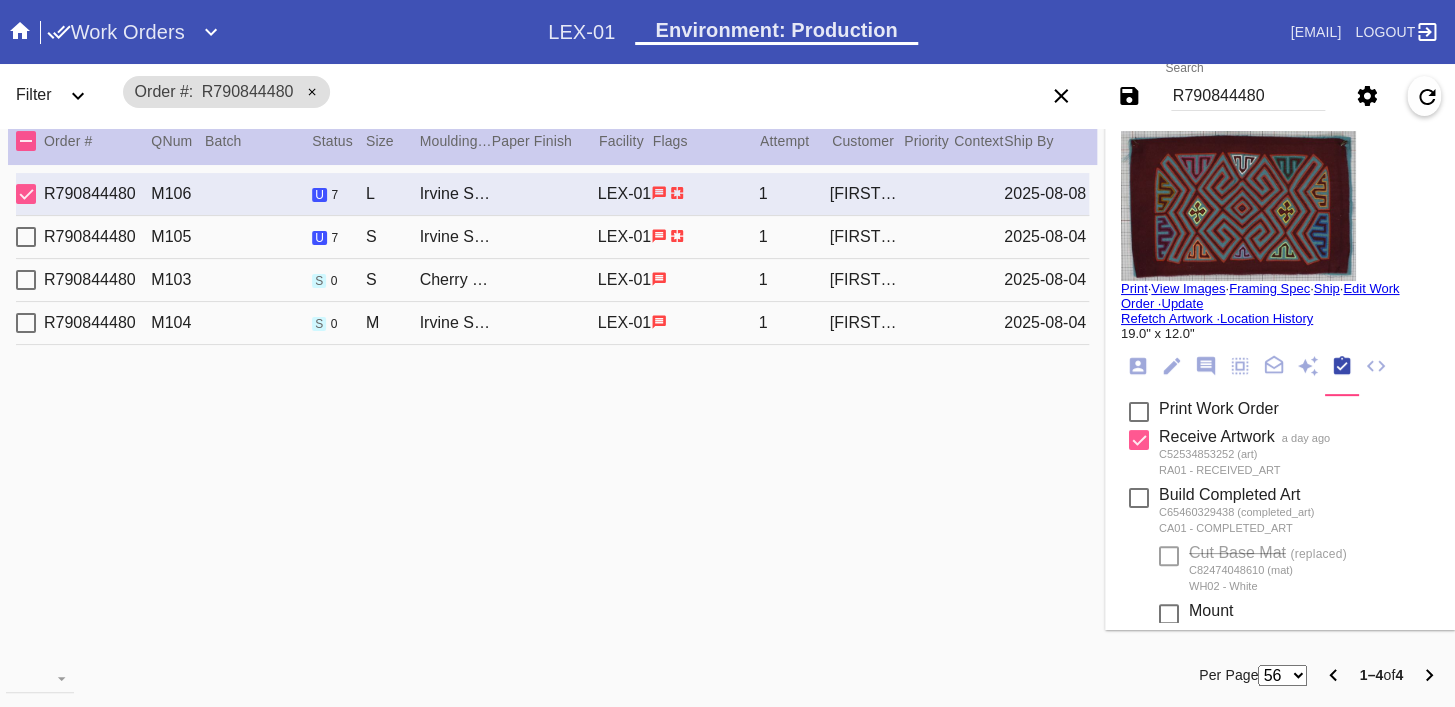 click on "[ID] M105 u   7 S Irvine Slim / White LEX-01 1 [LAST], [FIRST]
[DATE]" at bounding box center (552, 237) 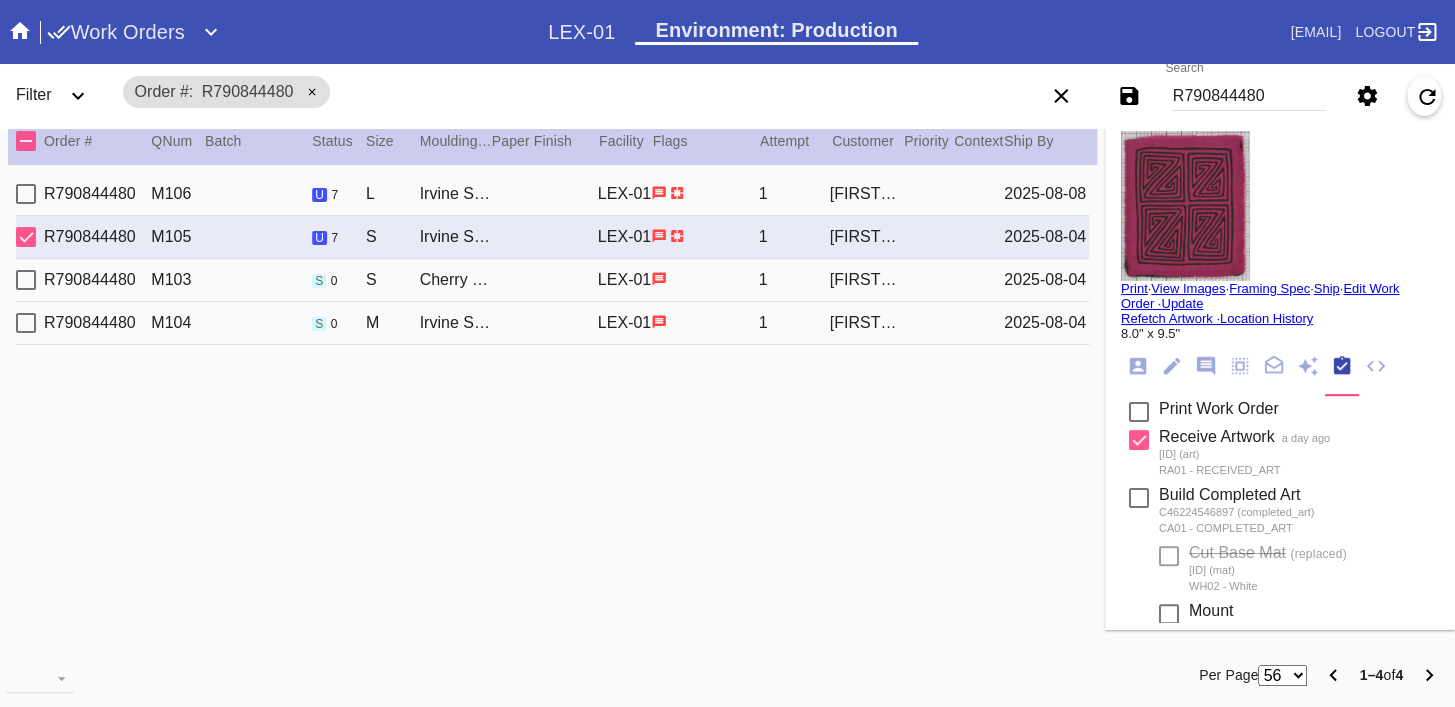 click on "[ID] M106 u   7 L Irvine Slim / White LEX-01 1 [LAST], [FIRST]
[DATE]" at bounding box center (552, 194) 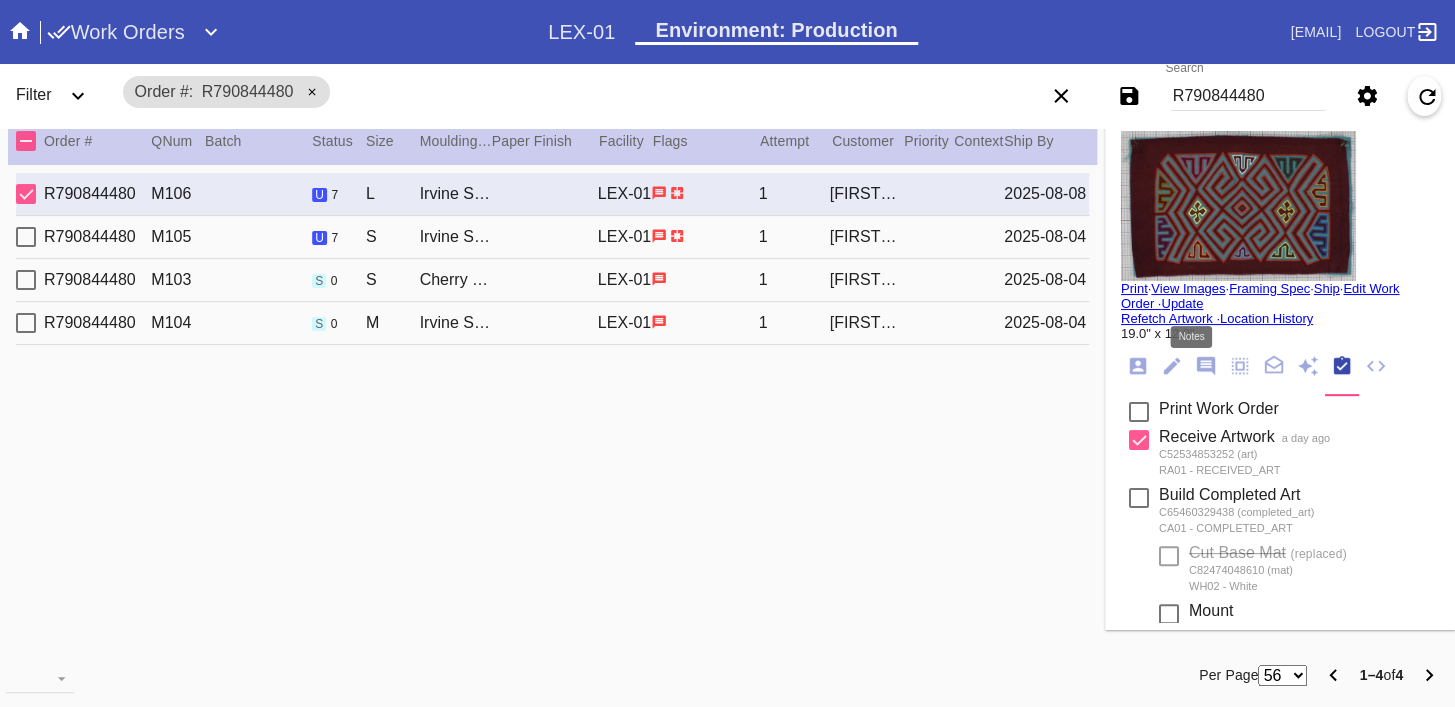 click 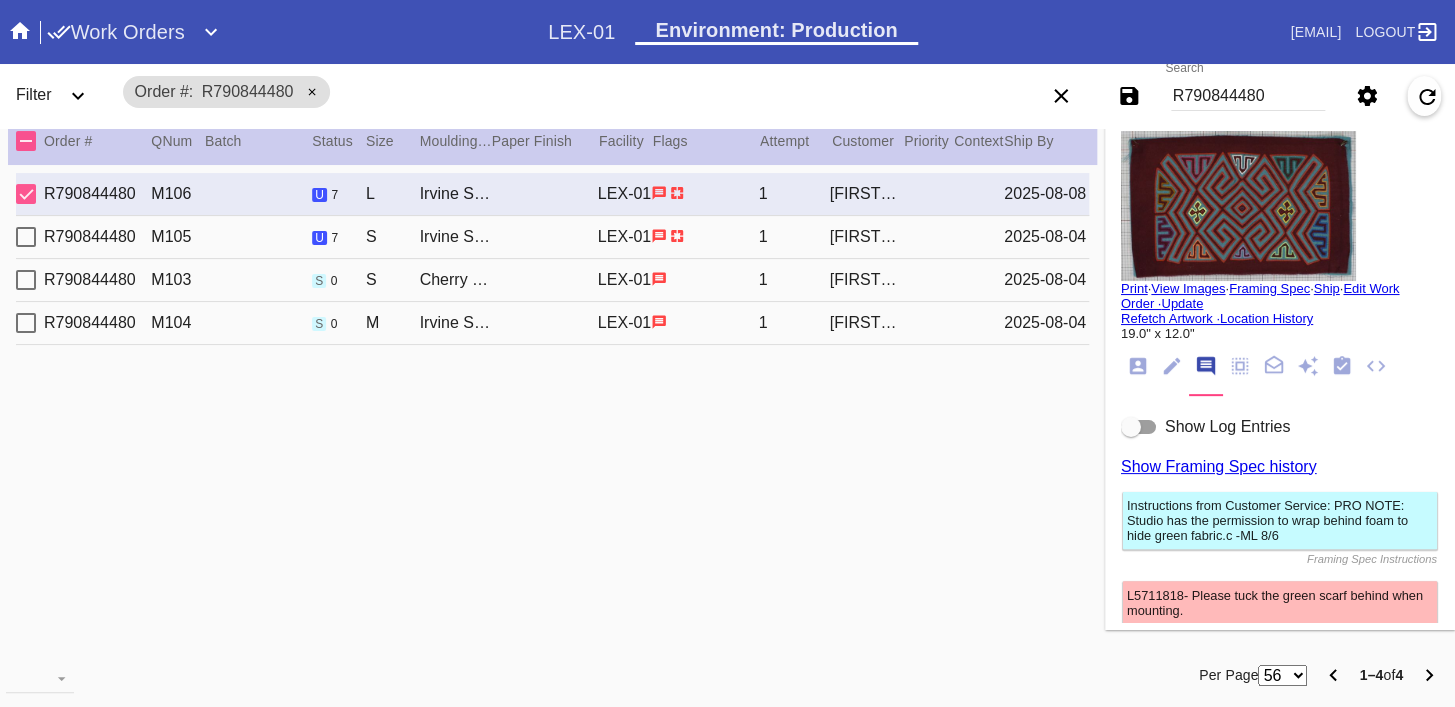 click at bounding box center [1131, 427] 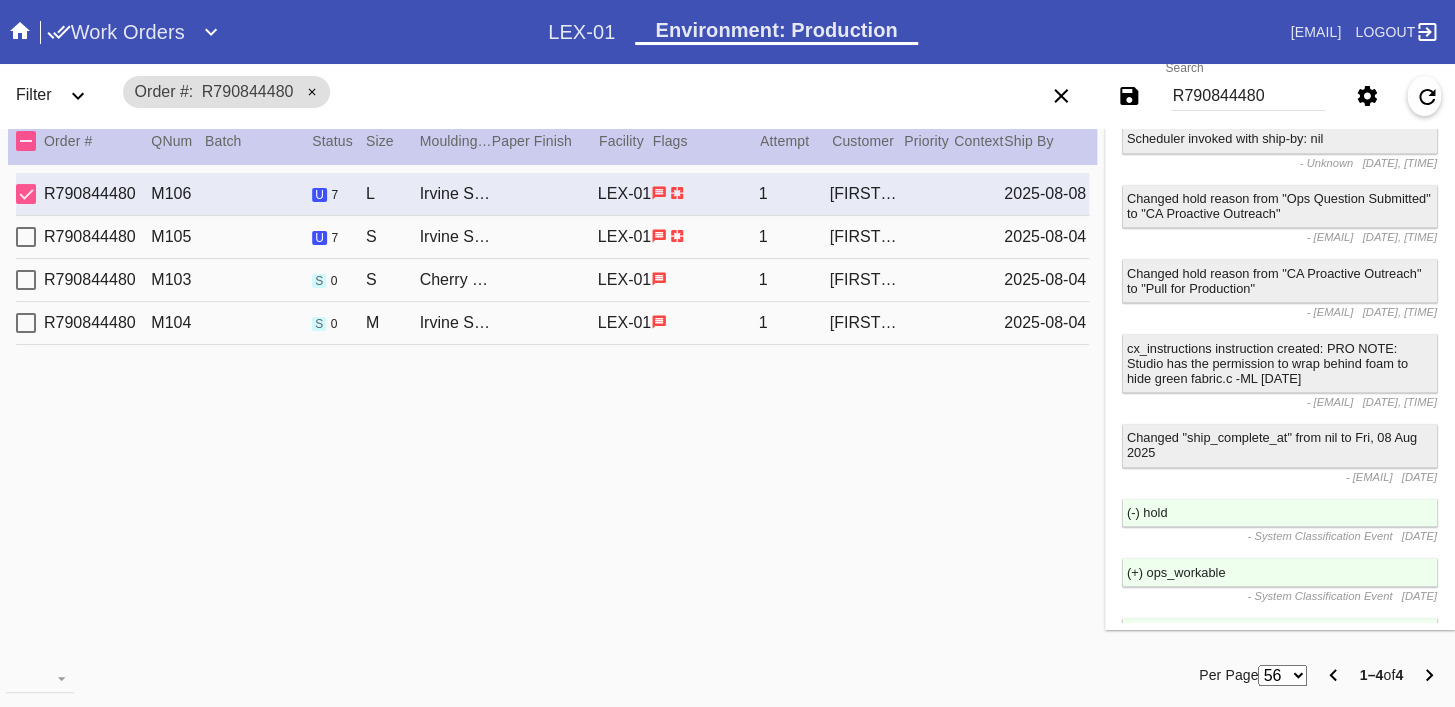 scroll, scrollTop: 4120, scrollLeft: 0, axis: vertical 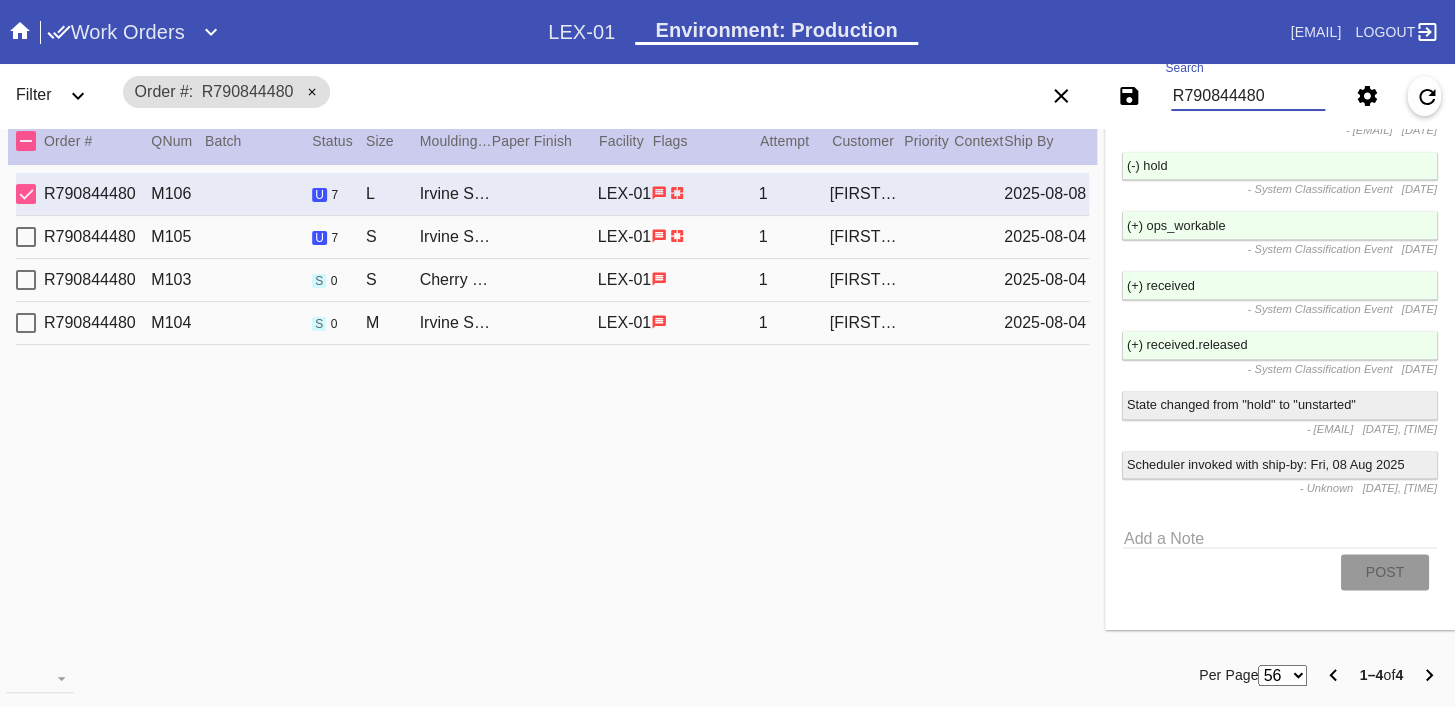 click on "R790844480" at bounding box center [1248, 96] 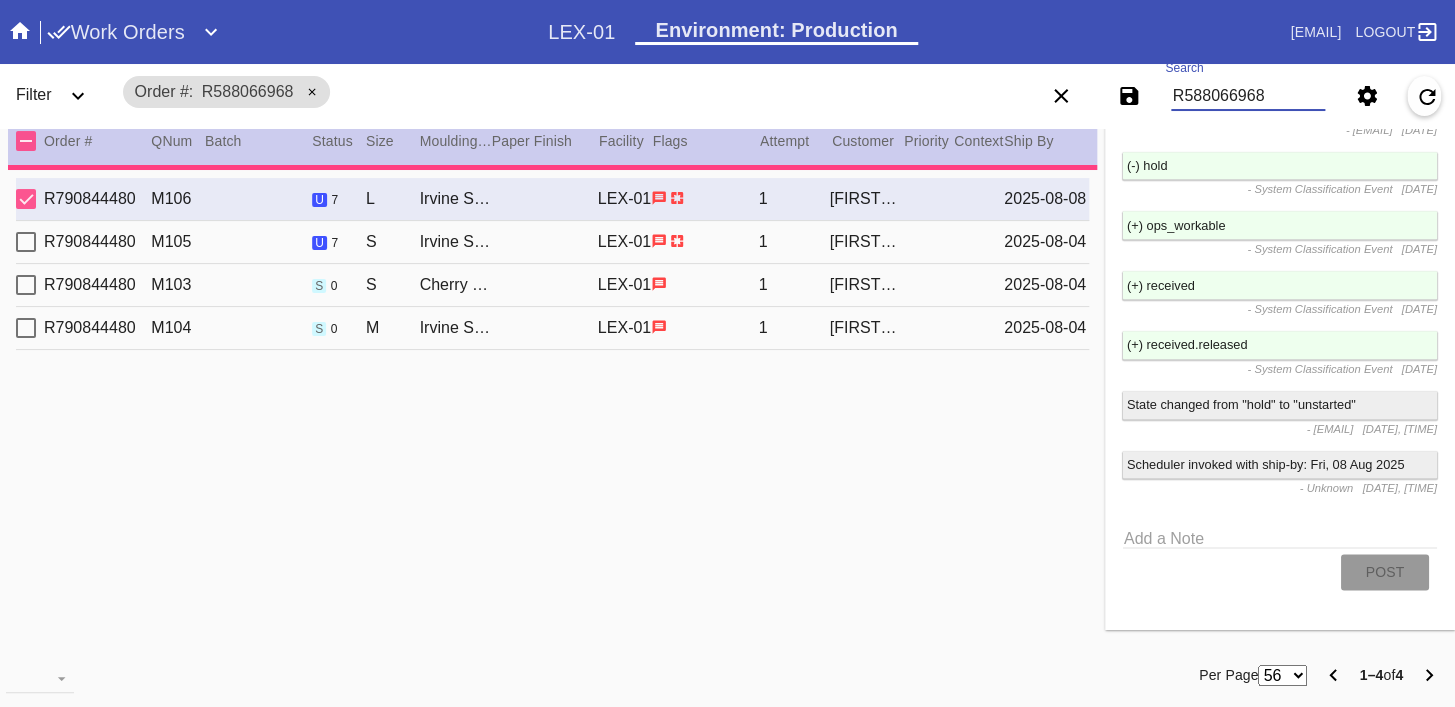type 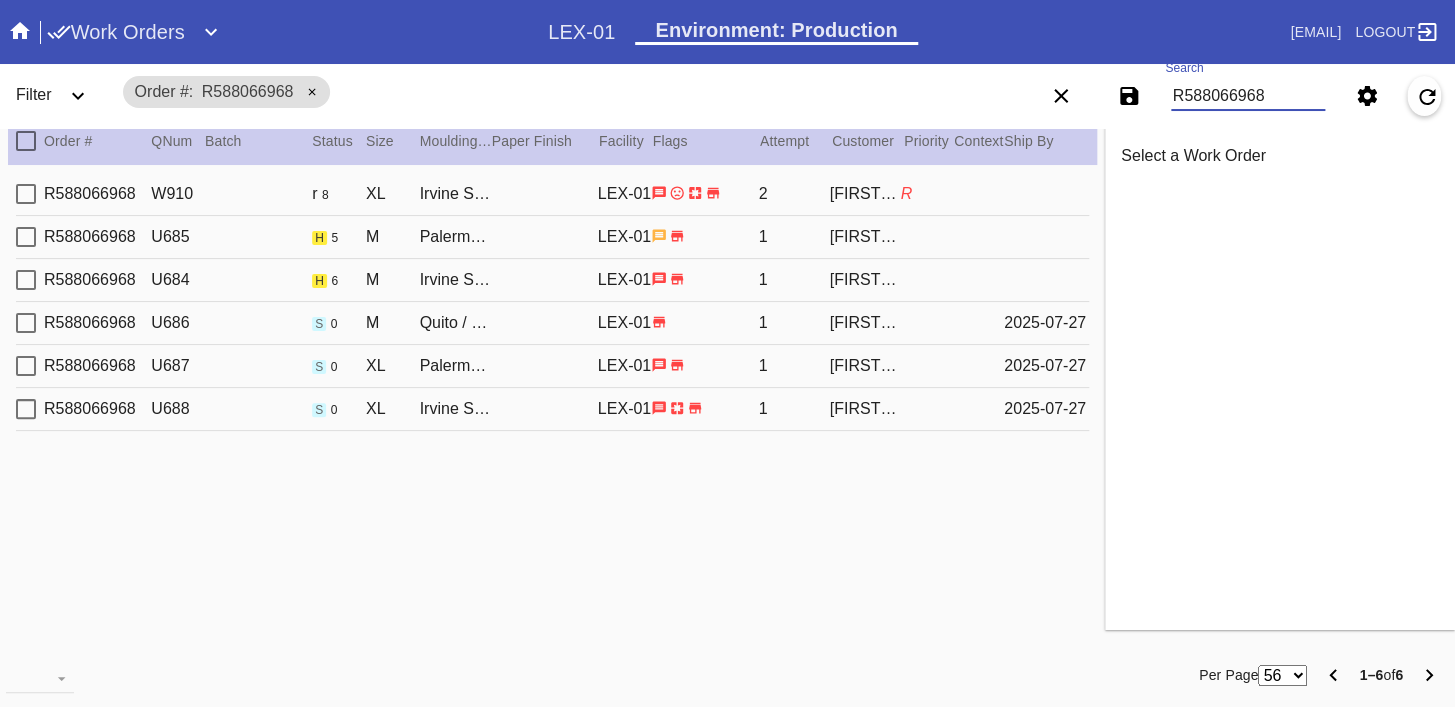 type on "R588066968" 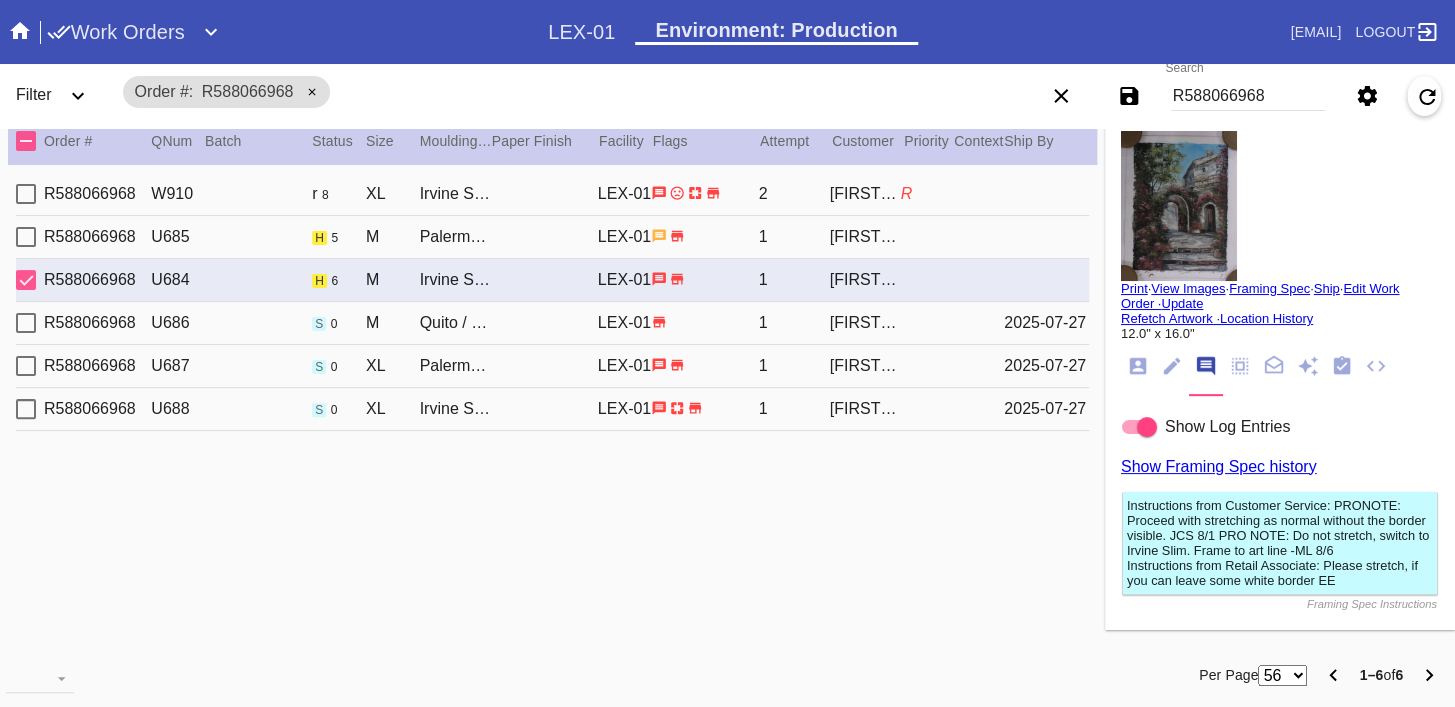 click on "R588066968 U685 h   5 M Palermo / Canvas LEX-01 1 [FIRST] [LAST]" at bounding box center [552, 237] 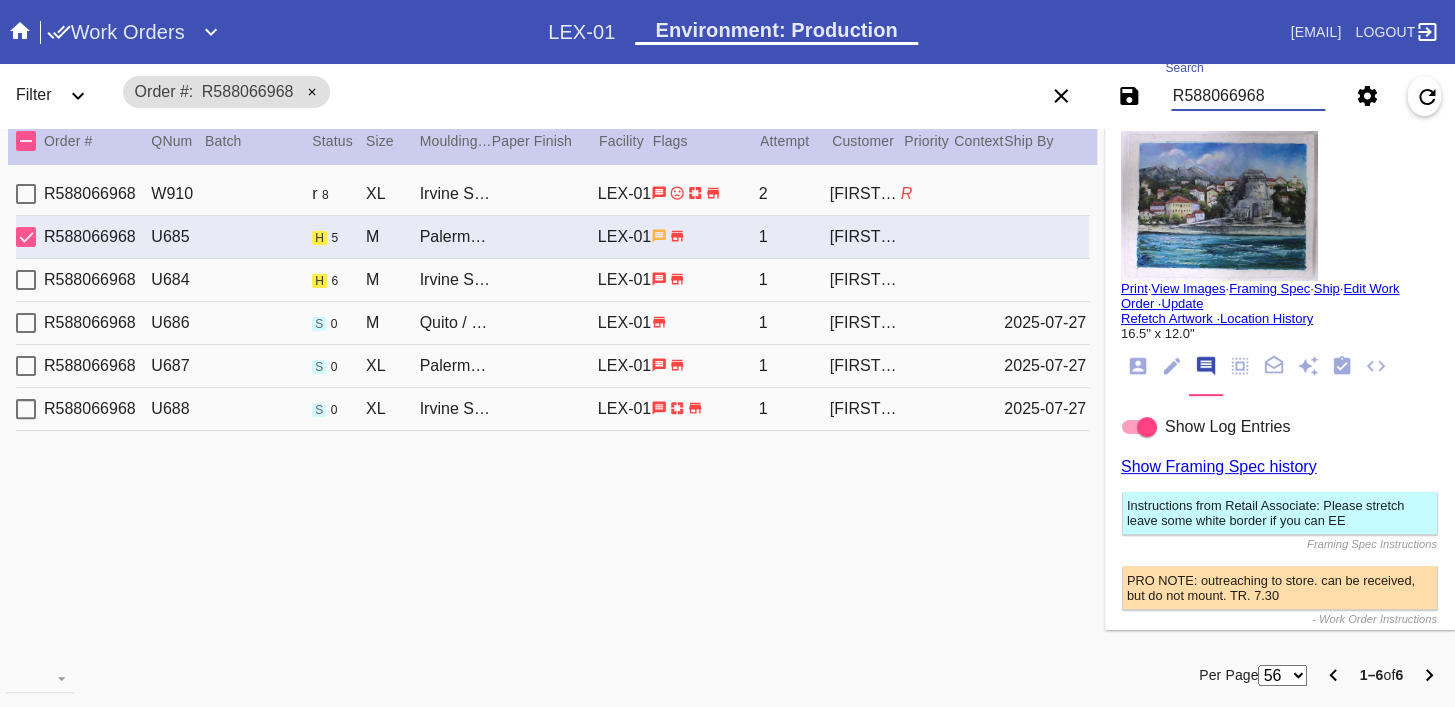 click on "R588066968" at bounding box center (1248, 96) 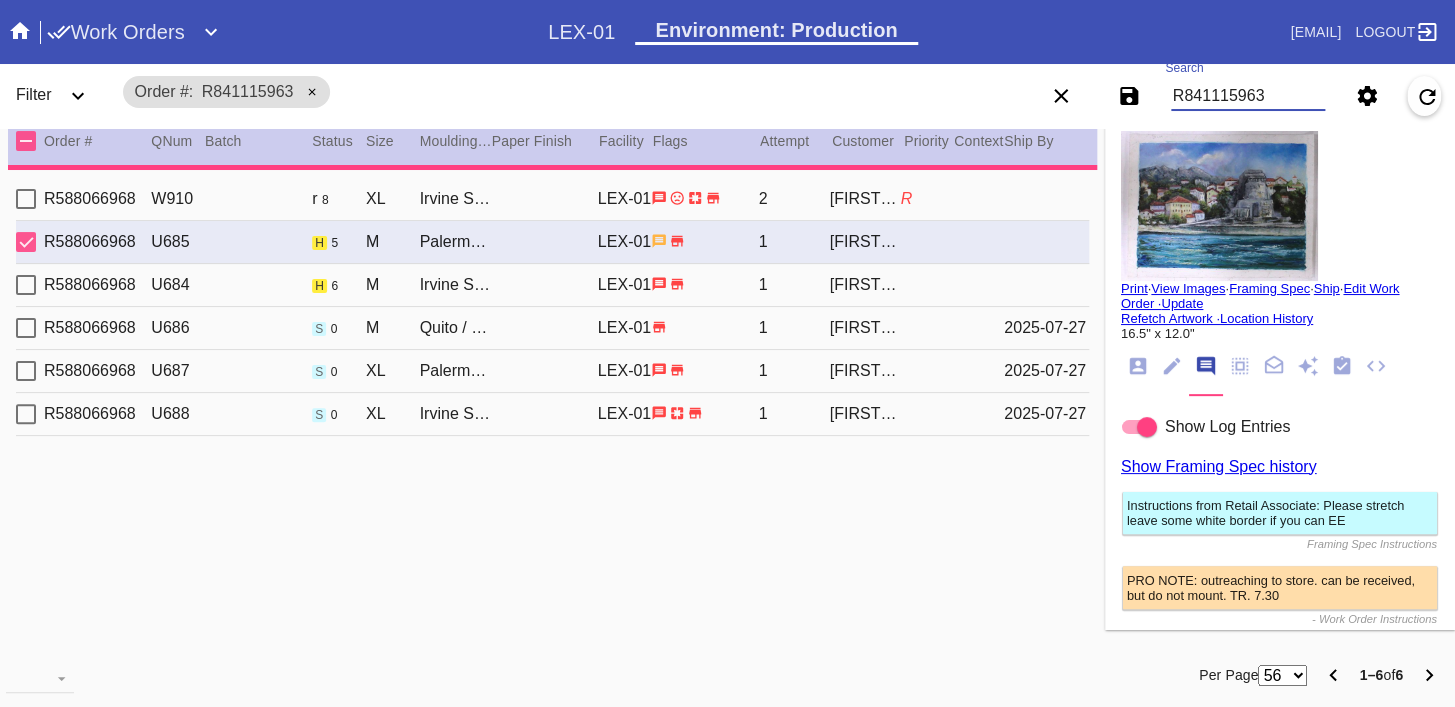 type 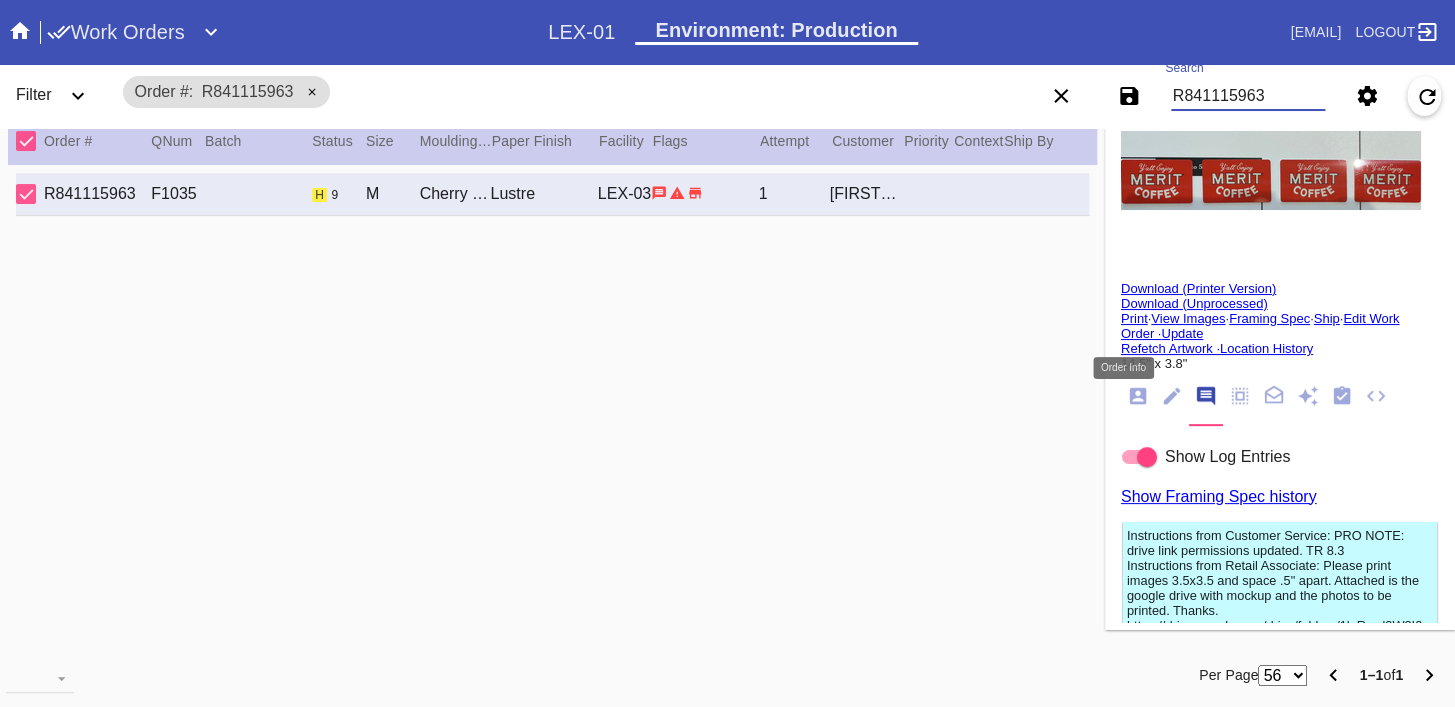 type on "R841115963" 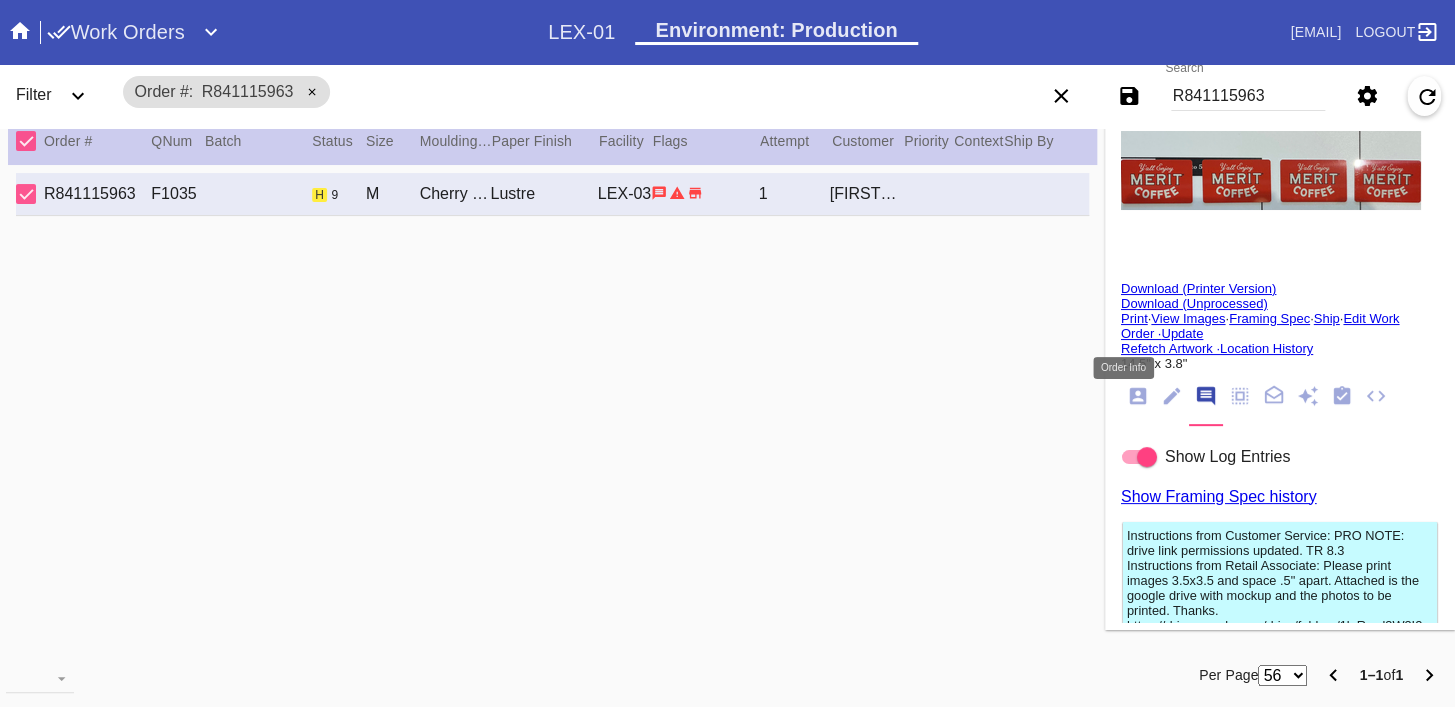 click 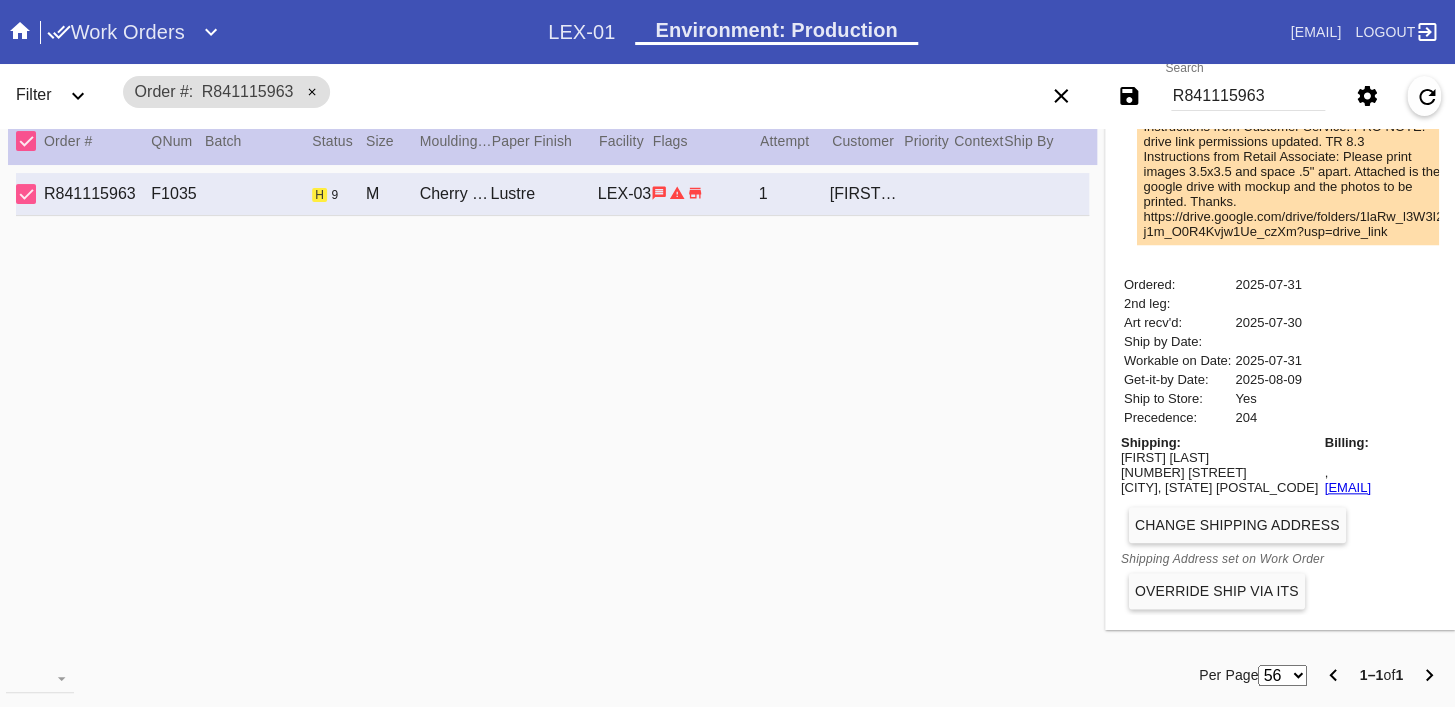 scroll, scrollTop: 785, scrollLeft: 0, axis: vertical 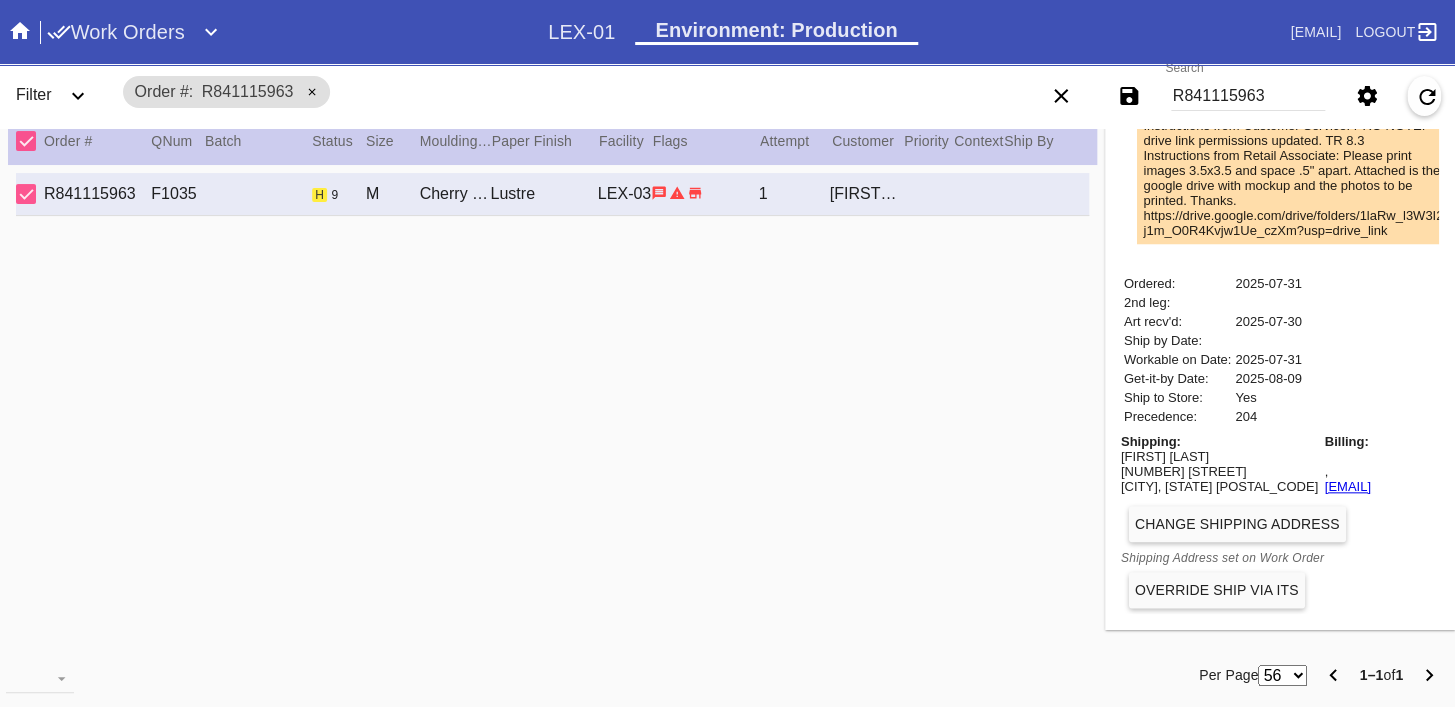 copy on "[EMAIL]" 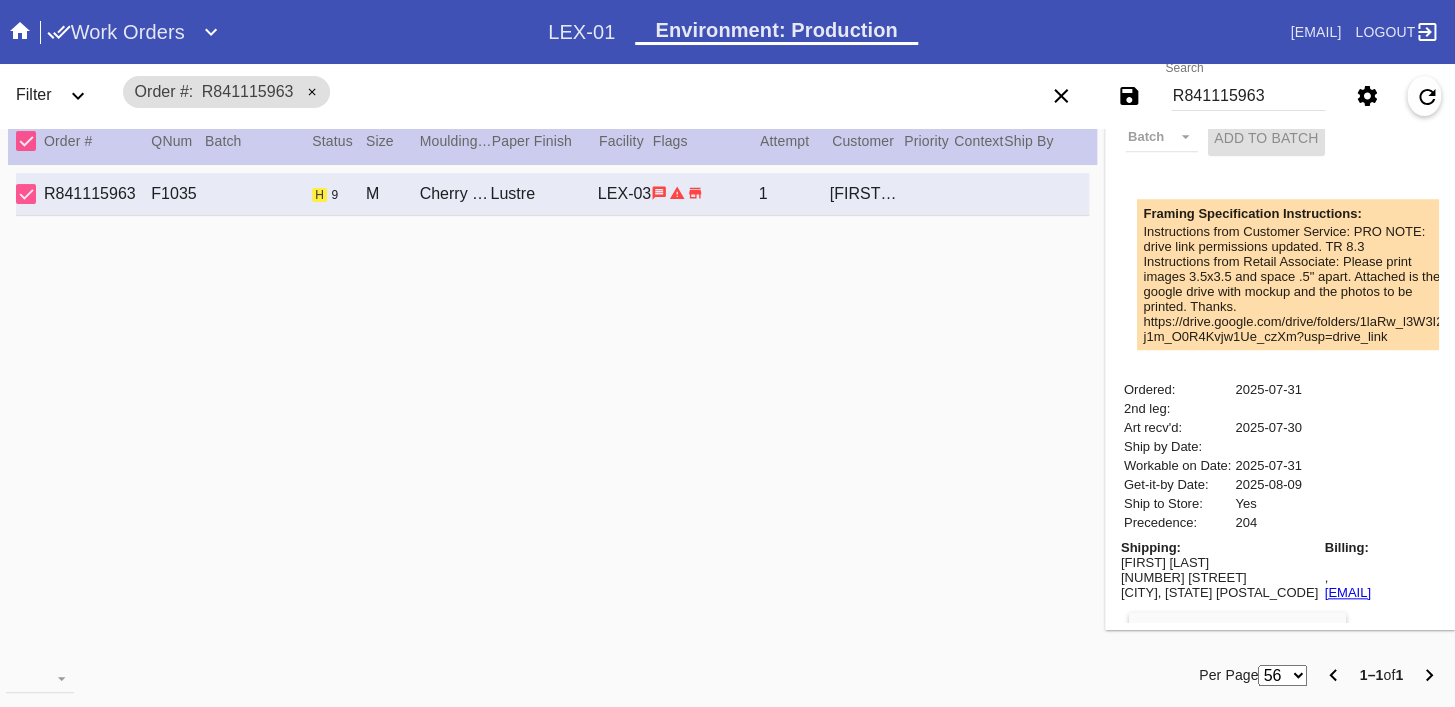 scroll, scrollTop: 567, scrollLeft: 0, axis: vertical 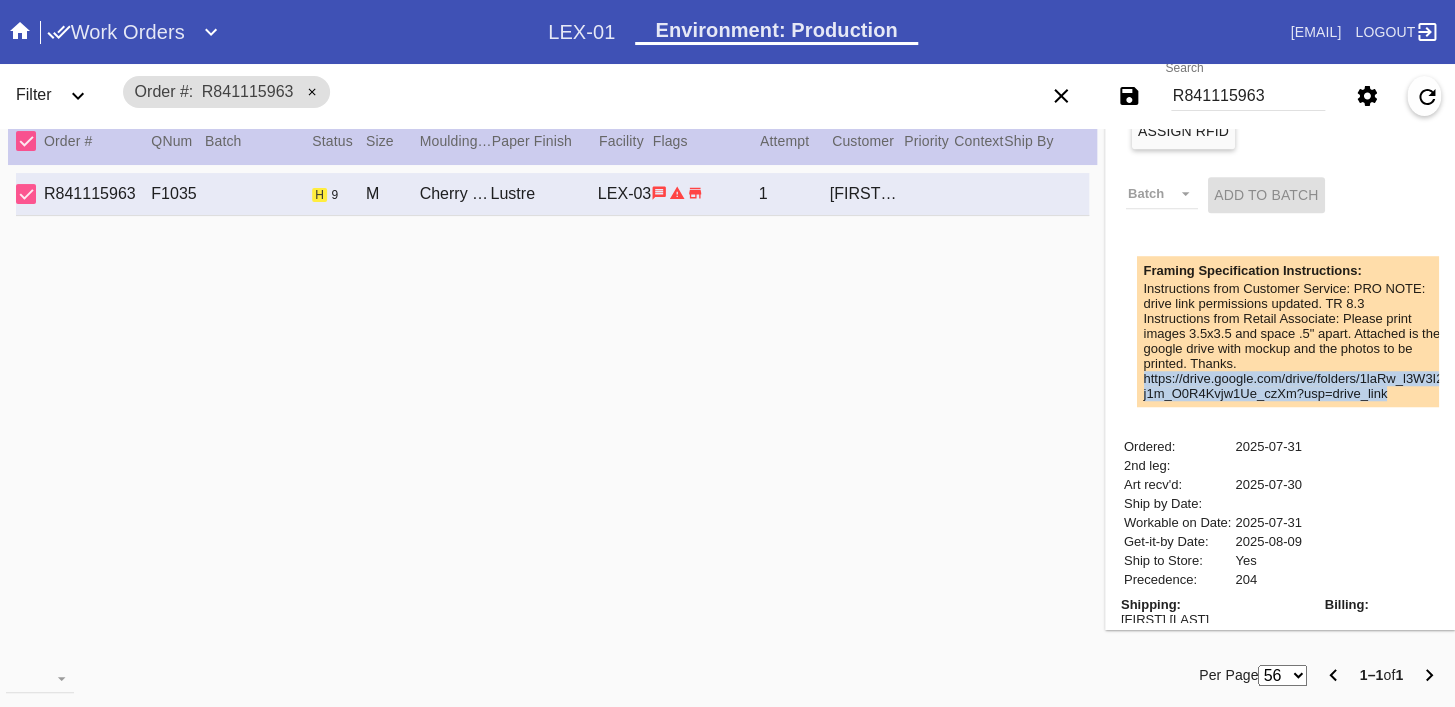 drag, startPoint x: 1392, startPoint y: 436, endPoint x: 1113, endPoint y: 415, distance: 279.7892 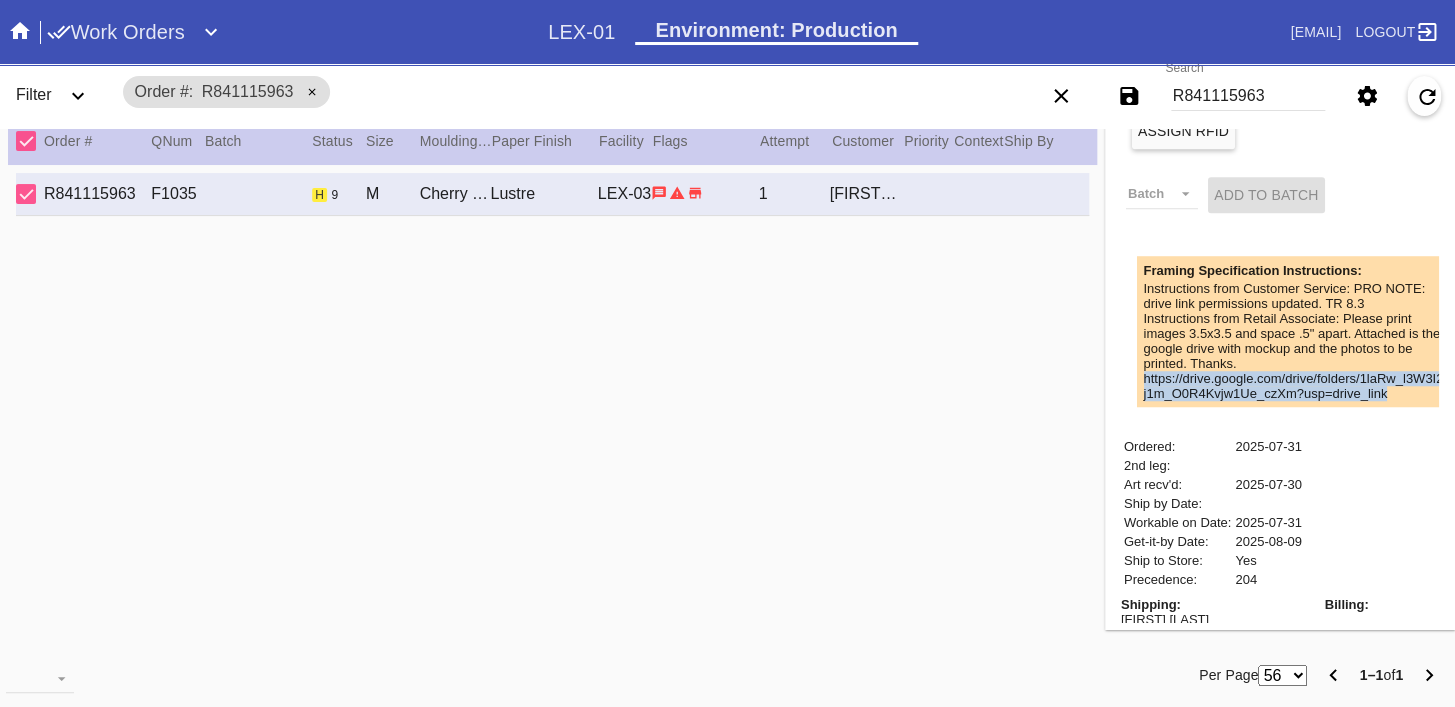copy on "https://drive.google.com/drive/folders/1laRw_l3W3I2-j1m_O0R4Kvjw1Ue_czXm?usp=drive_link" 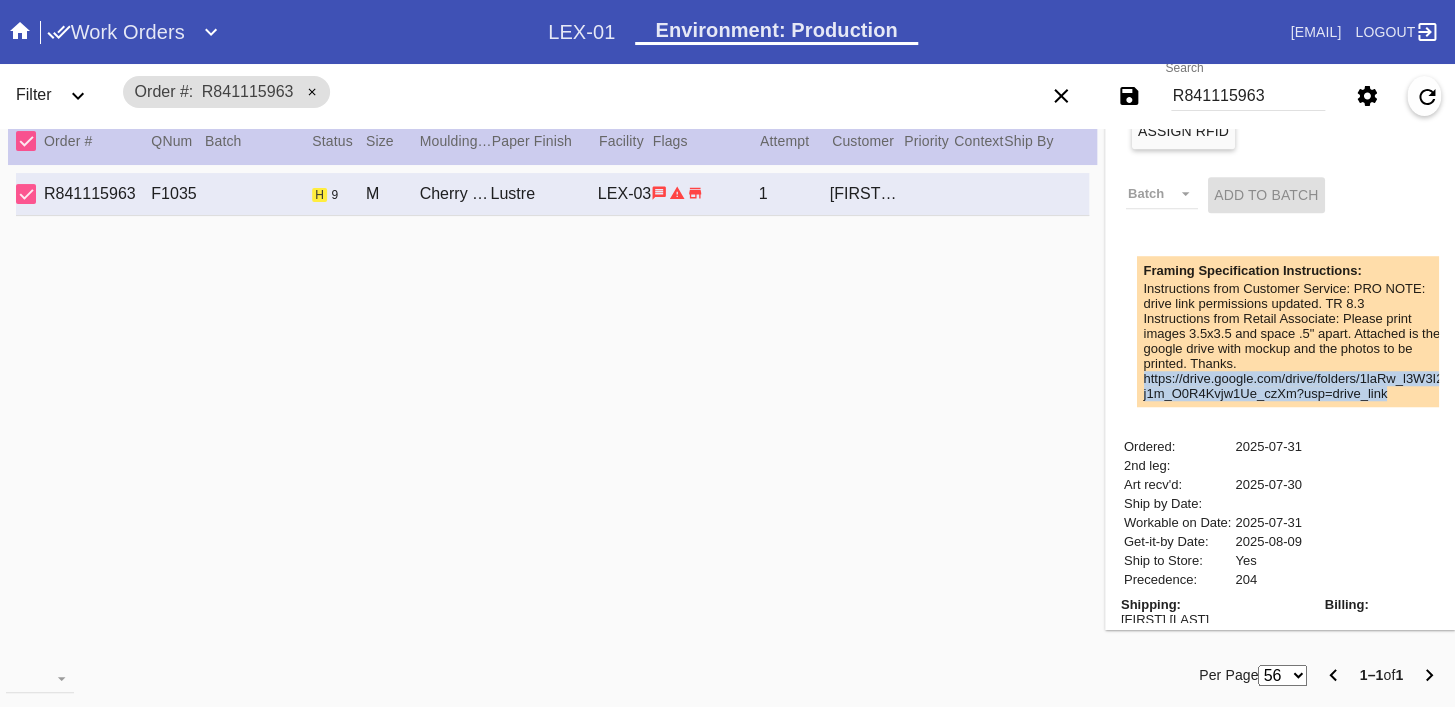 scroll, scrollTop: 0, scrollLeft: 0, axis: both 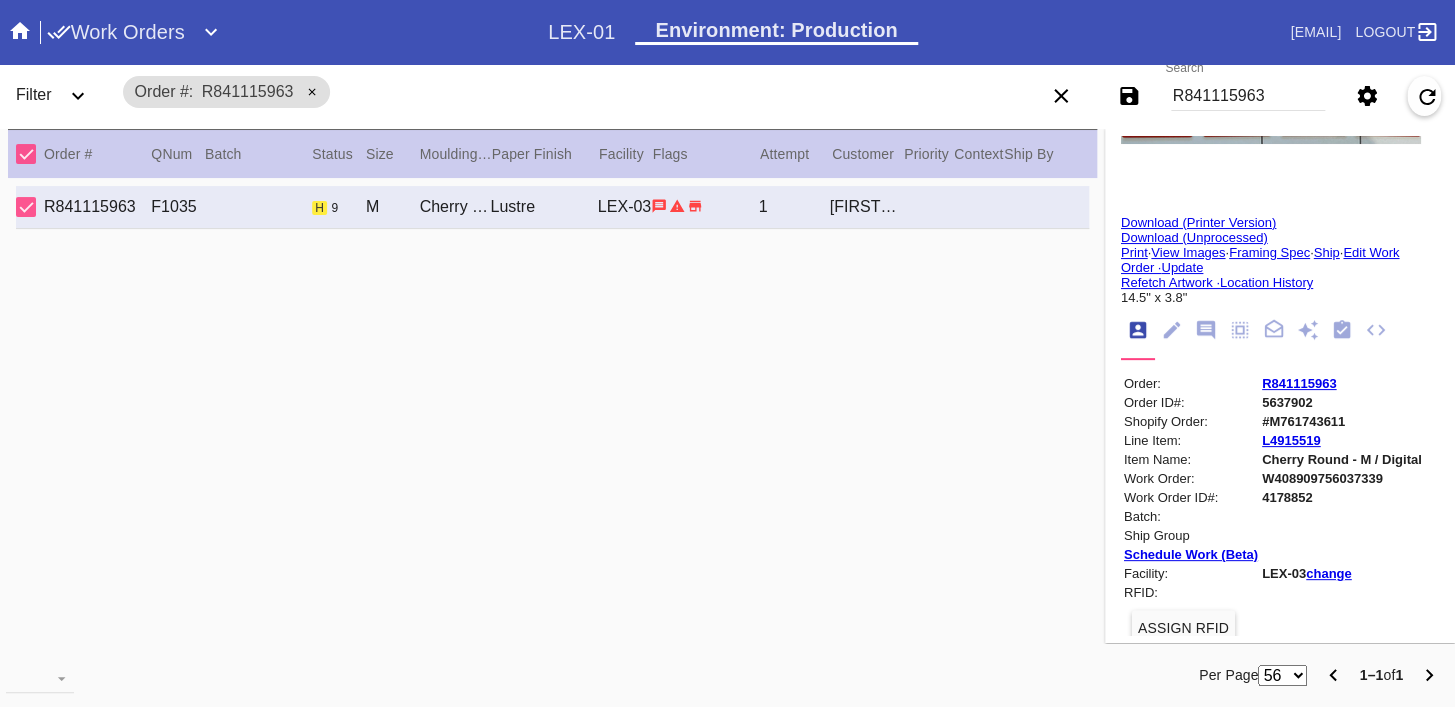 click 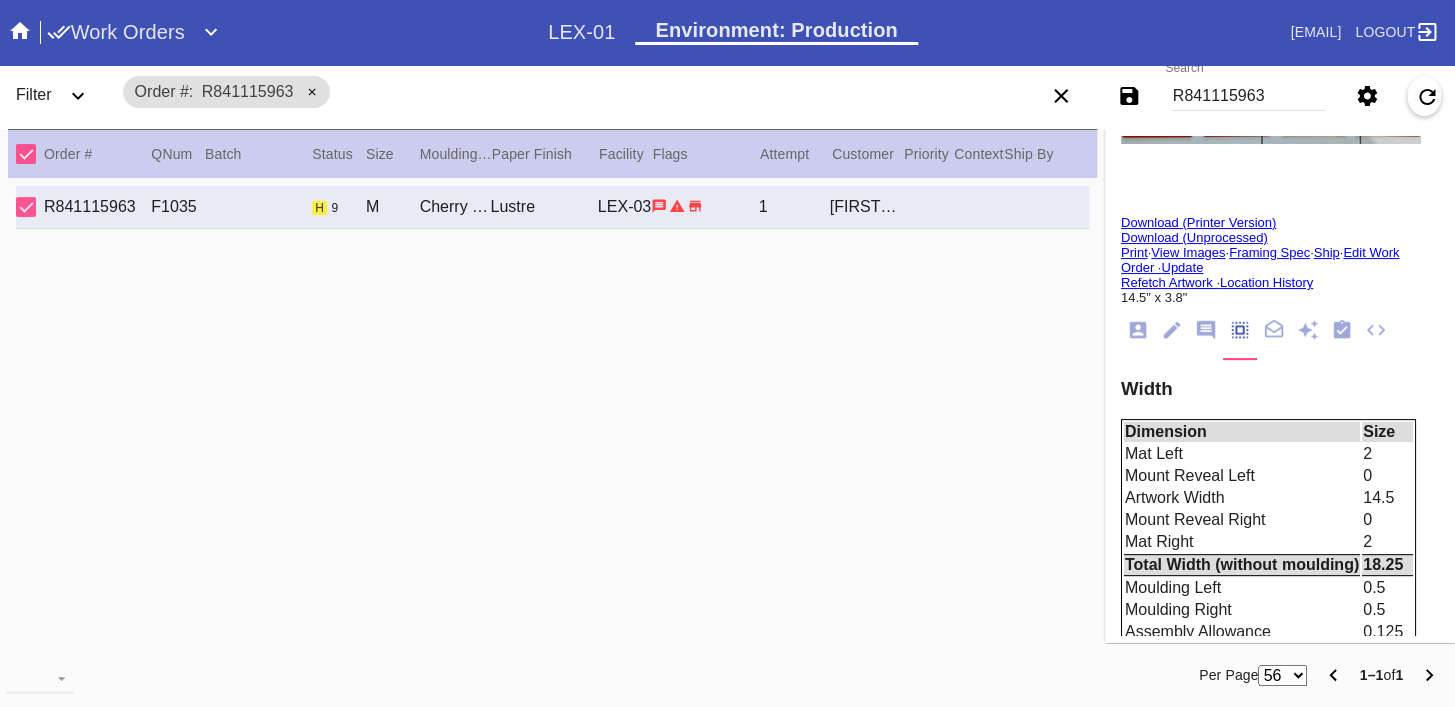 click 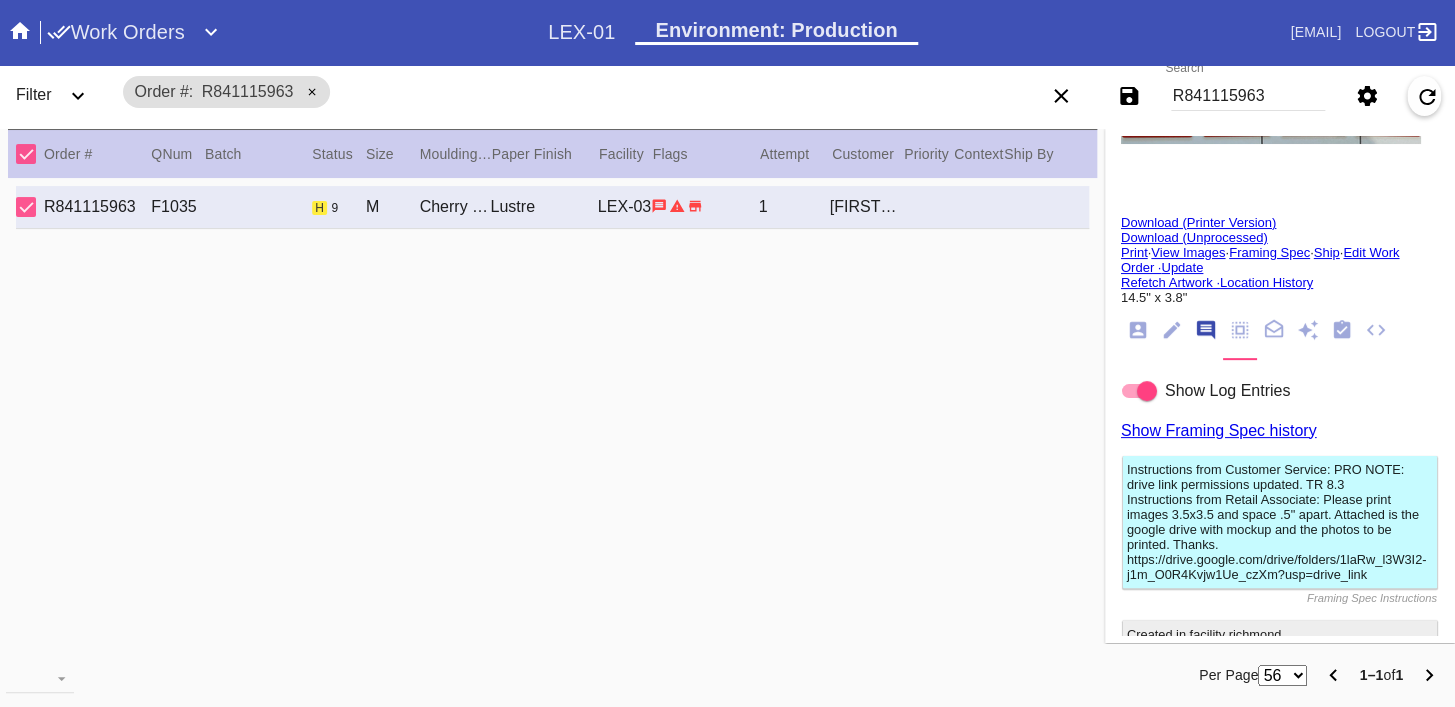 scroll, scrollTop: 123, scrollLeft: 0, axis: vertical 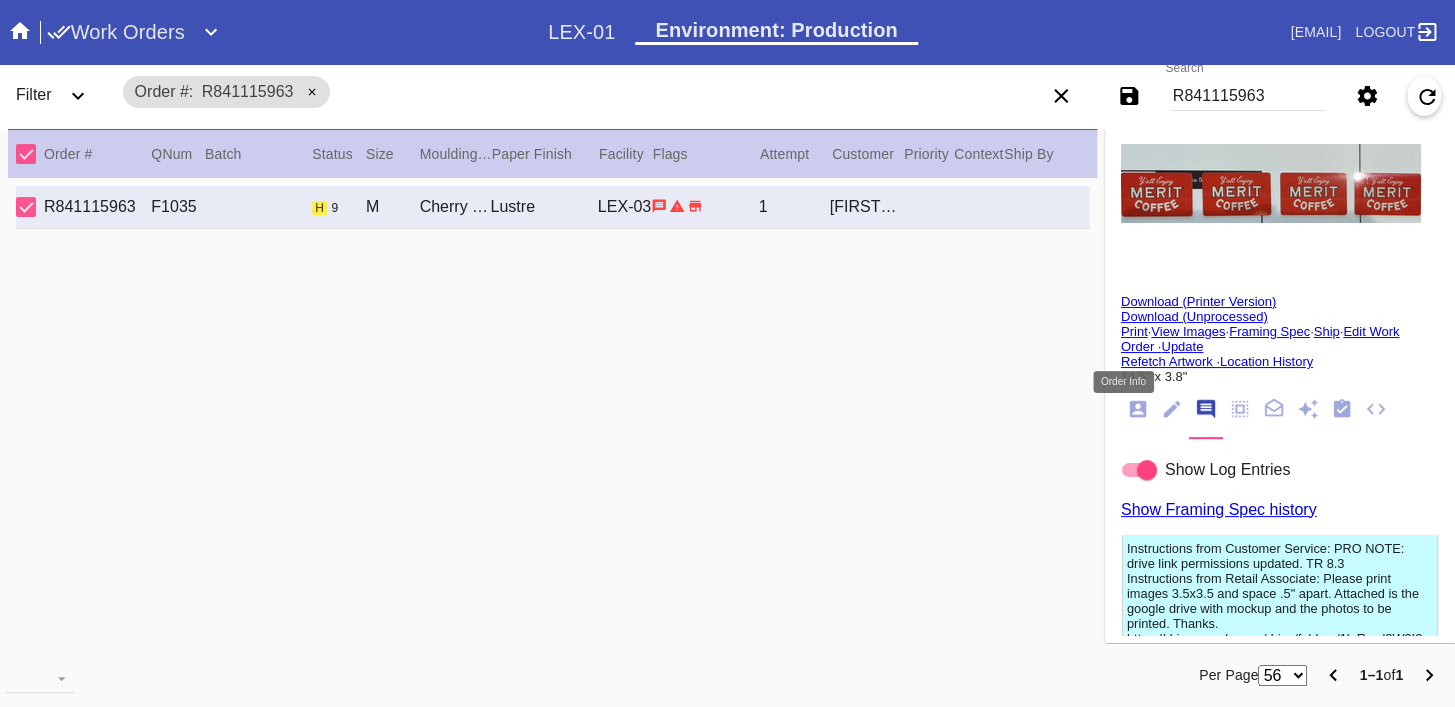 click 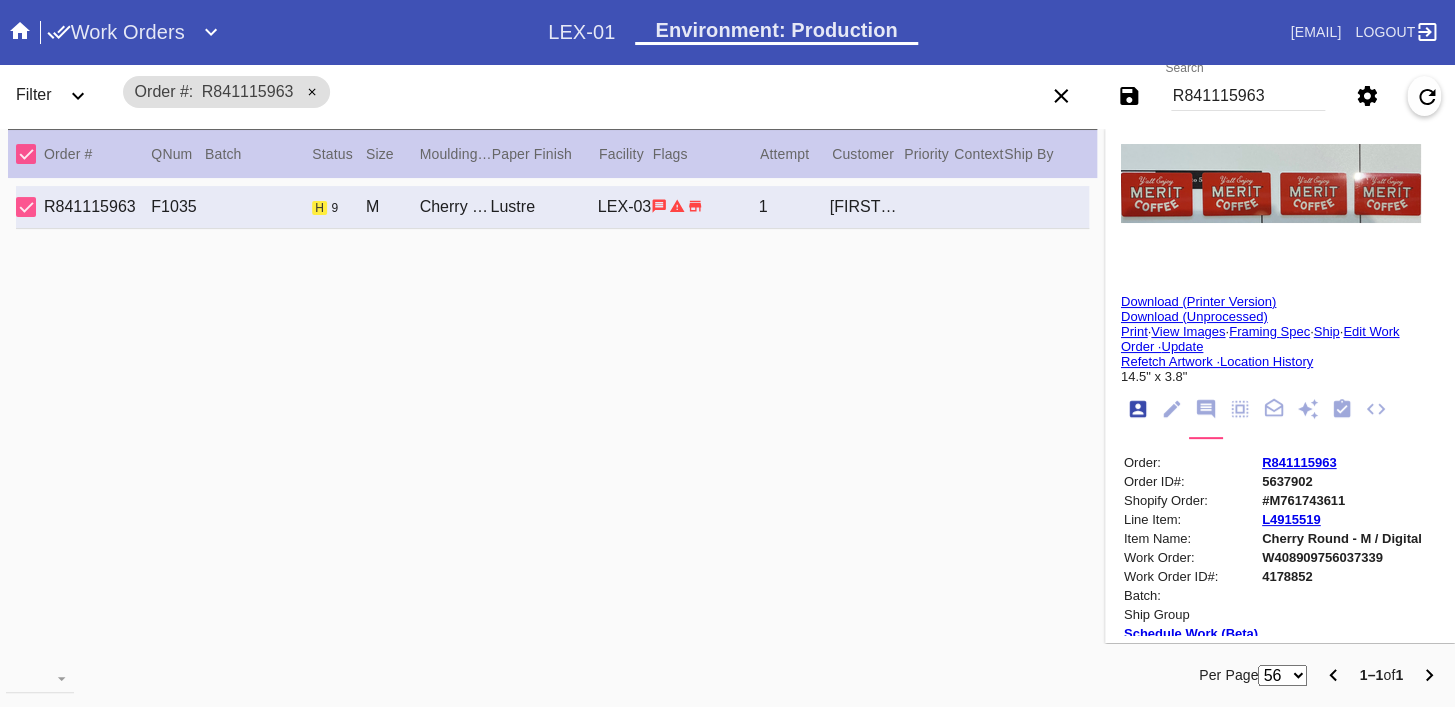 scroll, scrollTop: 24, scrollLeft: 0, axis: vertical 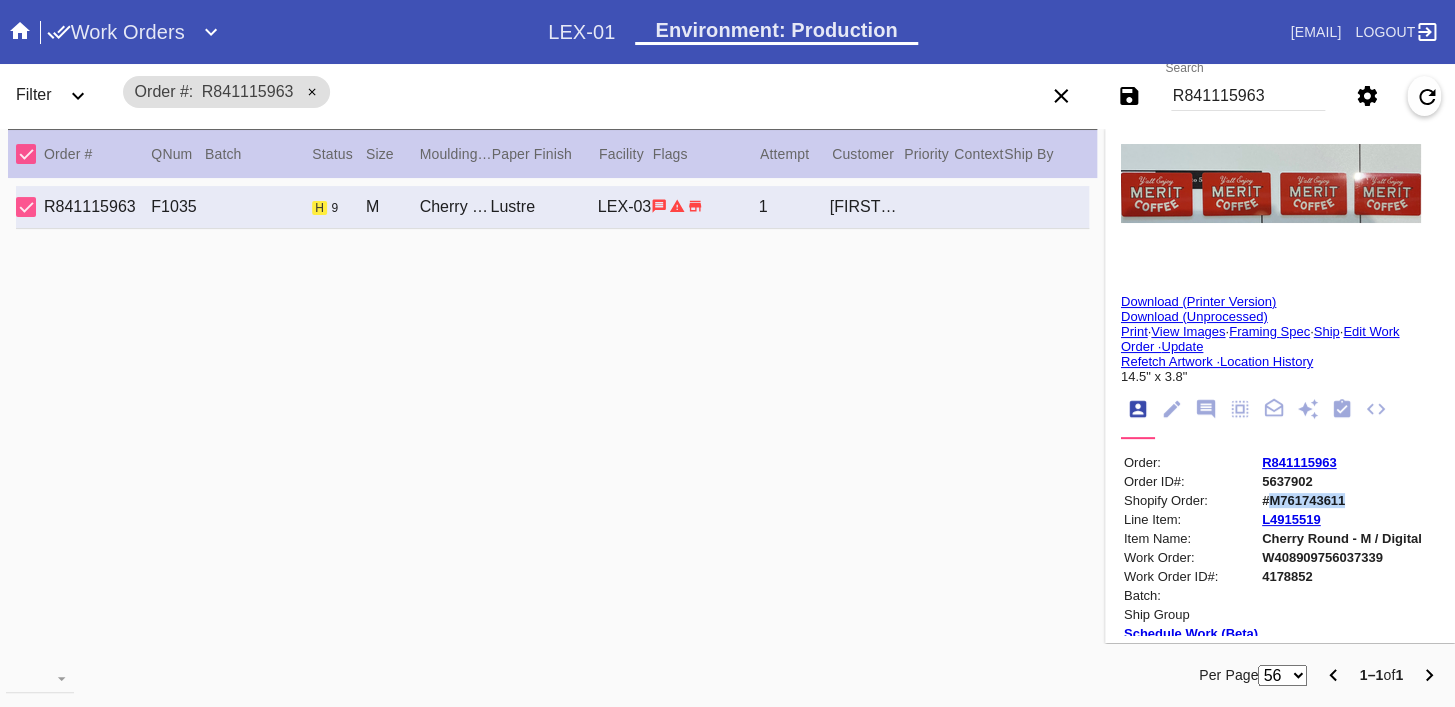 copy on "[ORDER_ID]" 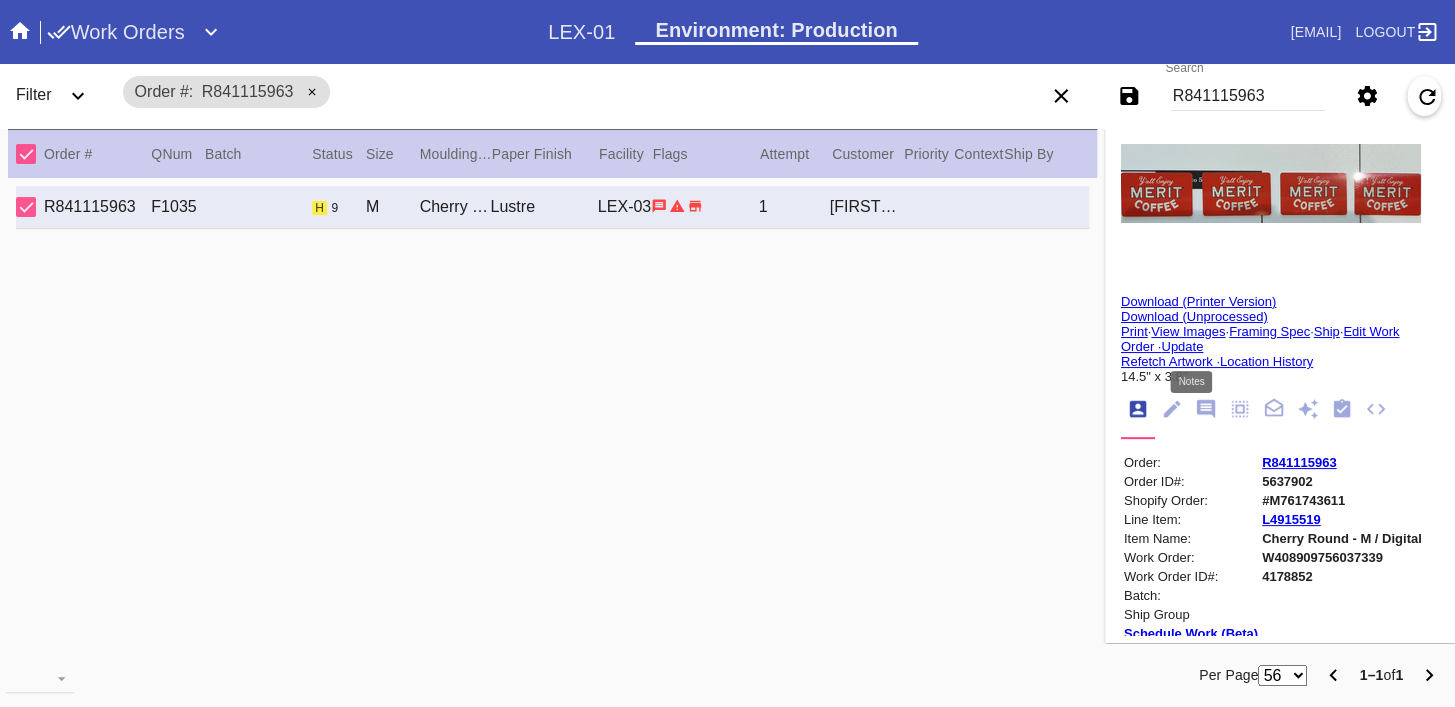 click 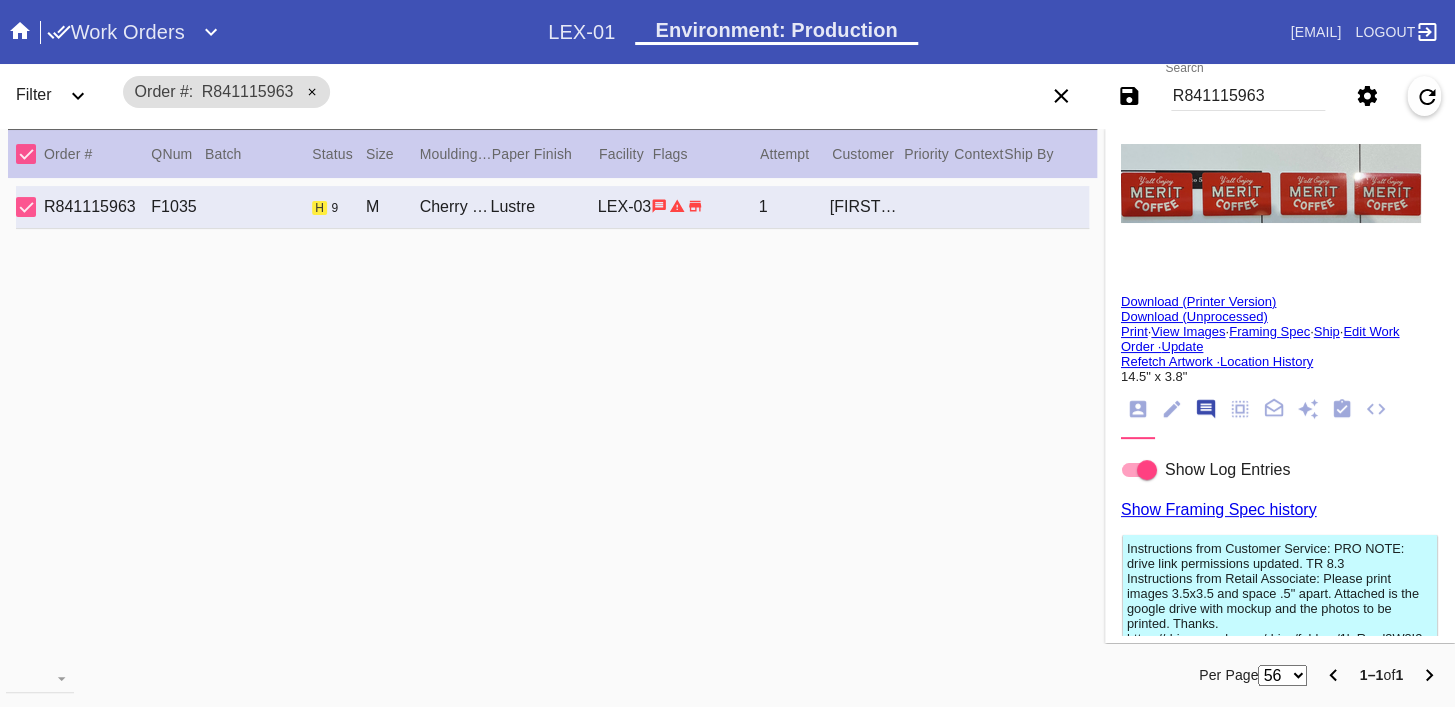 scroll, scrollTop: 123, scrollLeft: 0, axis: vertical 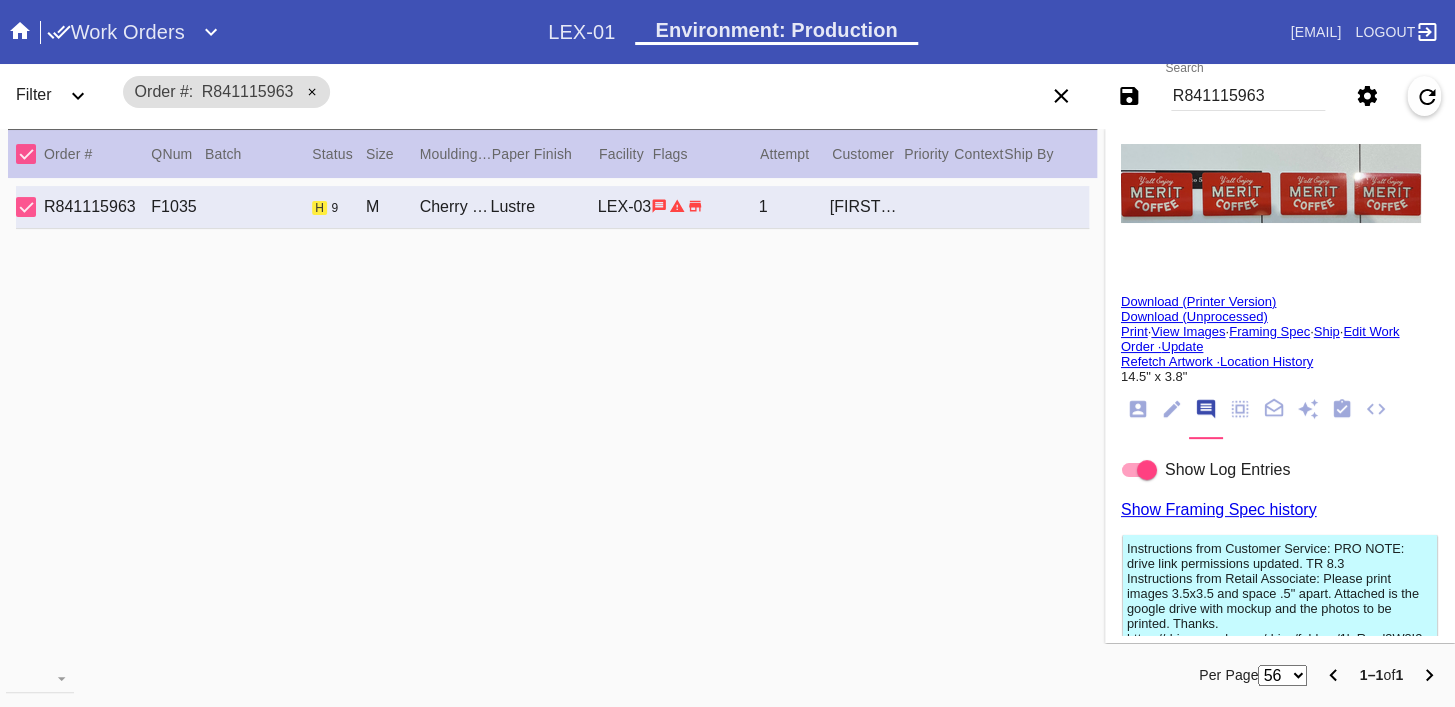 click at bounding box center [1147, 470] 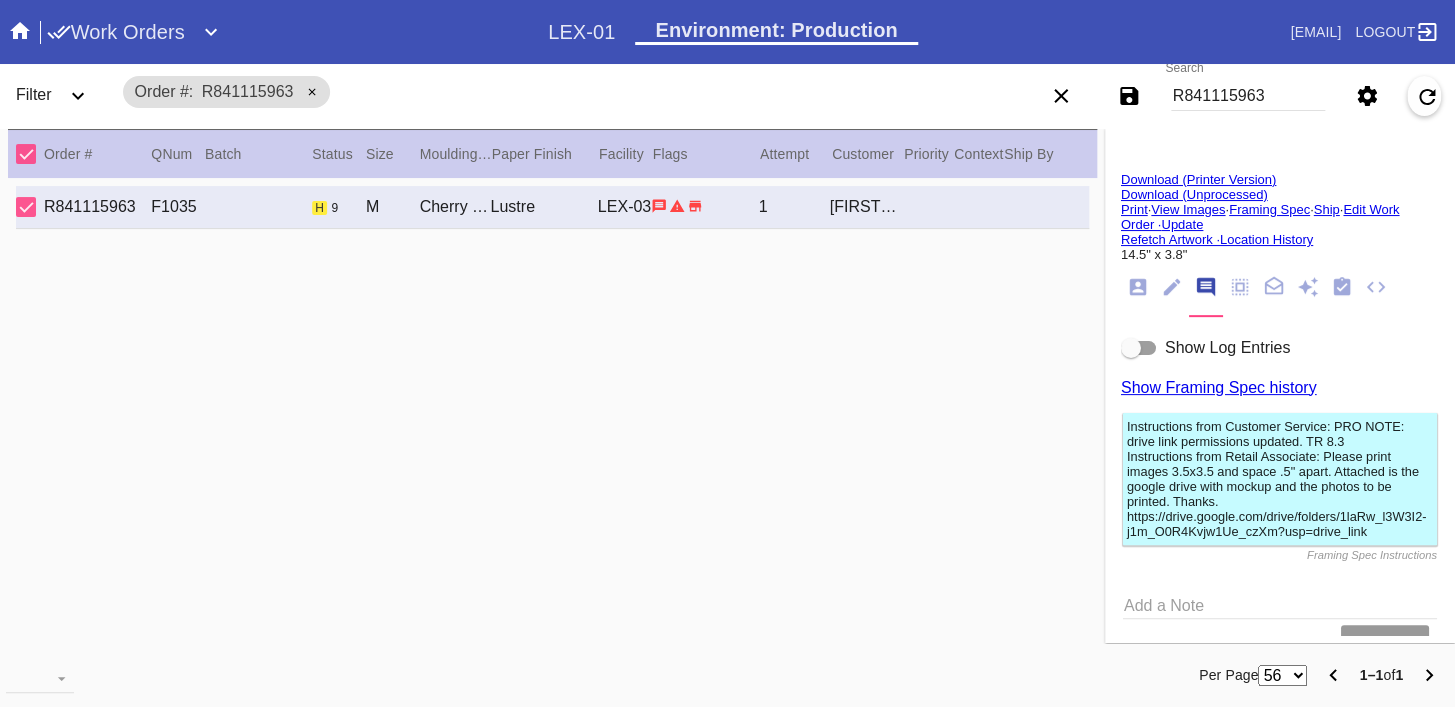 scroll, scrollTop: 181, scrollLeft: 0, axis: vertical 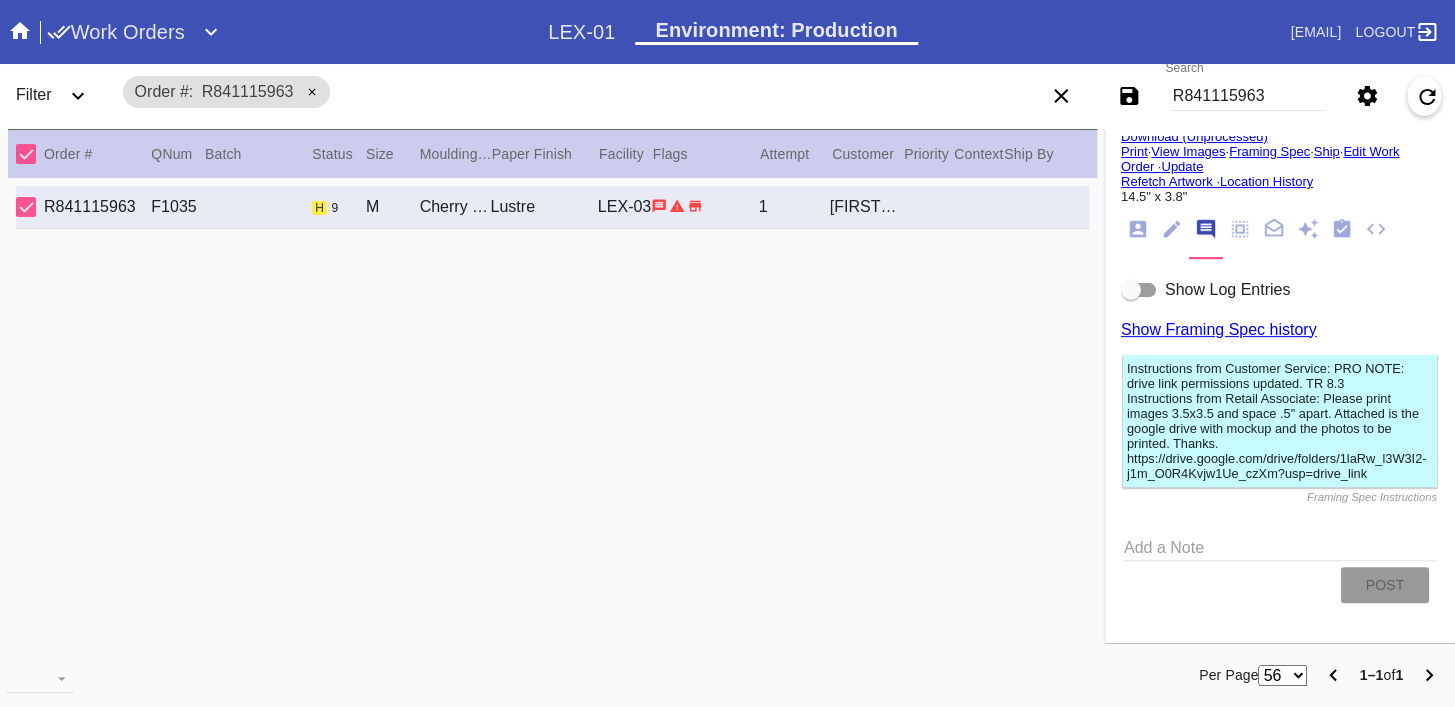 click on "Add a Note" at bounding box center (1280, 546) 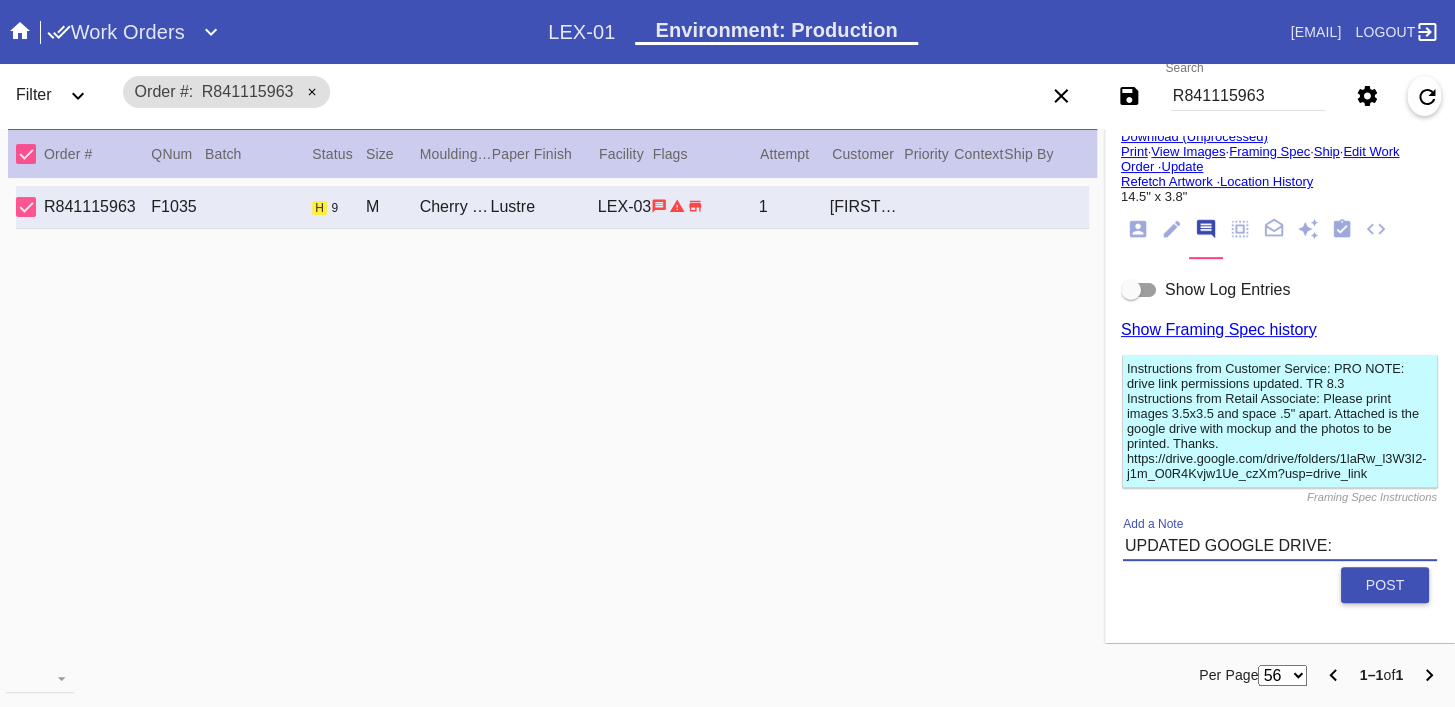 paste on "https://drive.google.com/drive/folders/1WCxSiEG1YP8Zg1XcxtAkVFcAGtSbCHwv?usp=sharing" 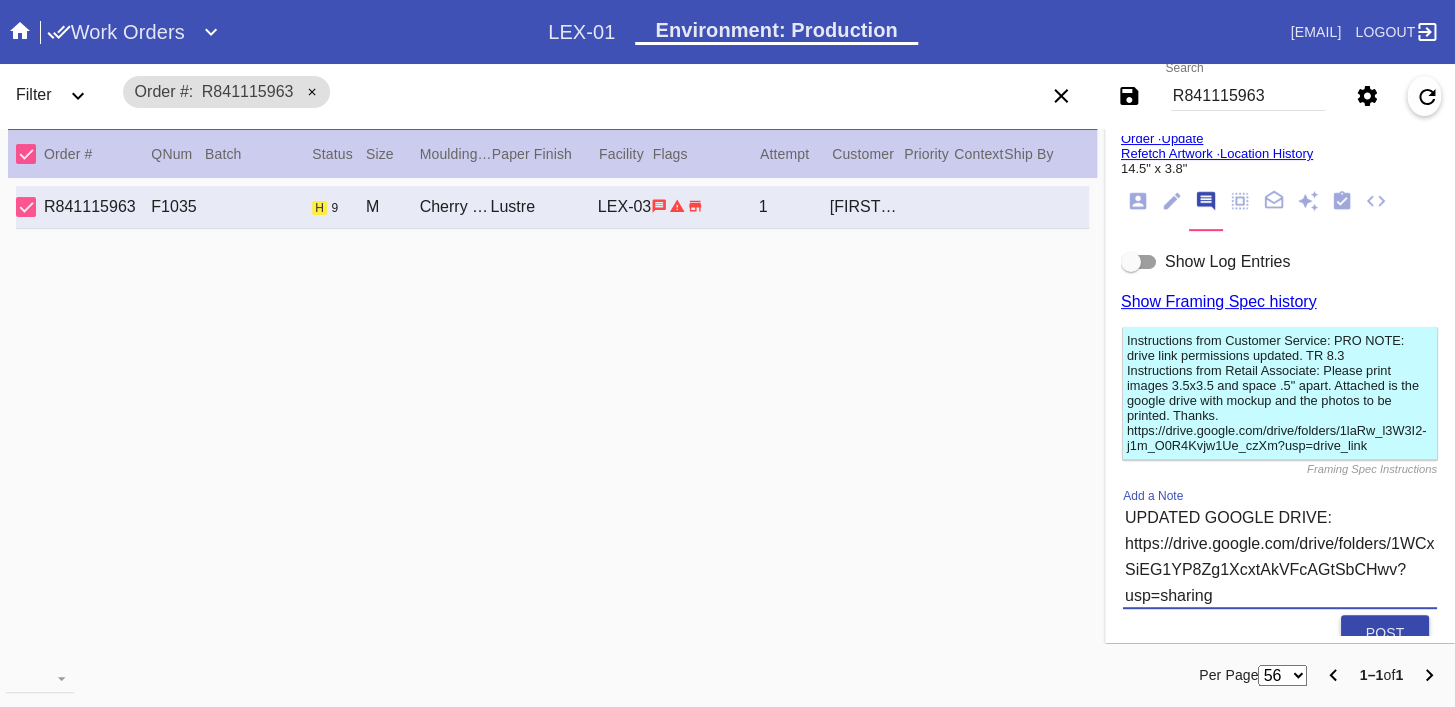 scroll, scrollTop: 257, scrollLeft: 0, axis: vertical 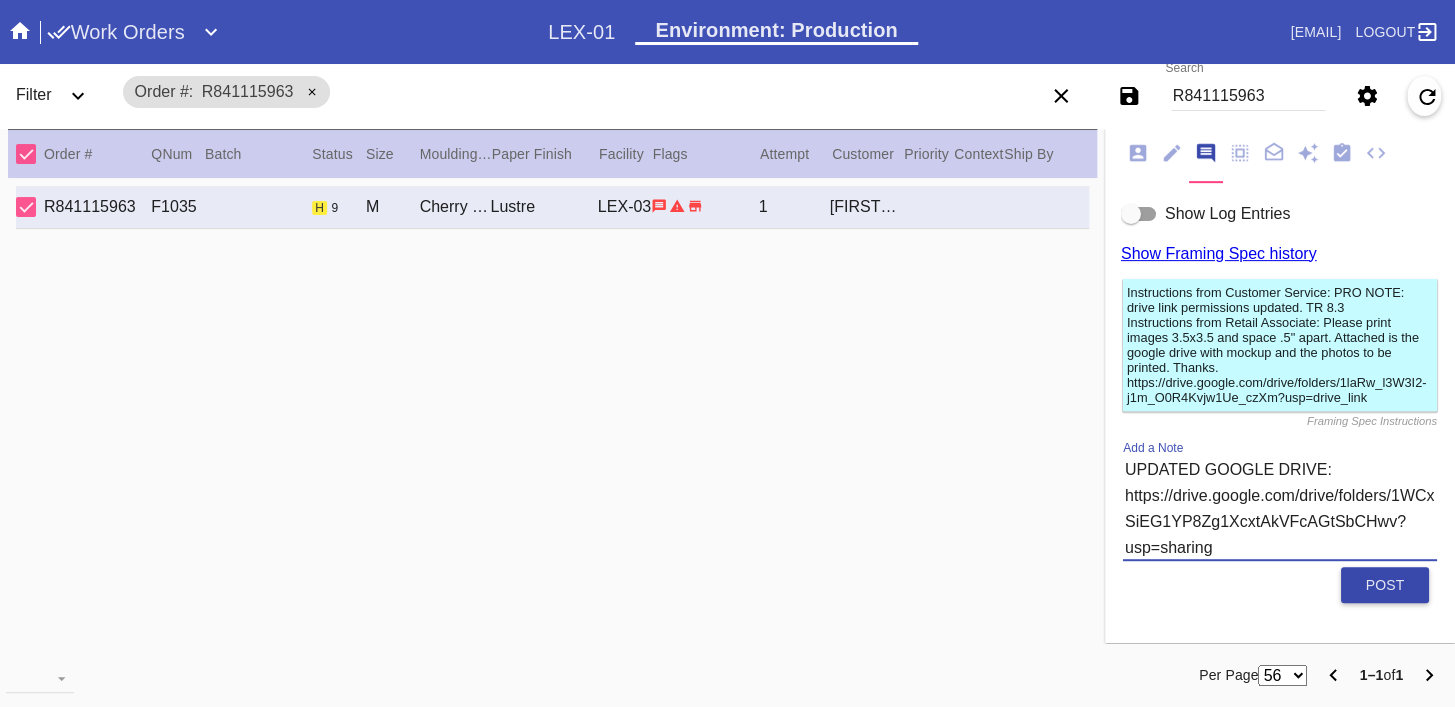 type on "UPDATED GOOGLE DRIVE: https://drive.google.com/drive/folders/1WCxSiEG1YP8Zg1XcxtAkVFcAGtSbCHwv?usp=sharing" 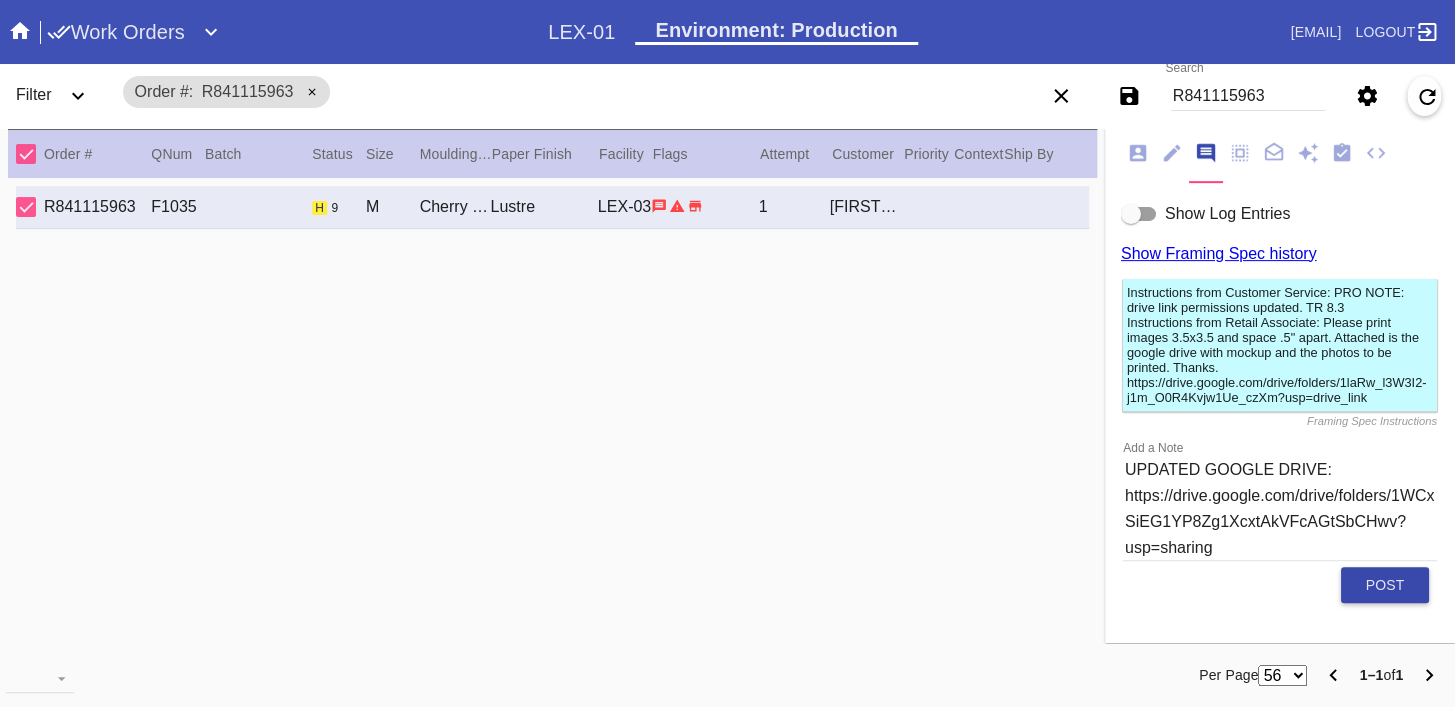 click on "Post" at bounding box center [1385, 585] 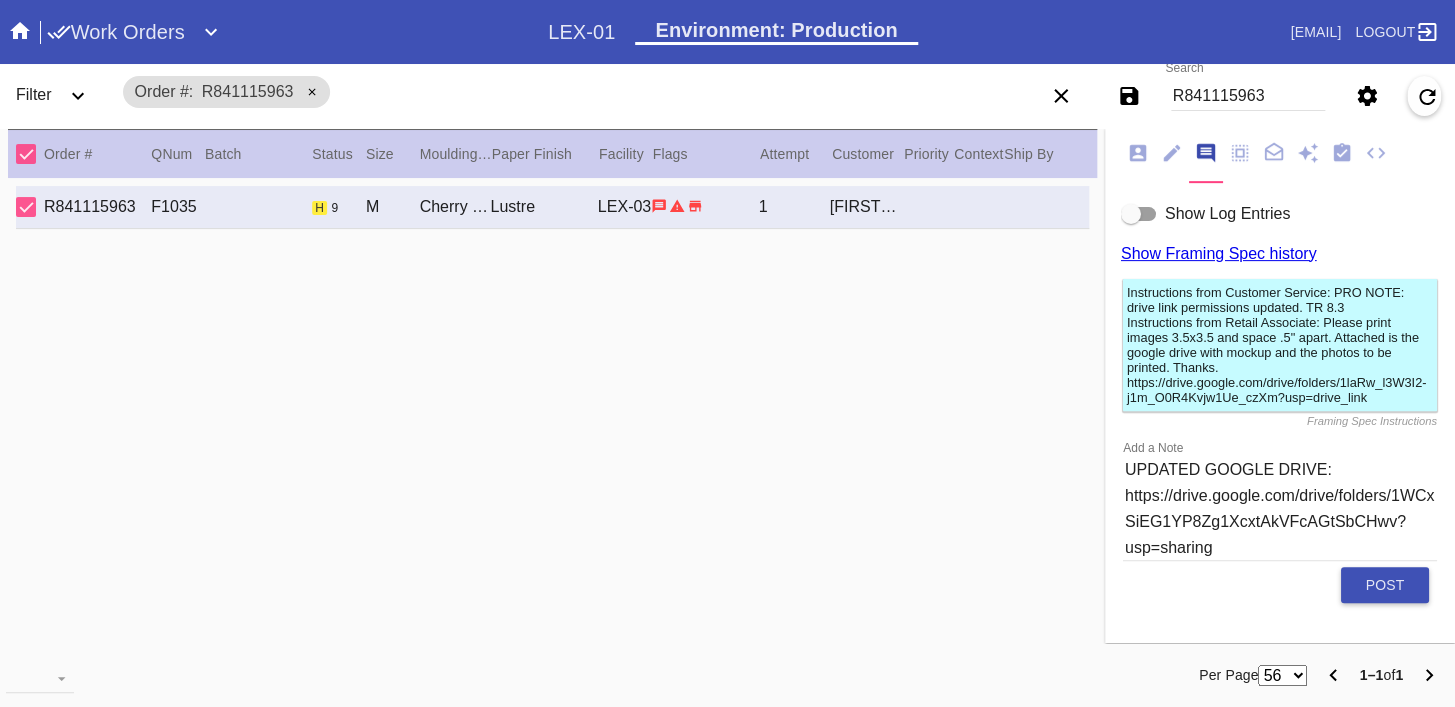 type 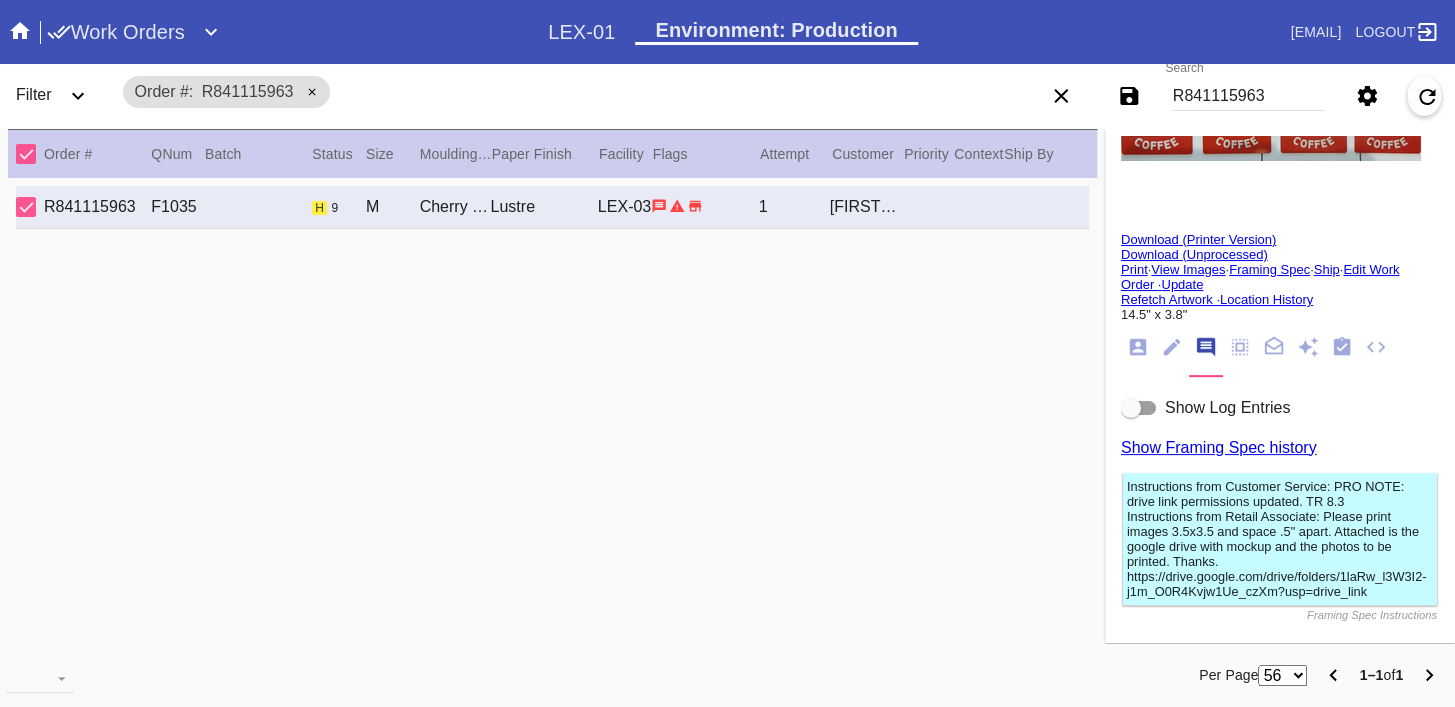scroll, scrollTop: 0, scrollLeft: 0, axis: both 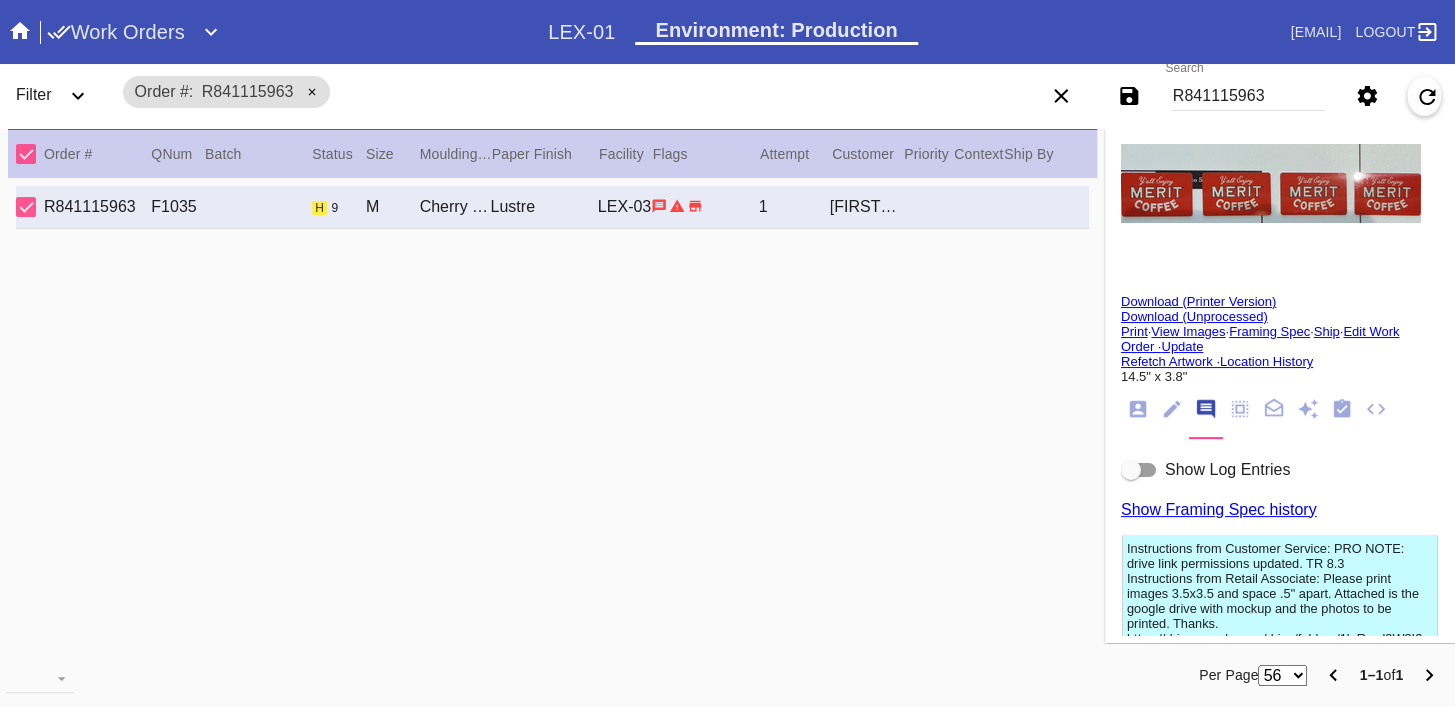 click on "Update" at bounding box center [1182, 346] 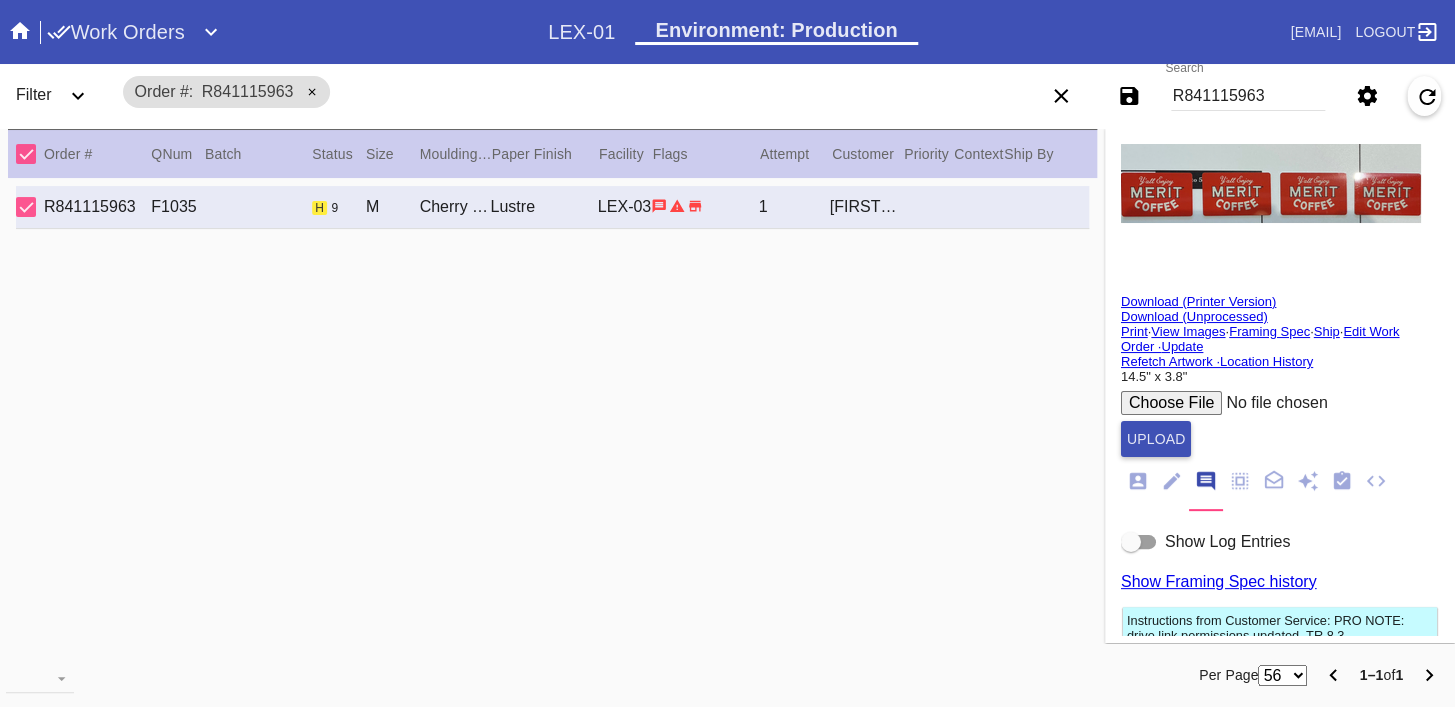 click at bounding box center [1272, 403] 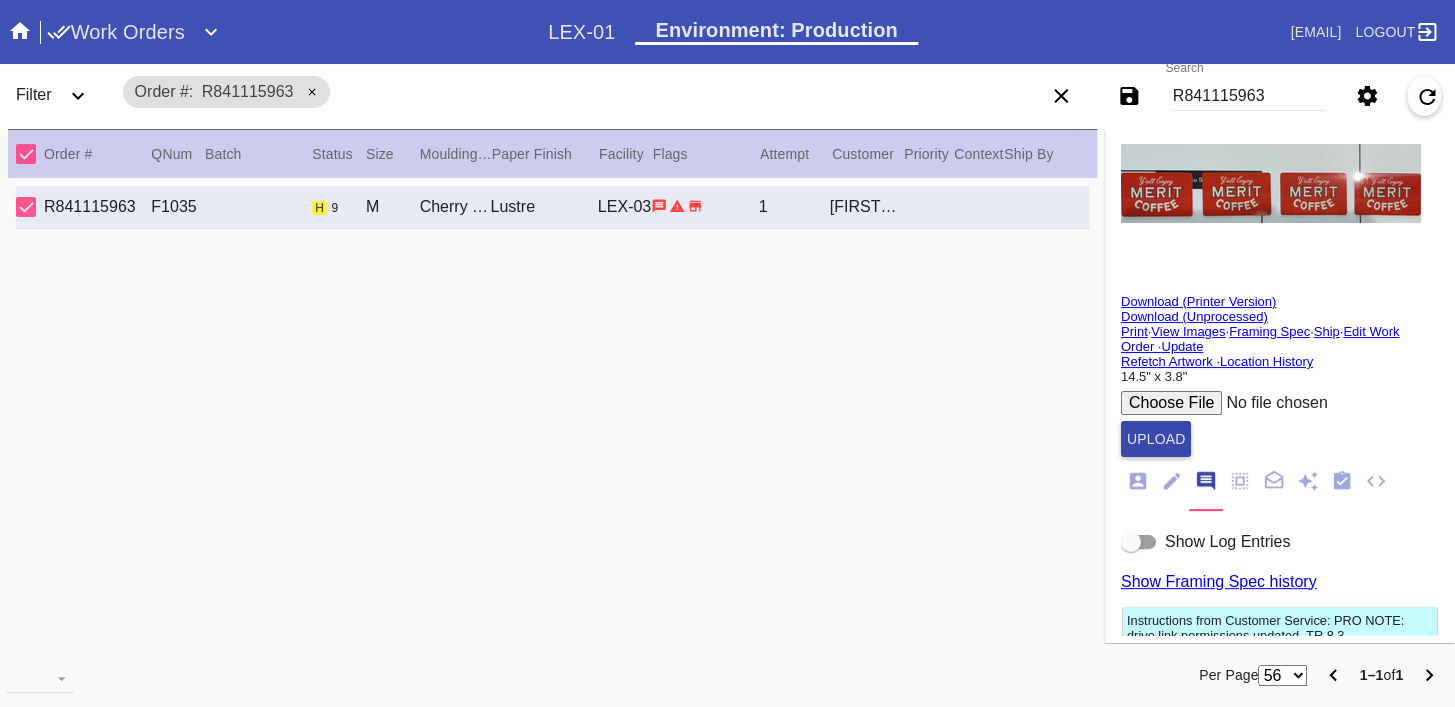 click on "Upload" at bounding box center (1156, 439) 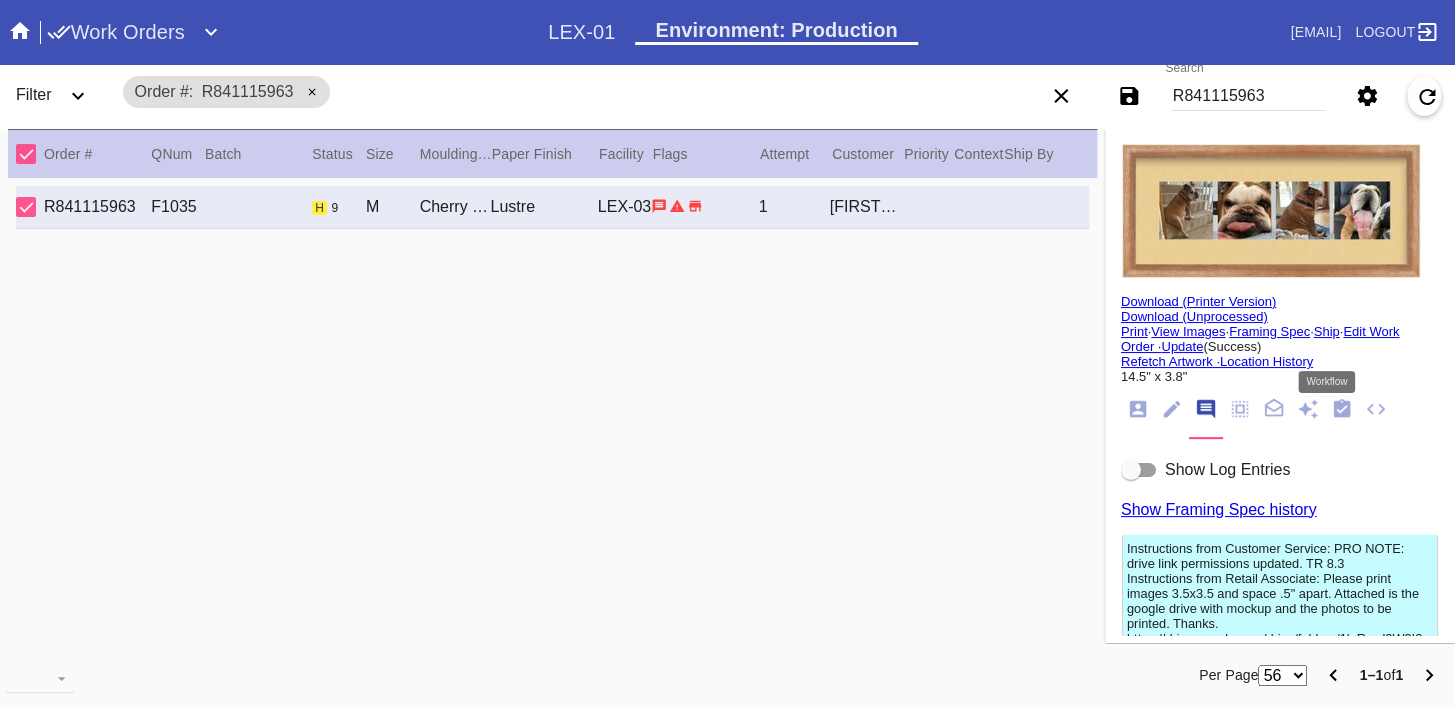 click 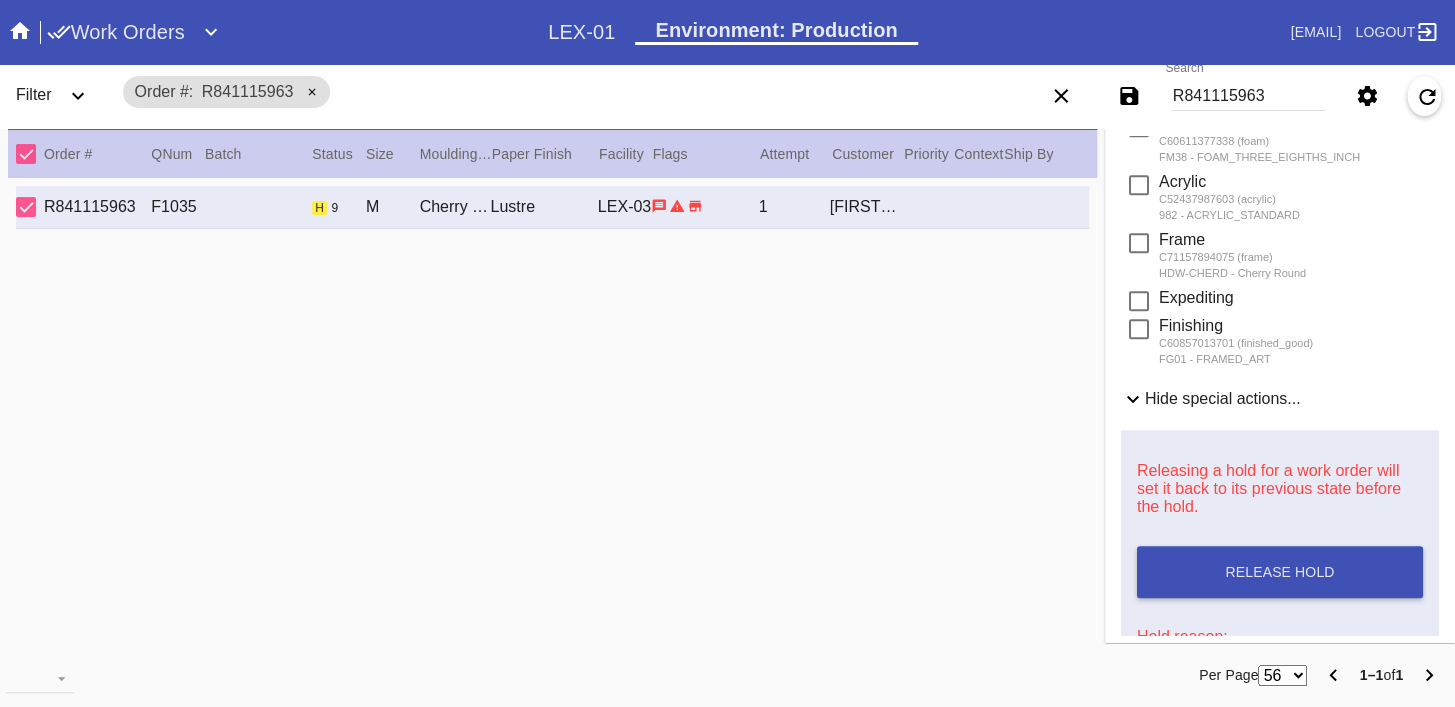 scroll, scrollTop: 886, scrollLeft: 0, axis: vertical 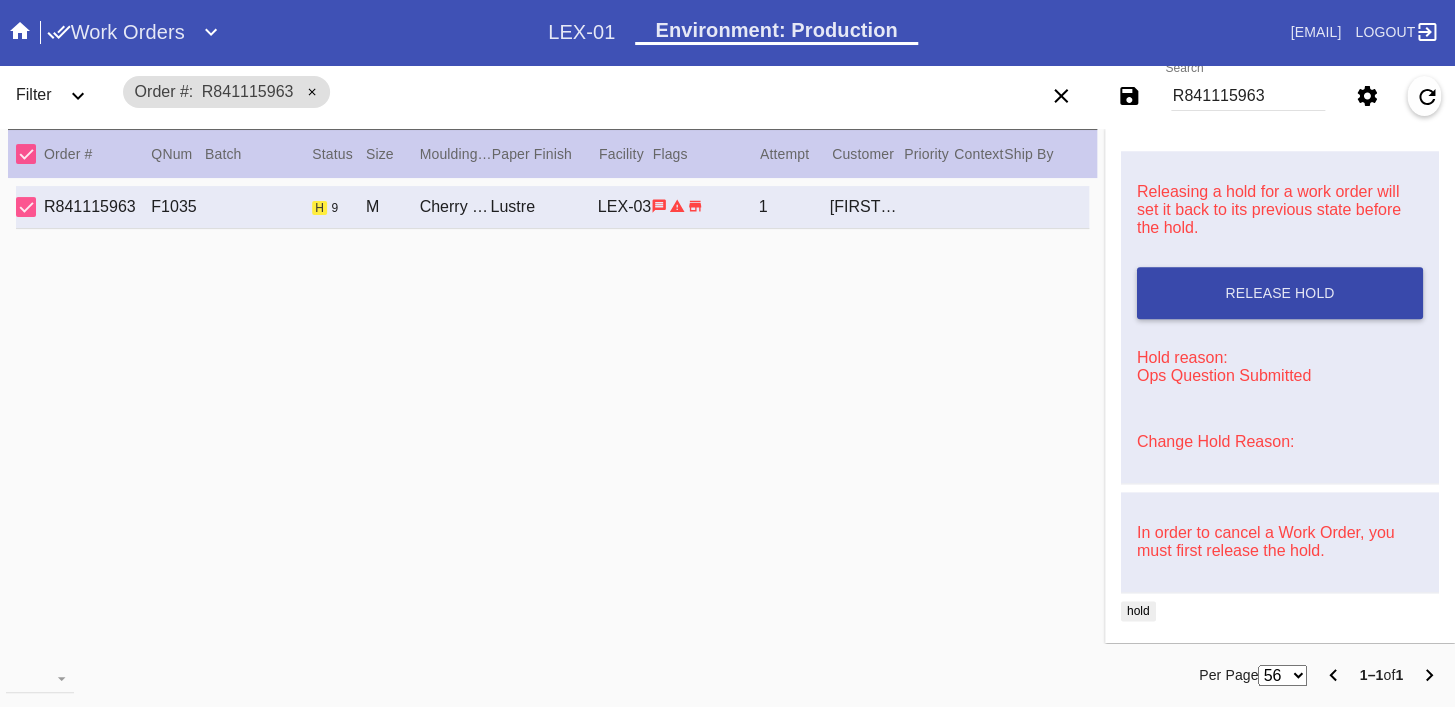 click on "Release Hold" at bounding box center (1279, 293) 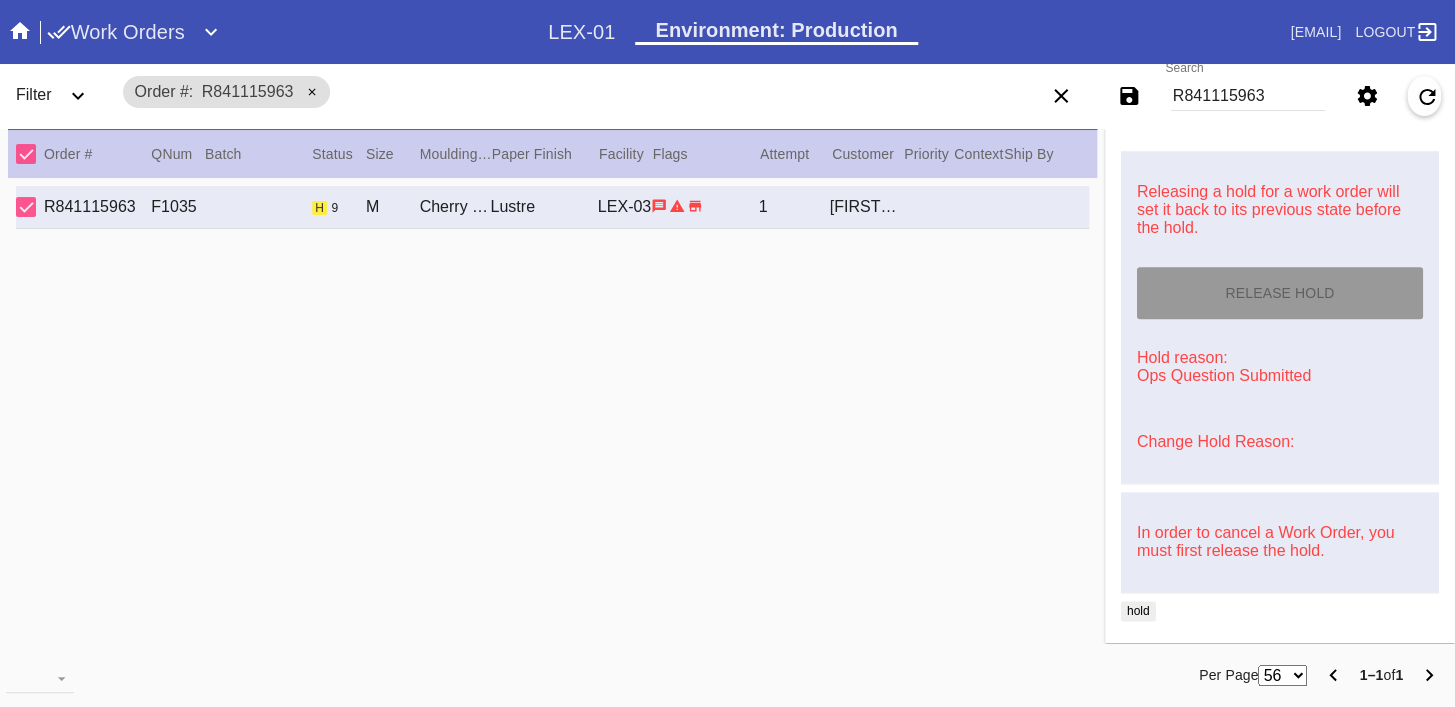 type on "8/9/2025" 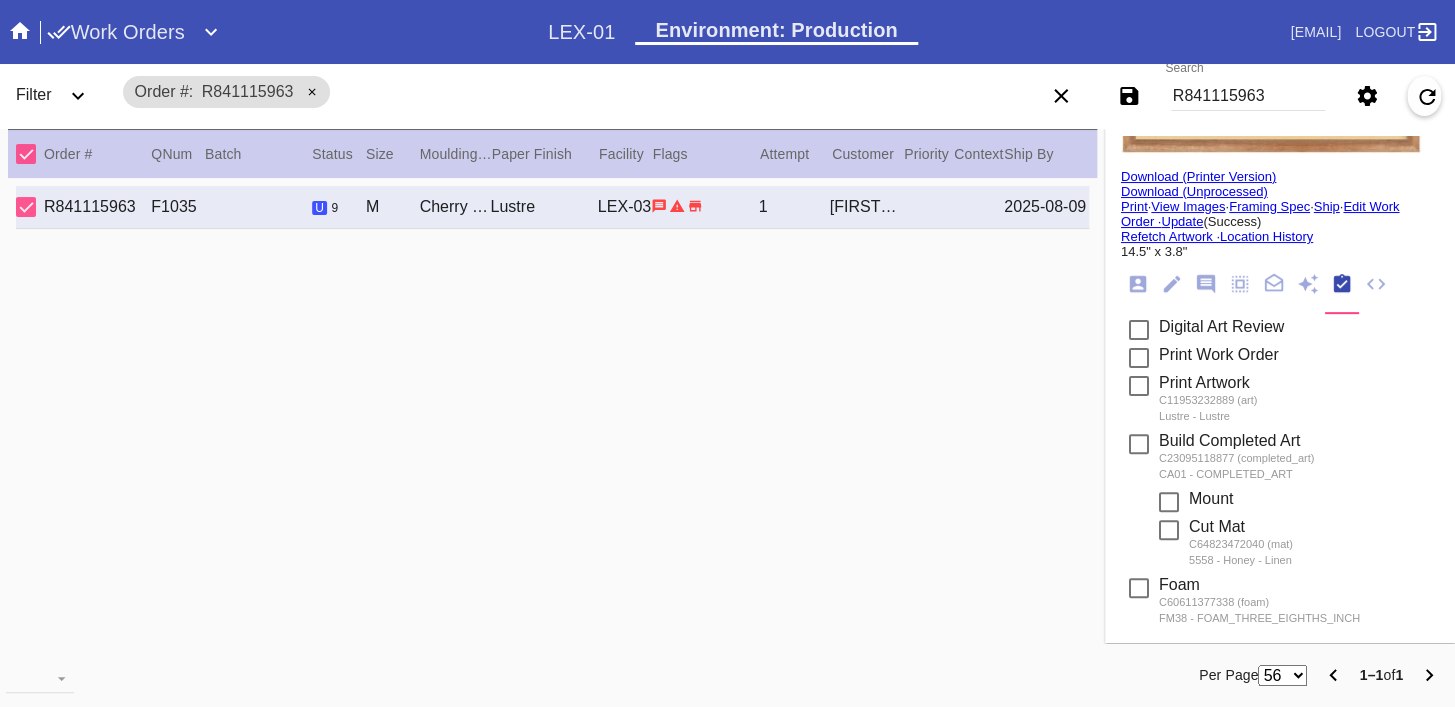 scroll, scrollTop: 0, scrollLeft: 0, axis: both 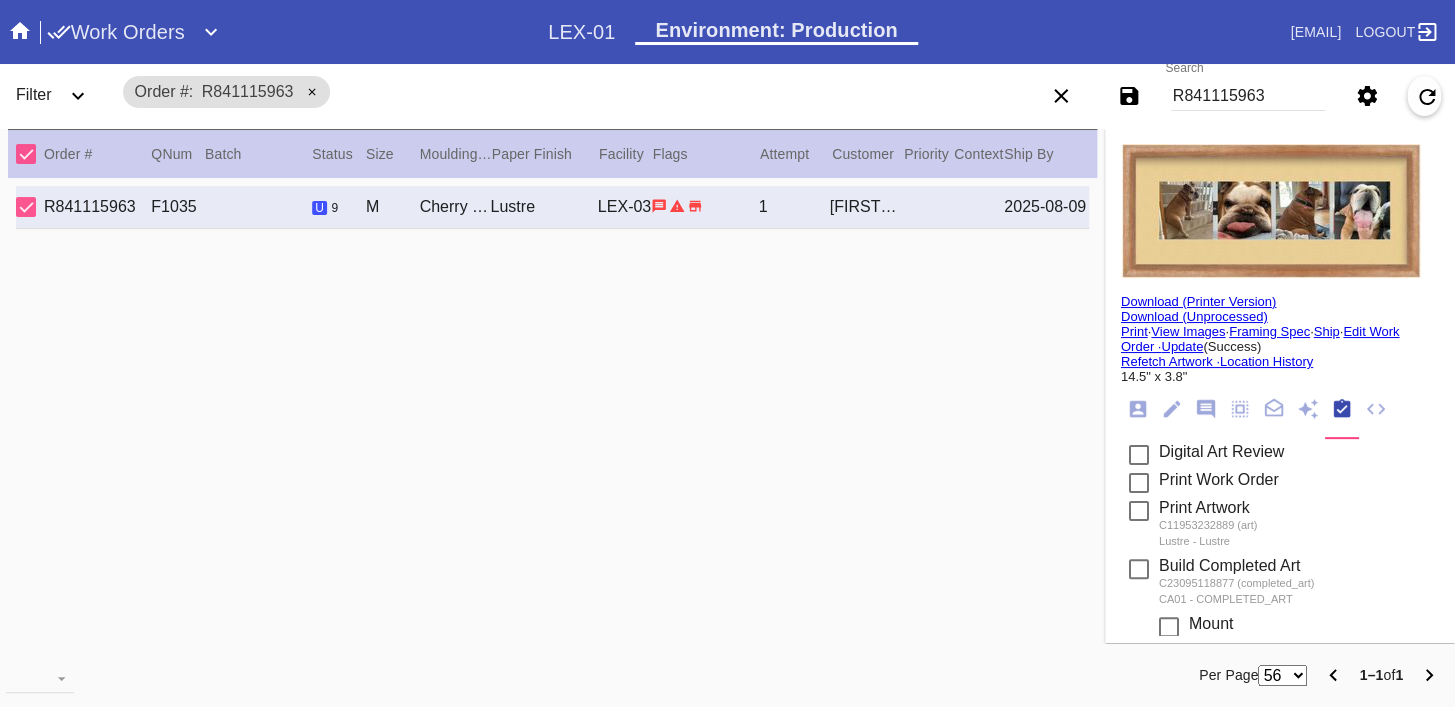 click on "R841115963" at bounding box center (1248, 96) 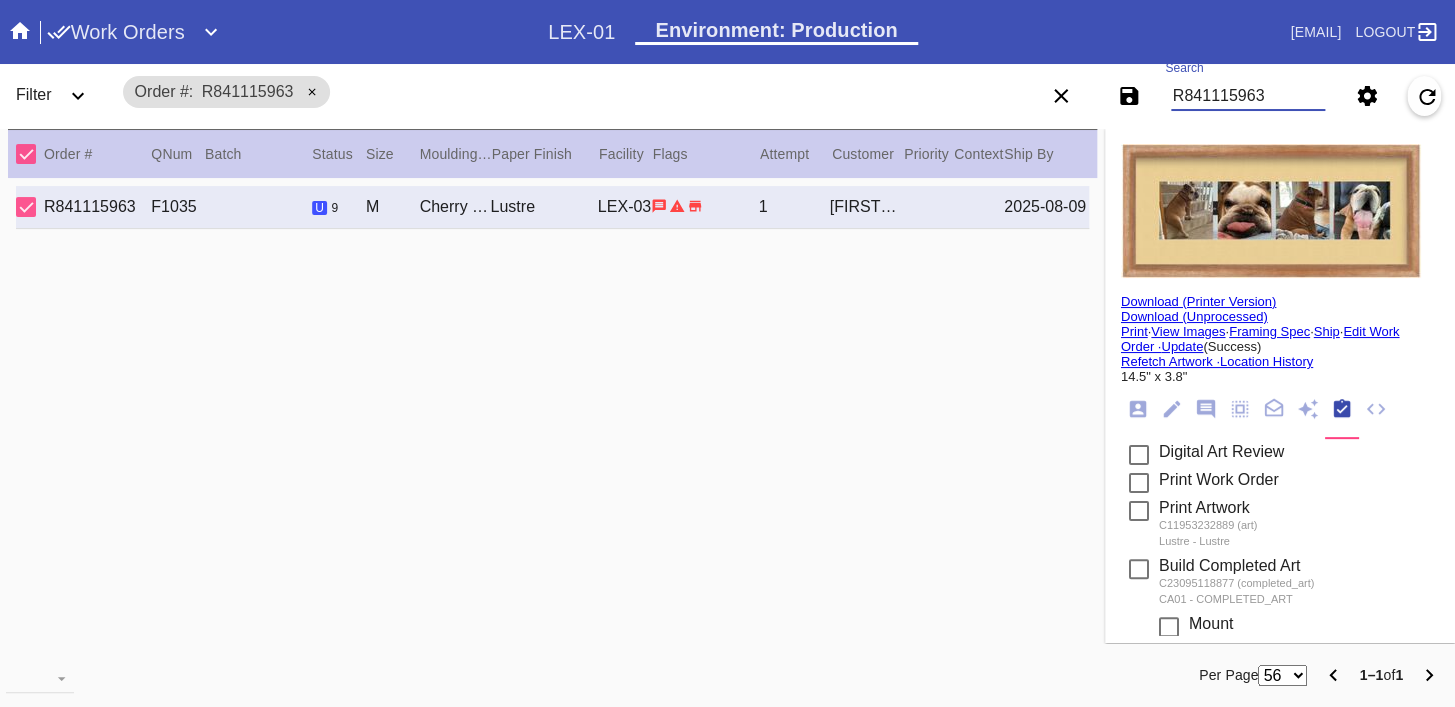 click on "R841115963" at bounding box center [1248, 96] 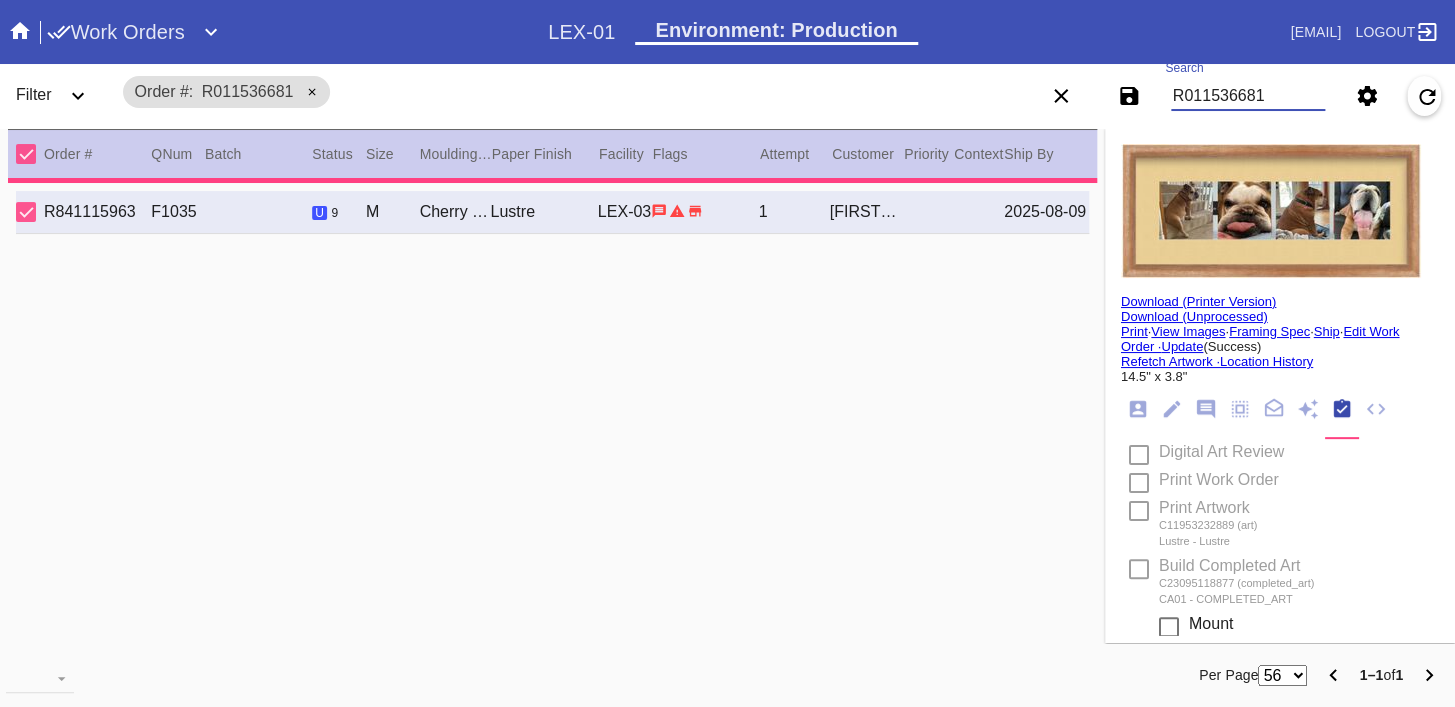 type 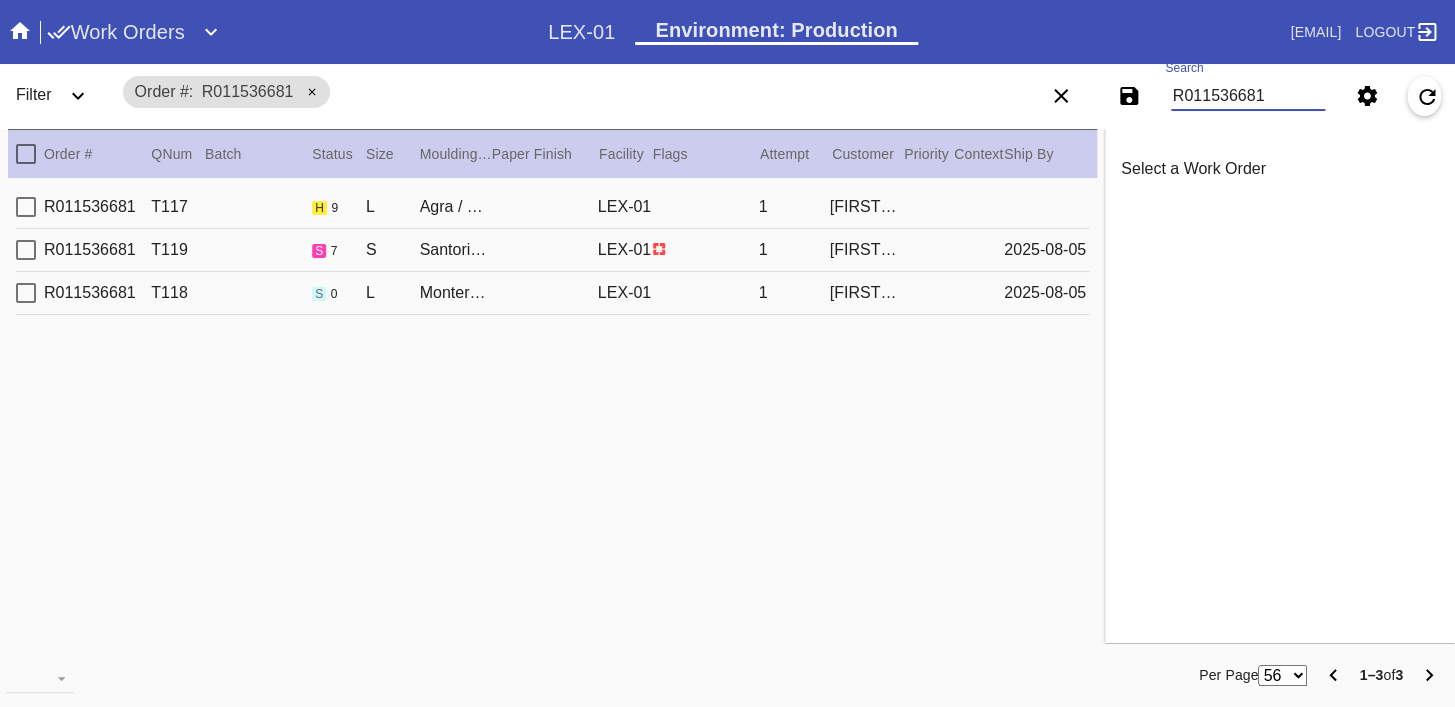 type on "R011536681" 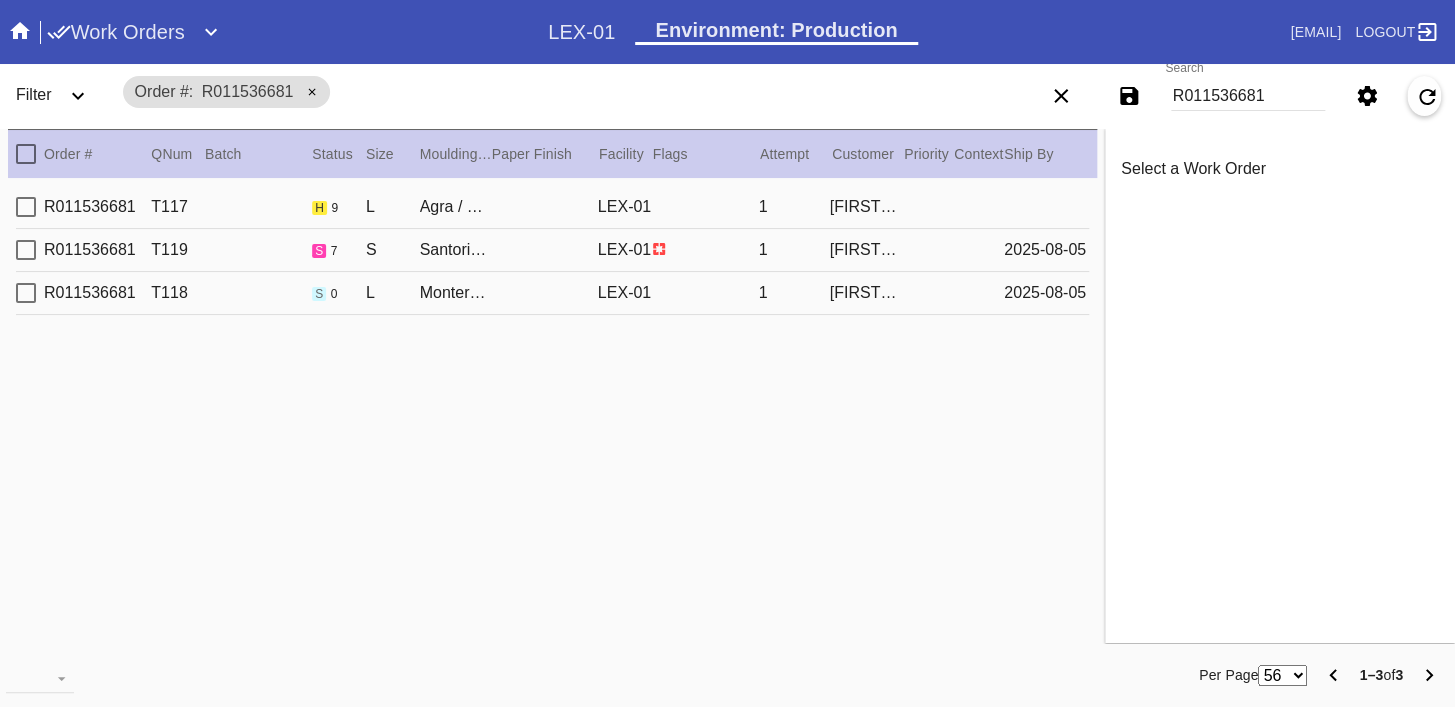 click on "[ID] T117 h   9 L Agra / Dove White LEX-01 1 [LAST] [FIRST]" at bounding box center (552, 207) 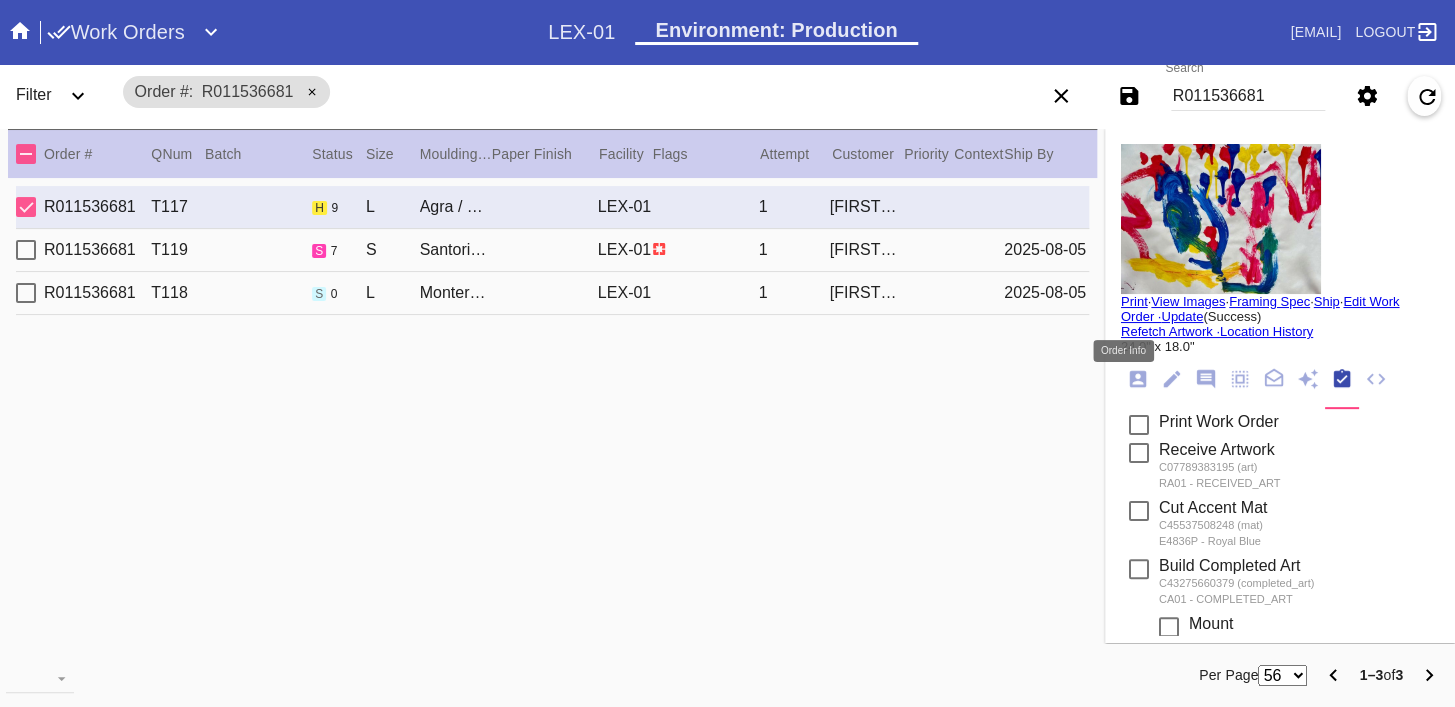 click 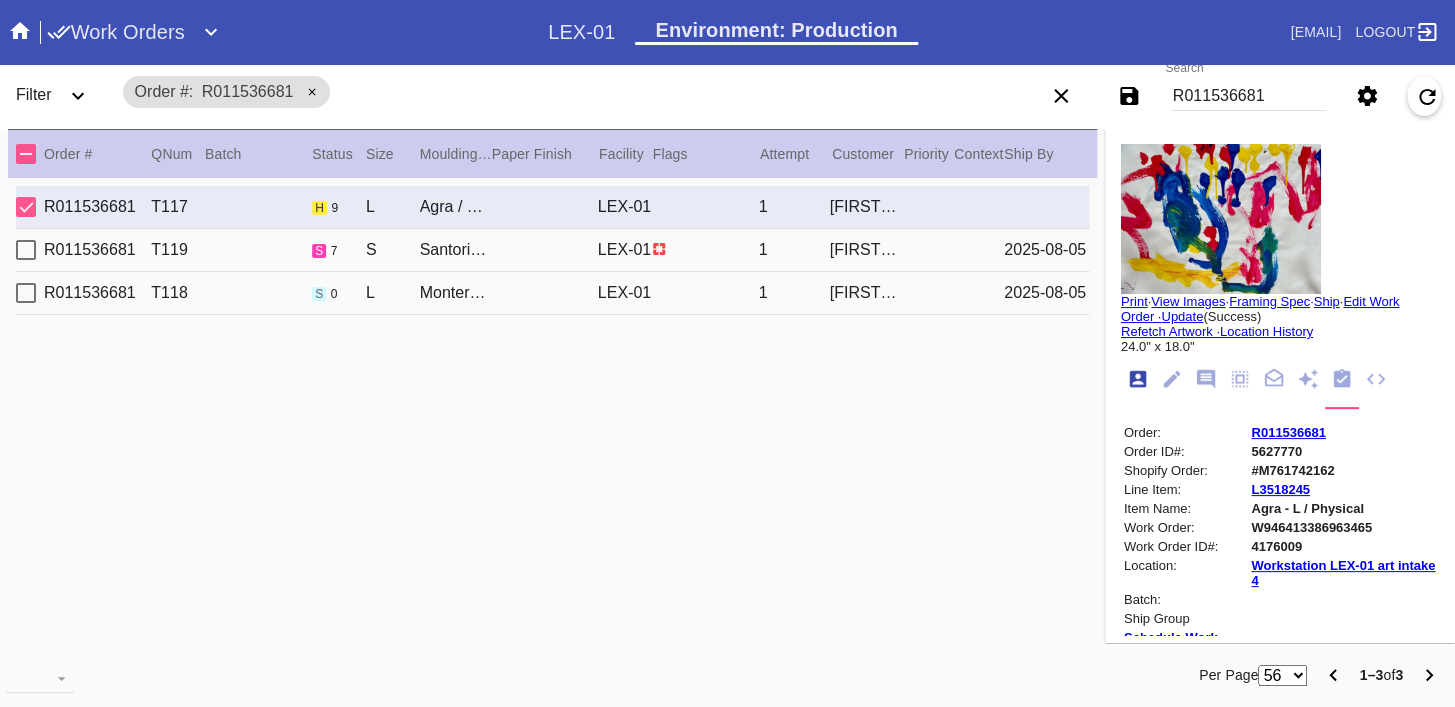 scroll, scrollTop: 24, scrollLeft: 0, axis: vertical 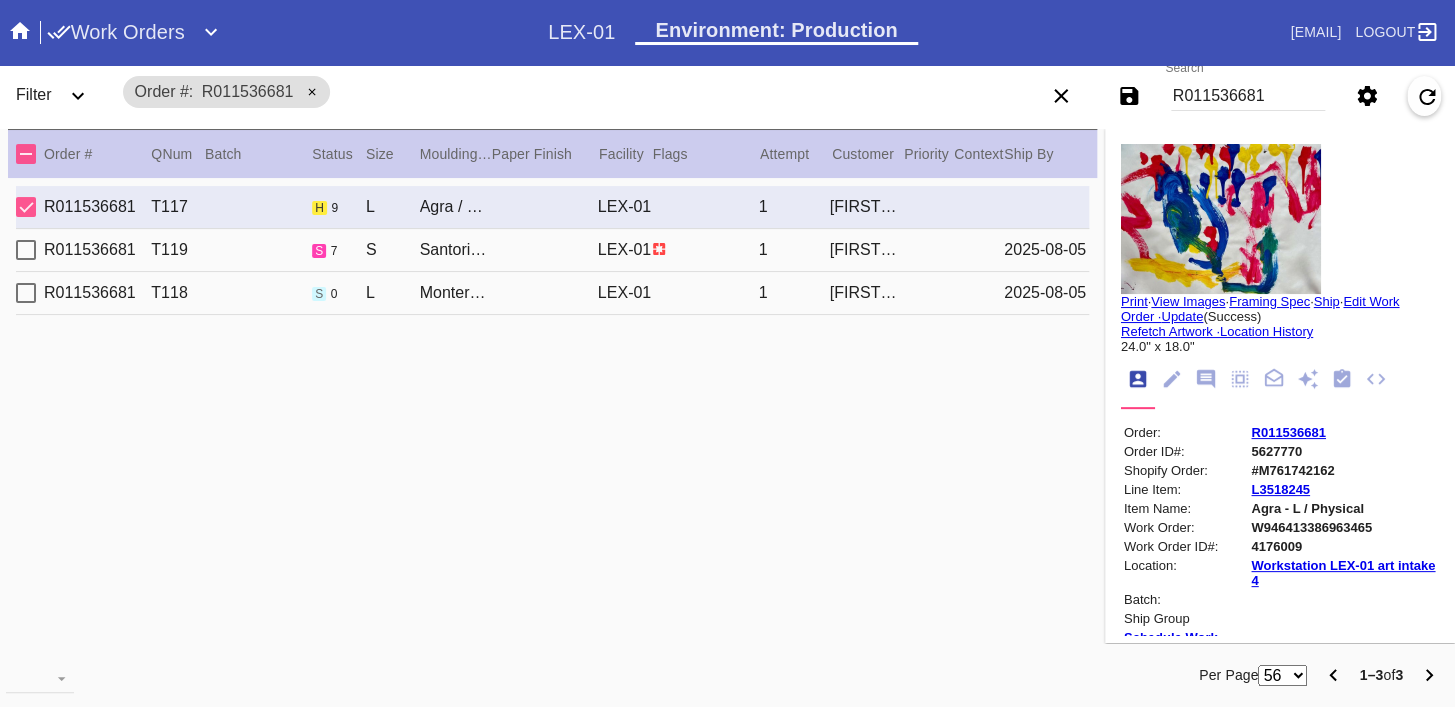 click on "R011536681" at bounding box center [1288, 432] 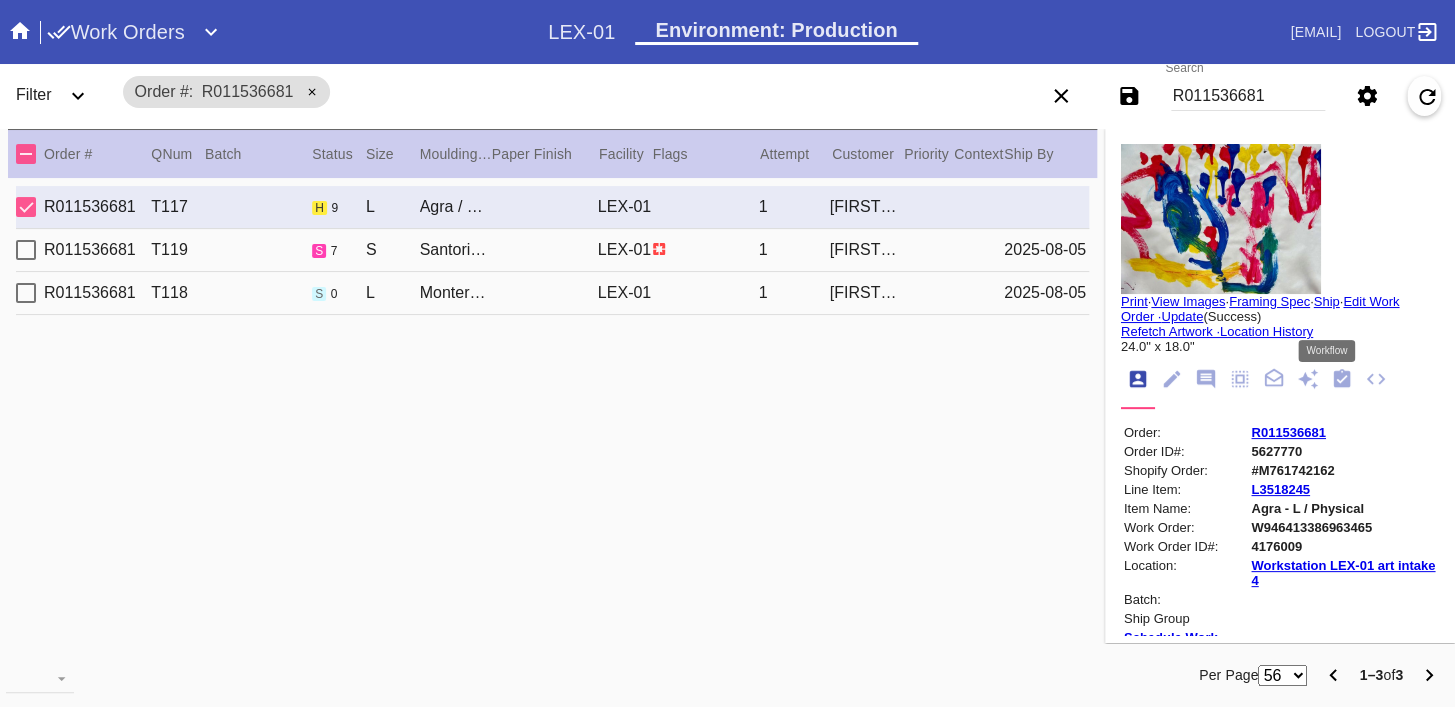 click 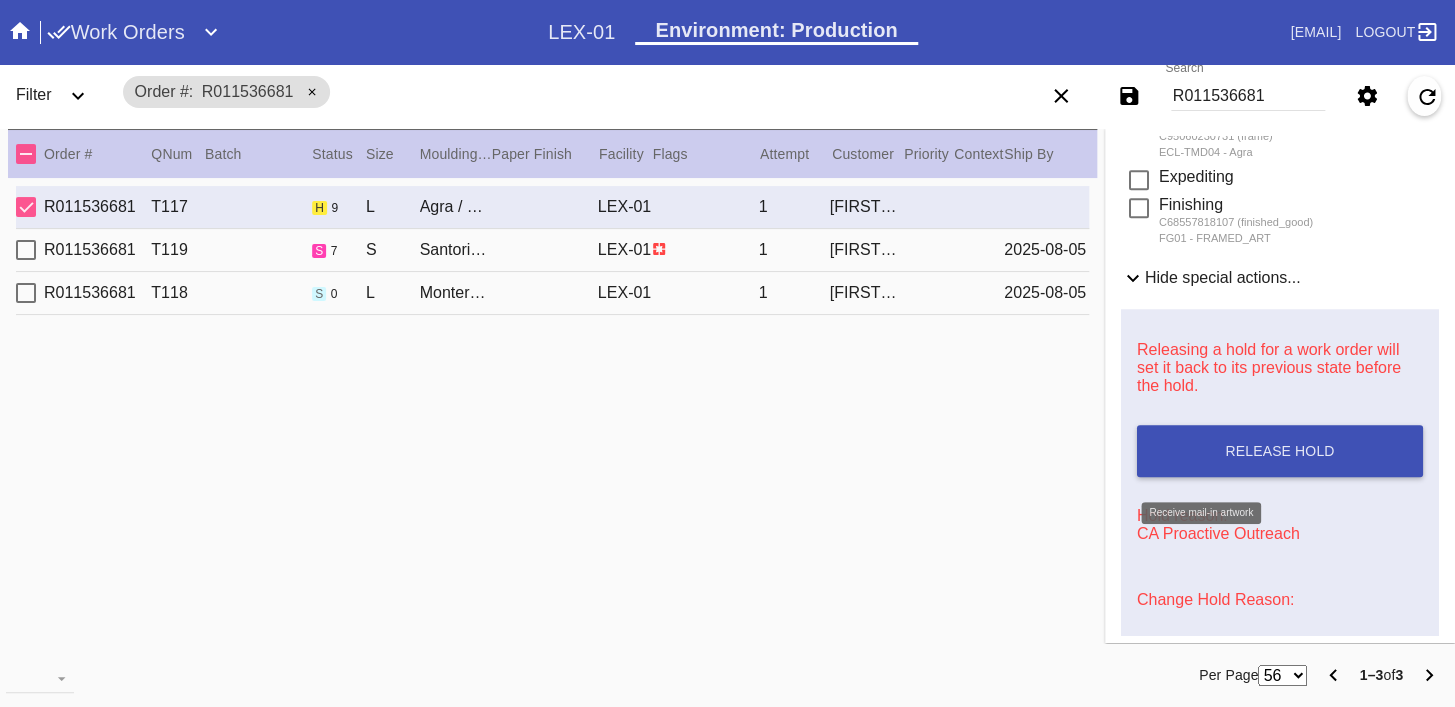 scroll, scrollTop: 885, scrollLeft: 0, axis: vertical 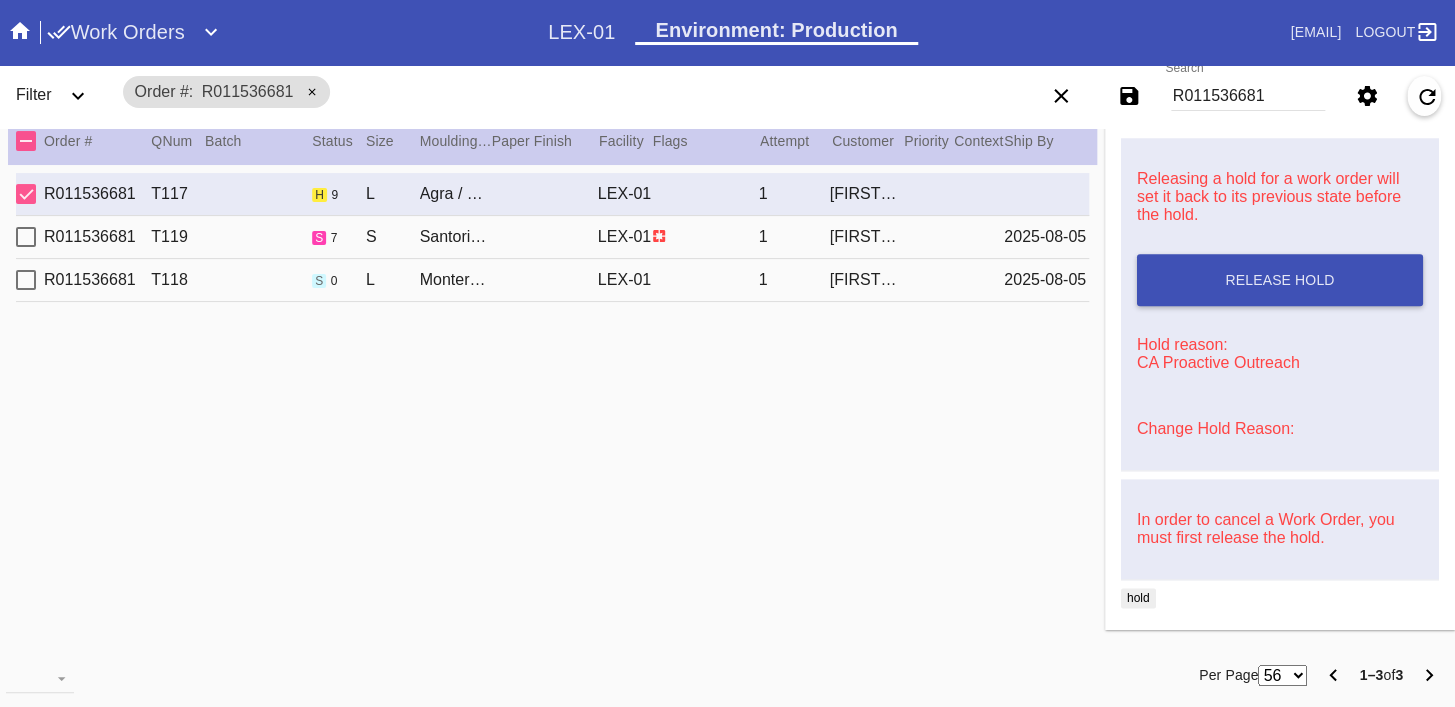click on "Change Hold Reason:" at bounding box center (1215, 428) 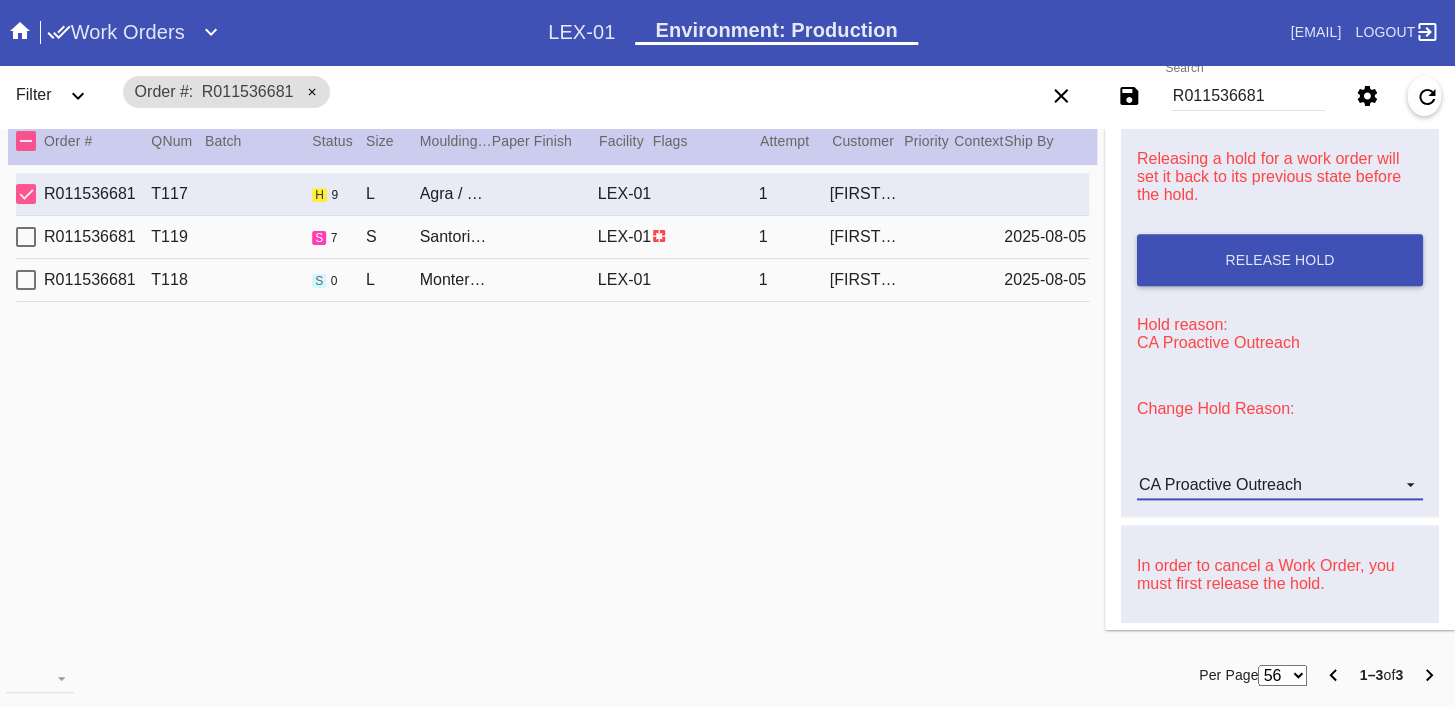 click on "CA Proactive Outreach" at bounding box center [1220, 484] 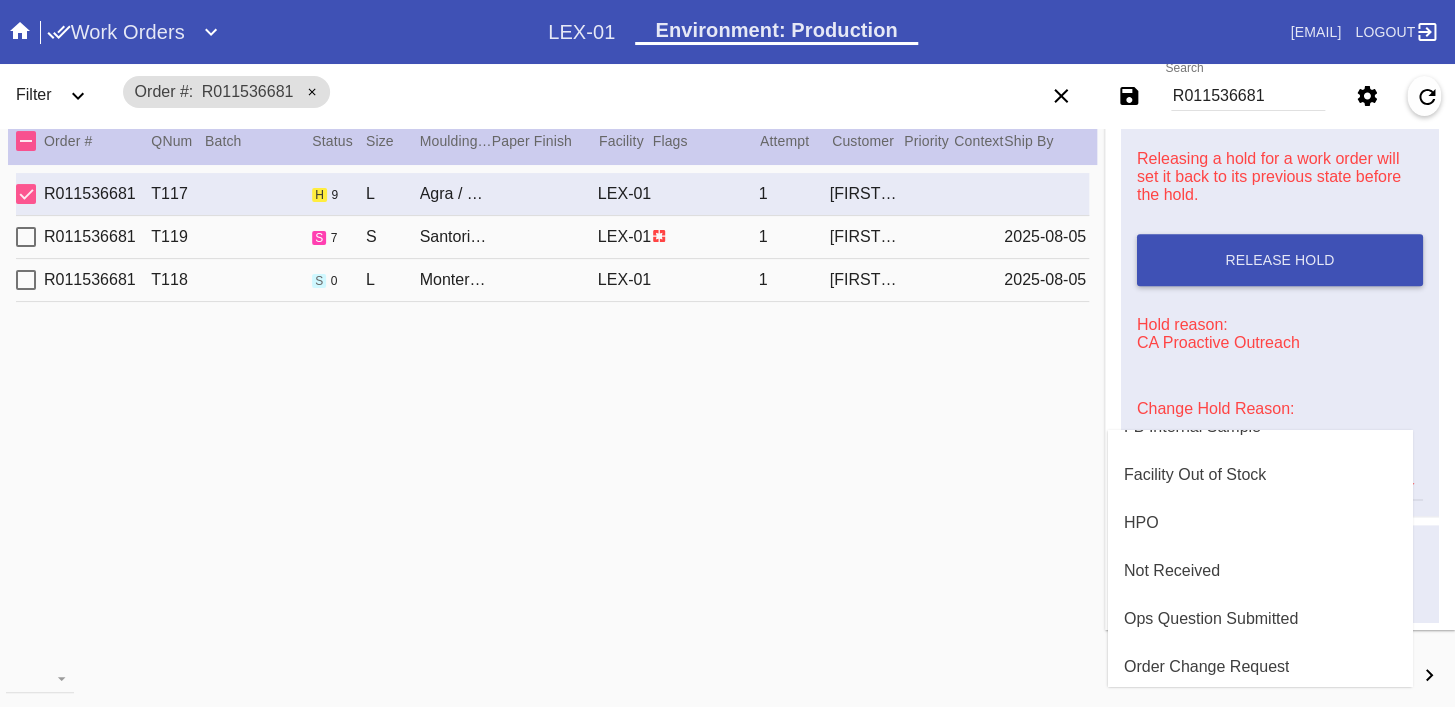 scroll, scrollTop: 524, scrollLeft: 0, axis: vertical 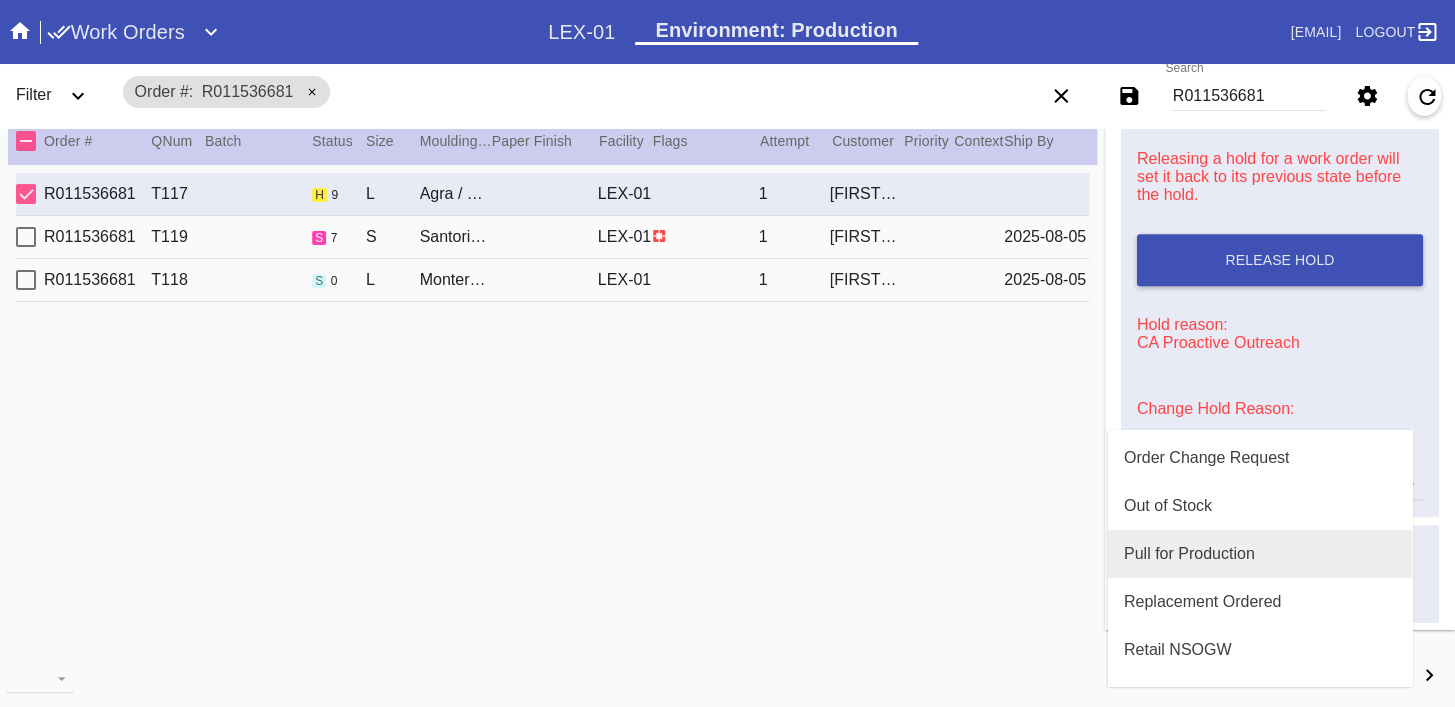 click on "Pull for Production" at bounding box center (1189, 554) 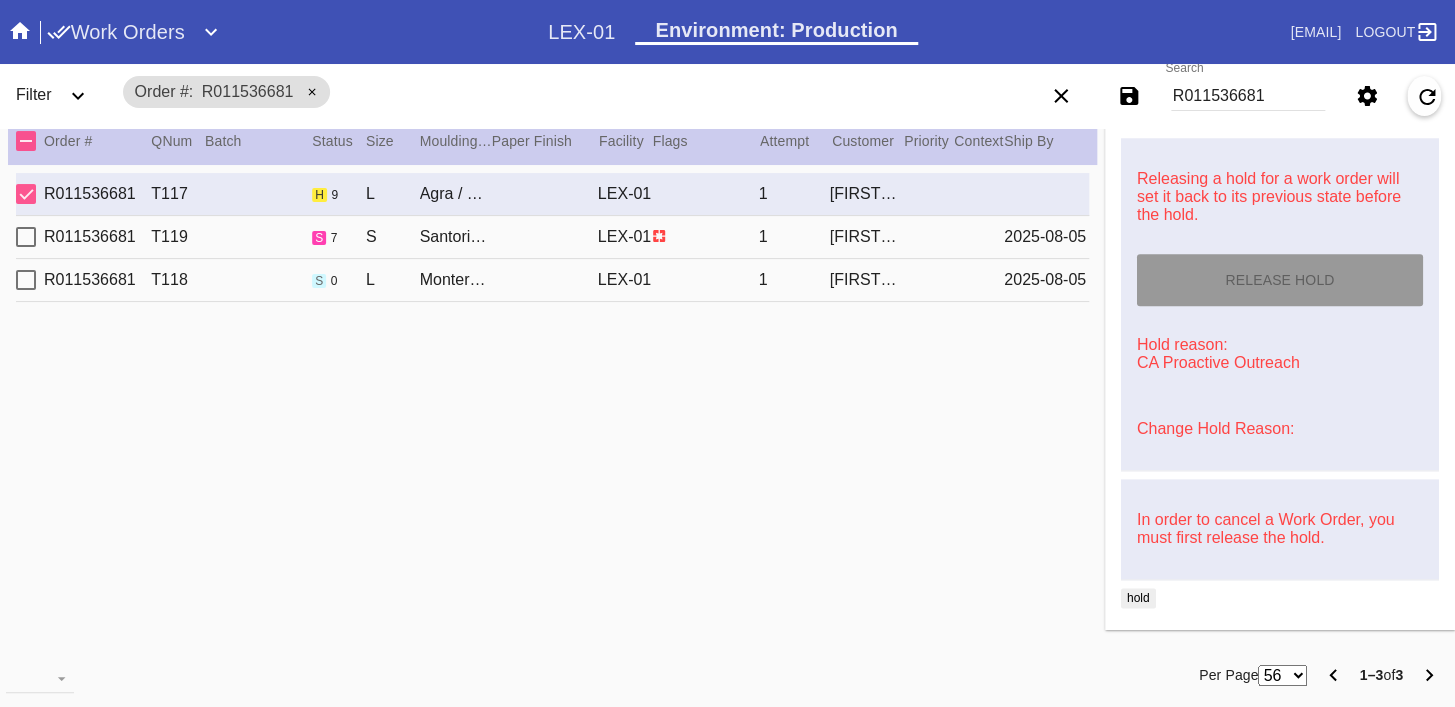 type on "8/12/2025" 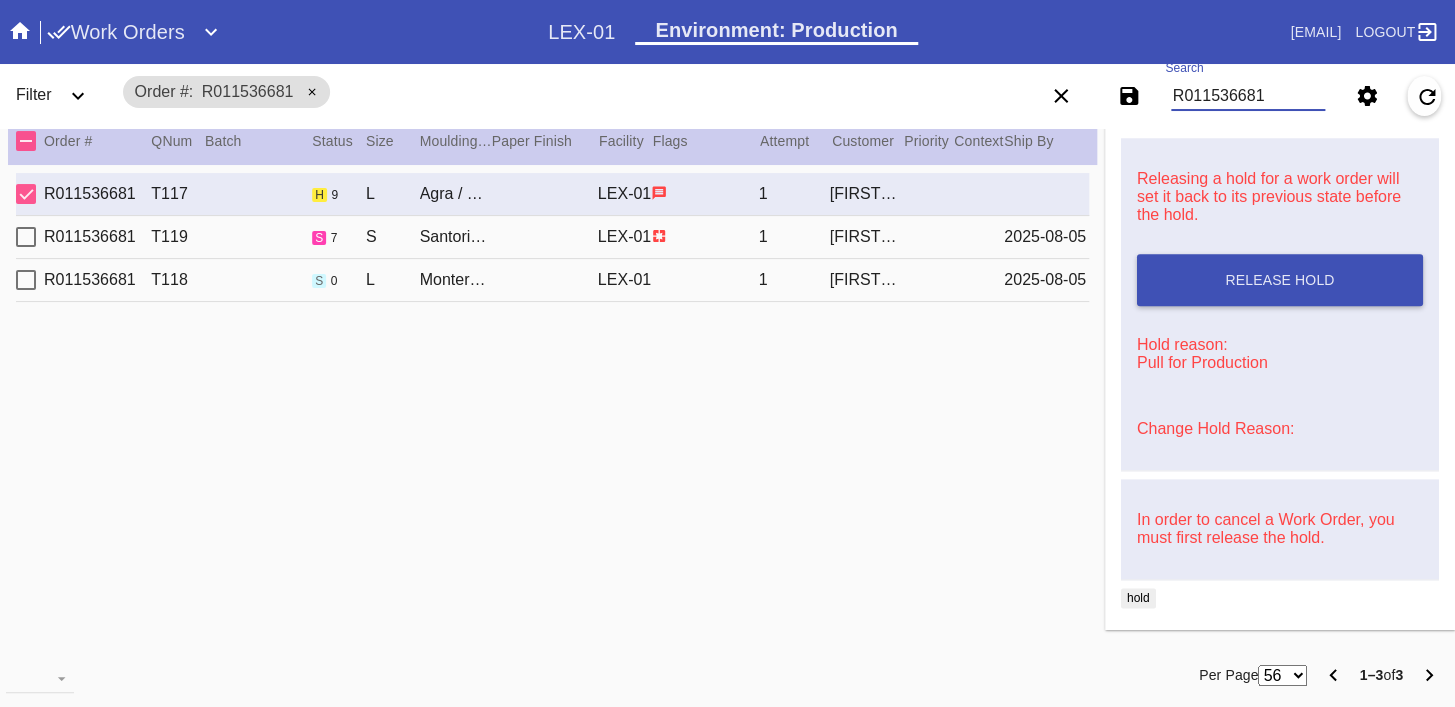 click on "R011536681" at bounding box center (1248, 96) 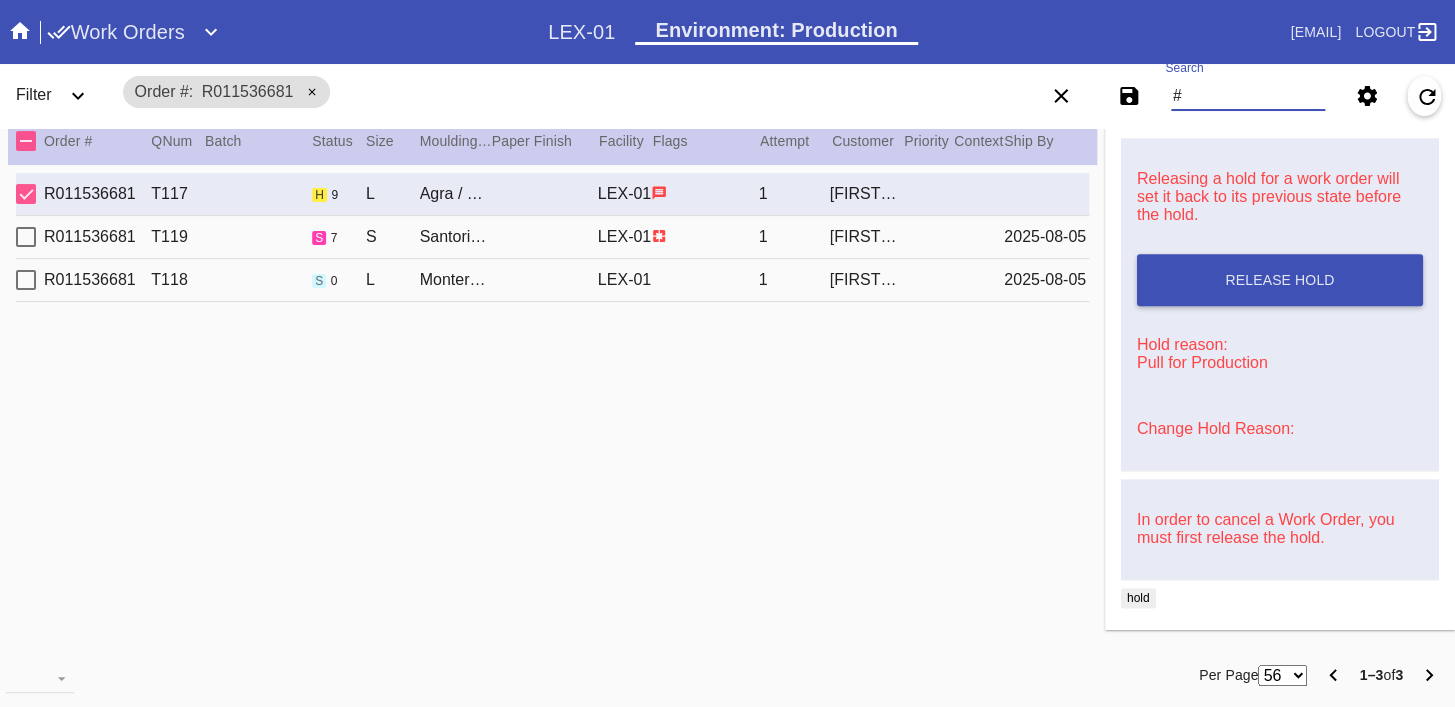 paste on "M761745668" 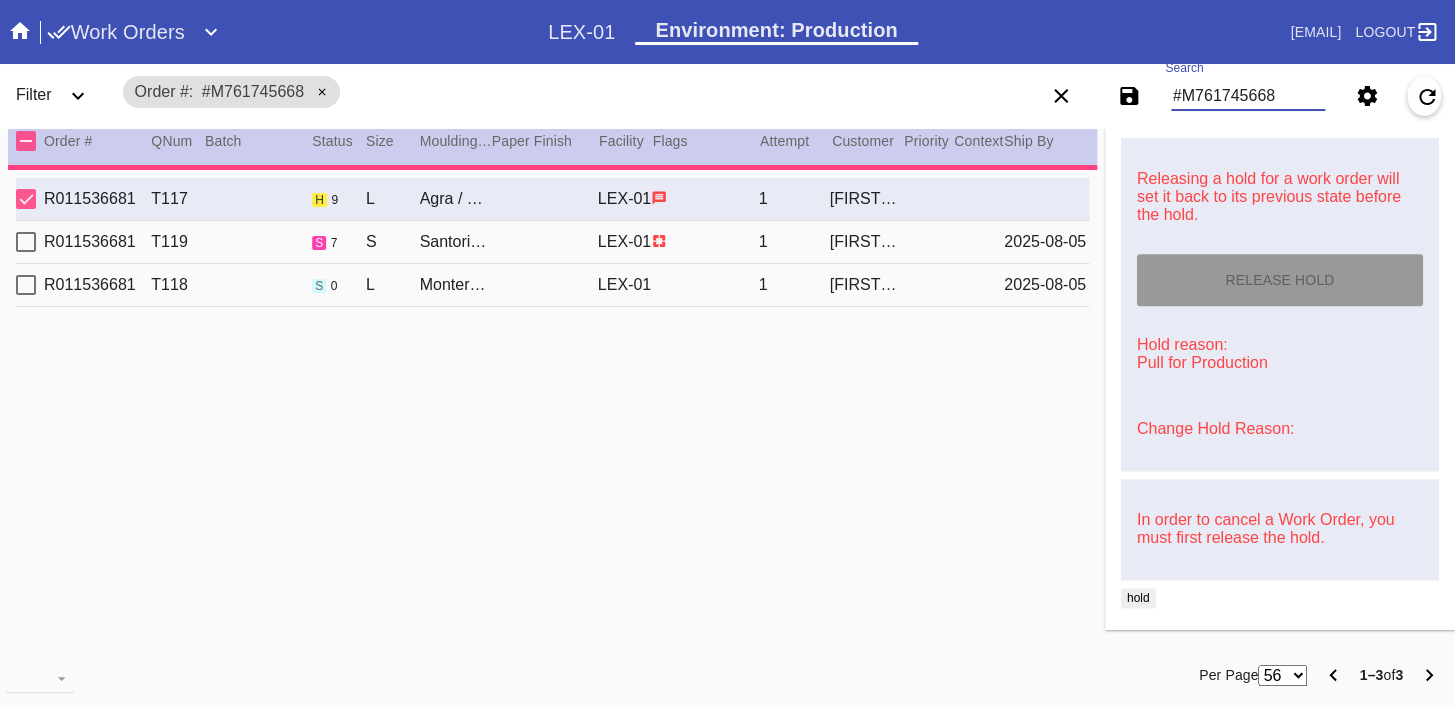 type 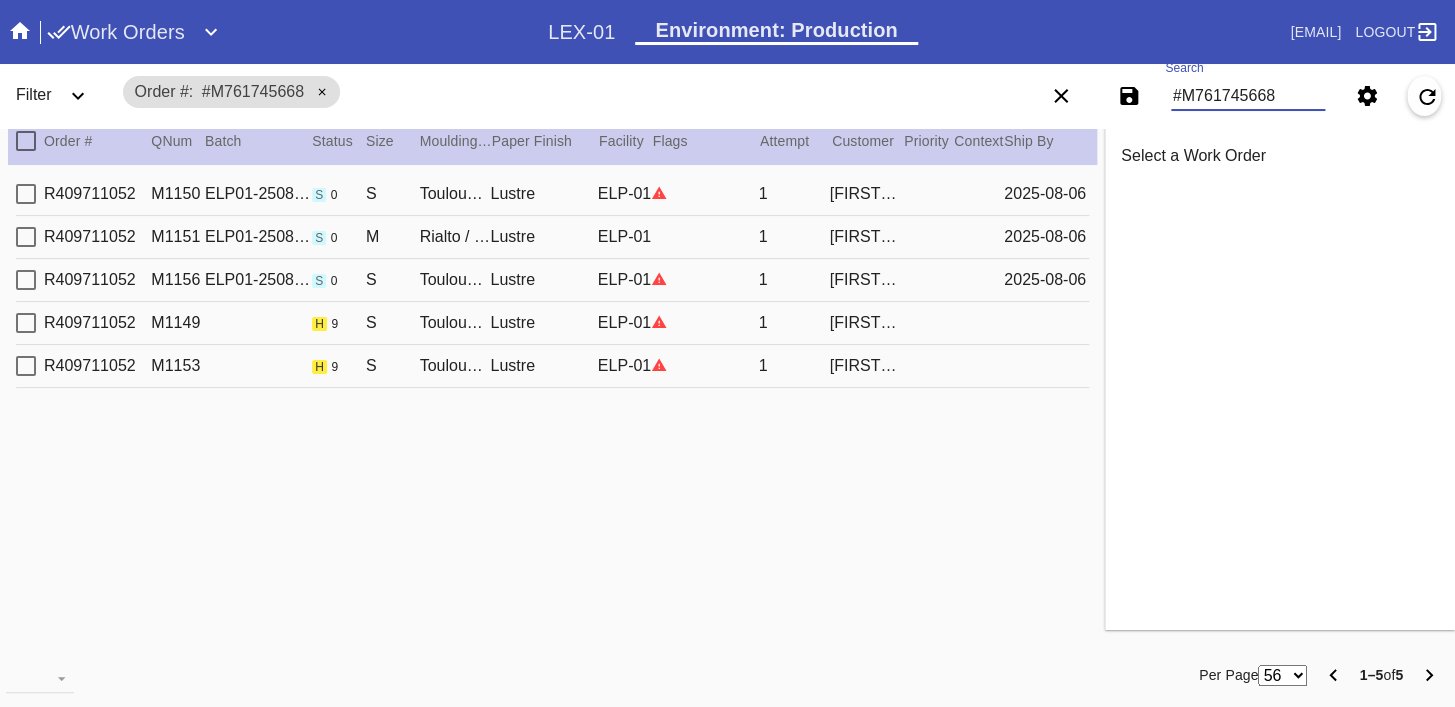 type on "#M761745668" 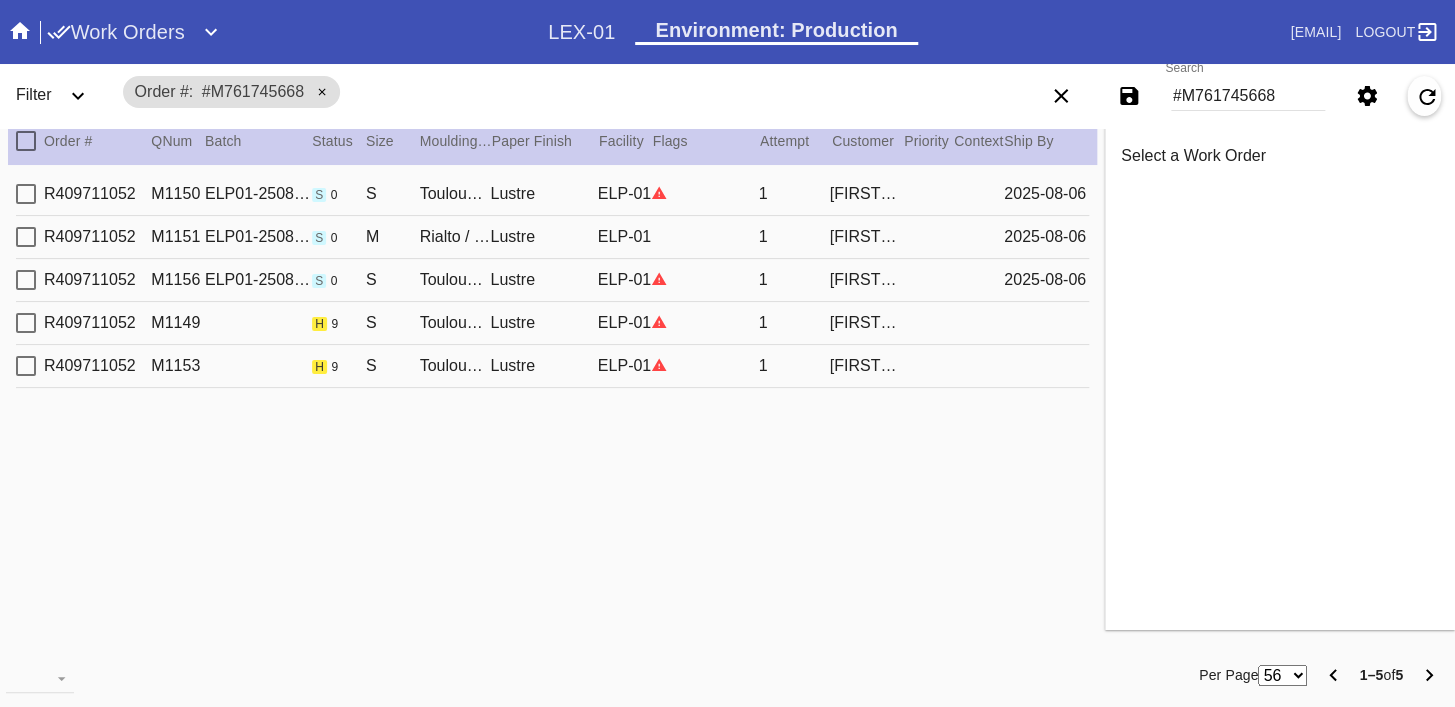 click on "1" at bounding box center [794, 323] 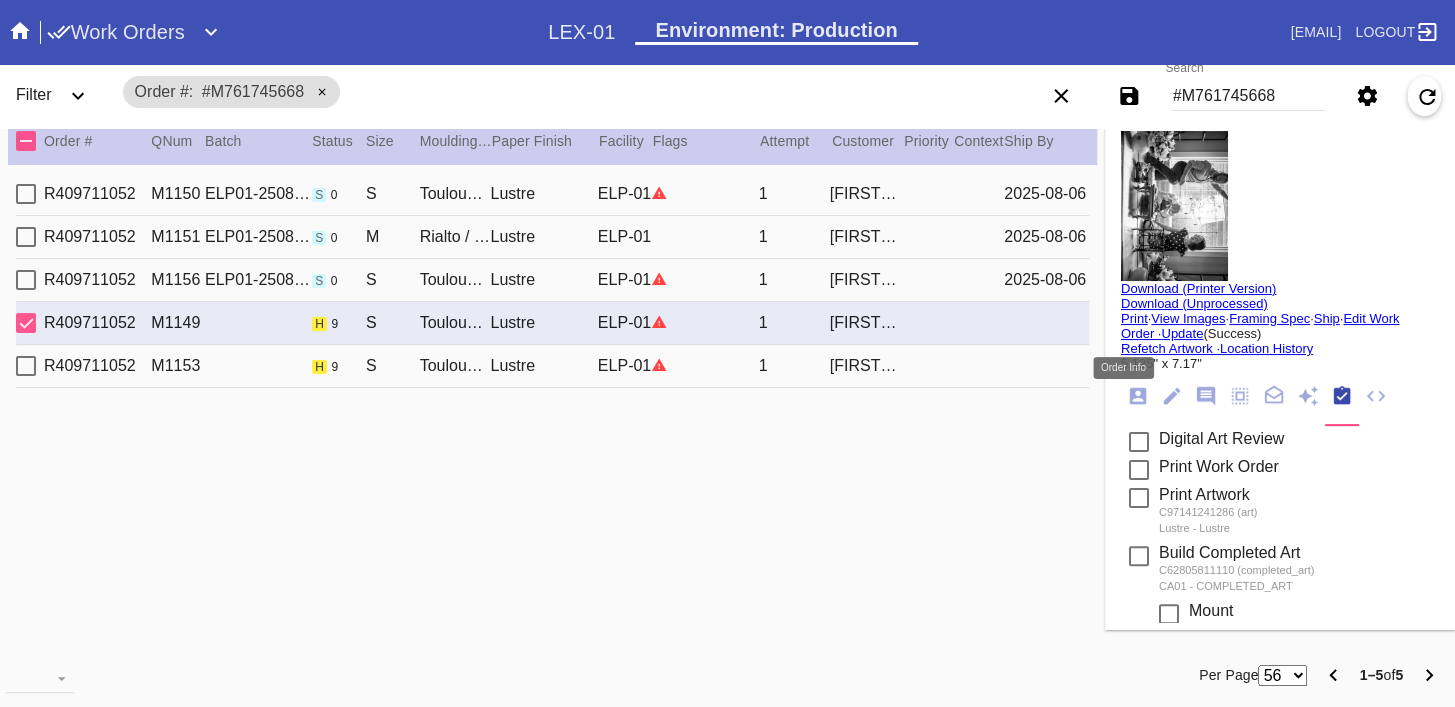 click 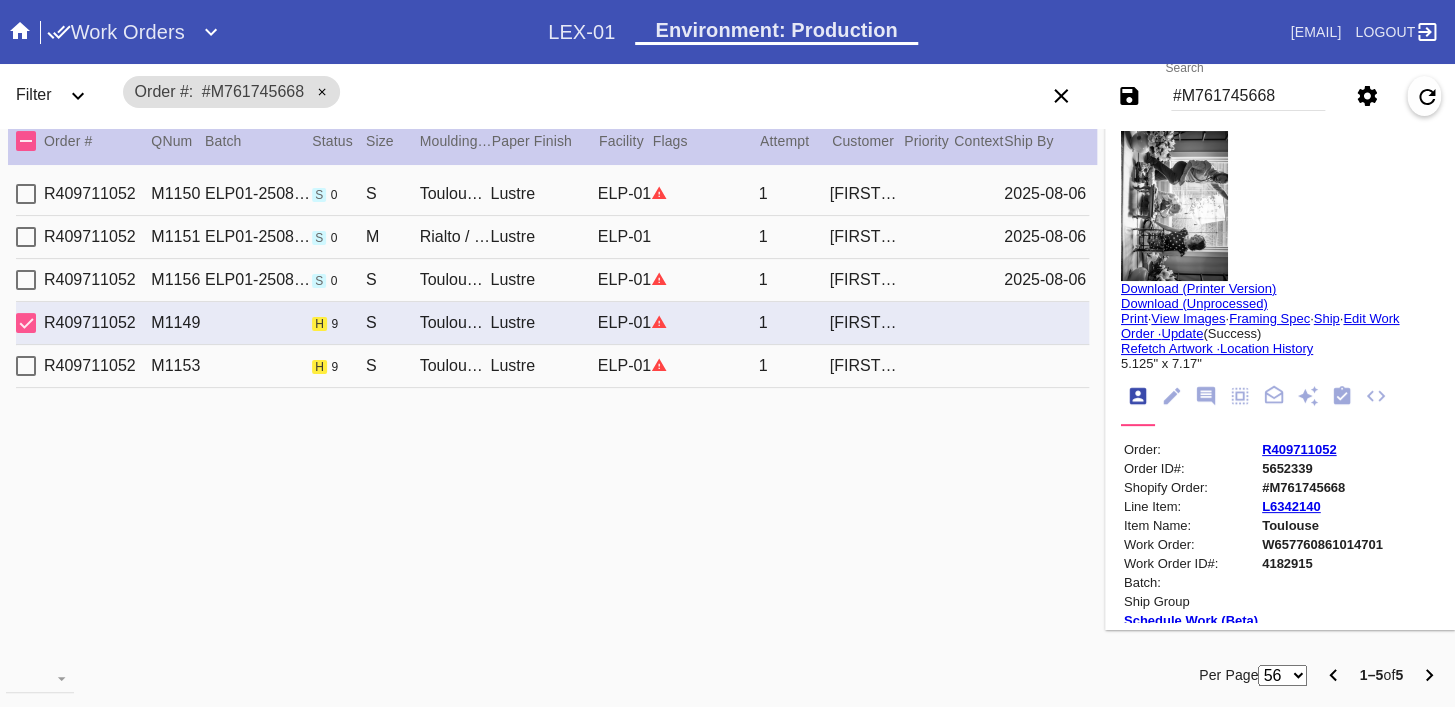 click on "R409711052" at bounding box center [1299, 449] 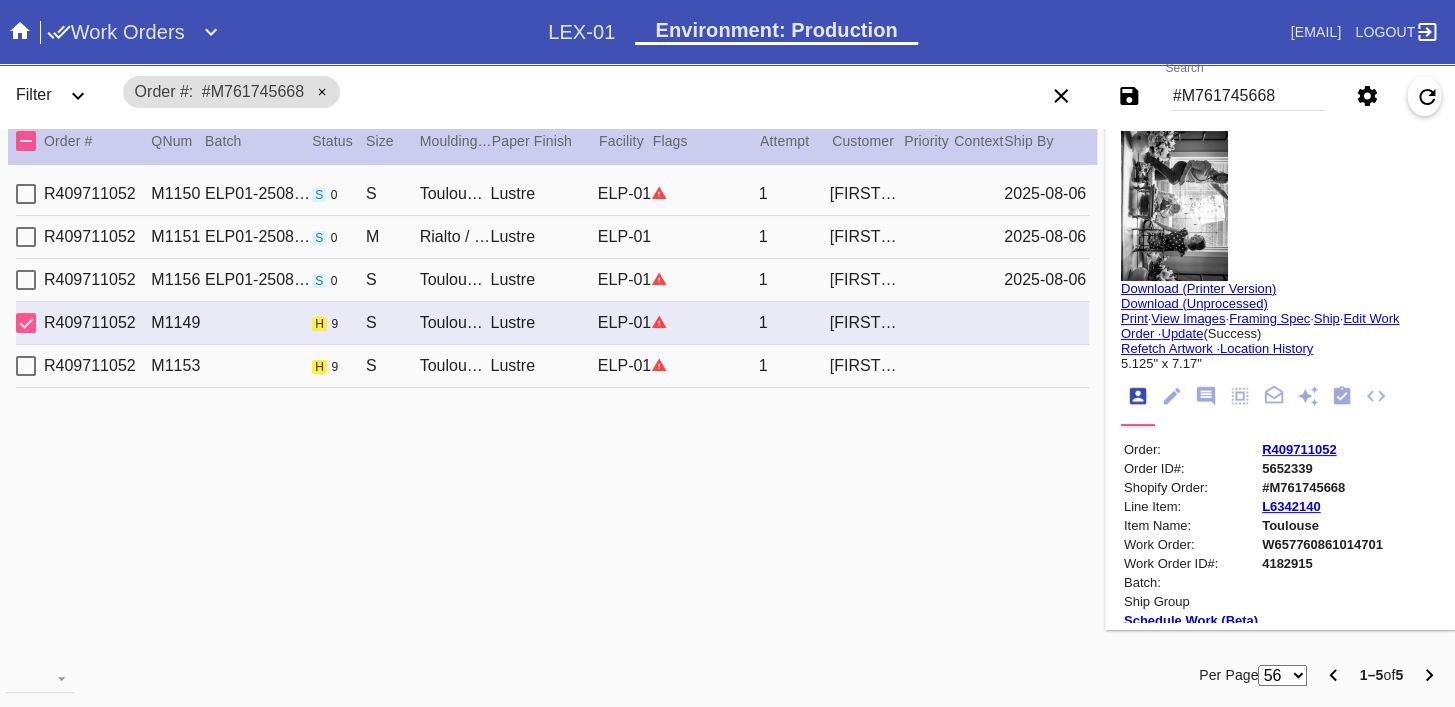 click on "Lustre" at bounding box center [543, 366] 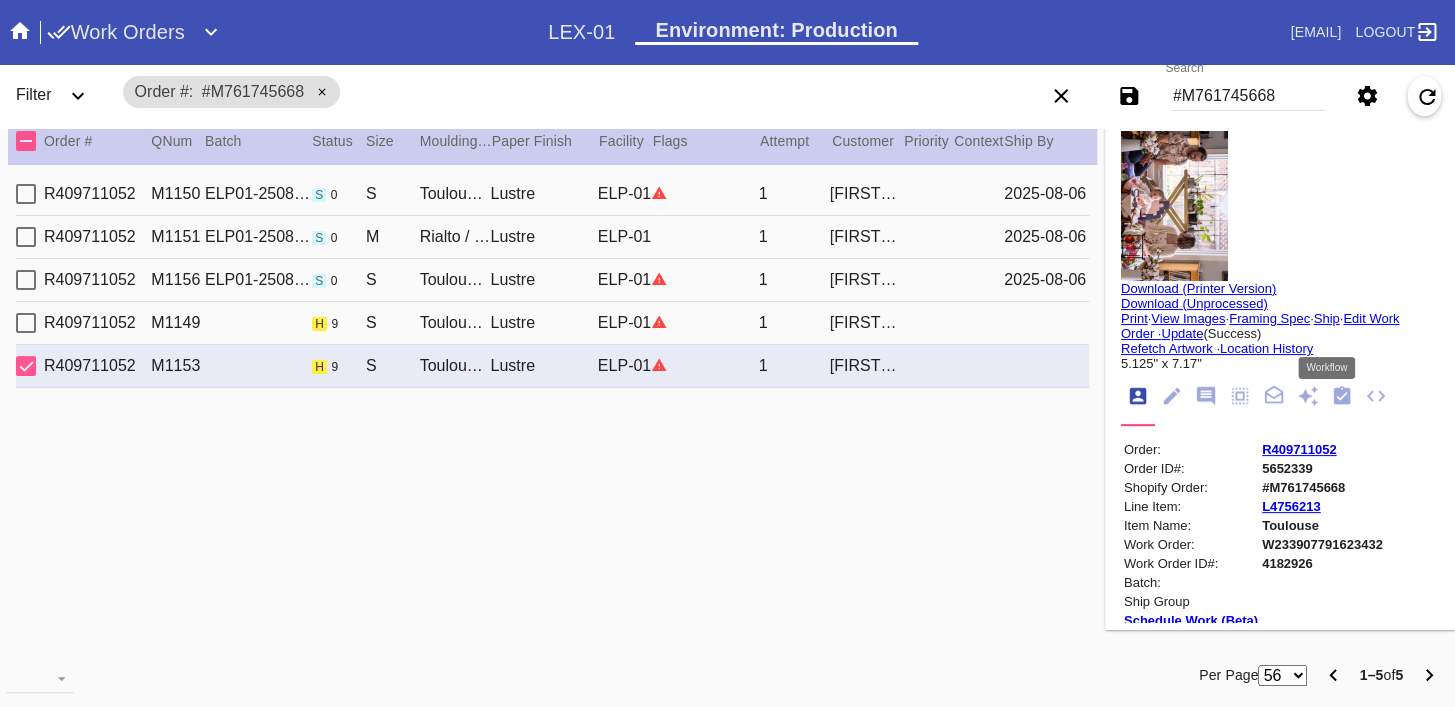 click 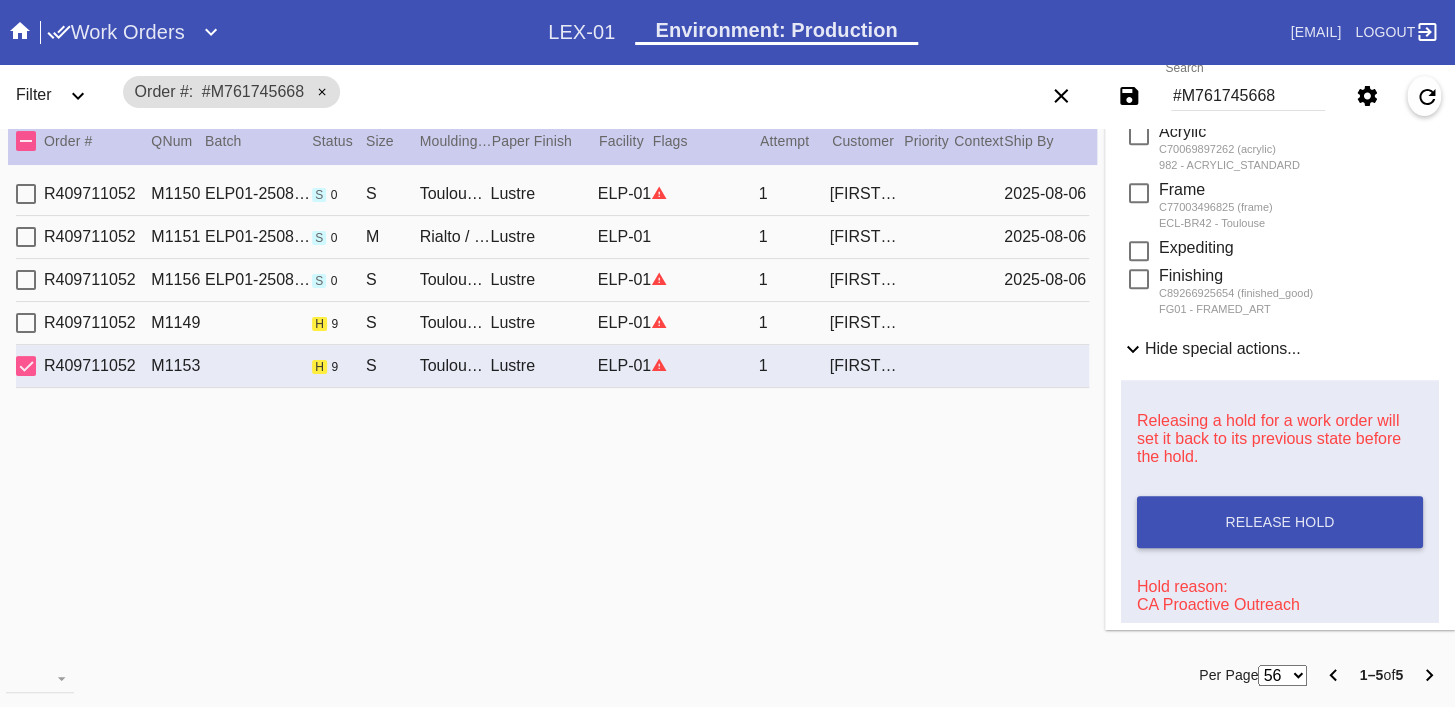 scroll, scrollTop: 876, scrollLeft: 0, axis: vertical 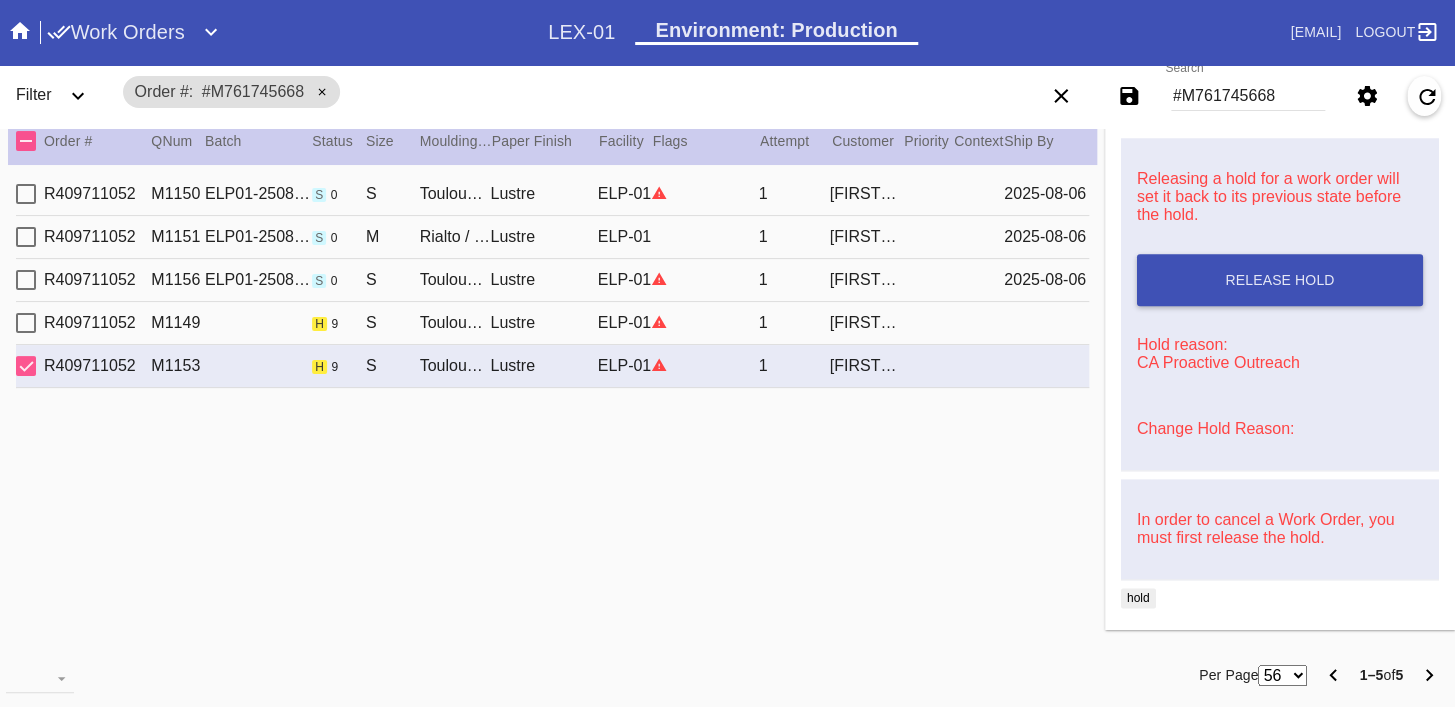 click on "Change Hold Reason:" at bounding box center (1215, 428) 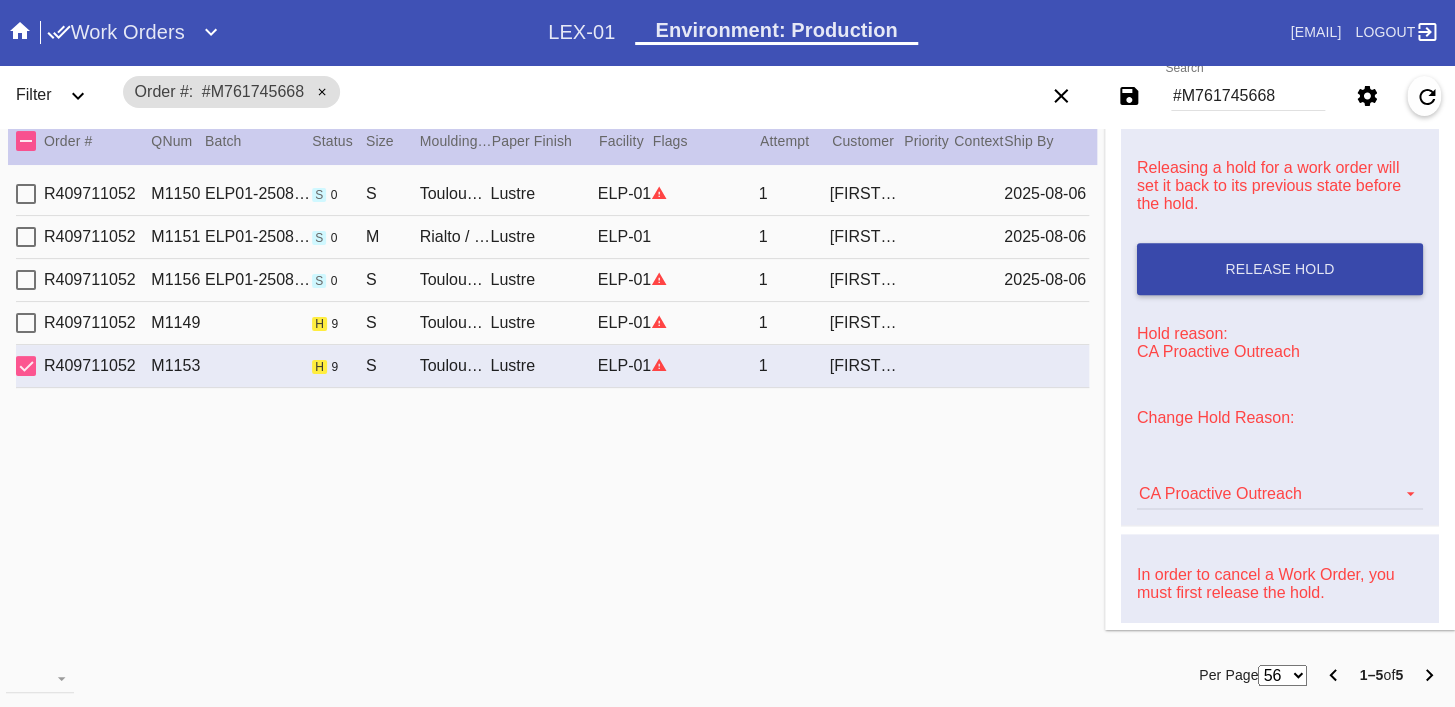 click on "Release Hold" at bounding box center [1279, 269] 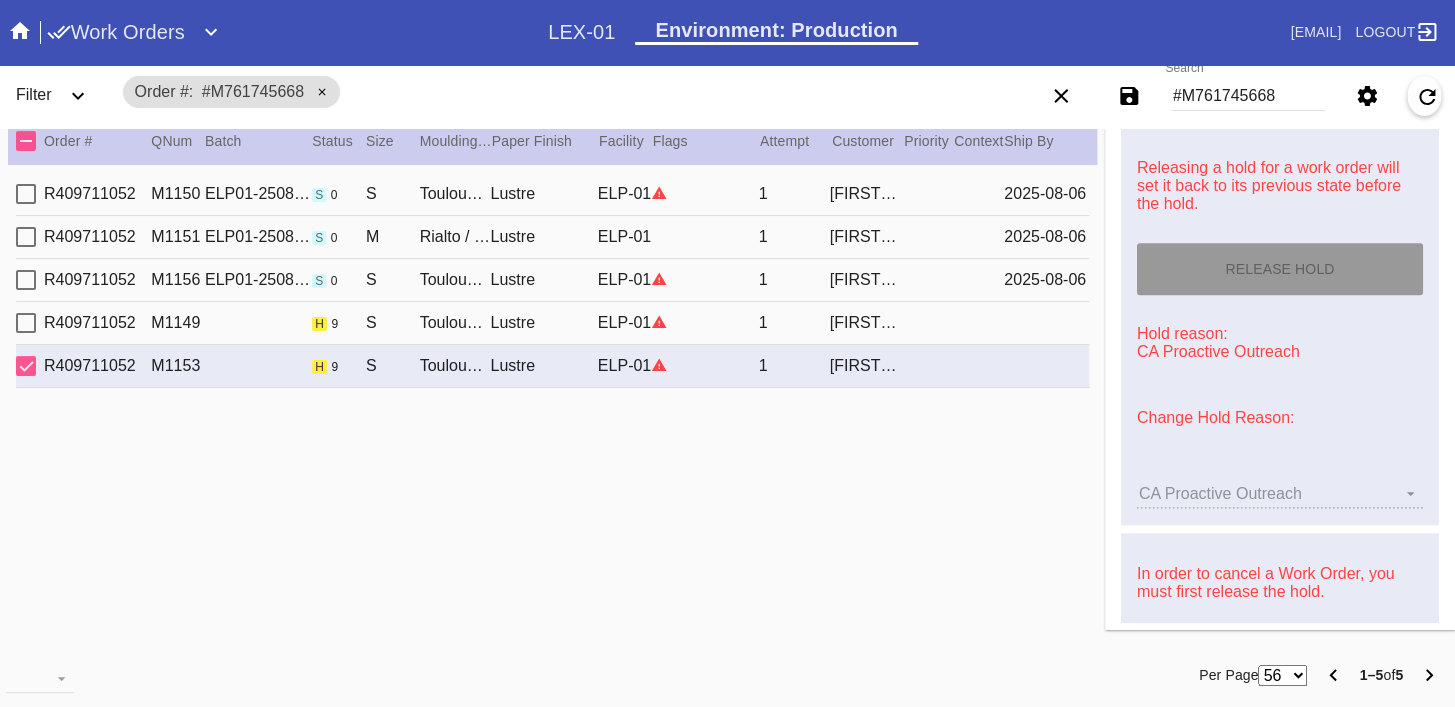 click on "R409711052 M1149 h   9 S Toulouse / Fabric White Lustre ELP-01 1 [FIRST] [LAST]" at bounding box center (552, 323) 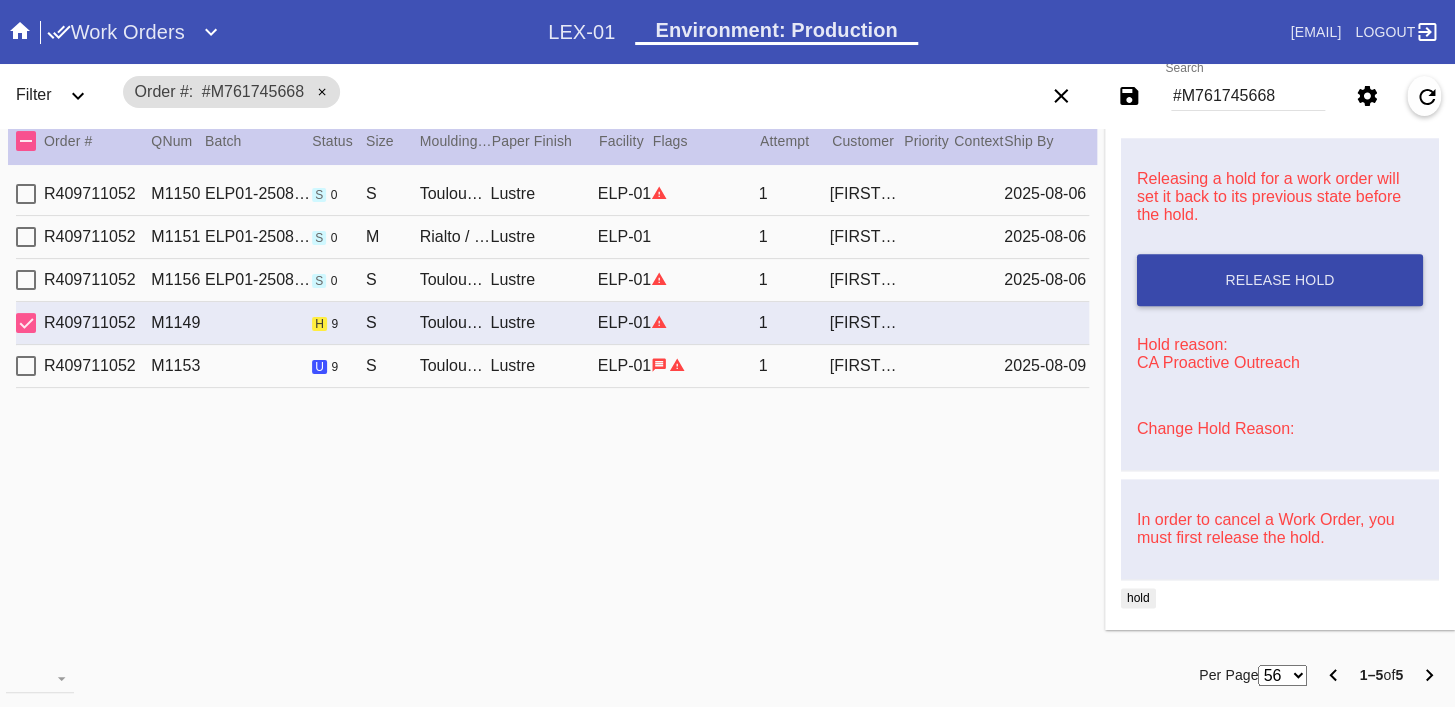 click on "Release Hold" at bounding box center (1280, 280) 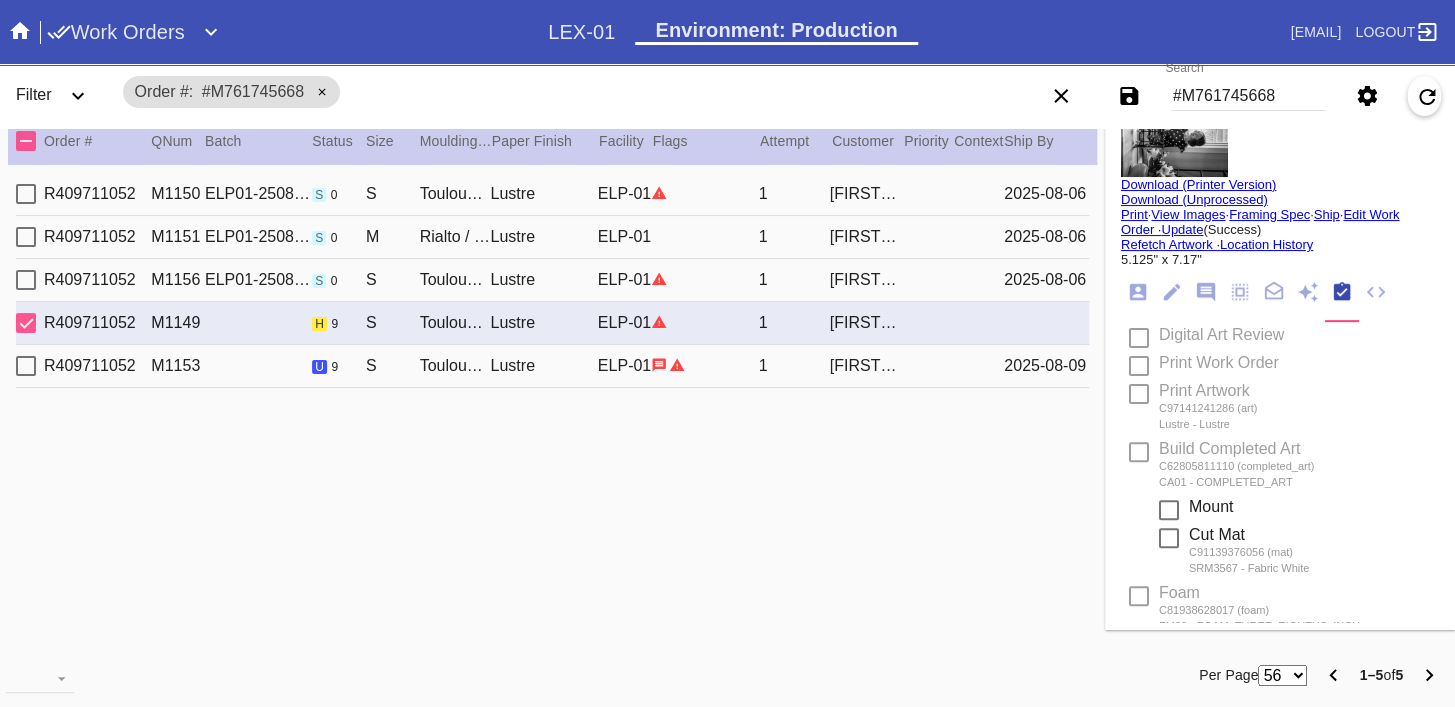 scroll, scrollTop: 0, scrollLeft: 0, axis: both 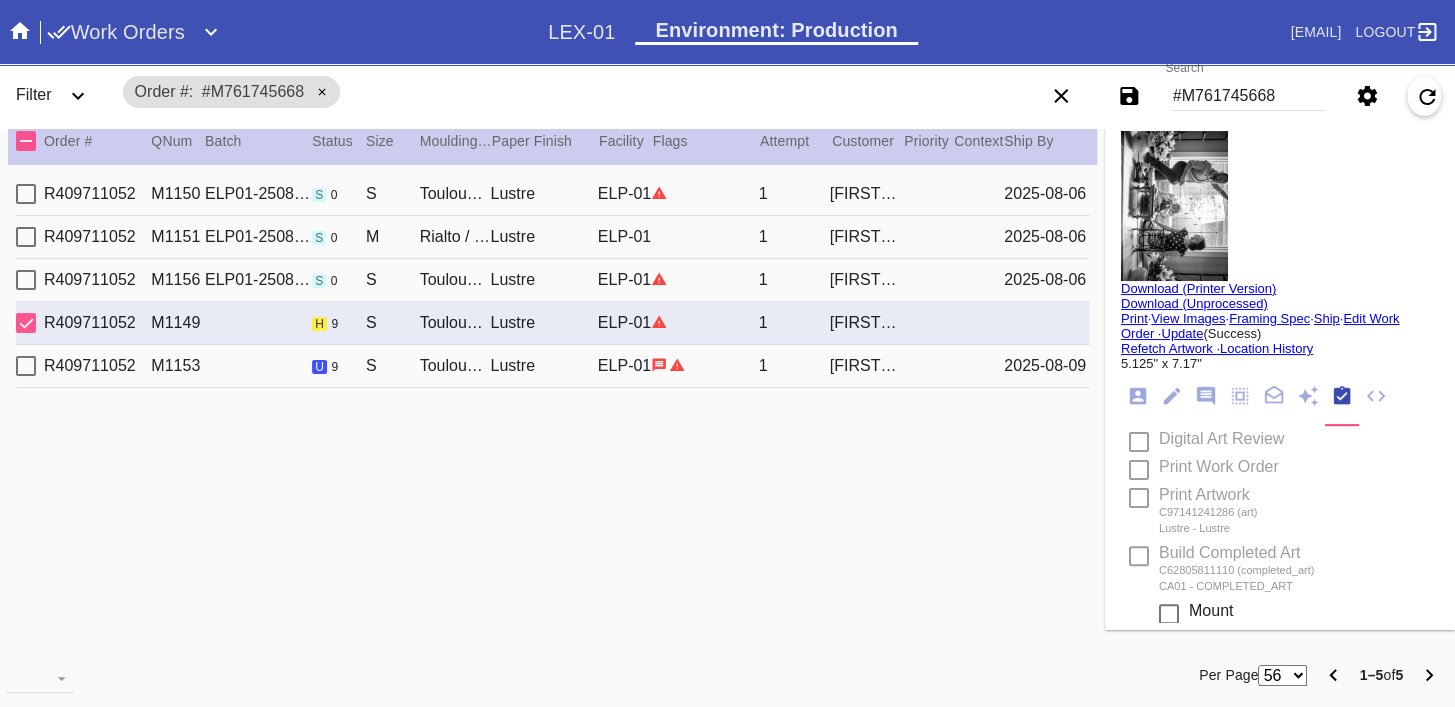 type on "8/9/2025" 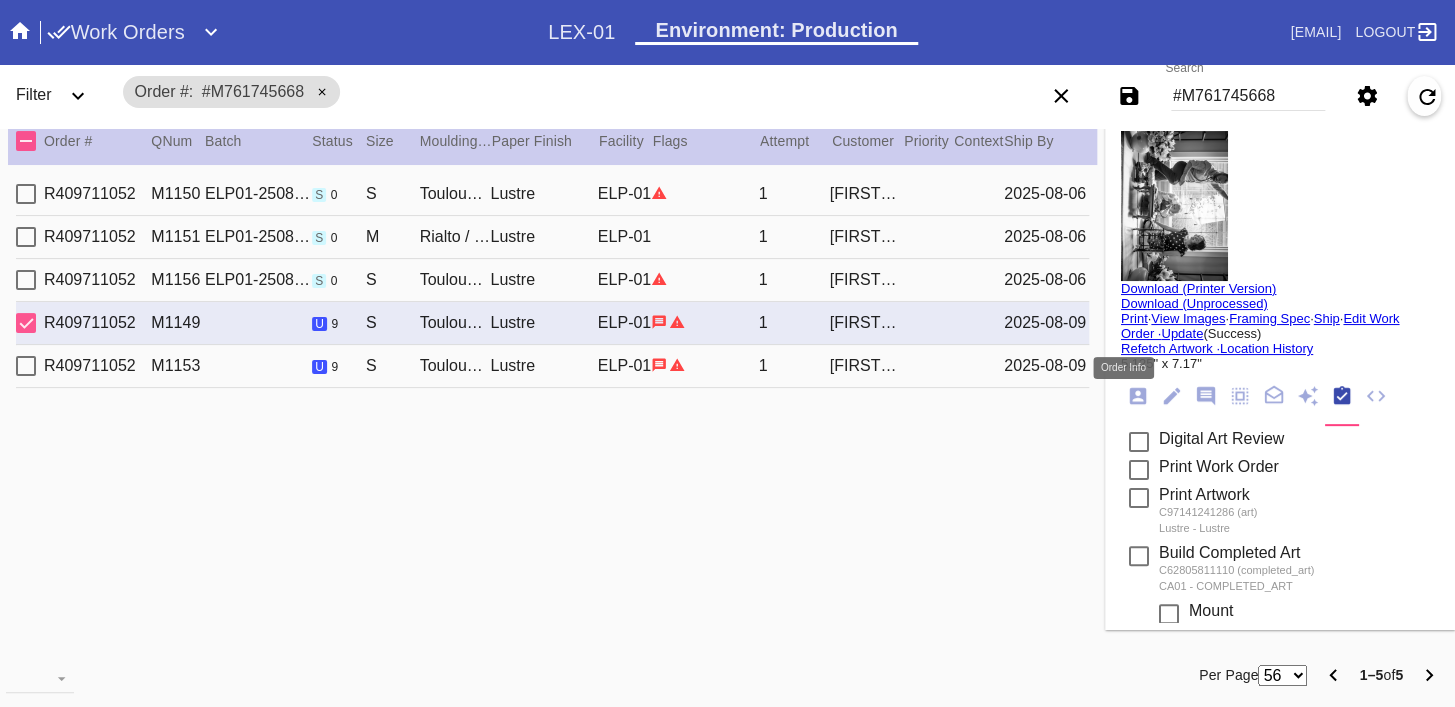 click 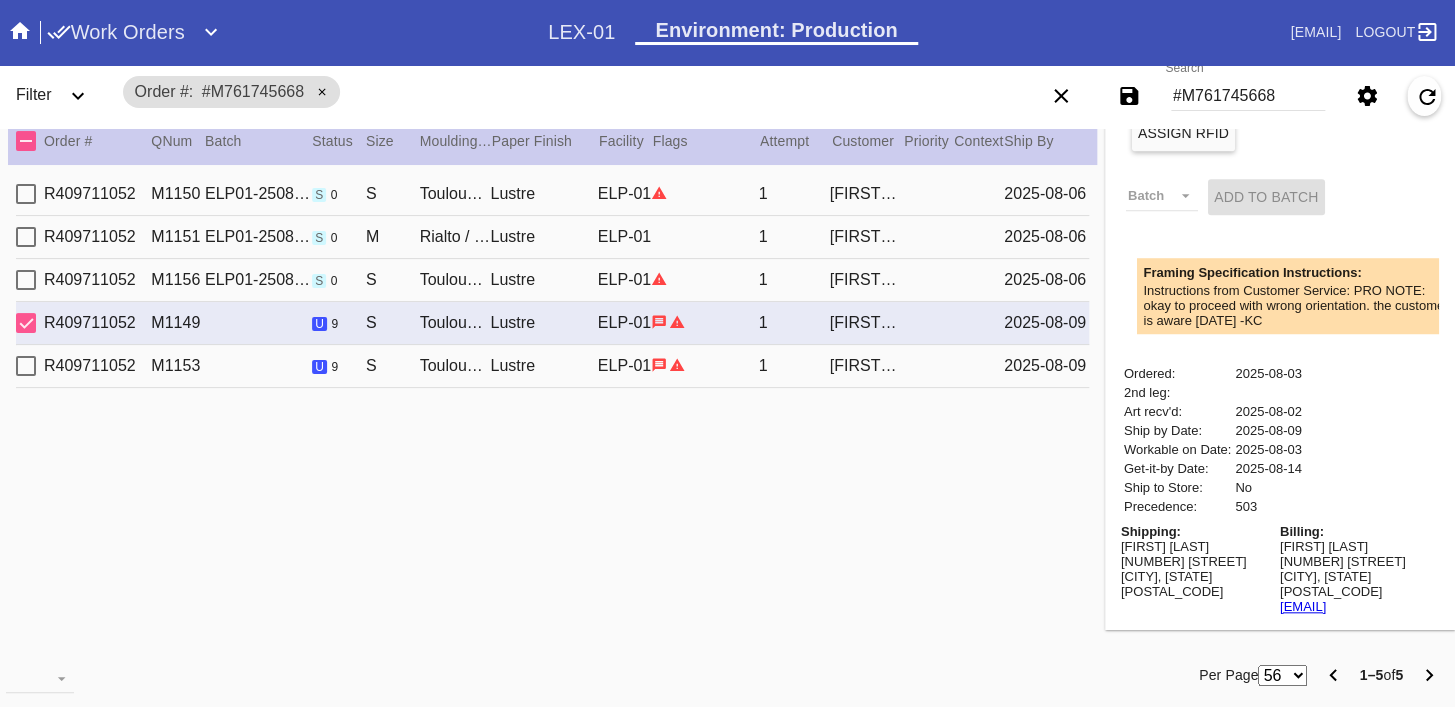 scroll, scrollTop: 678, scrollLeft: 0, axis: vertical 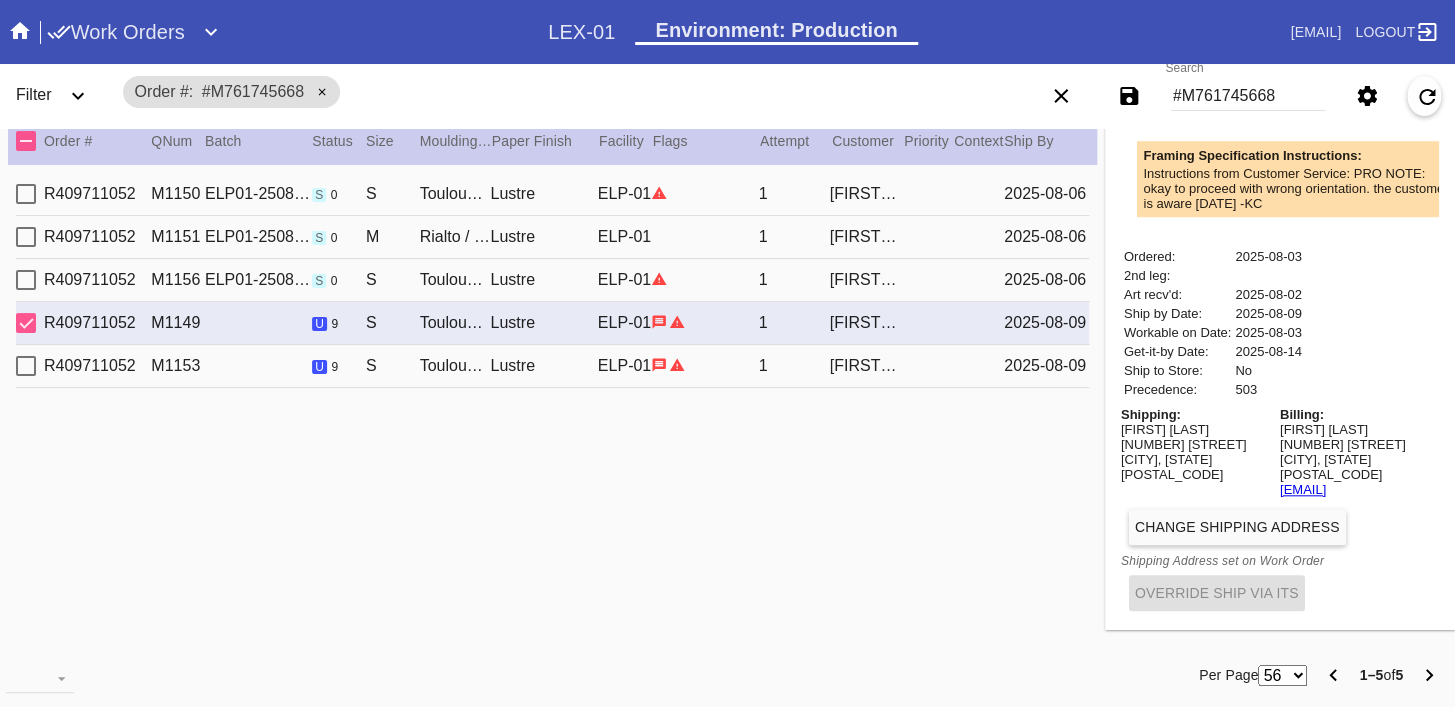 copy on "[EMAIL]" 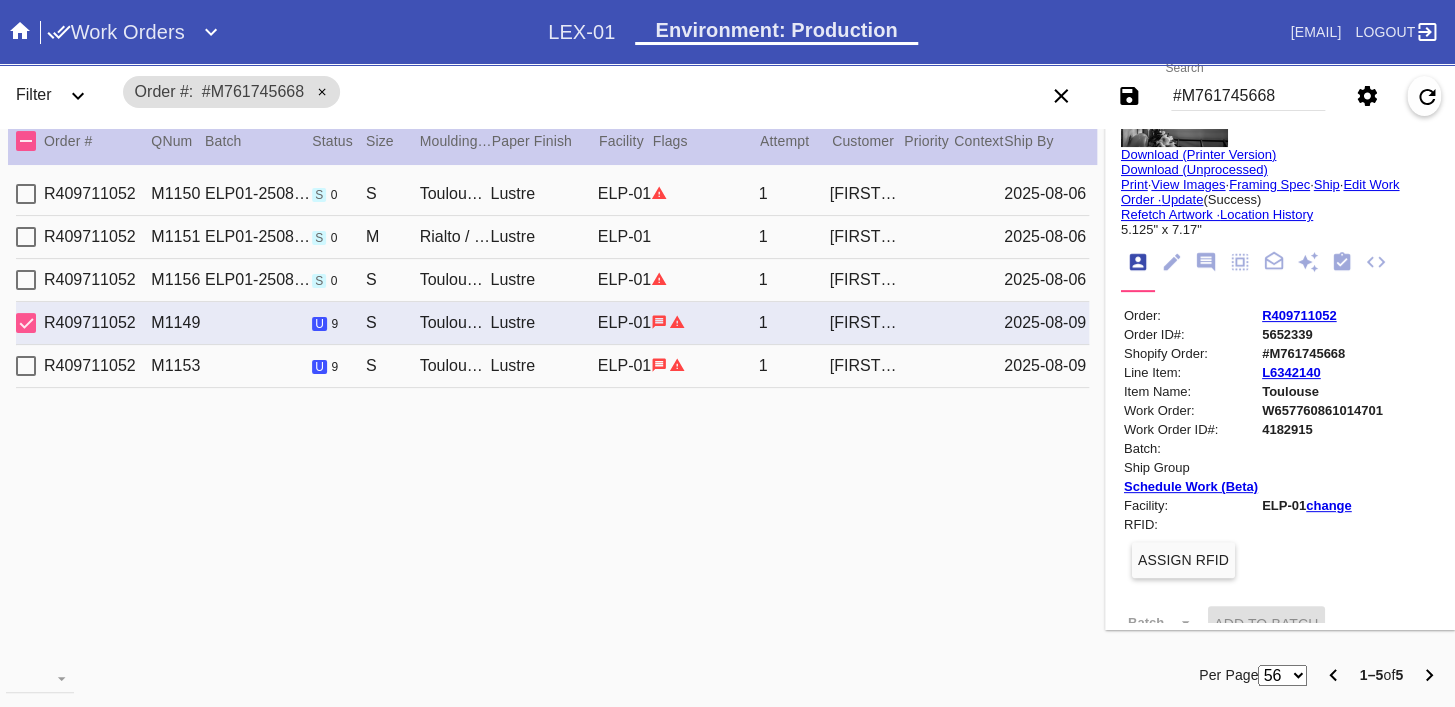 scroll, scrollTop: 0, scrollLeft: 0, axis: both 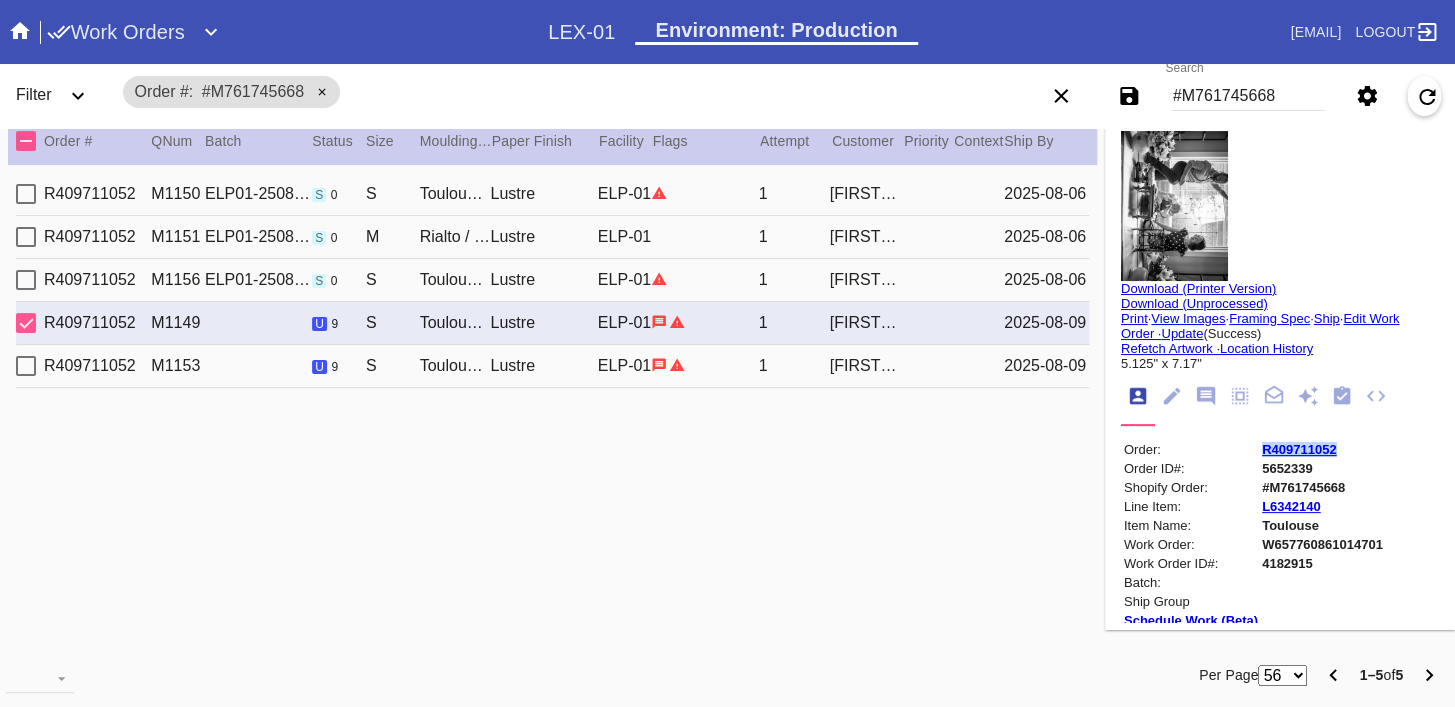 copy on "R409711052" 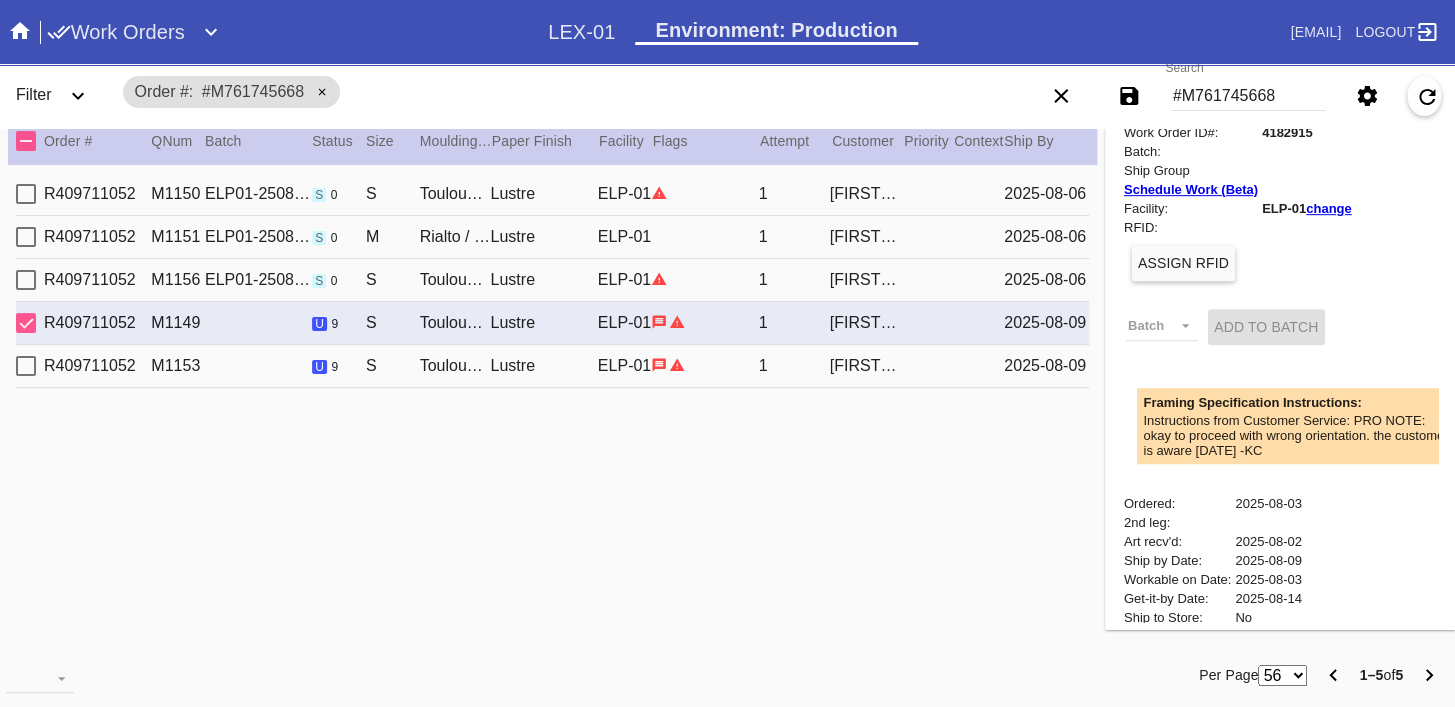 scroll, scrollTop: 677, scrollLeft: 0, axis: vertical 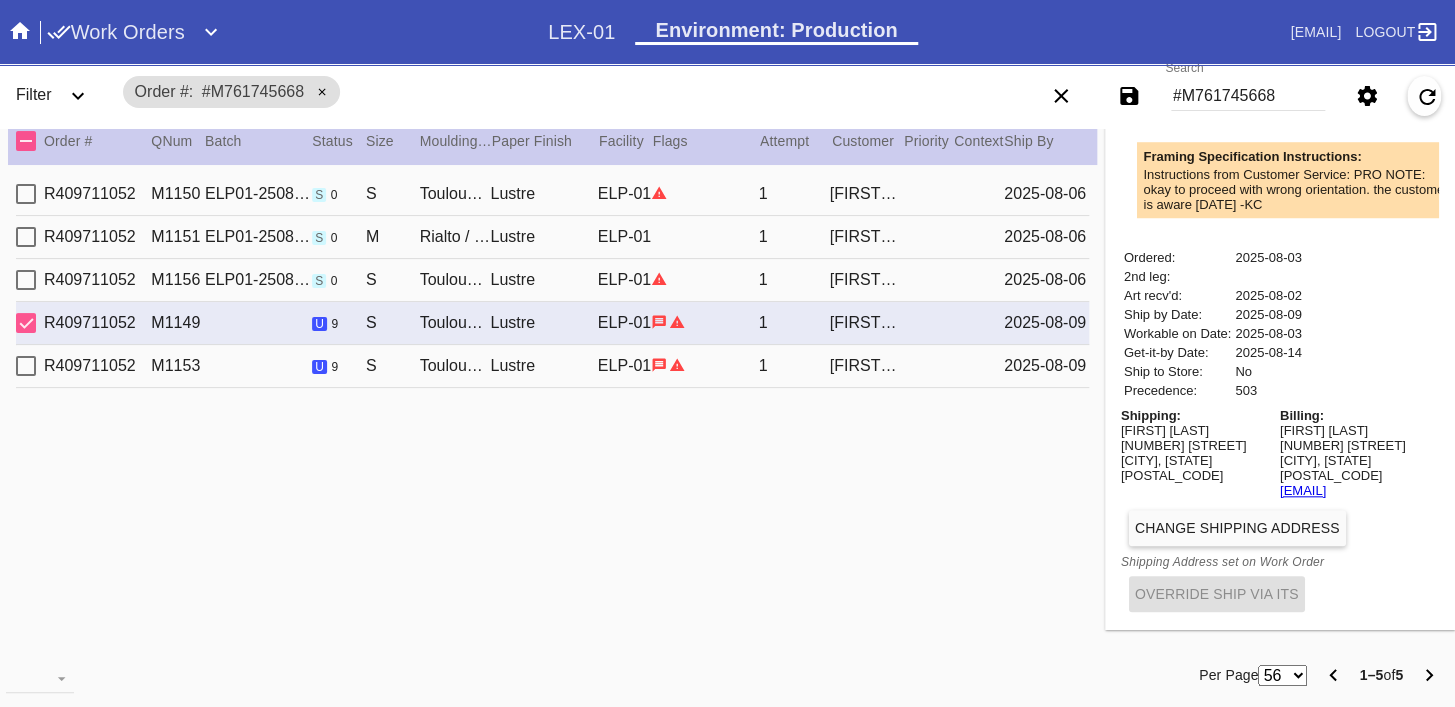 click on "[FIRST] [LAST]" at bounding box center (1197, 430) 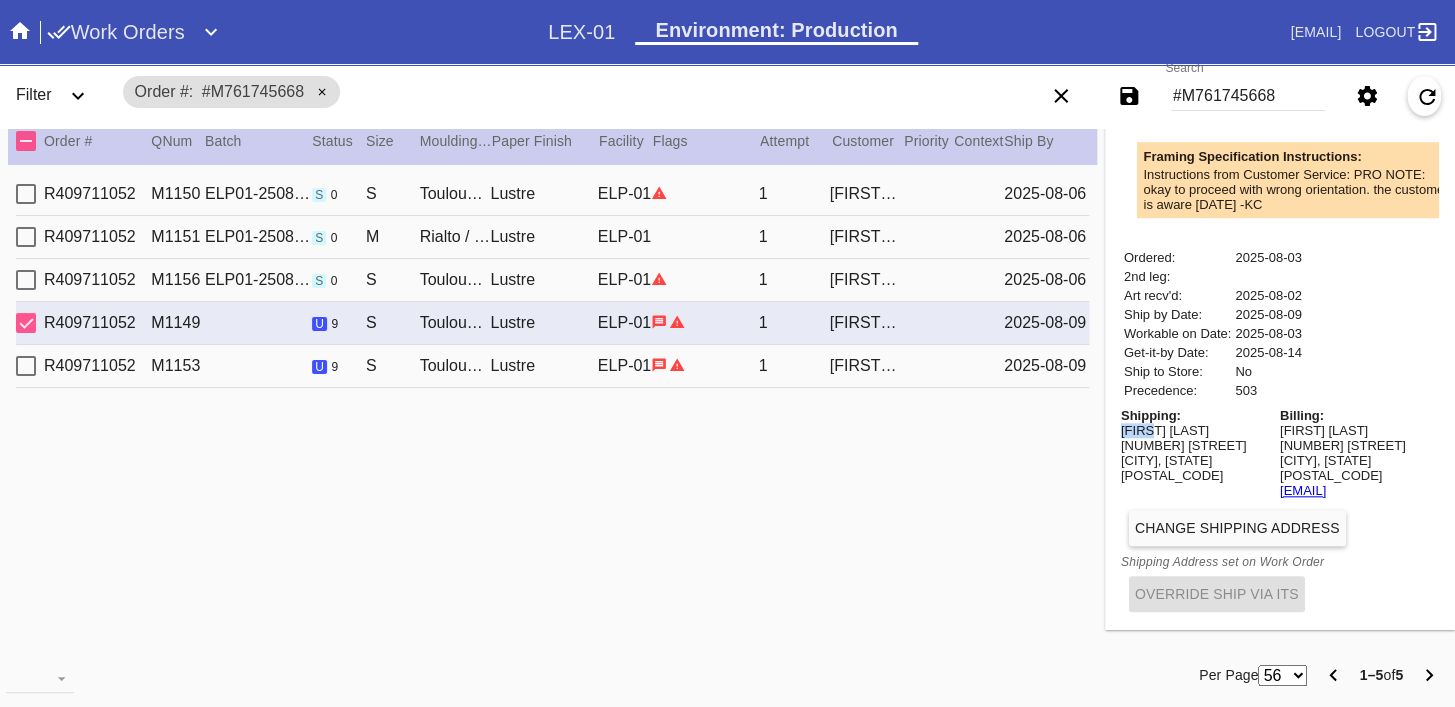 click on "[FIRST] [LAST]" at bounding box center [1197, 430] 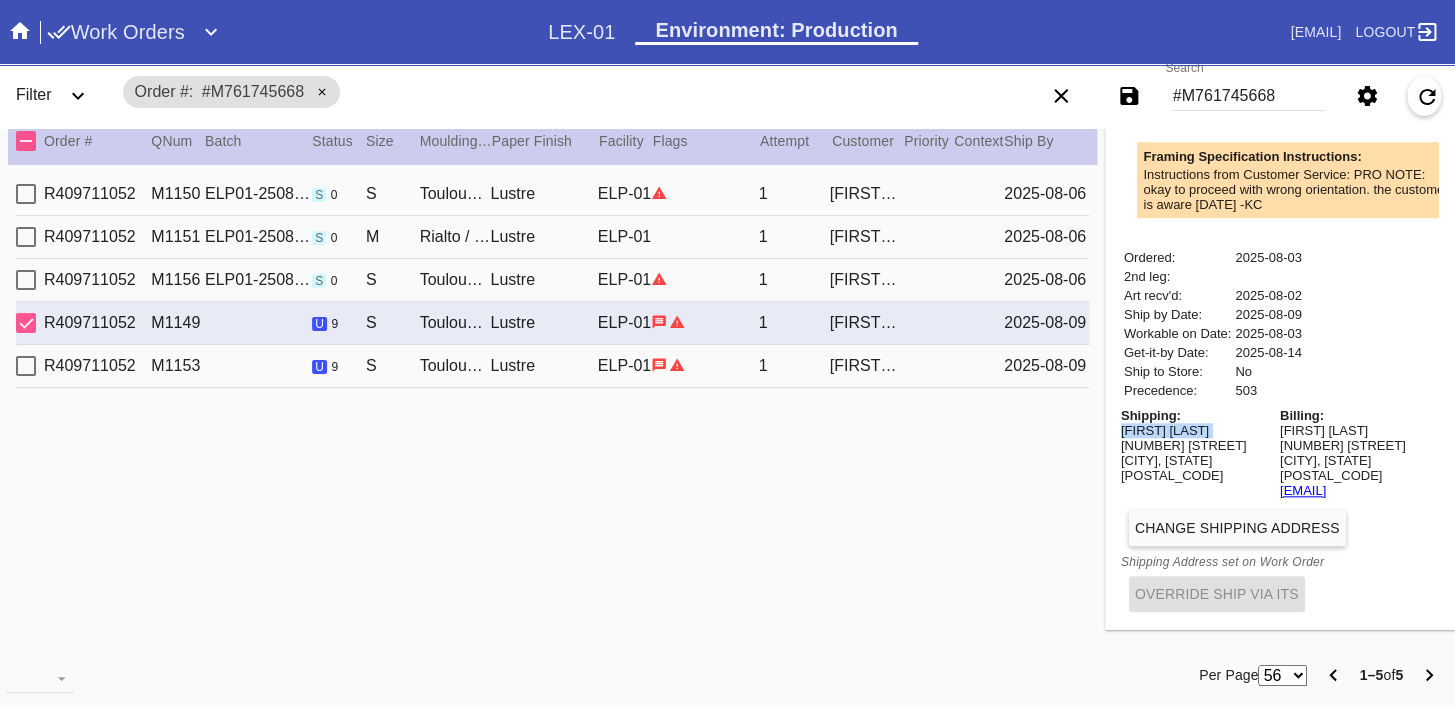 click on "[FIRST] [LAST]" at bounding box center [1197, 430] 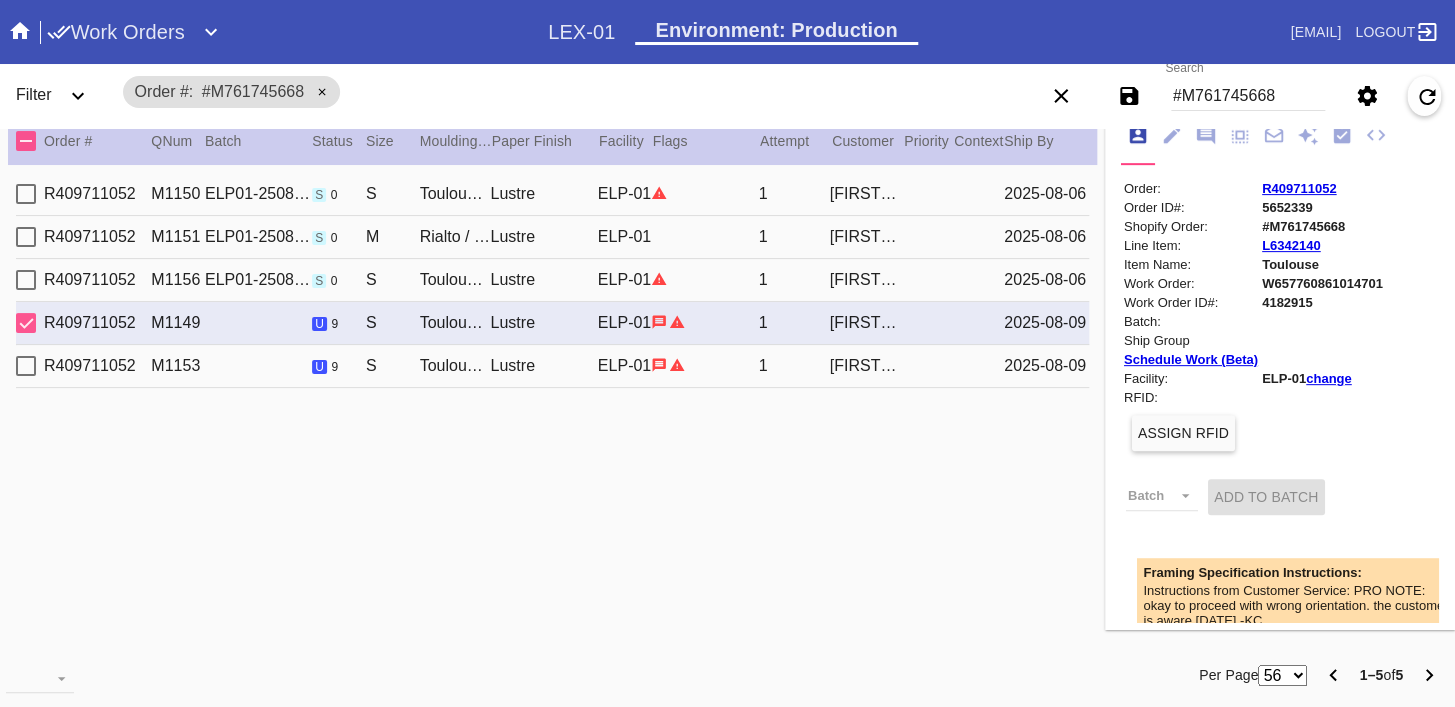 scroll, scrollTop: 0, scrollLeft: 0, axis: both 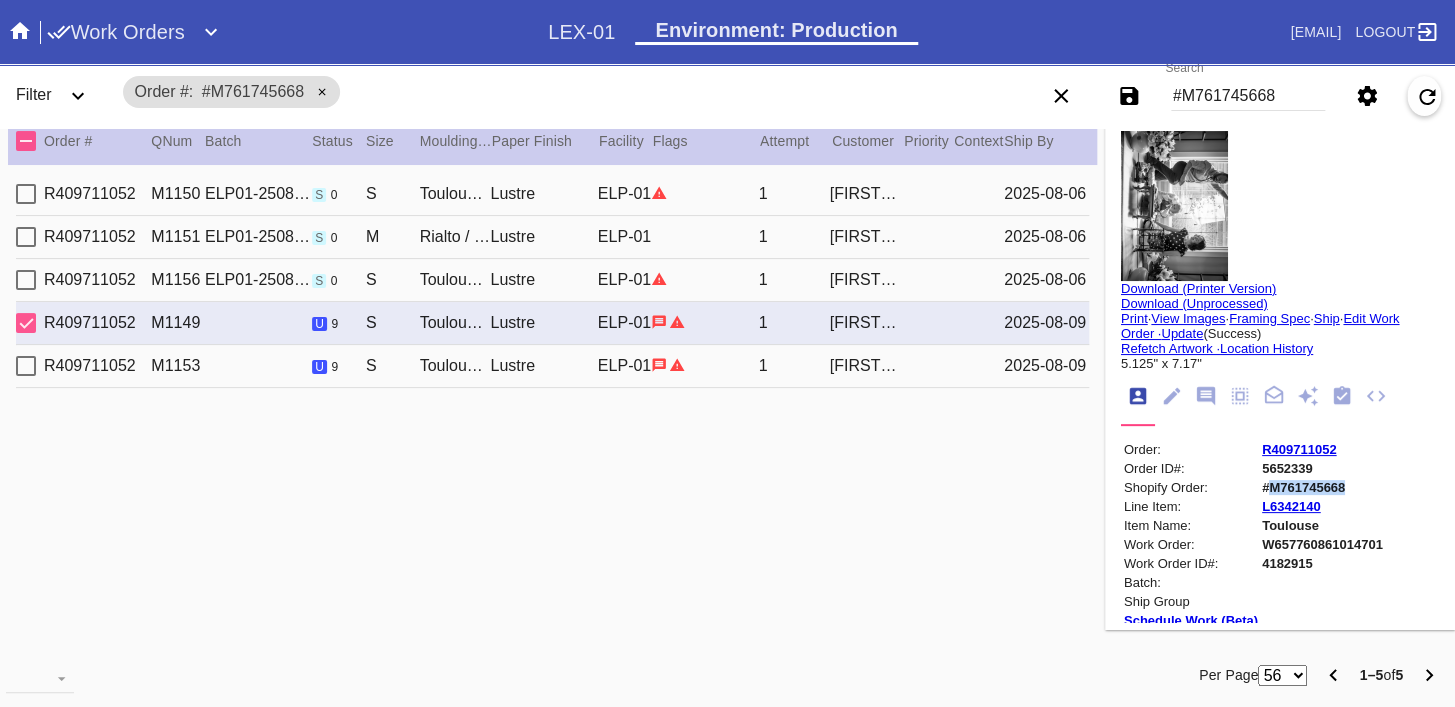 copy on "M761745668" 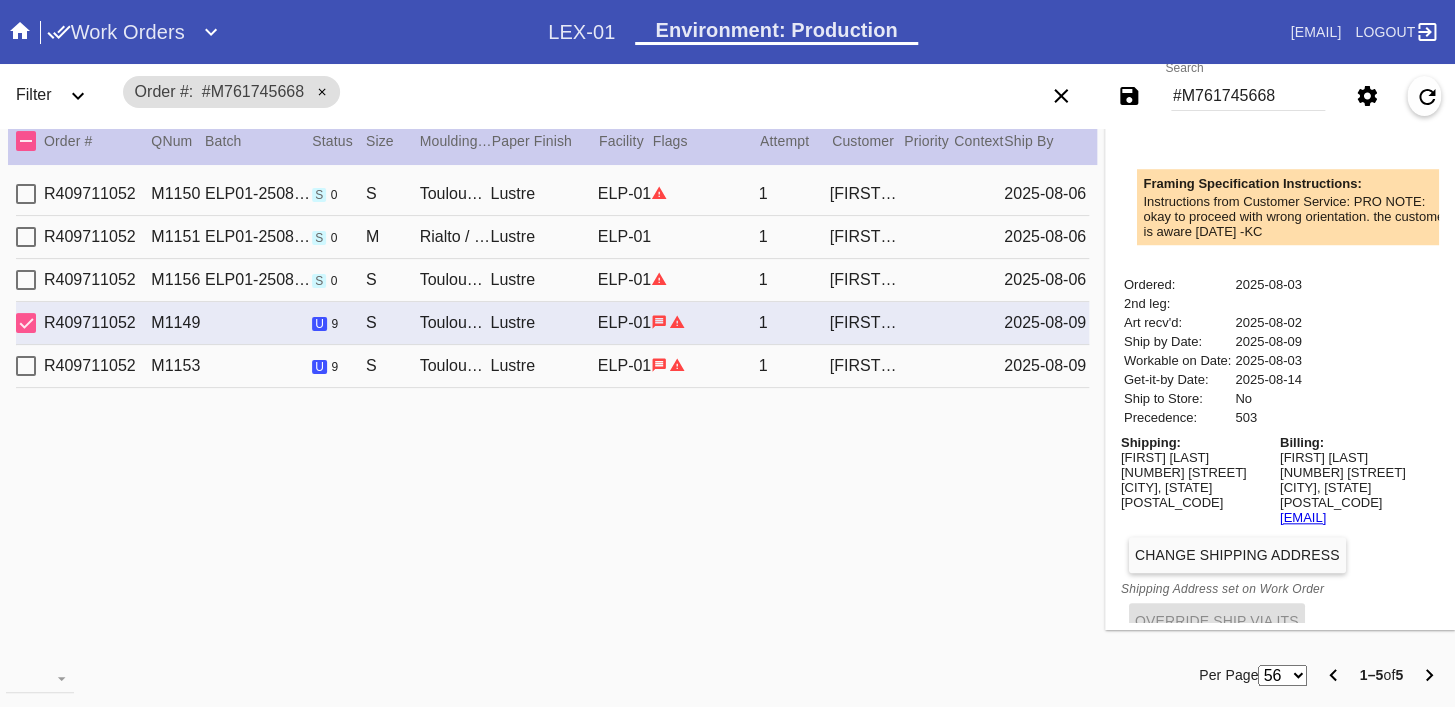 scroll, scrollTop: 677, scrollLeft: 0, axis: vertical 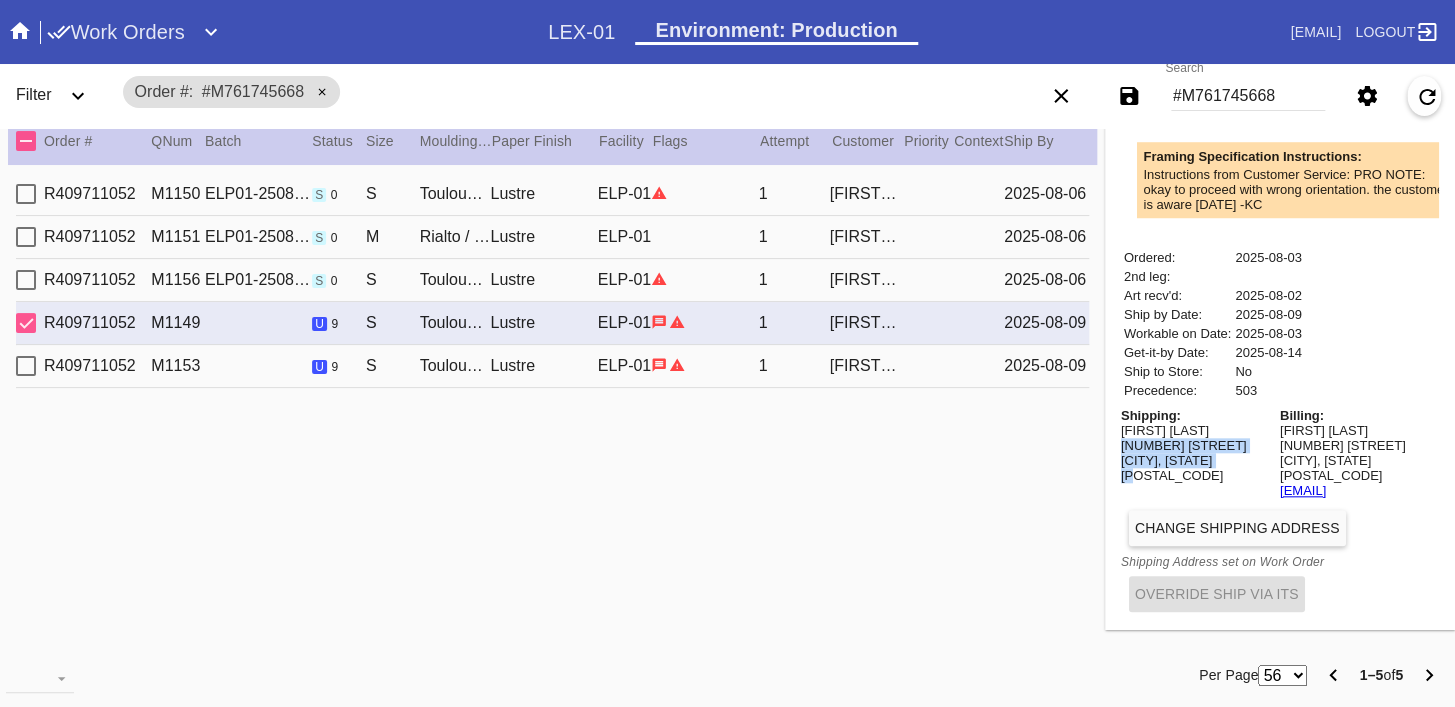 drag, startPoint x: 1201, startPoint y: 472, endPoint x: 1098, endPoint y: 456, distance: 104.23531 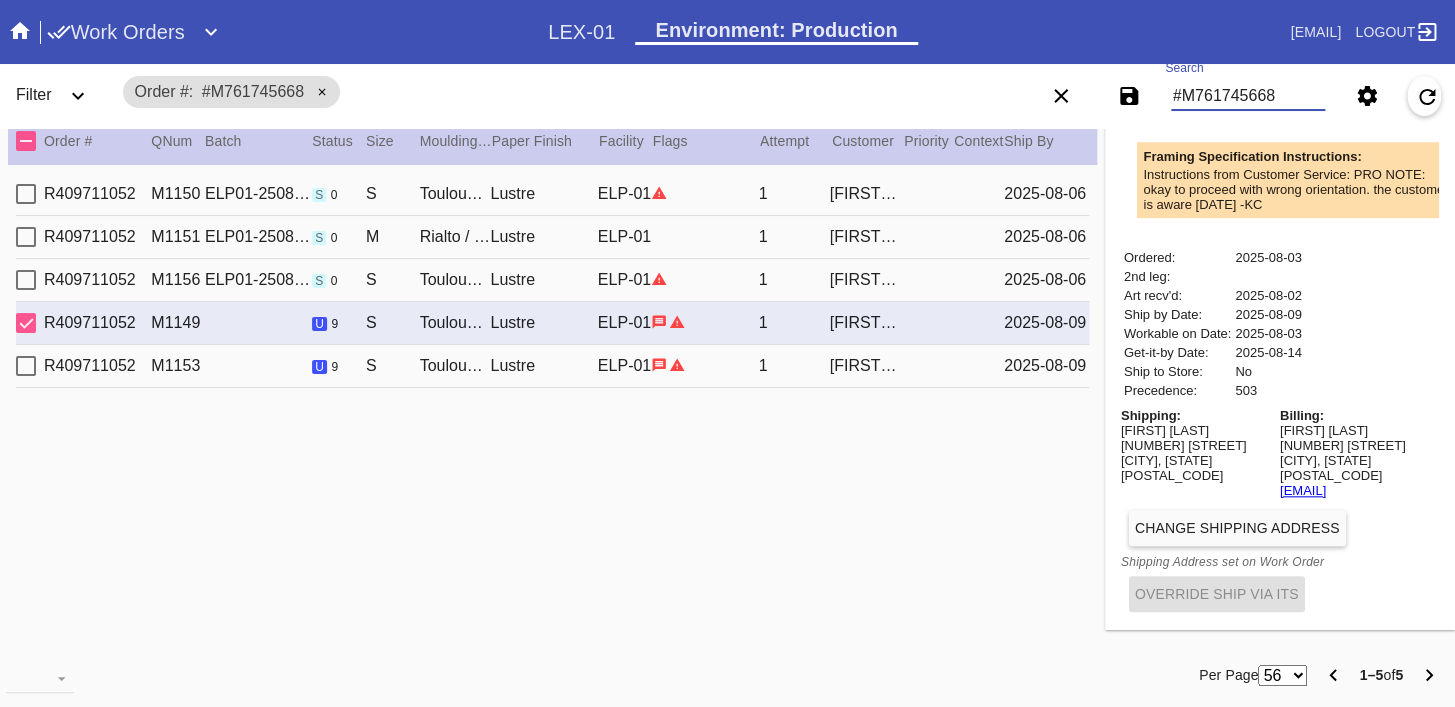 click on "#M761745668" at bounding box center [1248, 96] 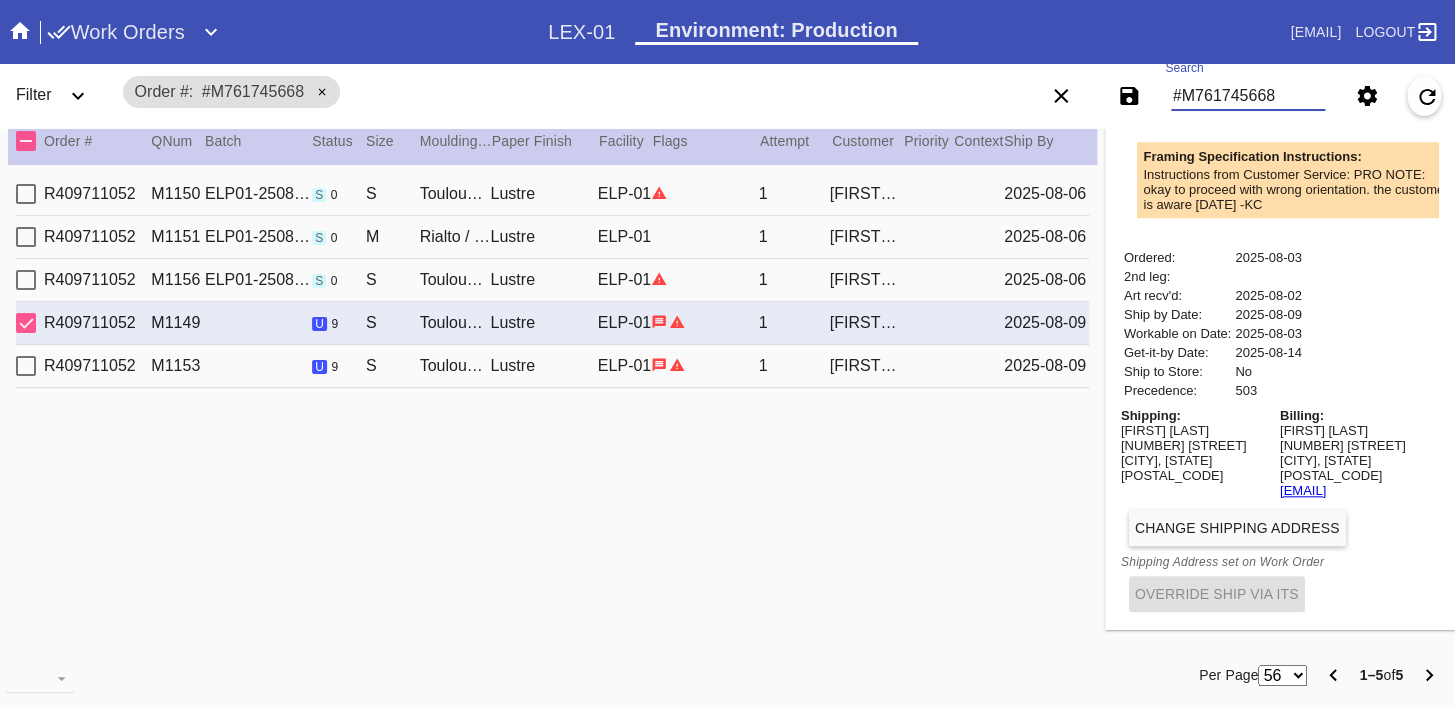 paste on "24402" 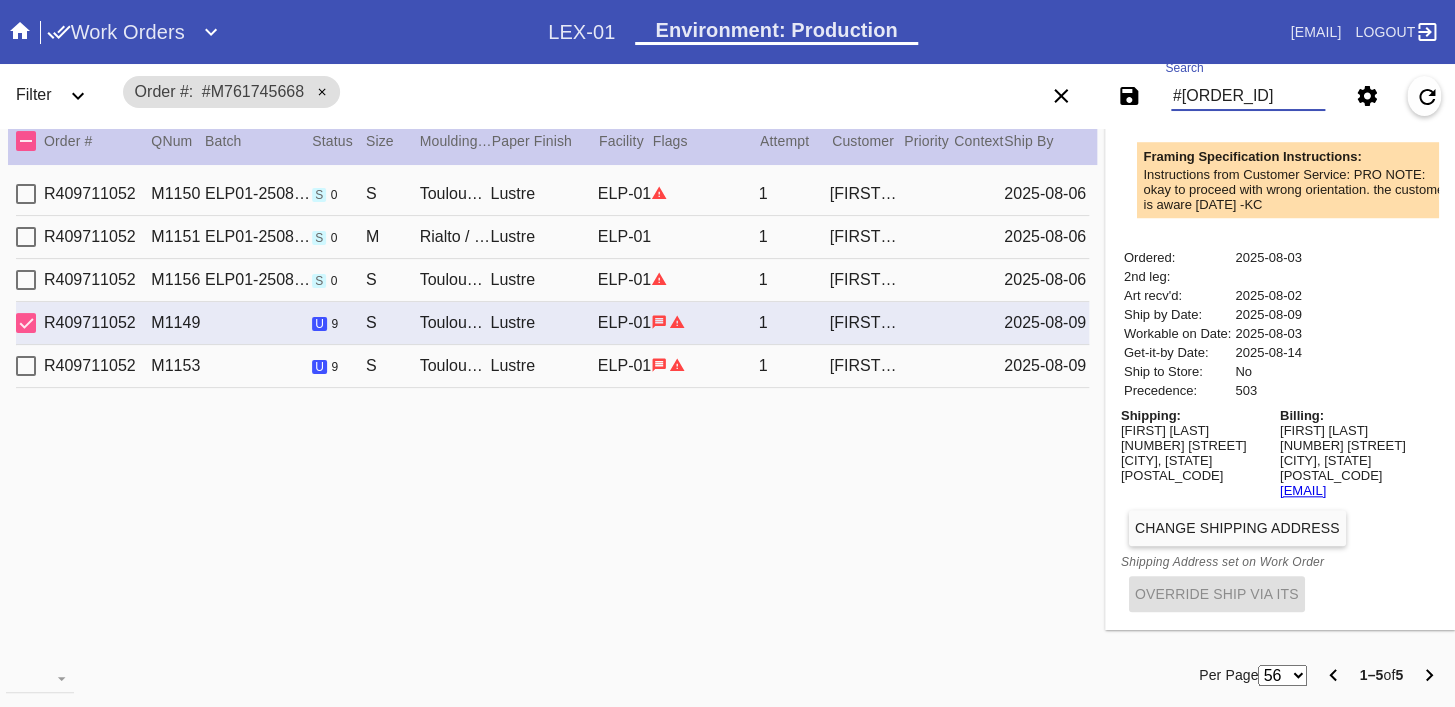 type on "#[ORDER_ID]" 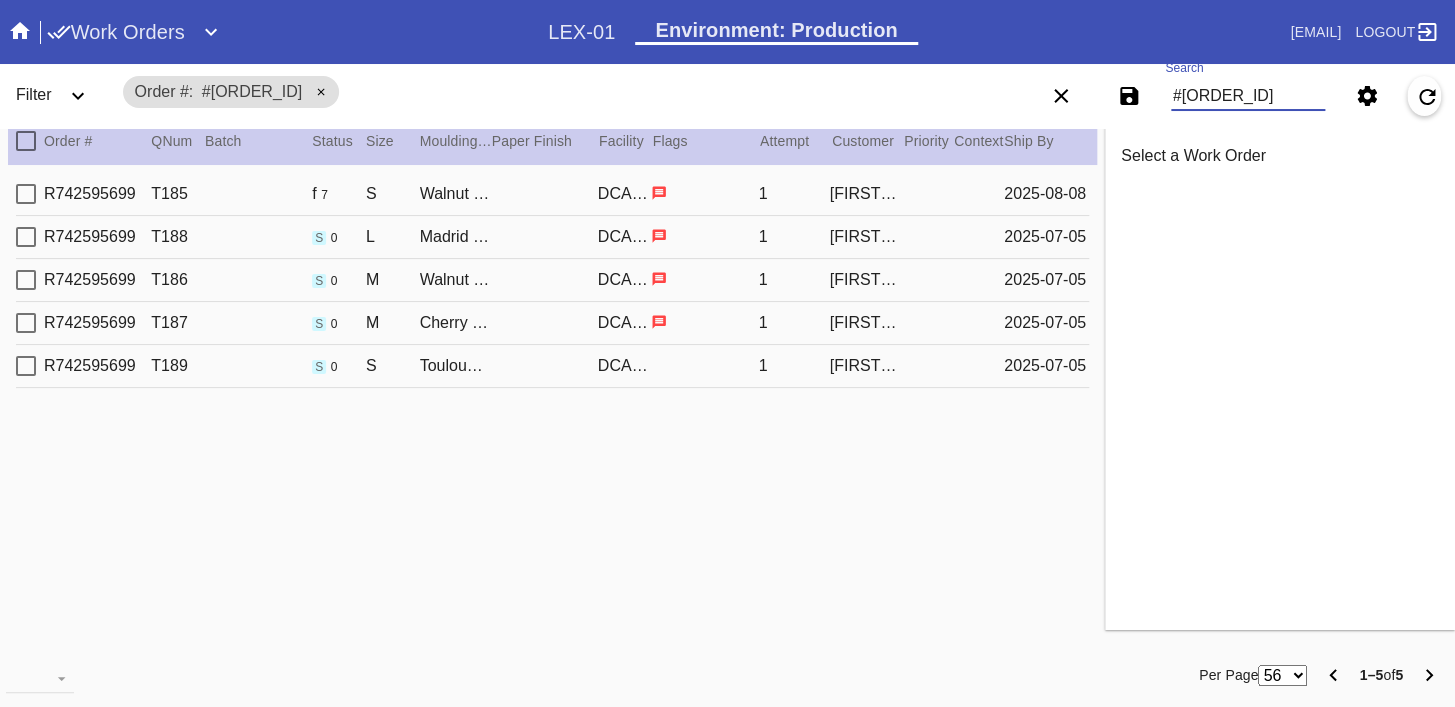scroll, scrollTop: 0, scrollLeft: 0, axis: both 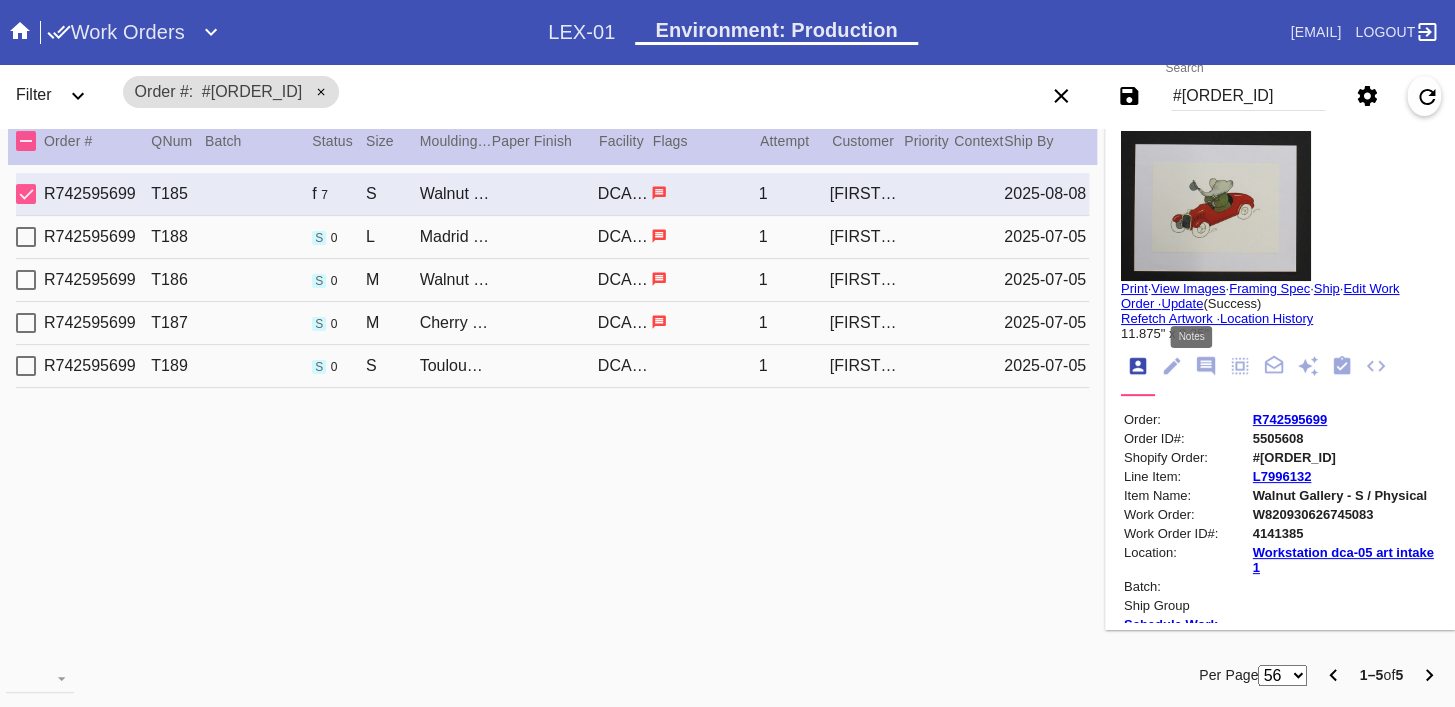 click 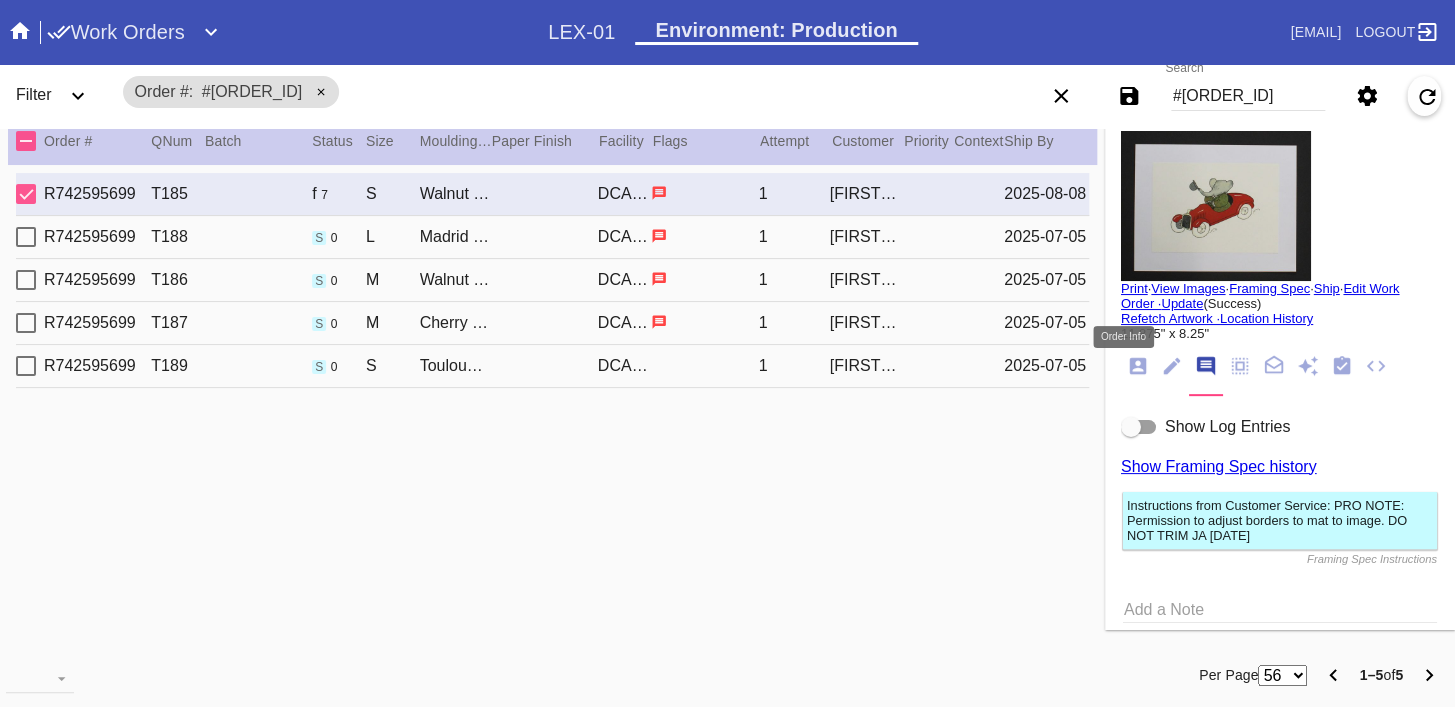 click 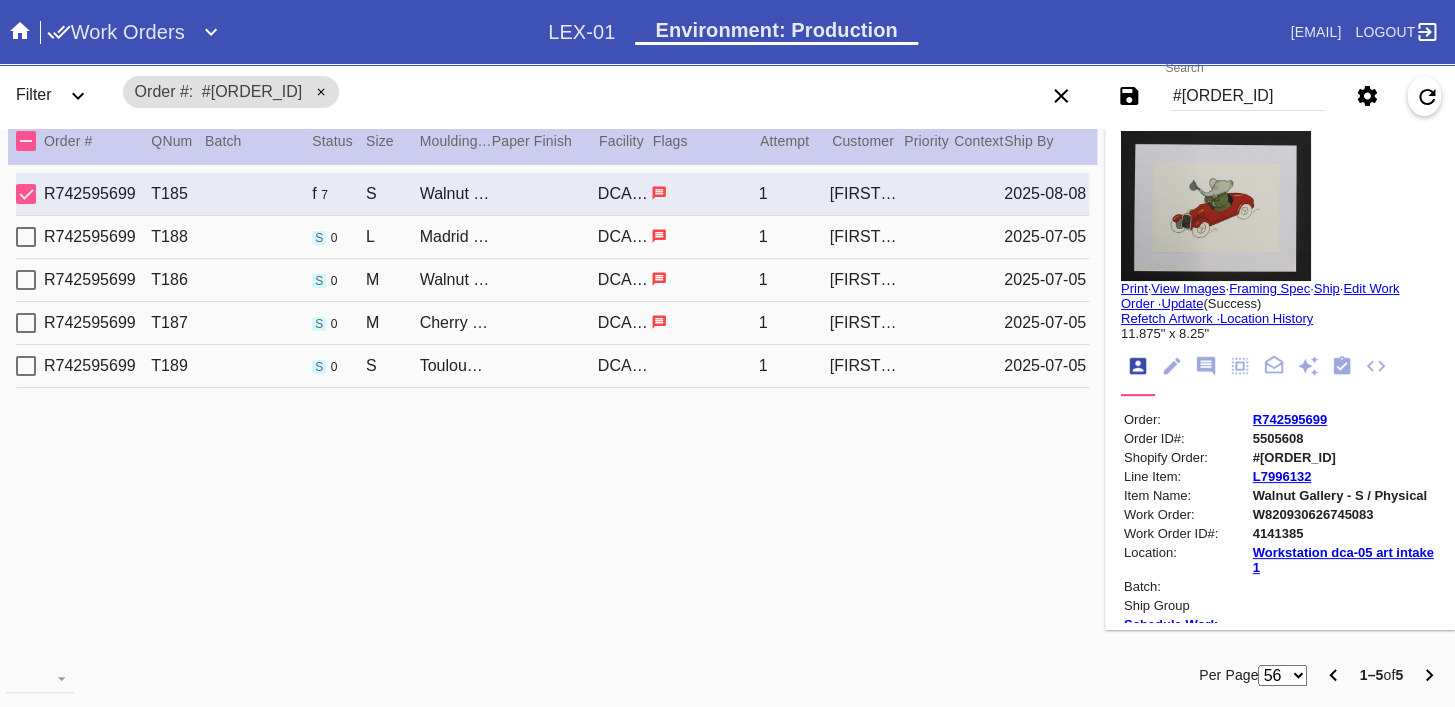 click on "R742595699" at bounding box center [1290, 419] 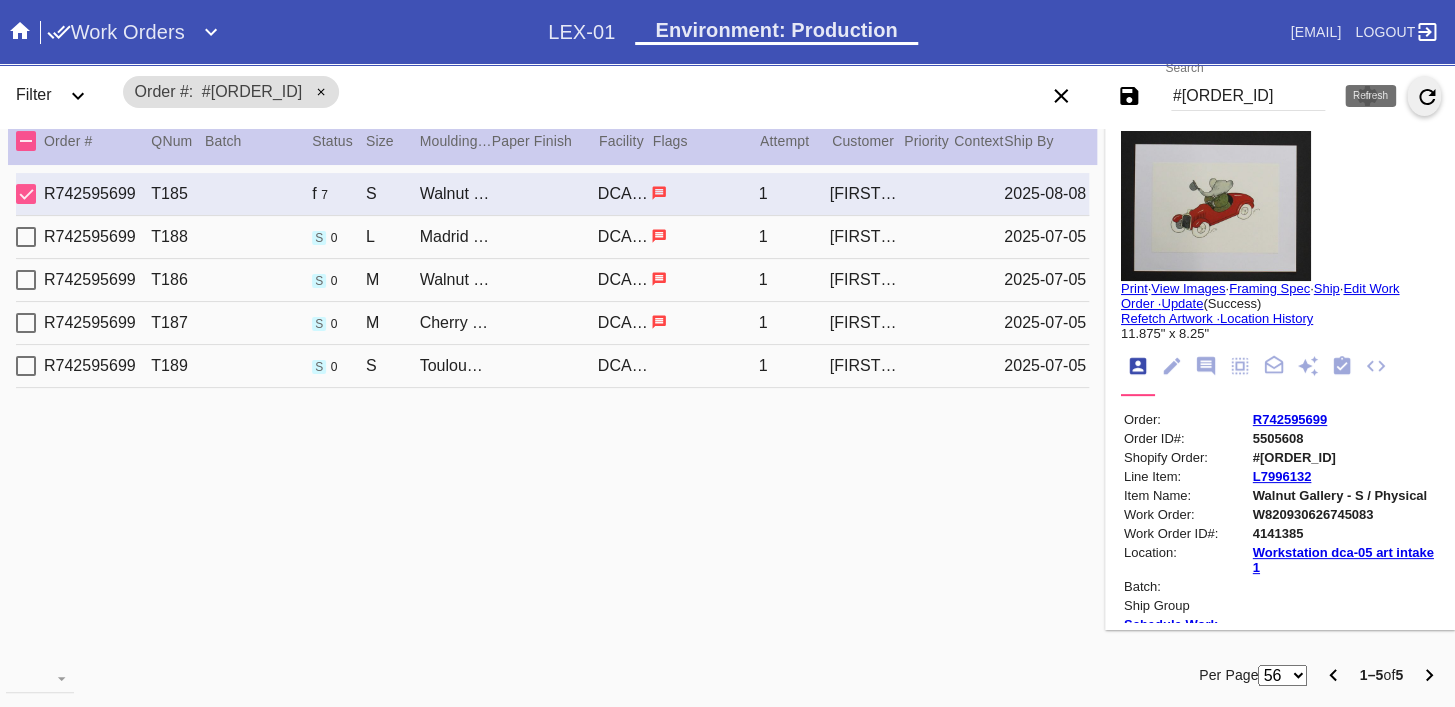 click 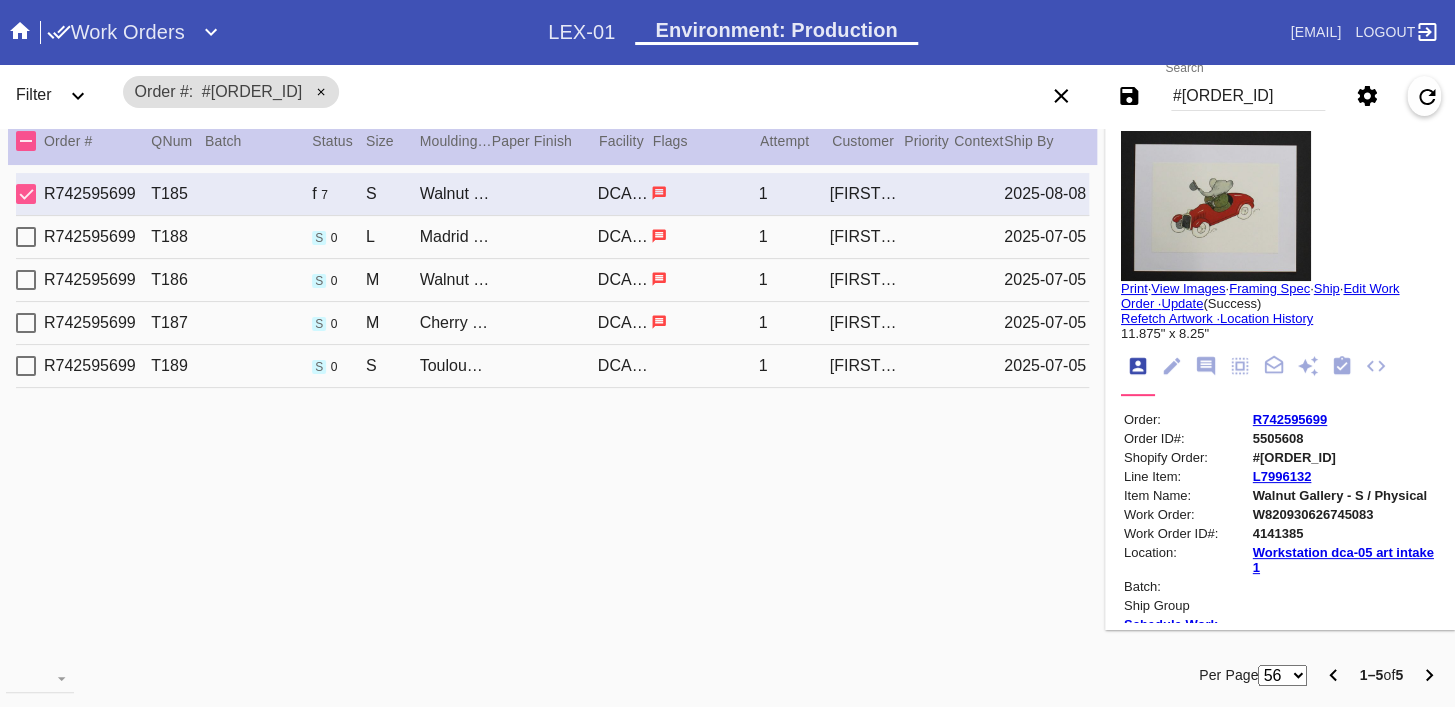 click 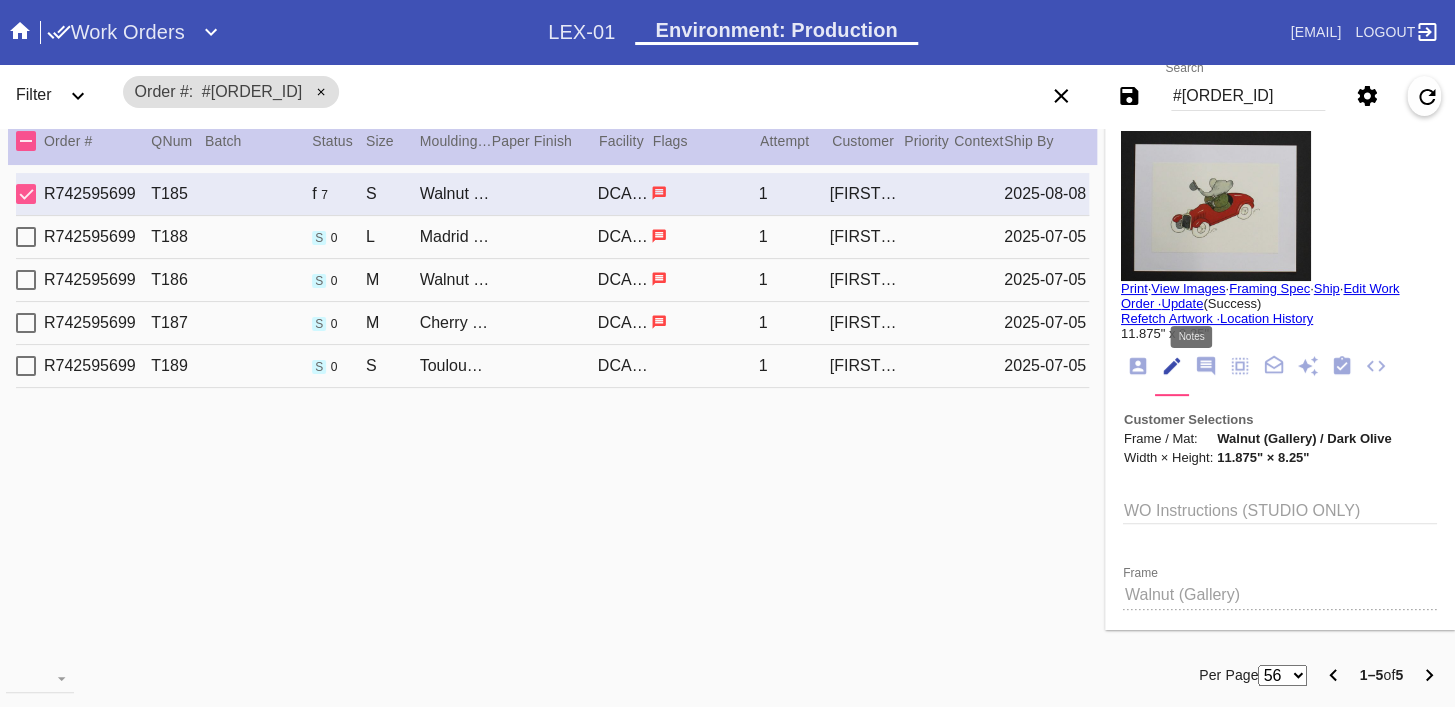 click 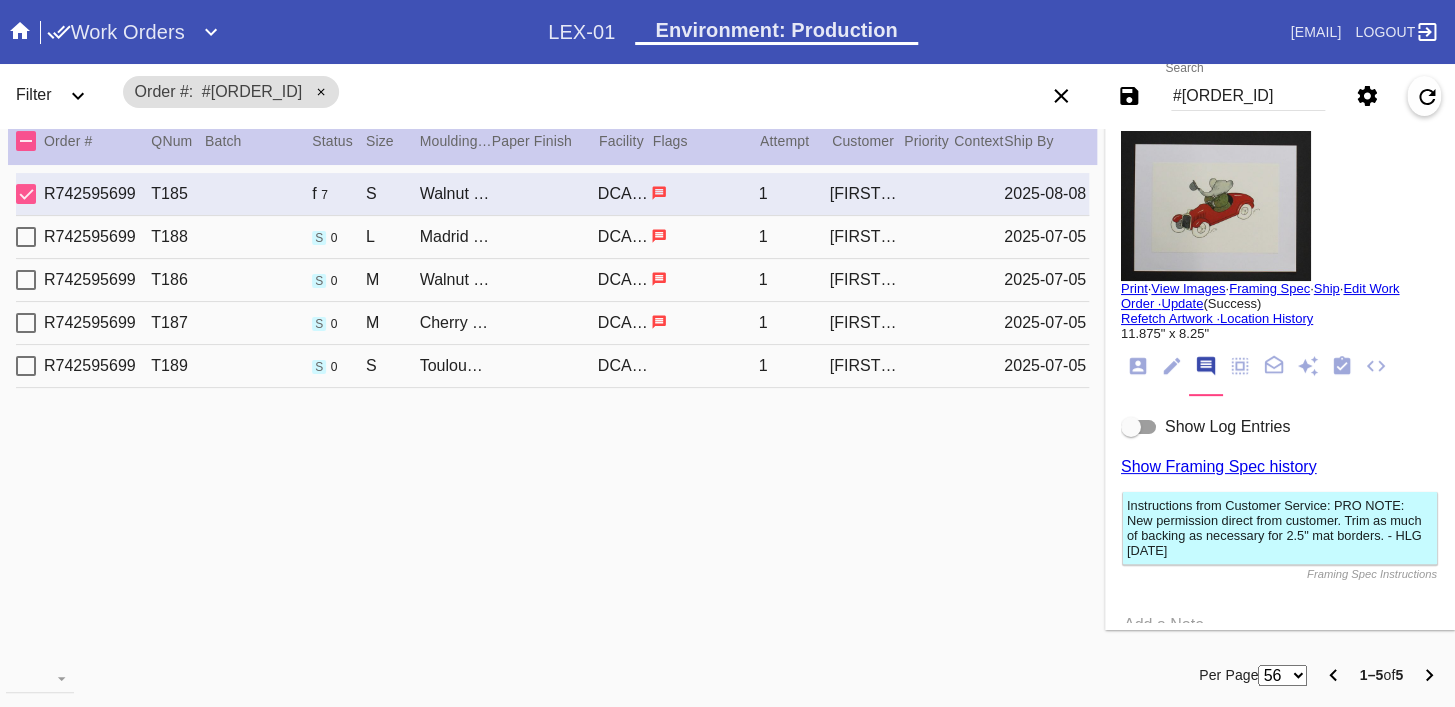 click on "#[ORDER_ID]" at bounding box center (1248, 96) 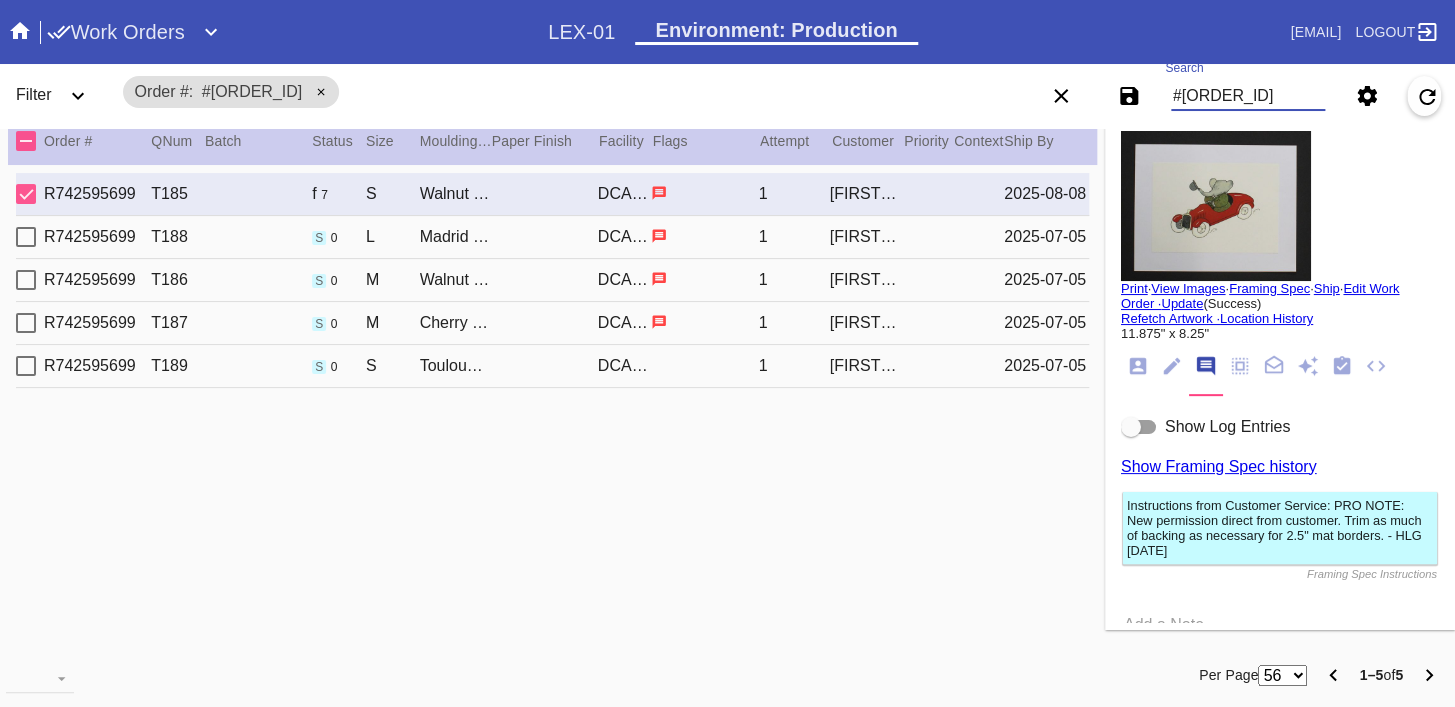 click on "#[ORDER_ID]" at bounding box center [1248, 96] 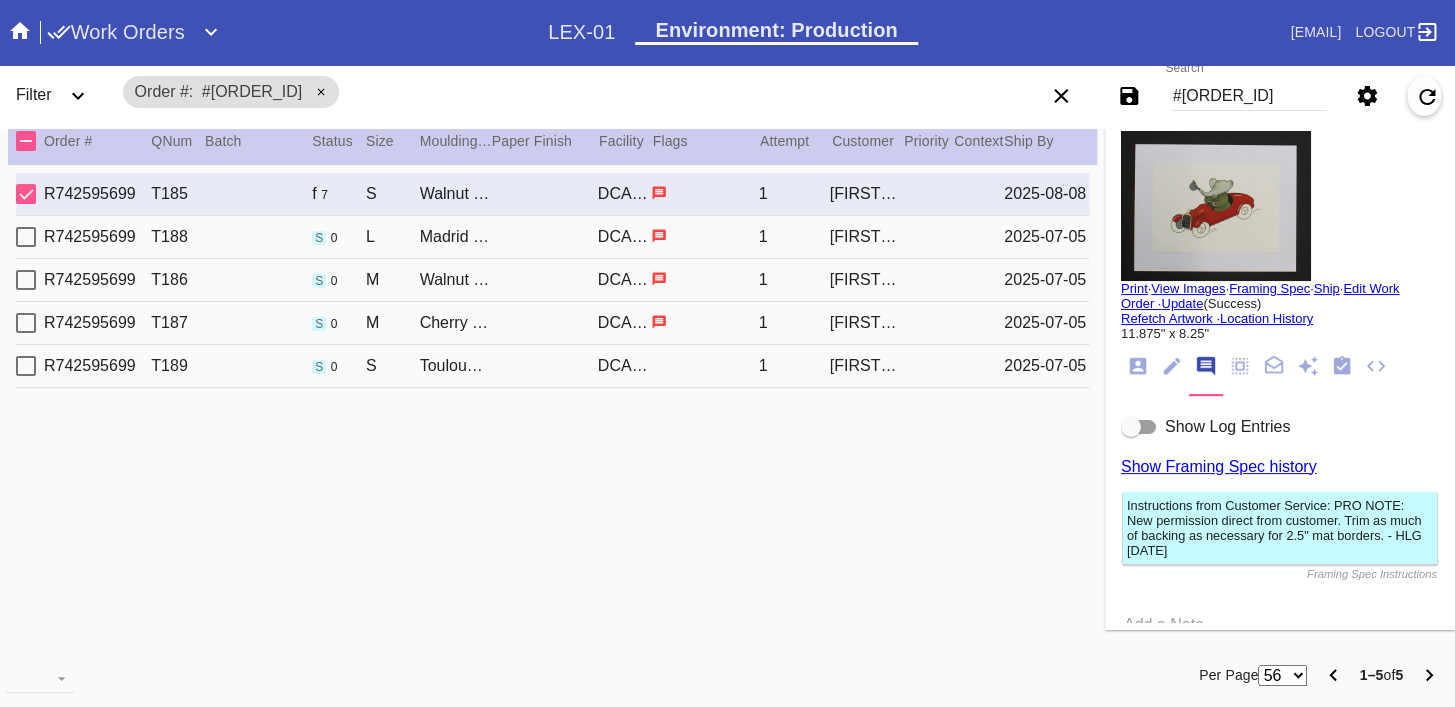 click at bounding box center [1131, 427] 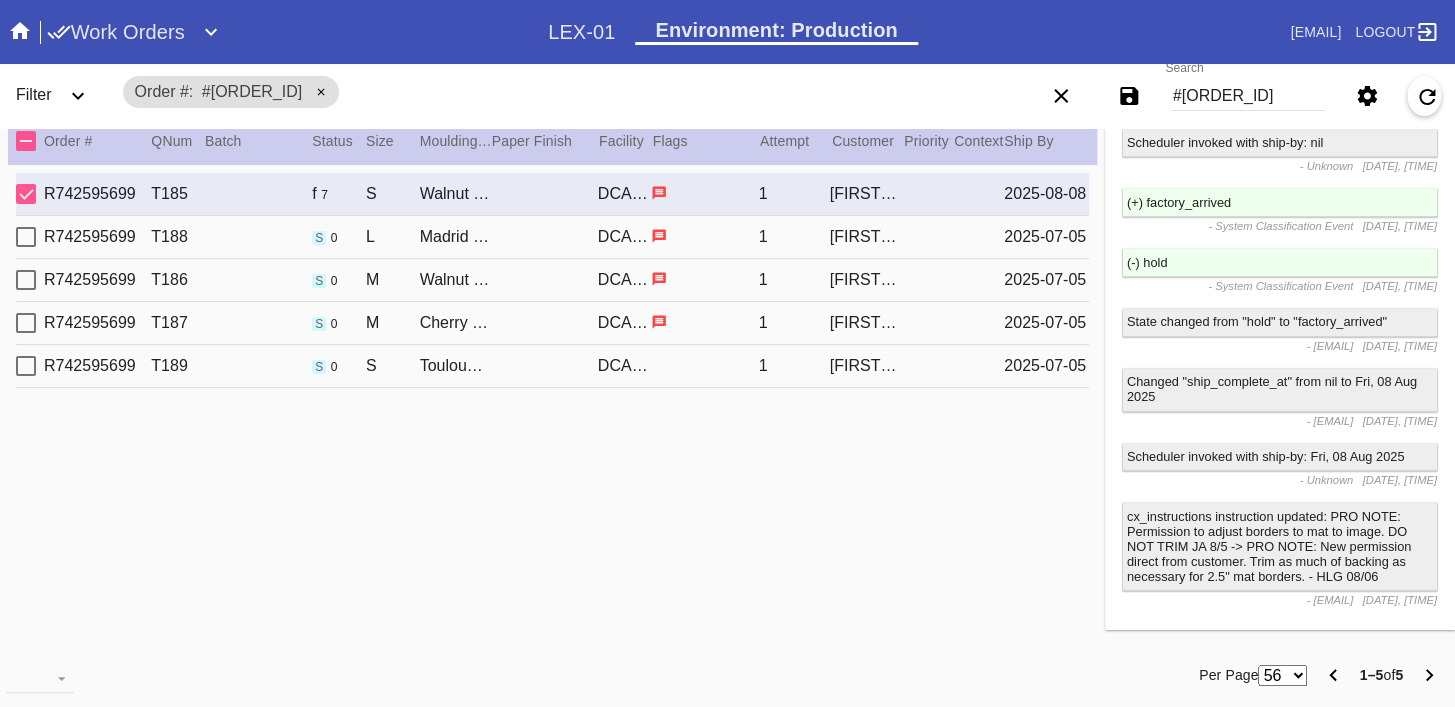 scroll, scrollTop: 3629, scrollLeft: 0, axis: vertical 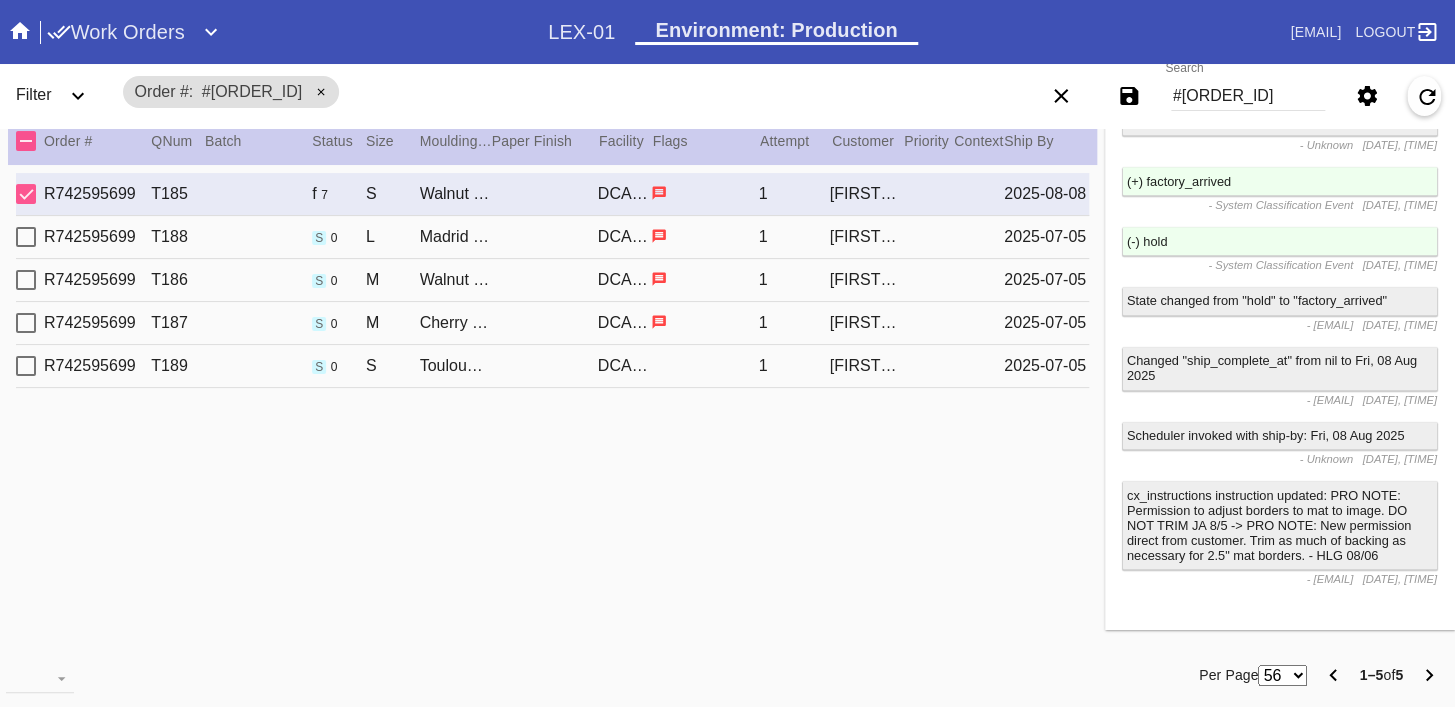 click on "#[ORDER_ID]" at bounding box center [1248, 96] 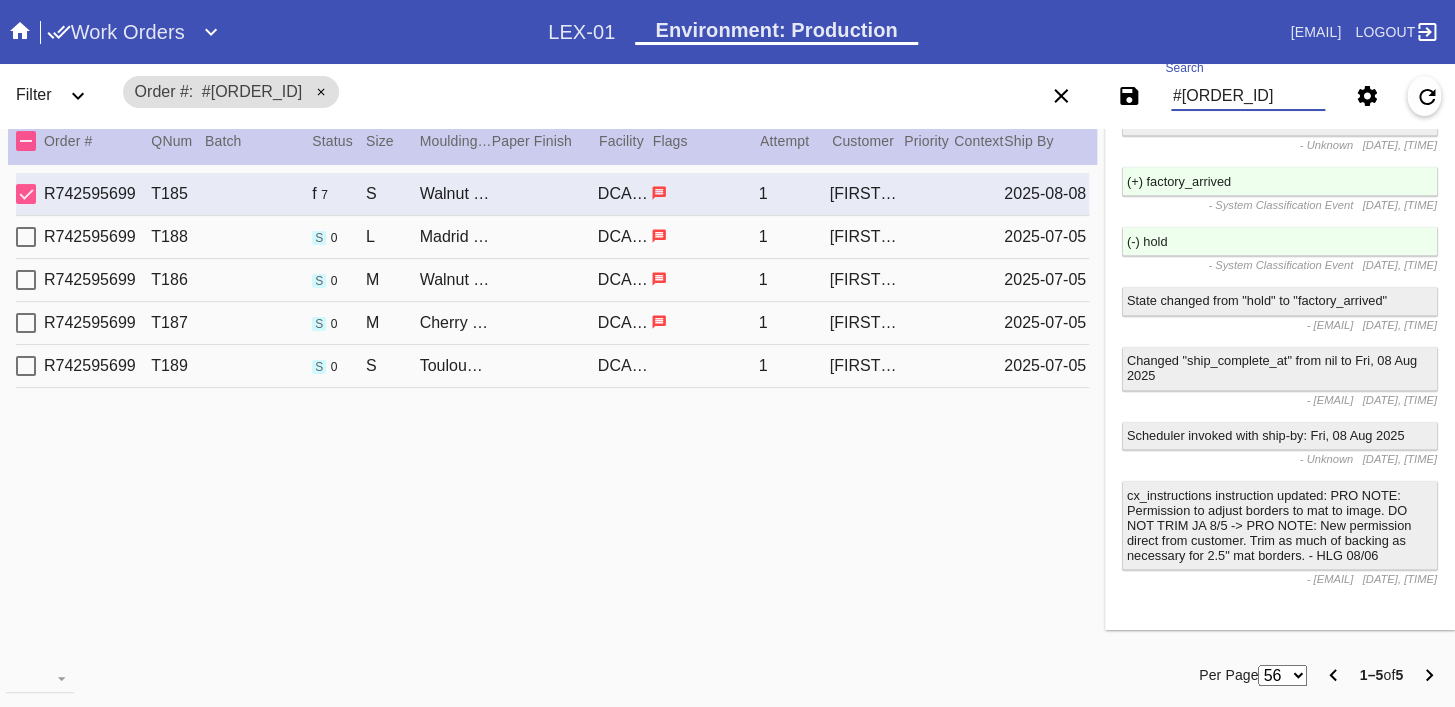 click on "#[ORDER_ID]" at bounding box center (1248, 96) 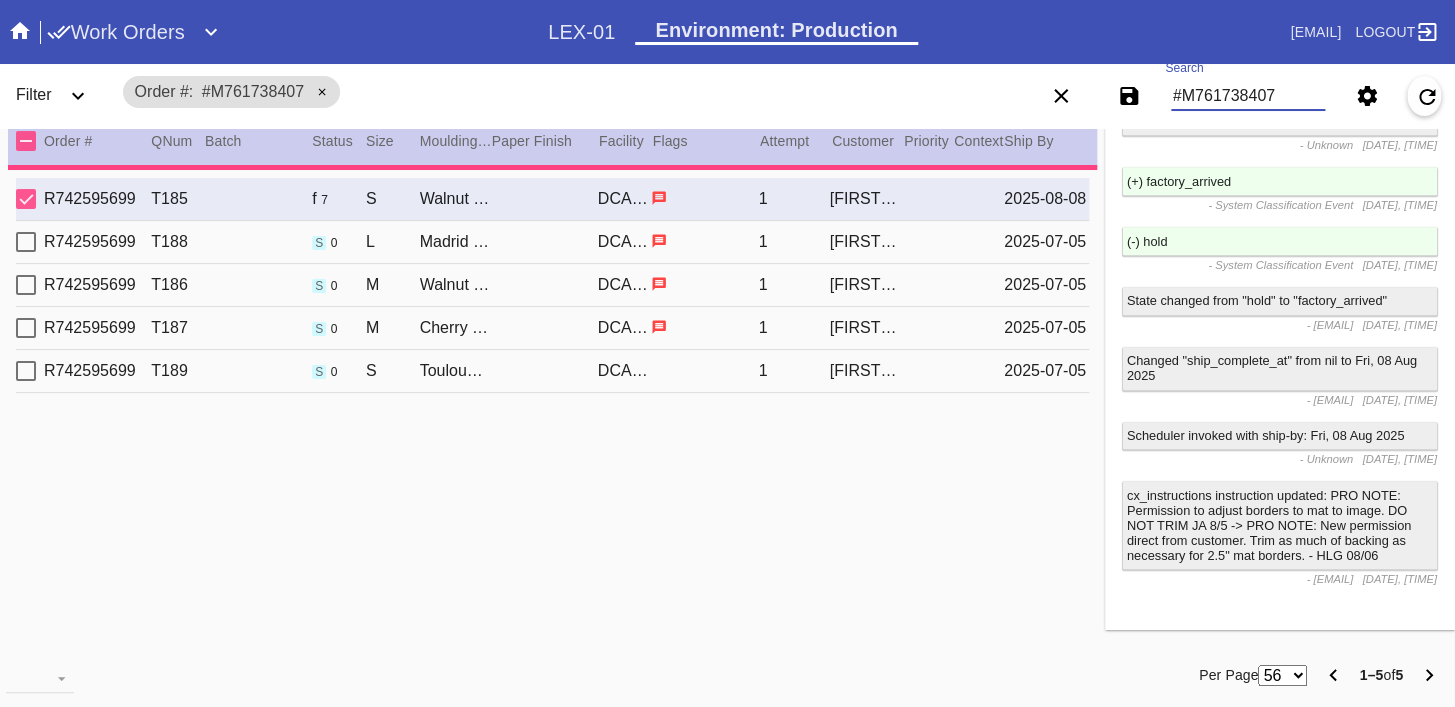 type on "#M761738407" 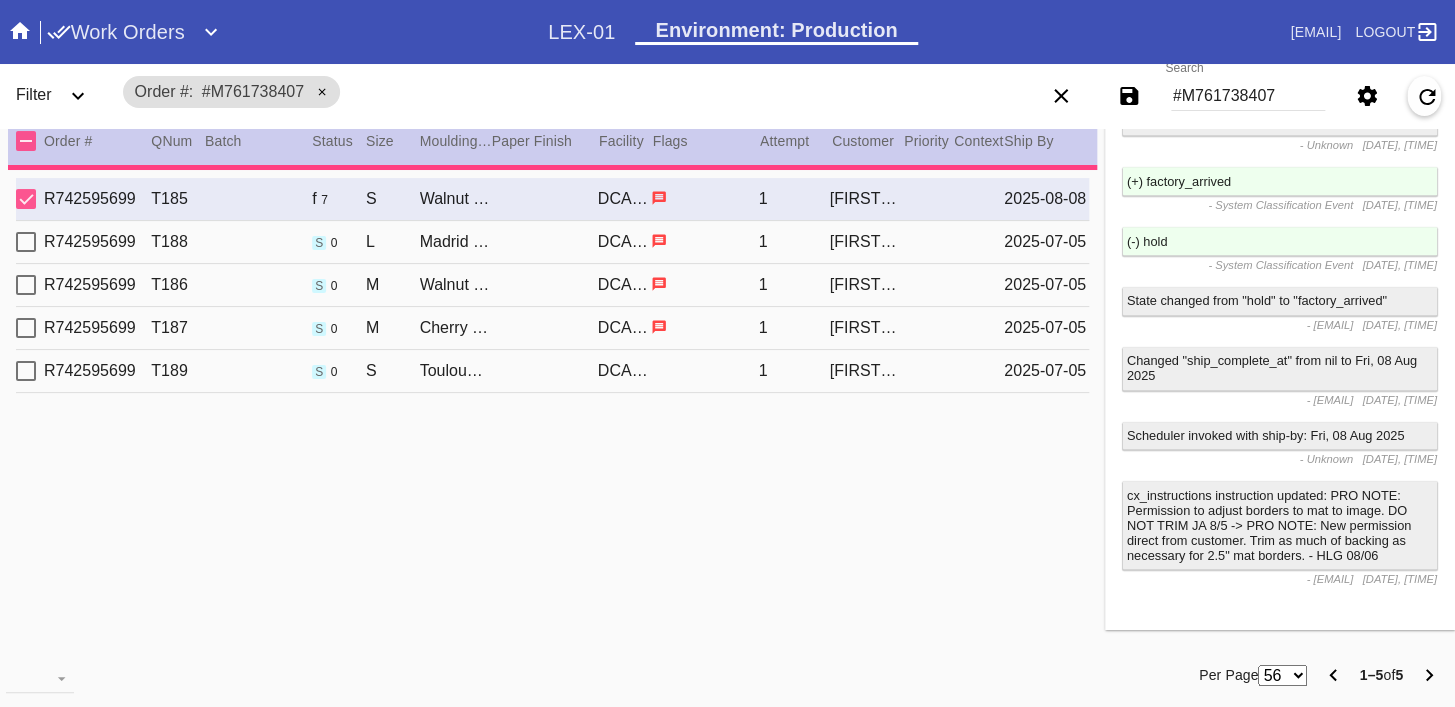 type on "7.0" 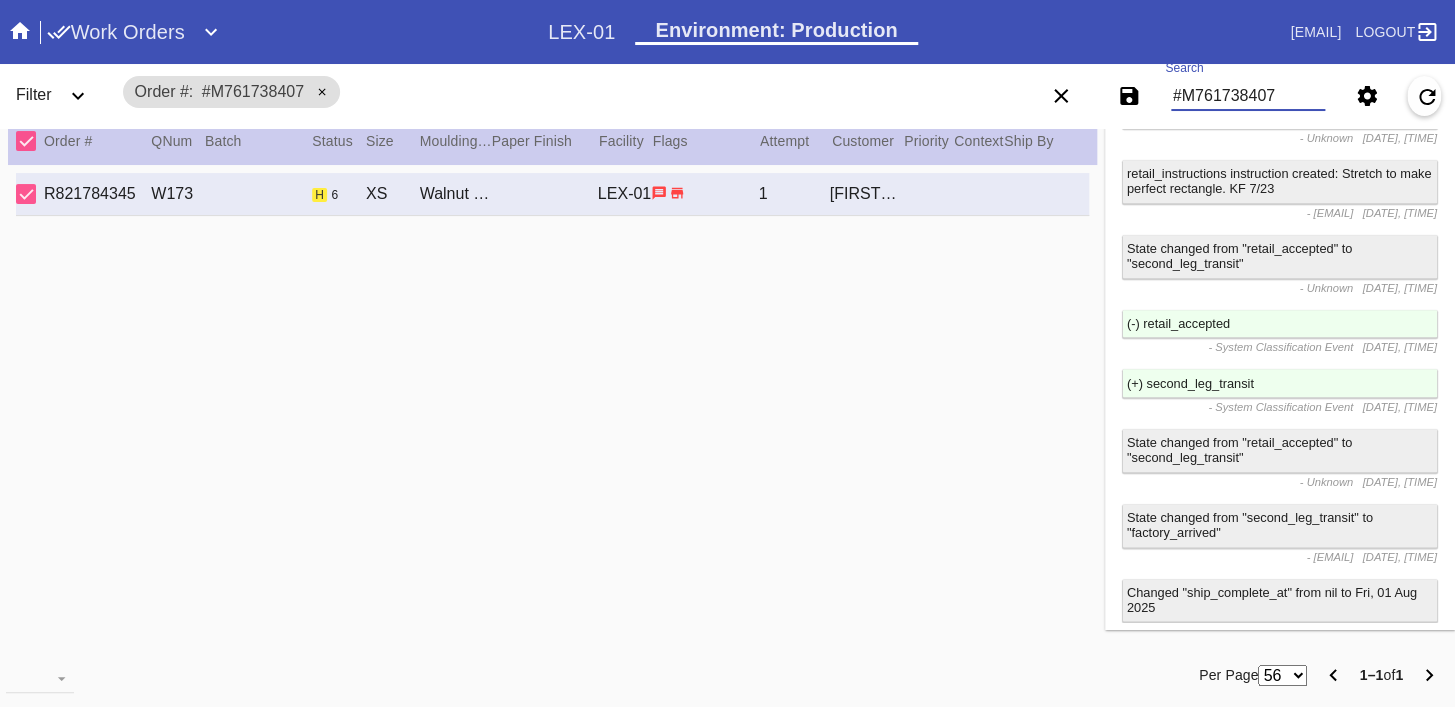 scroll, scrollTop: 0, scrollLeft: 0, axis: both 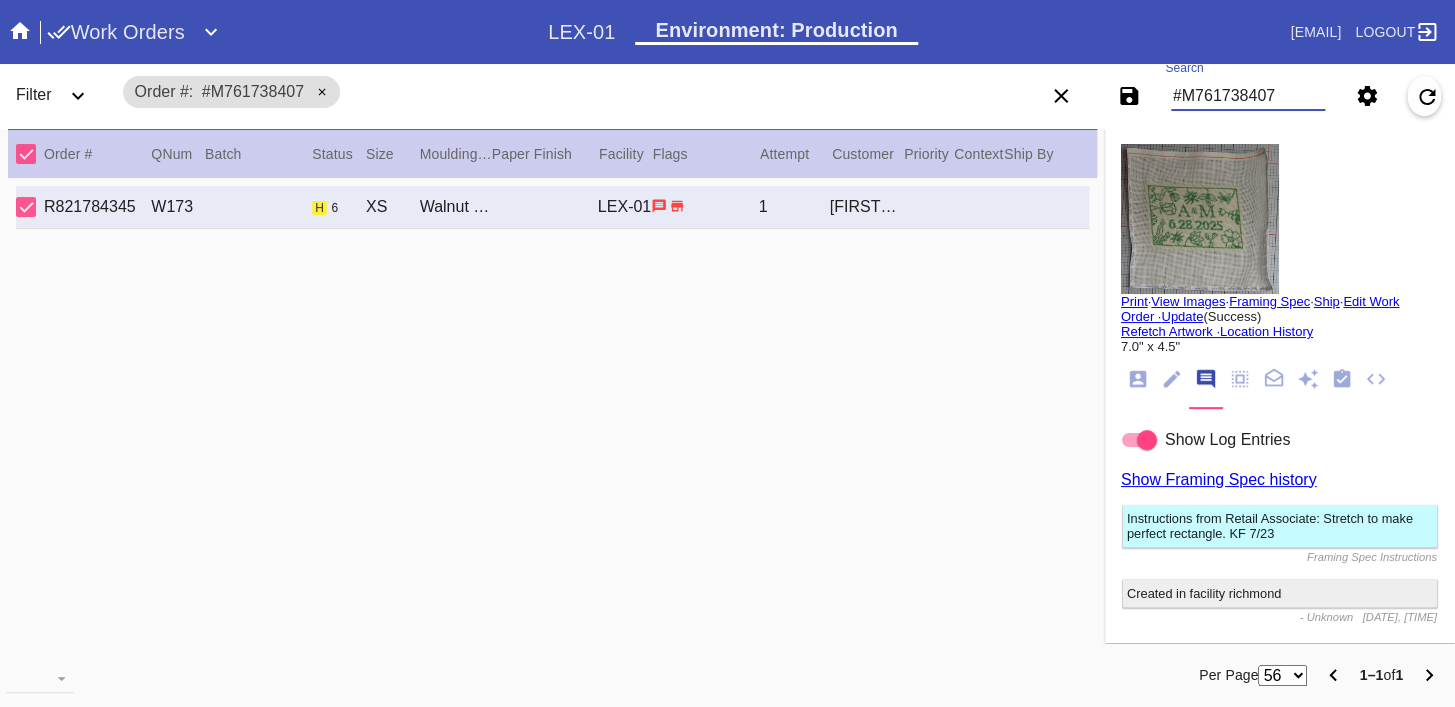 click at bounding box center [1139, 440] 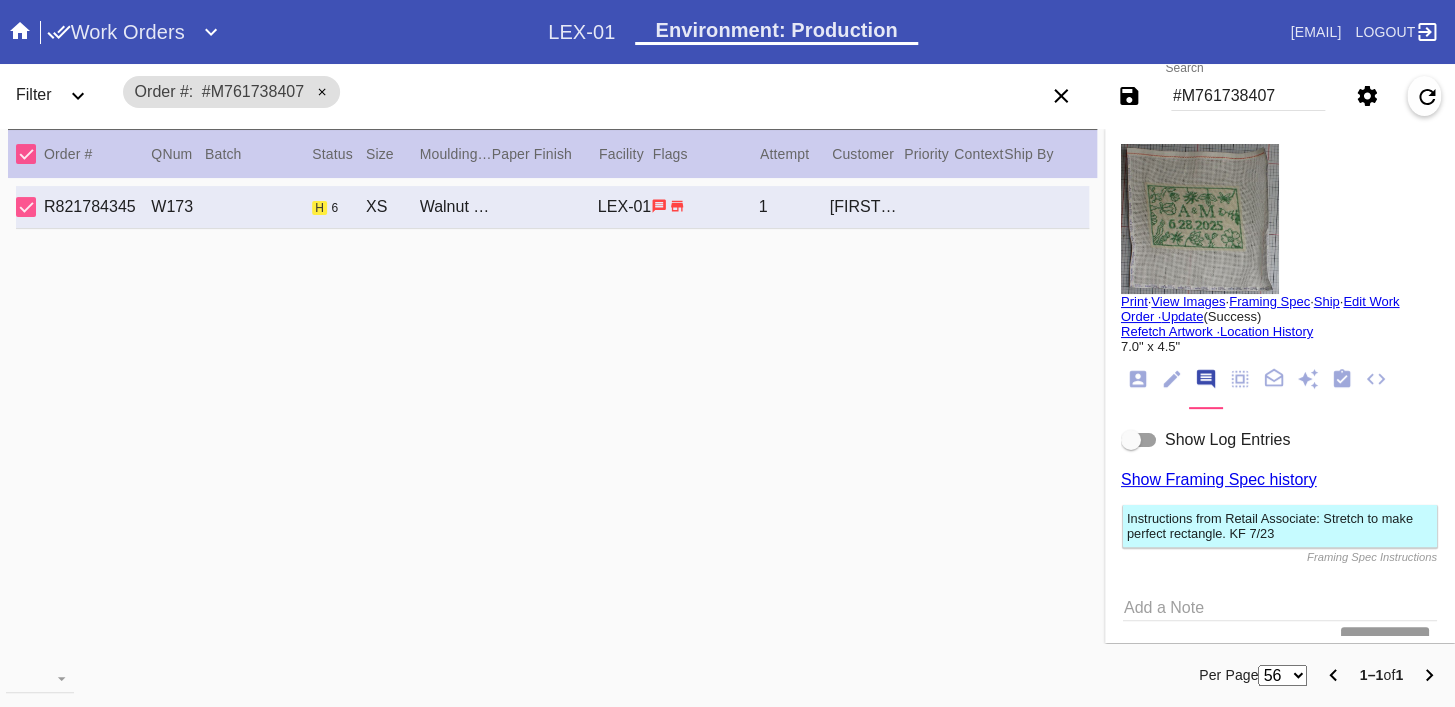 click at bounding box center [1200, 219] 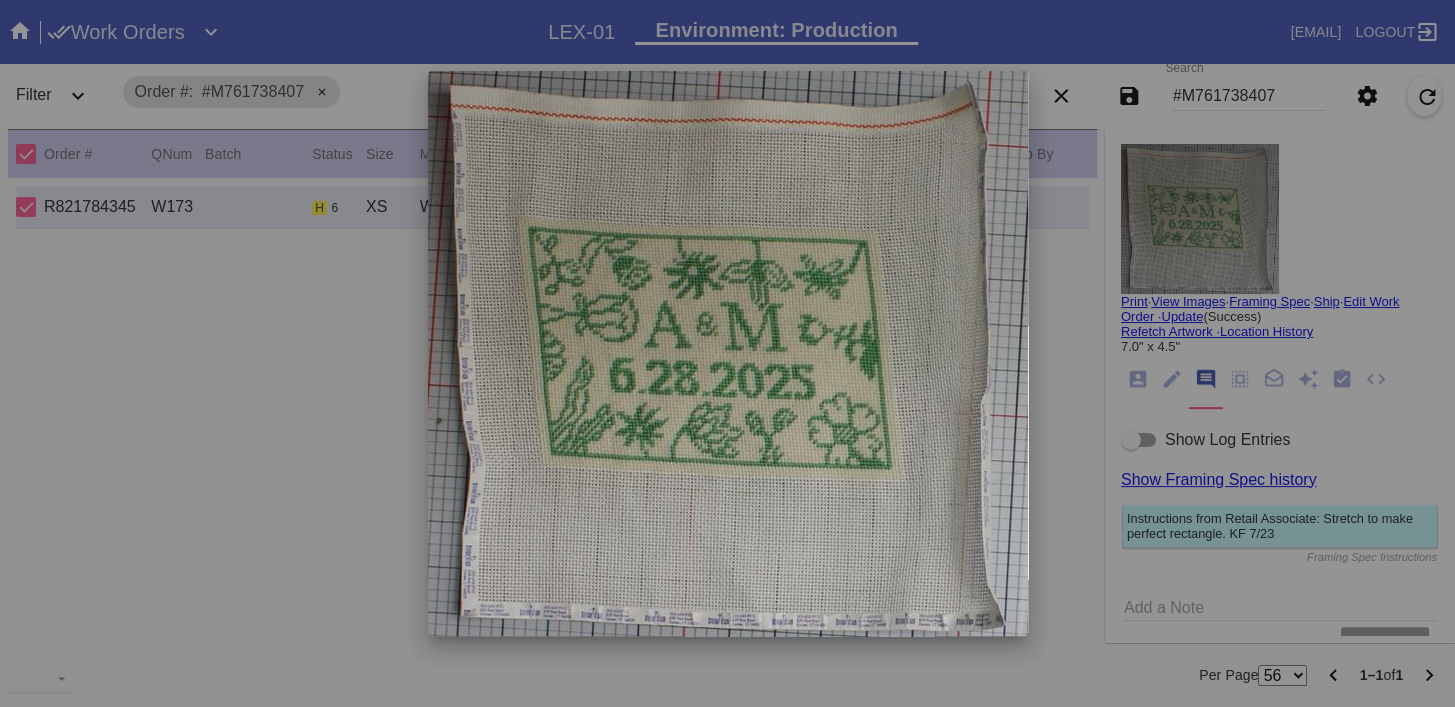 click at bounding box center [727, 353] 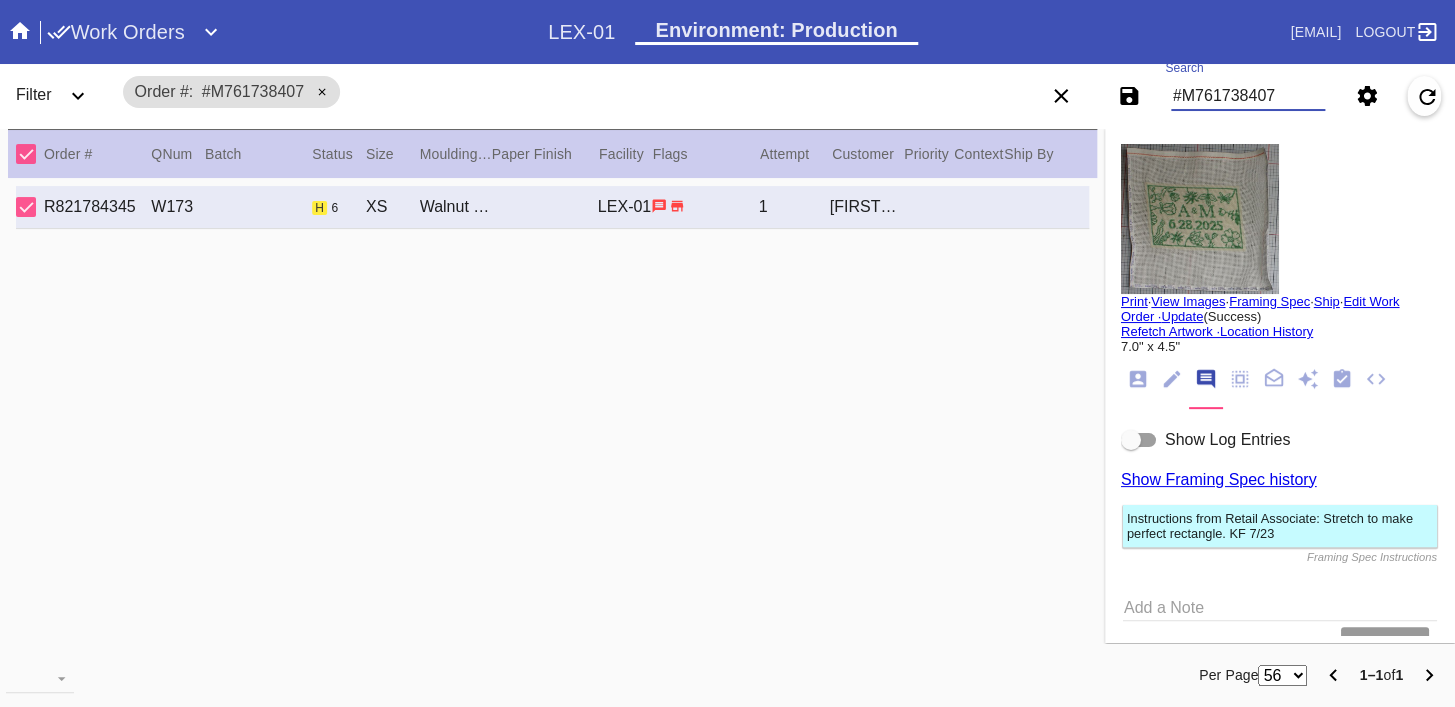 click on "#M761738407" at bounding box center [1248, 96] 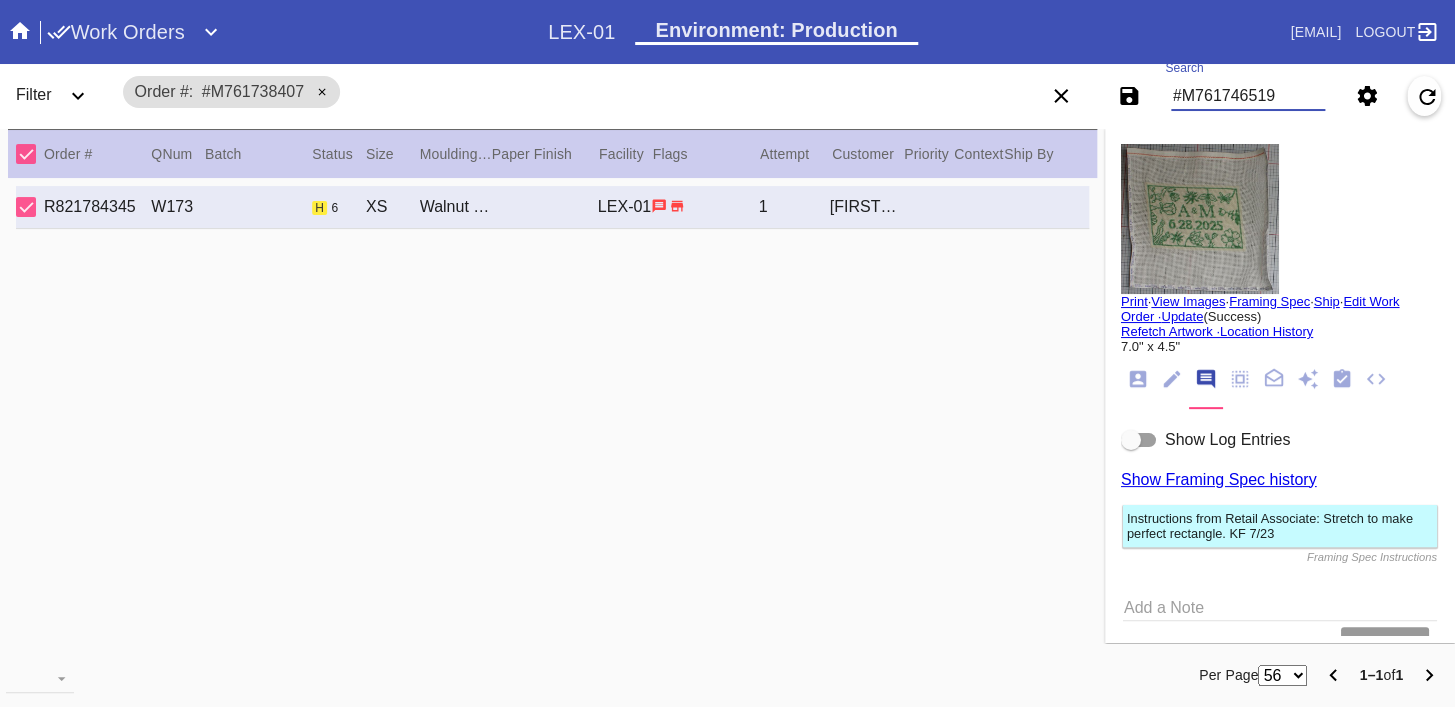 type on "#M761746519" 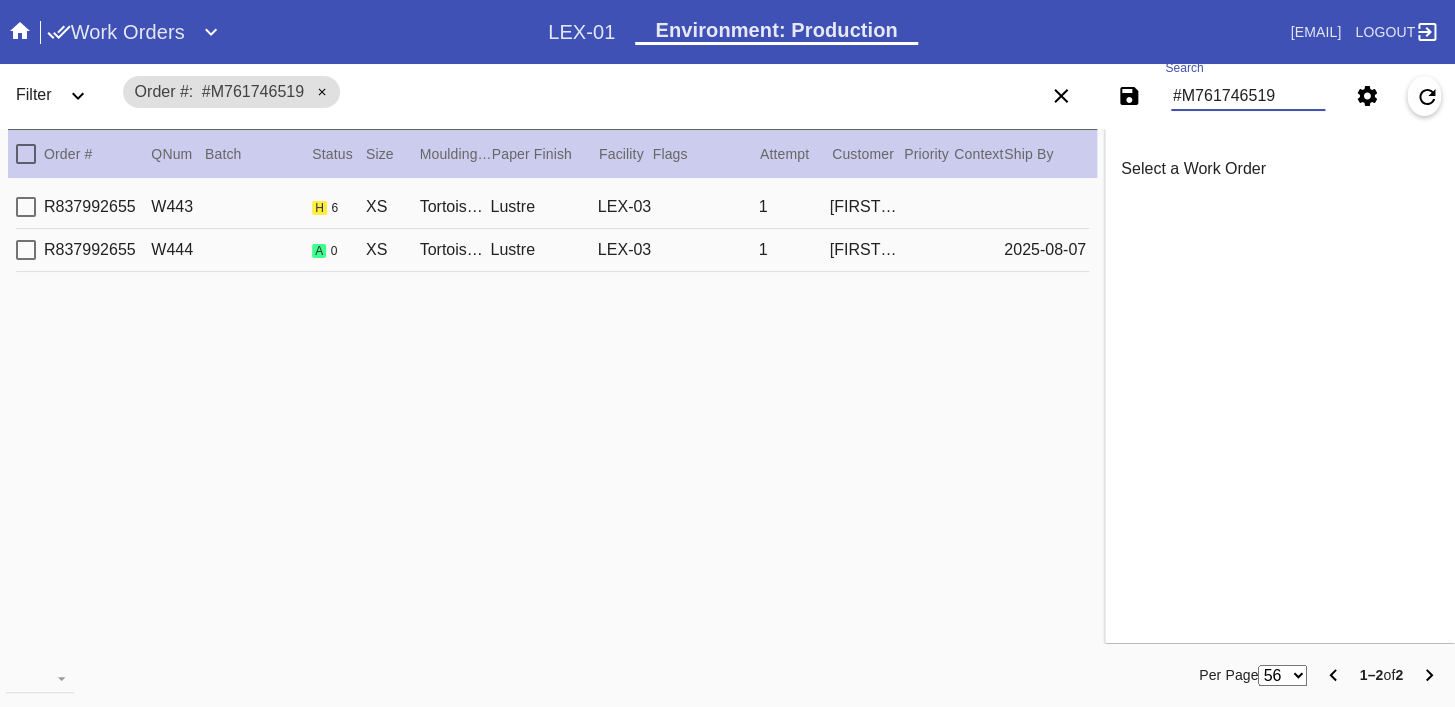 click on "R837992655 W444 a   0 XS Tortoise Mini Square Tabletop Frame / No Mat Lustre LEX-03 1 [FIRST] [LAST]
[DATE]" at bounding box center [552, 250] 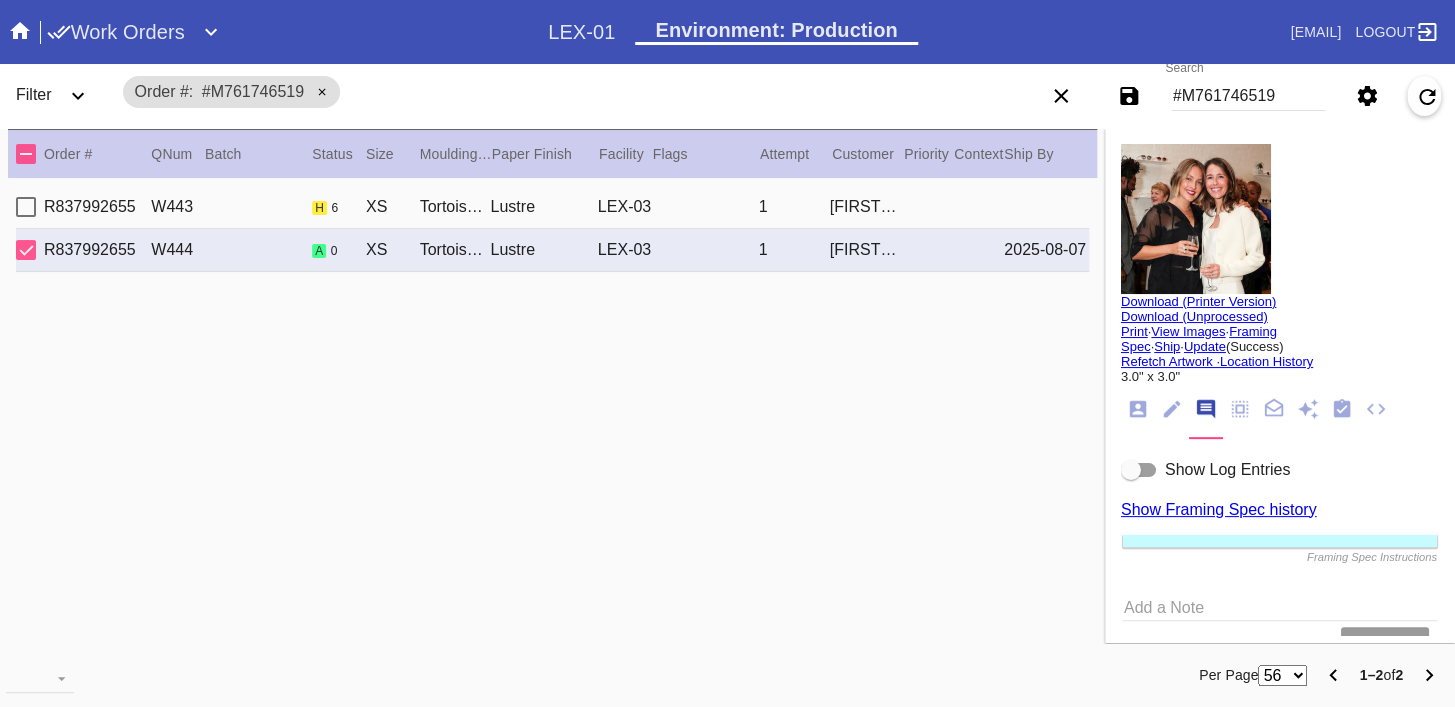 click on "[ID] h   6 XS Tortoise Small Tabletop Frame / No Mat Lustre LEX-03 1 [LAST] [FIRST]" at bounding box center [552, 207] 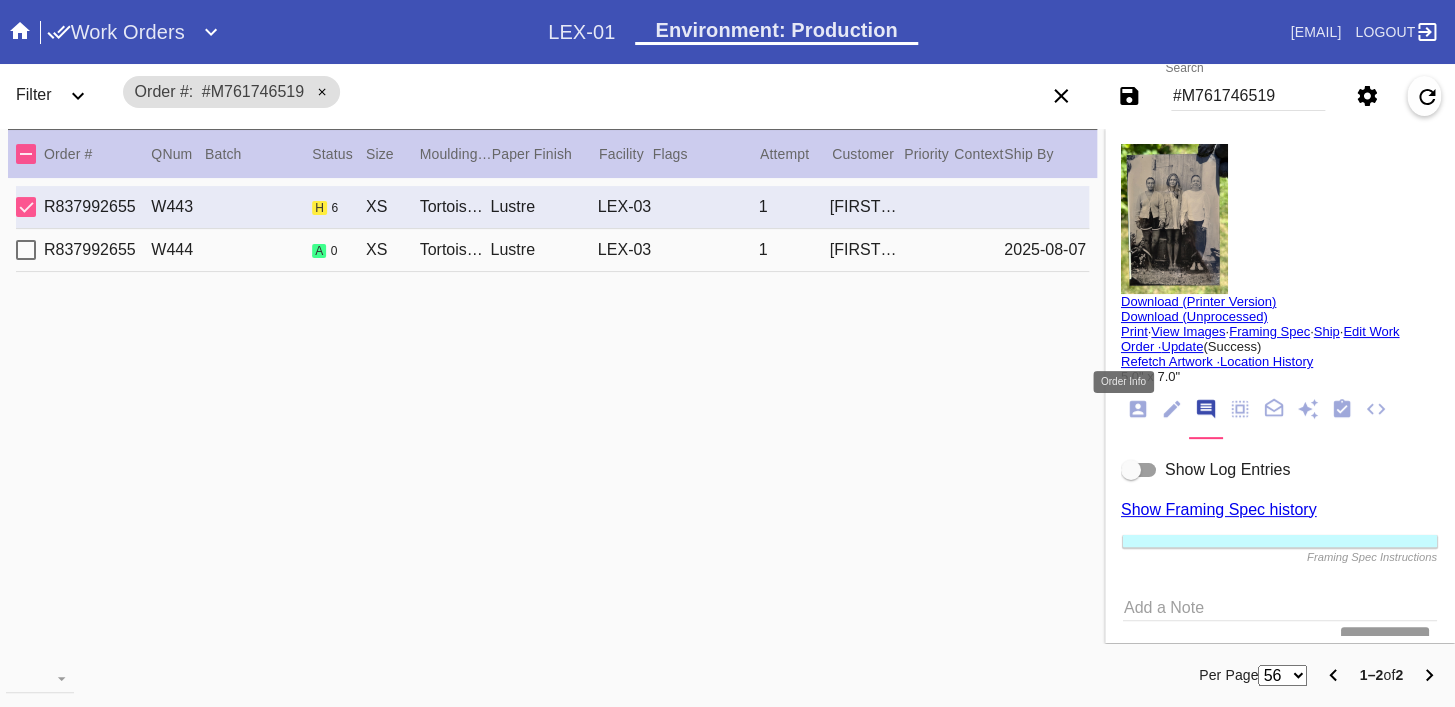 click 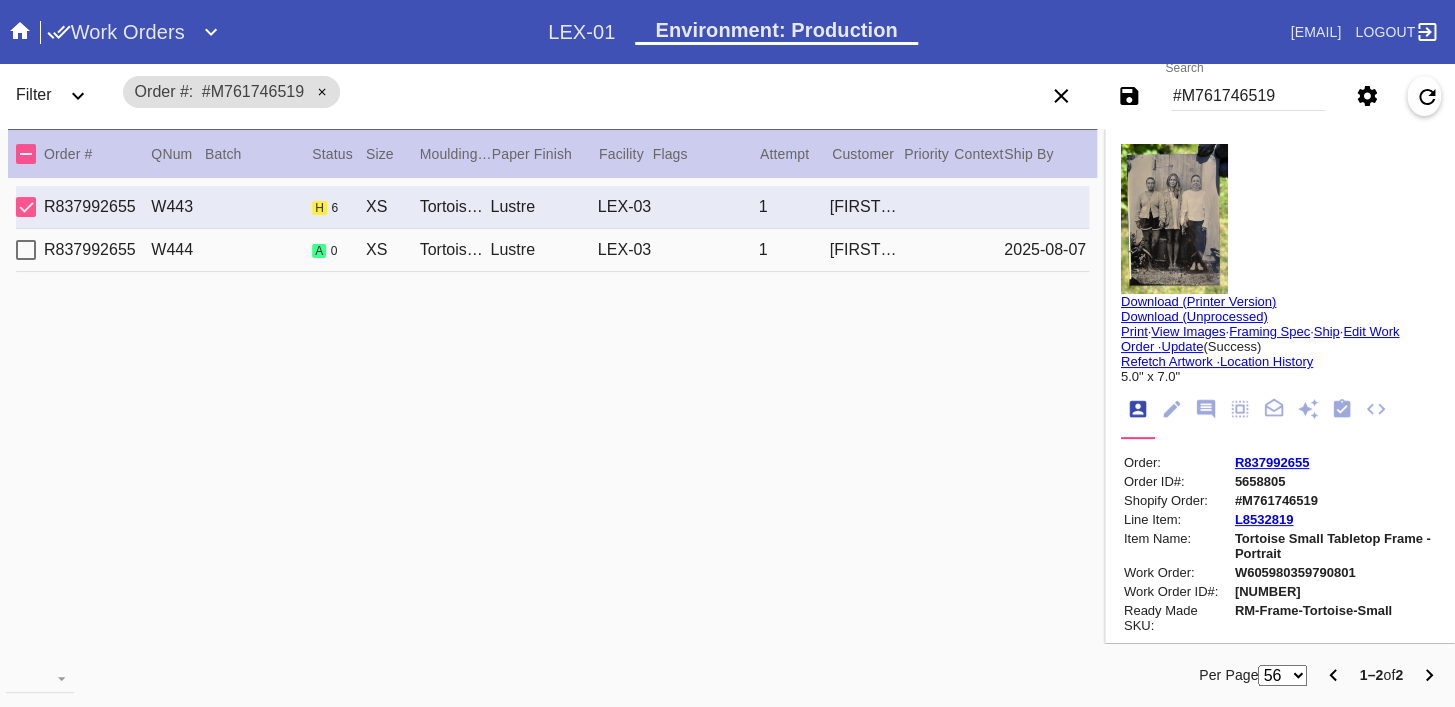 click on "R837992655" at bounding box center [1272, 462] 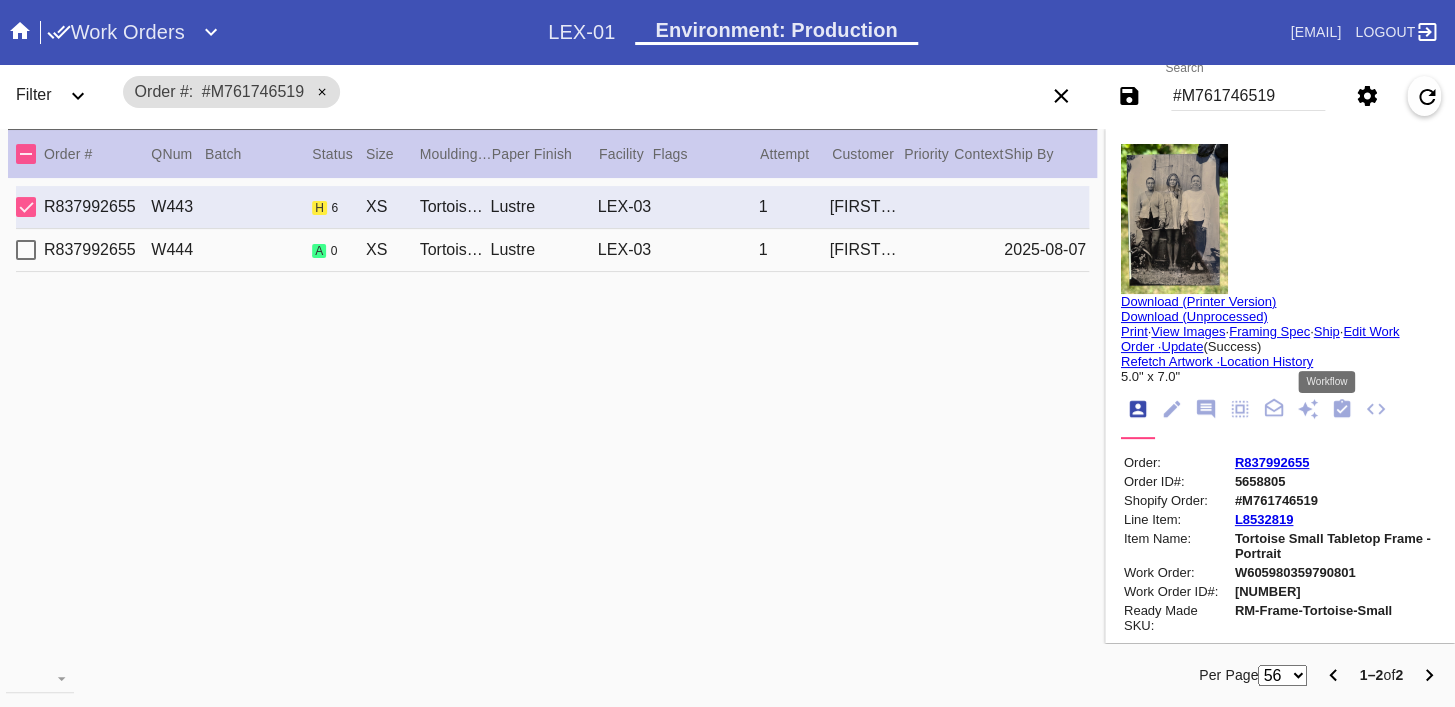 click 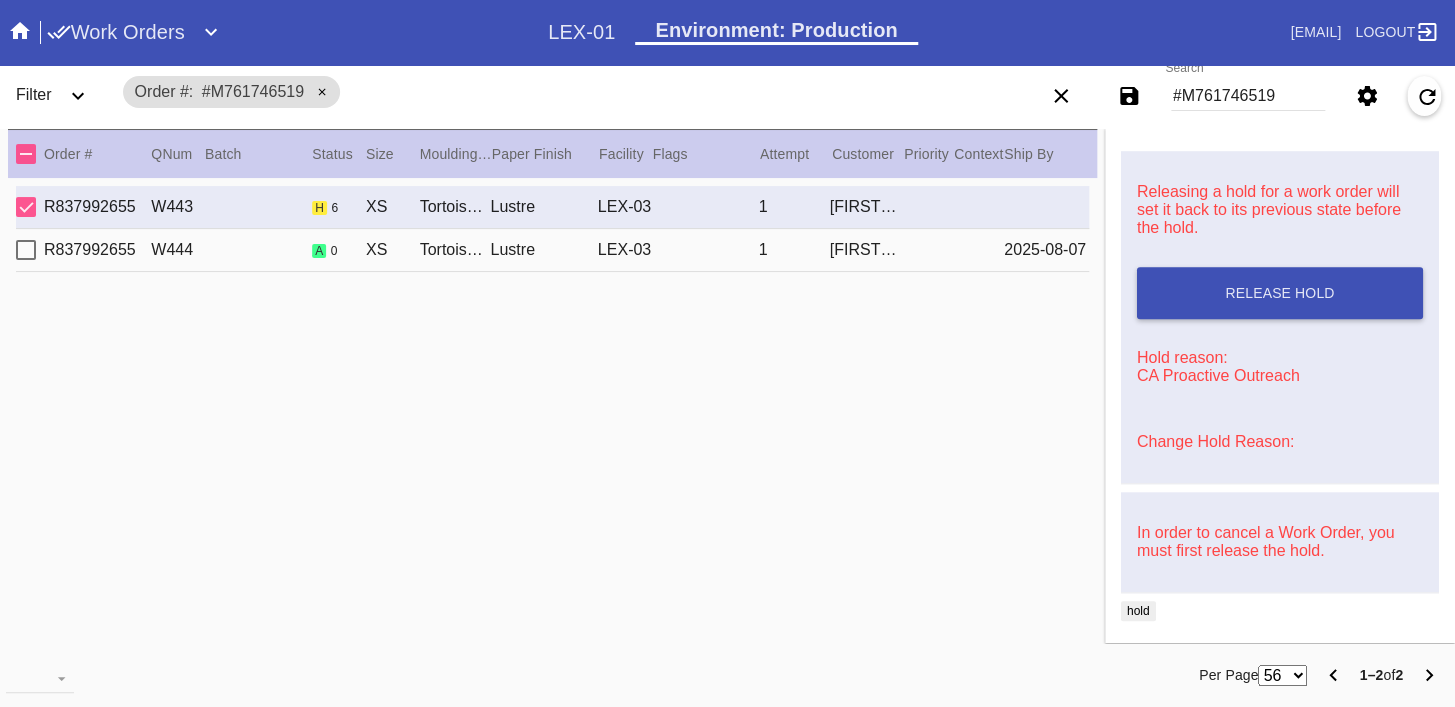 scroll, scrollTop: 637, scrollLeft: 0, axis: vertical 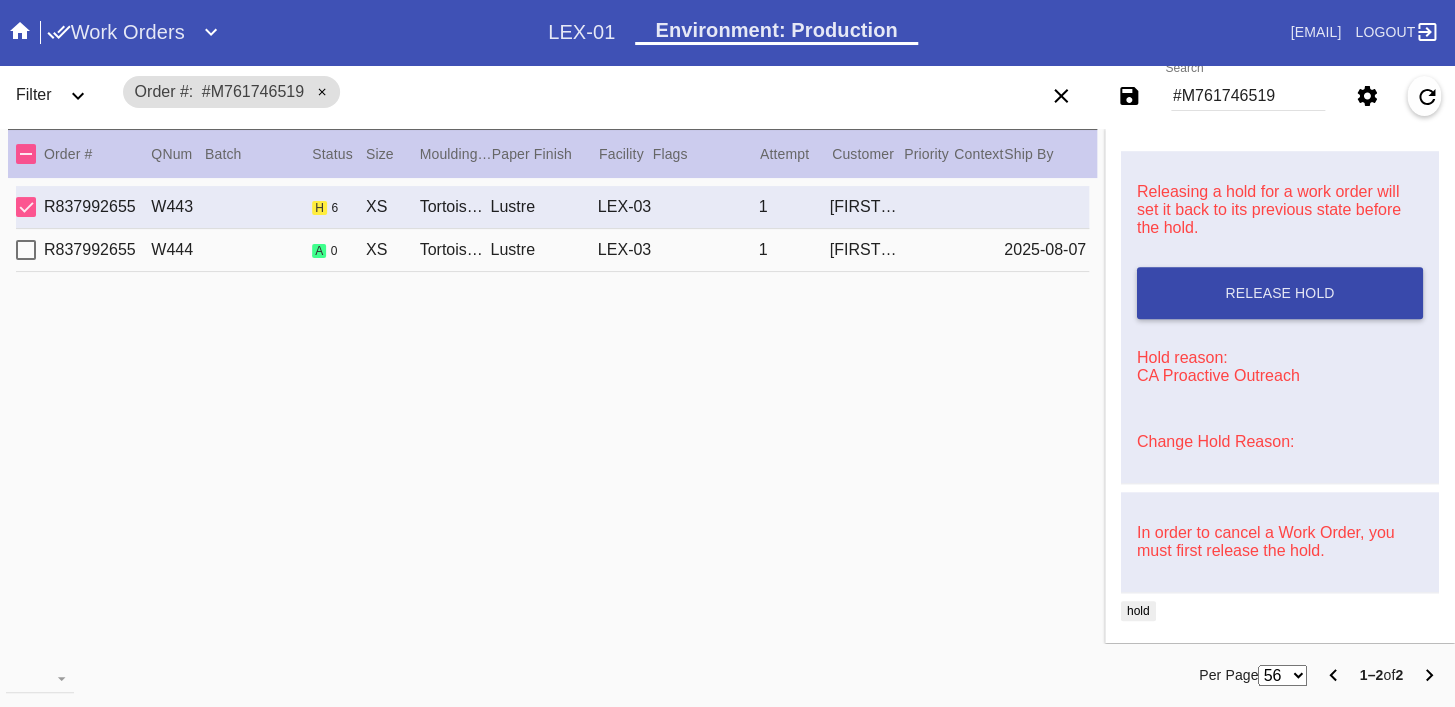 click on "Release Hold" at bounding box center [1280, 293] 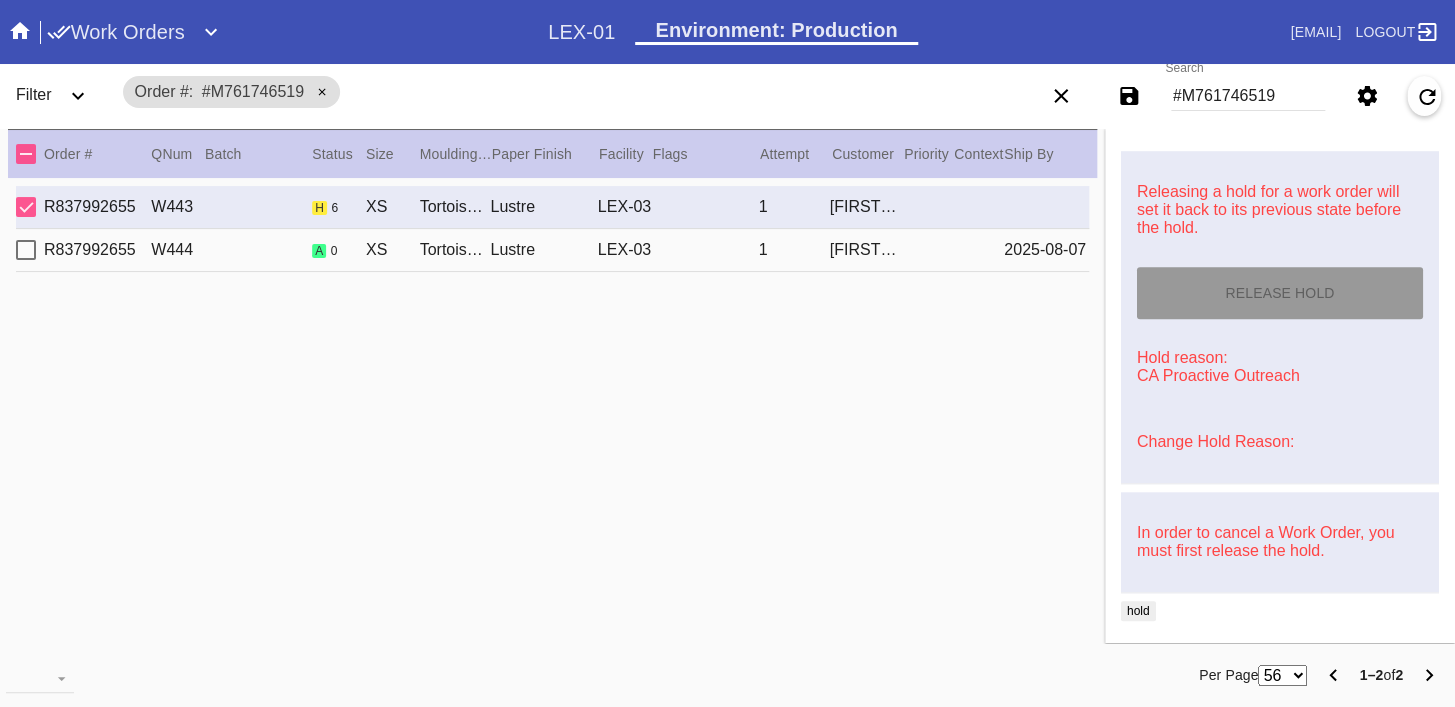 type on "8/9/2025" 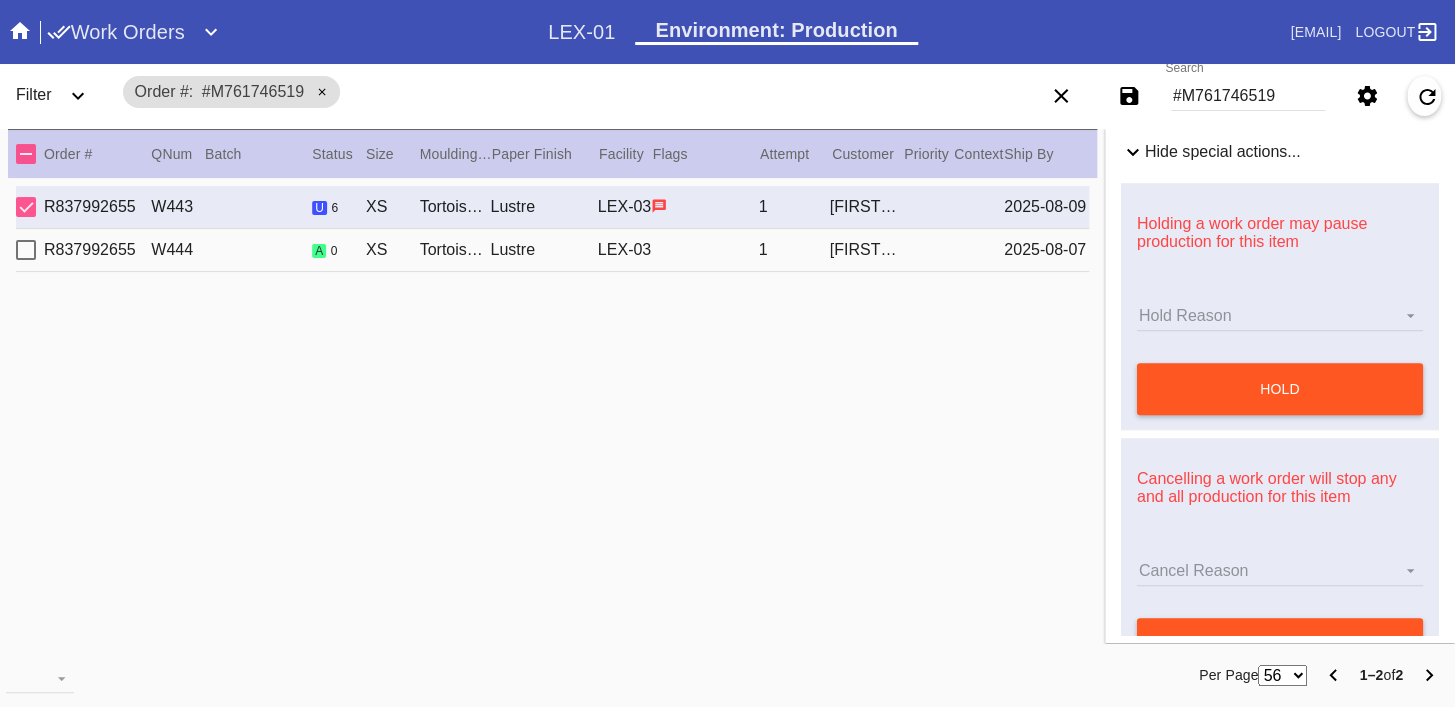 click on "#M761746519" at bounding box center (1248, 96) 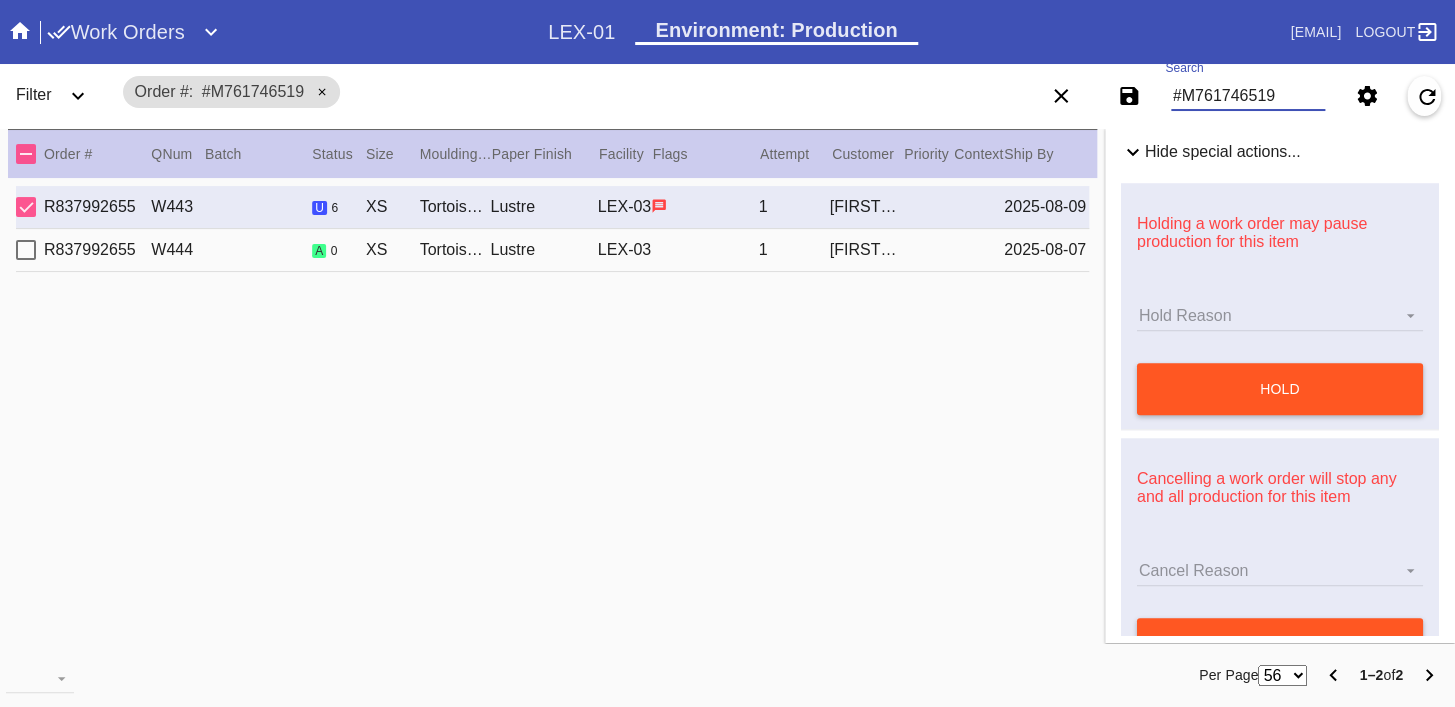 click on "#M761746519" at bounding box center (1248, 96) 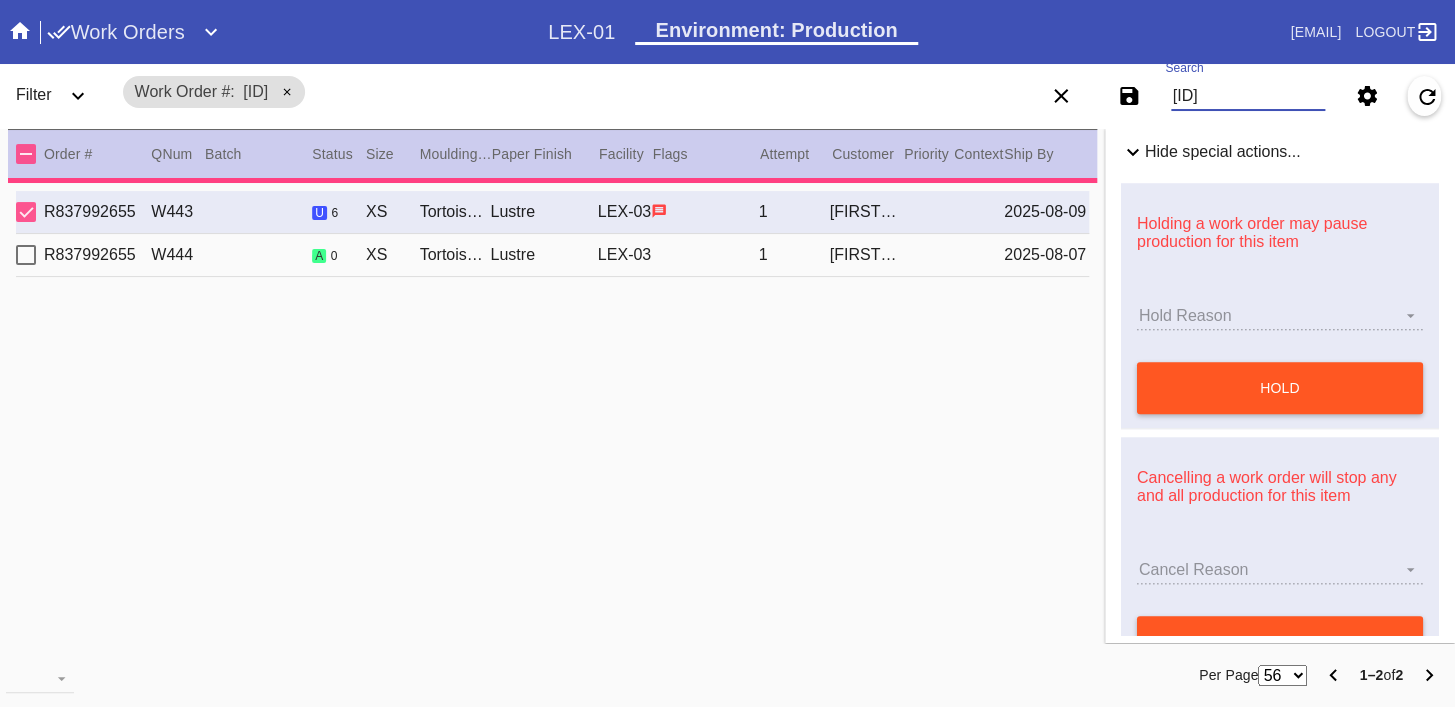 type on "17.75" 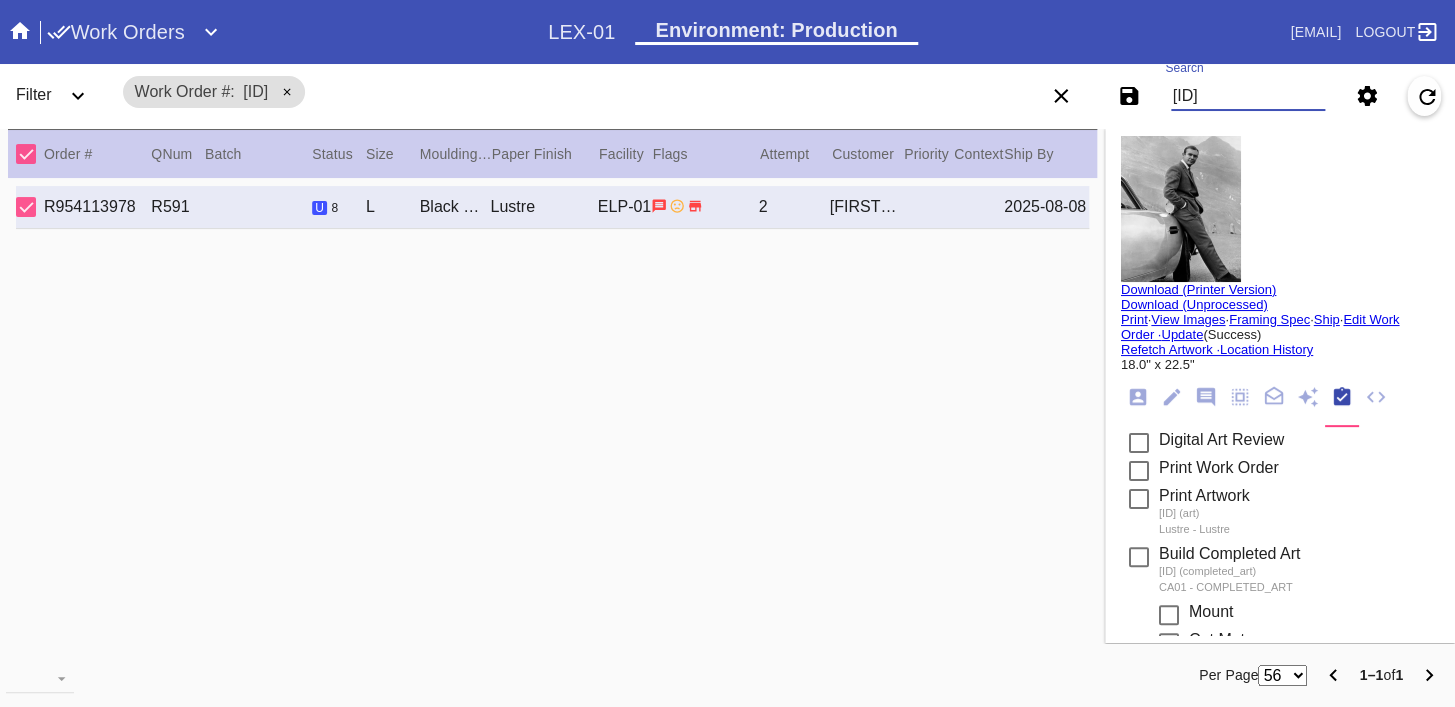 scroll, scrollTop: 0, scrollLeft: 0, axis: both 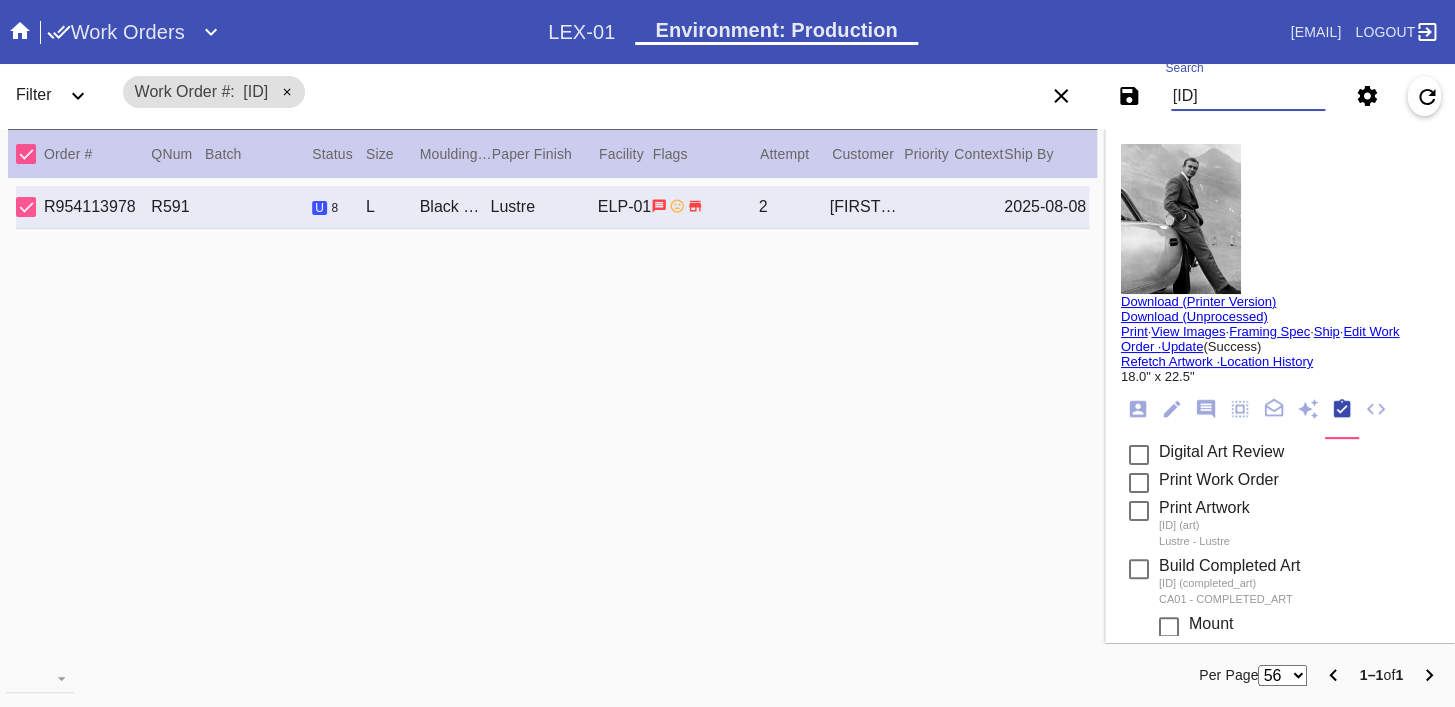 type on "[ID]" 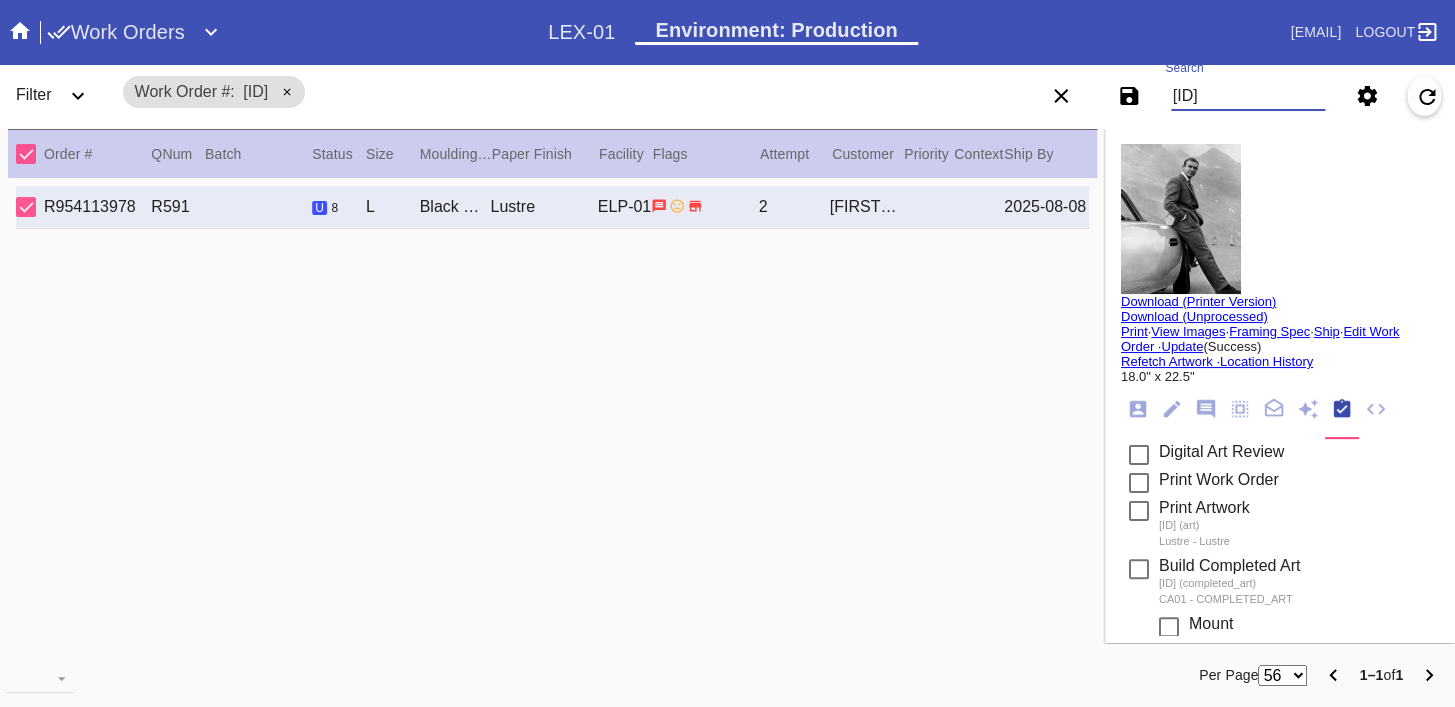 click 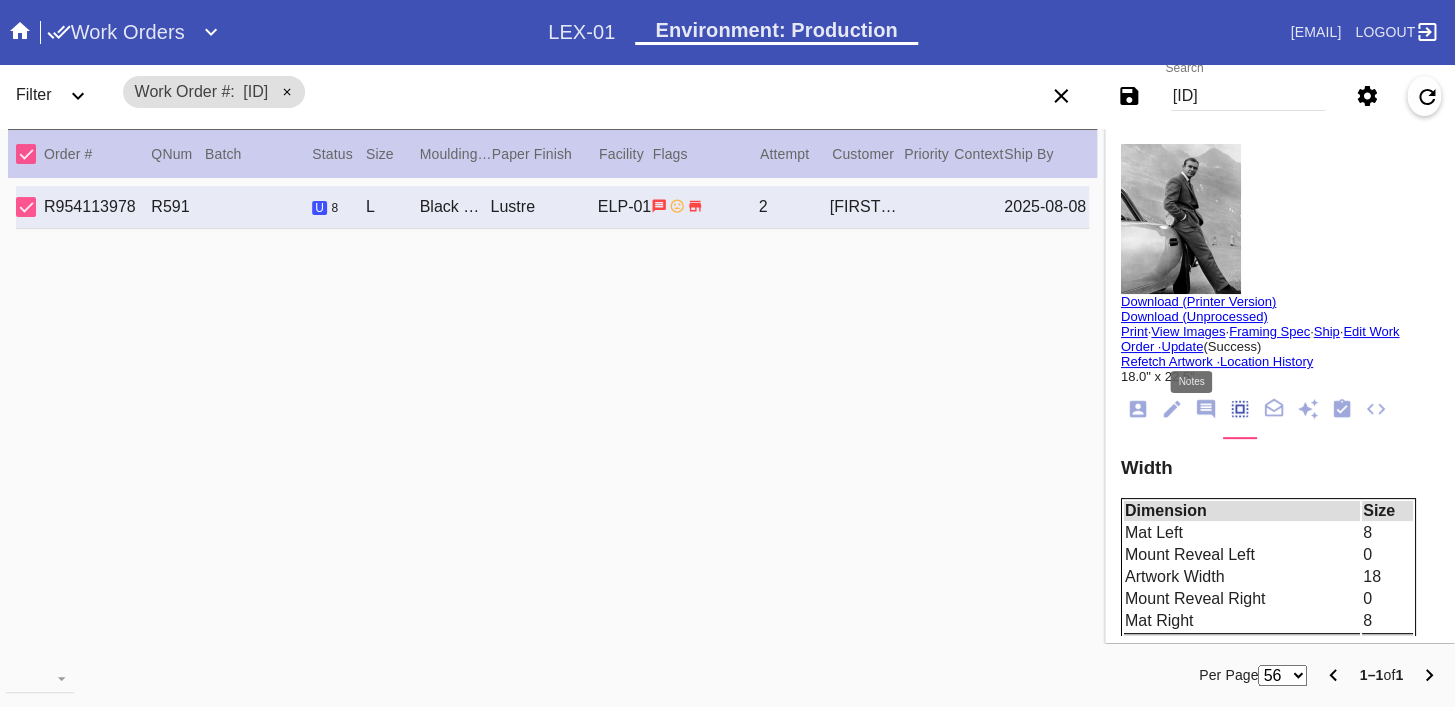 click 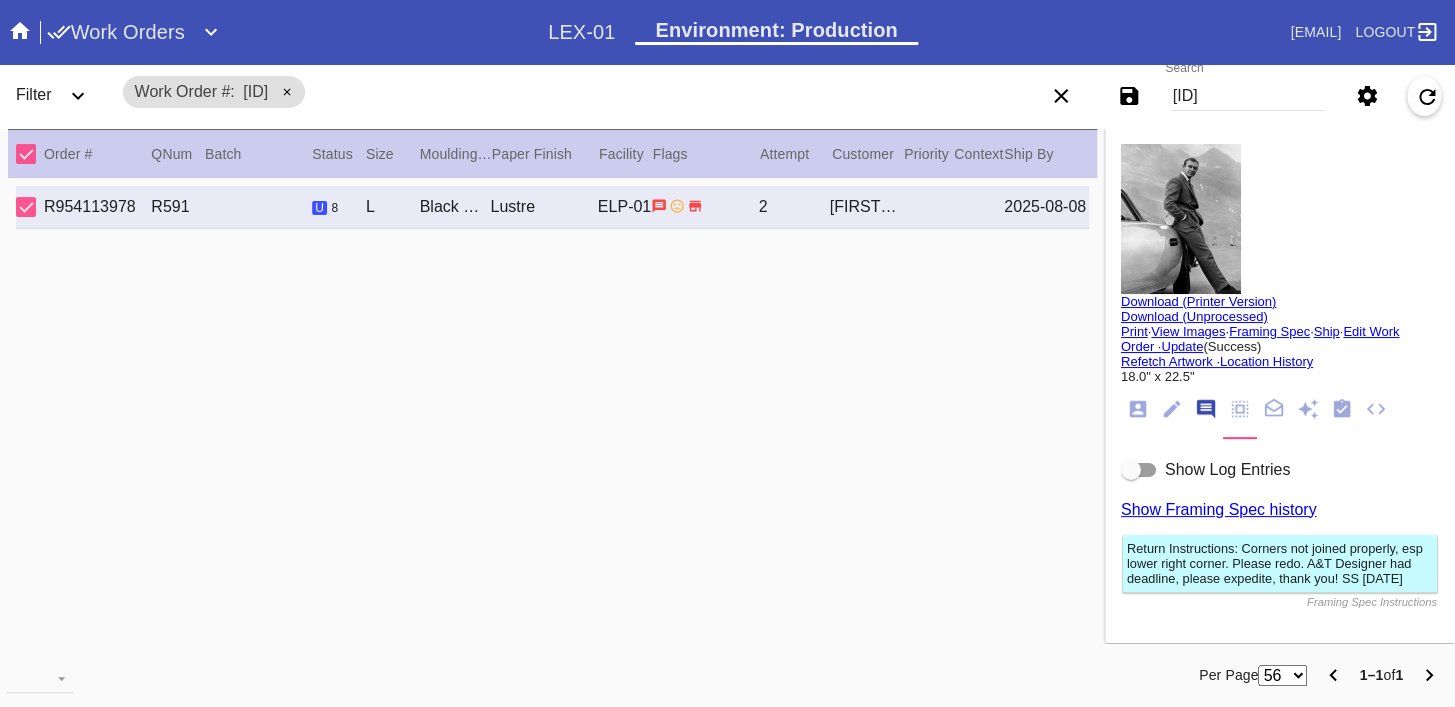 scroll, scrollTop: 123, scrollLeft: 0, axis: vertical 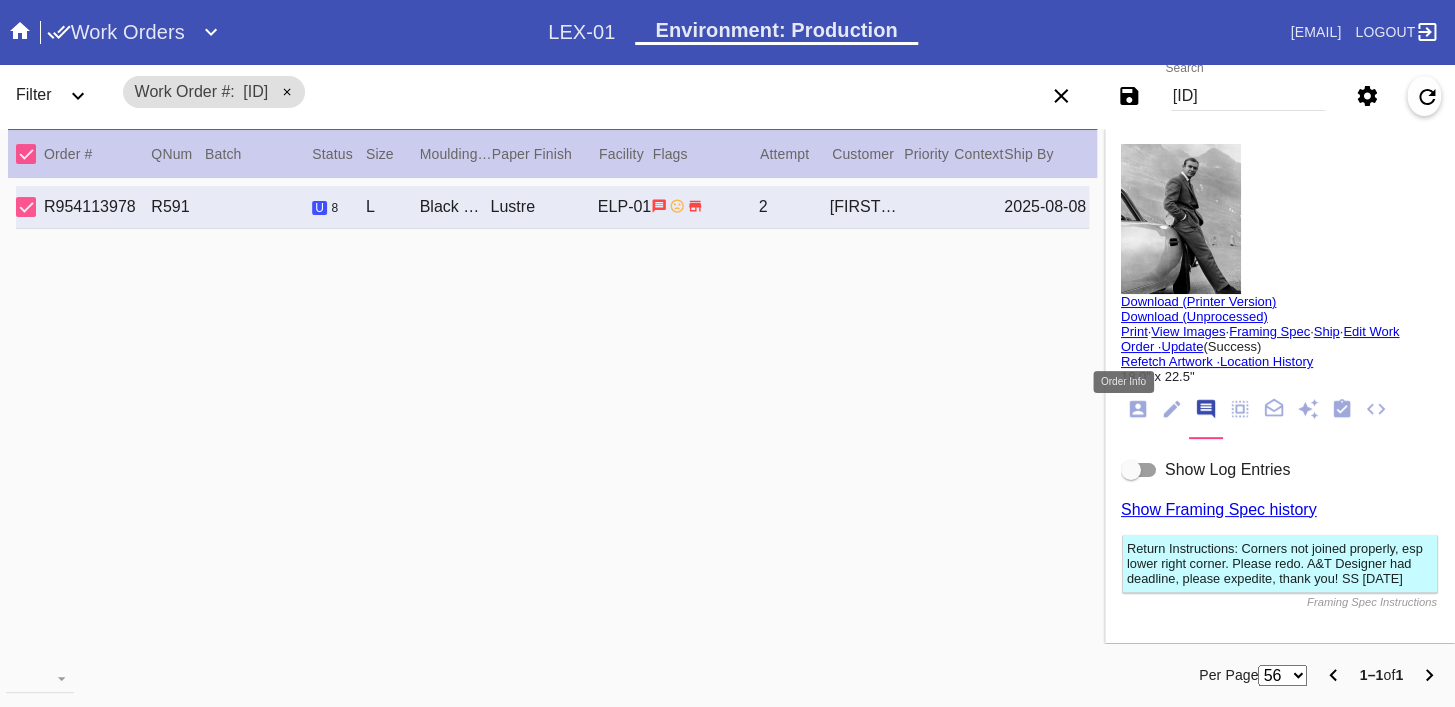click 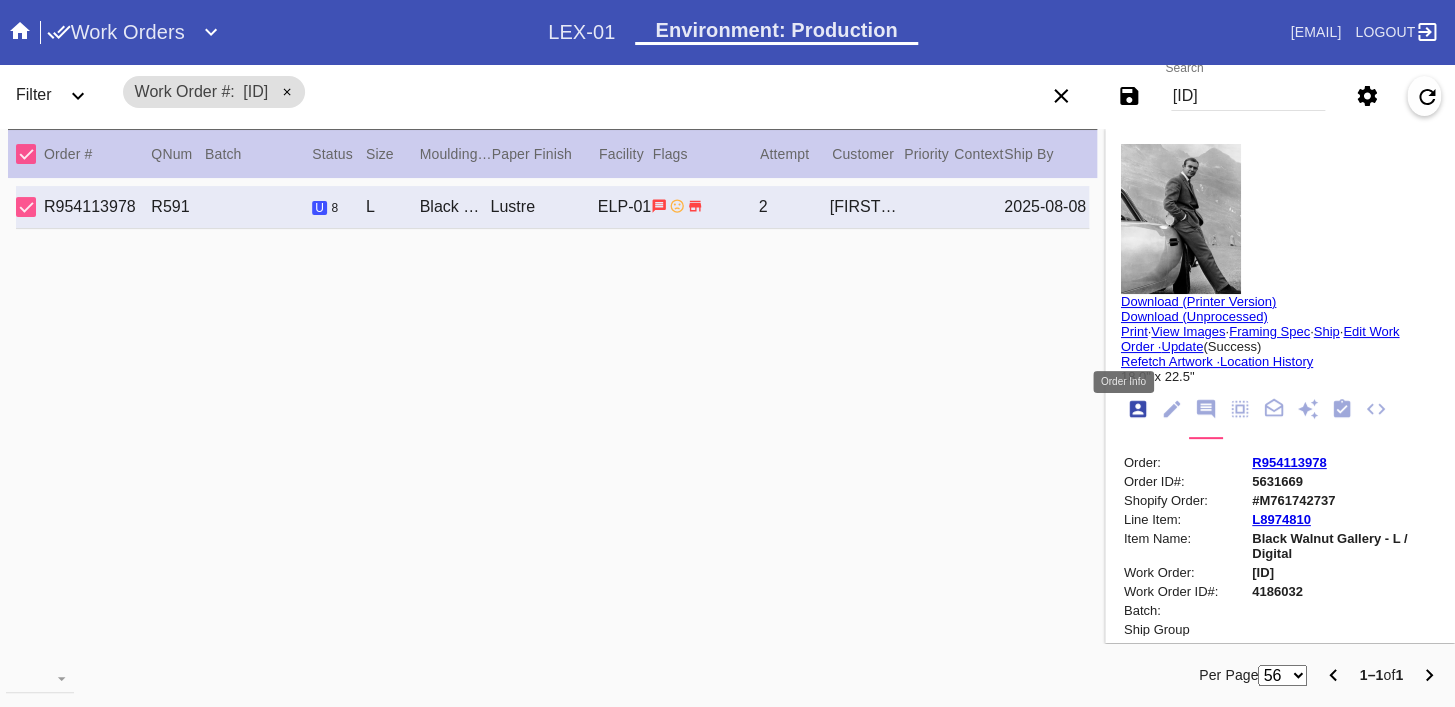 scroll, scrollTop: 24, scrollLeft: 0, axis: vertical 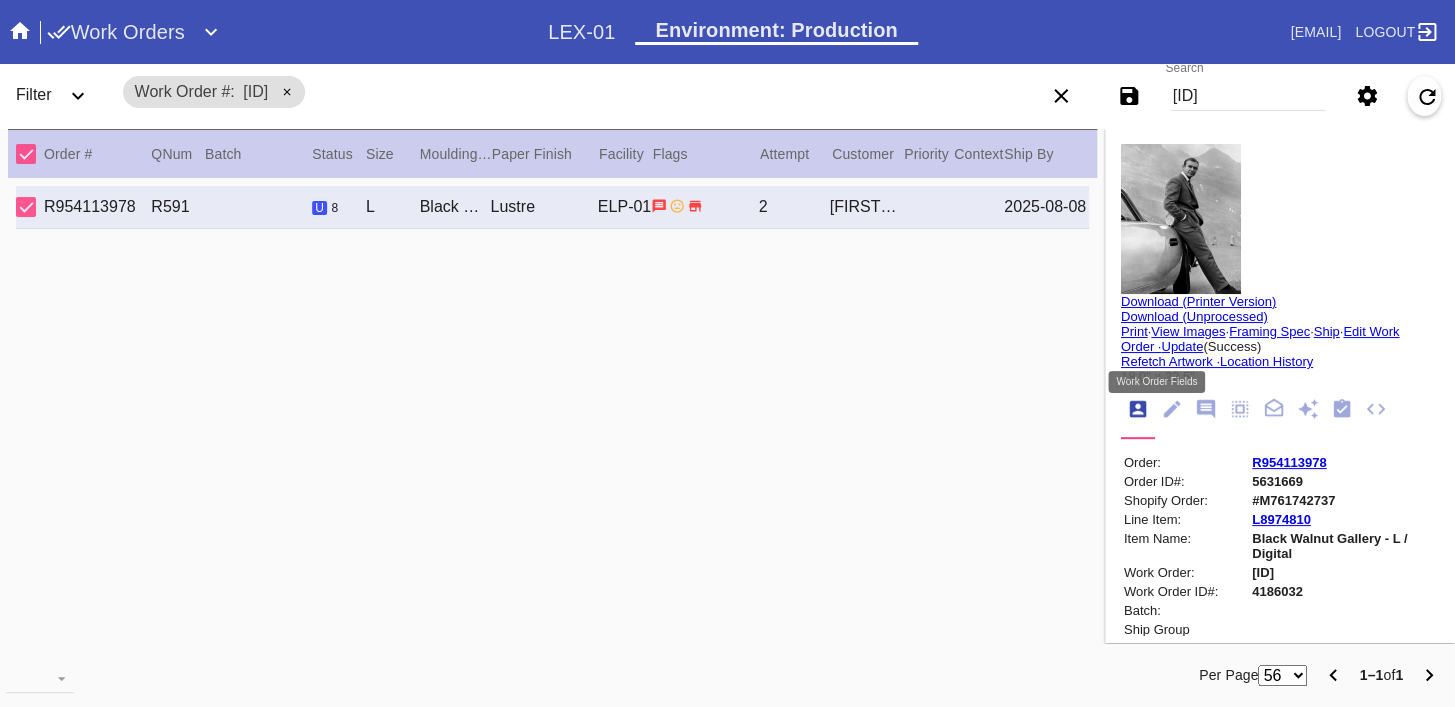 click 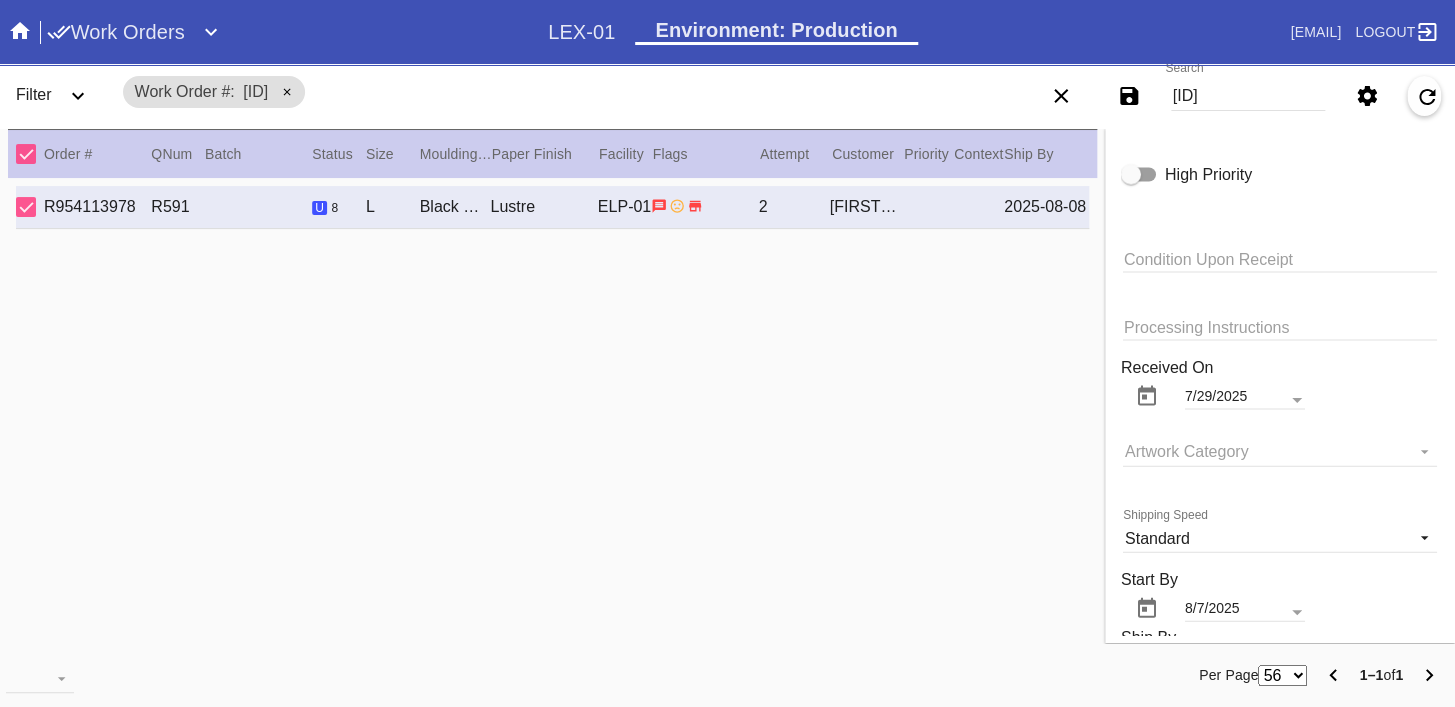 scroll, scrollTop: 1686, scrollLeft: 0, axis: vertical 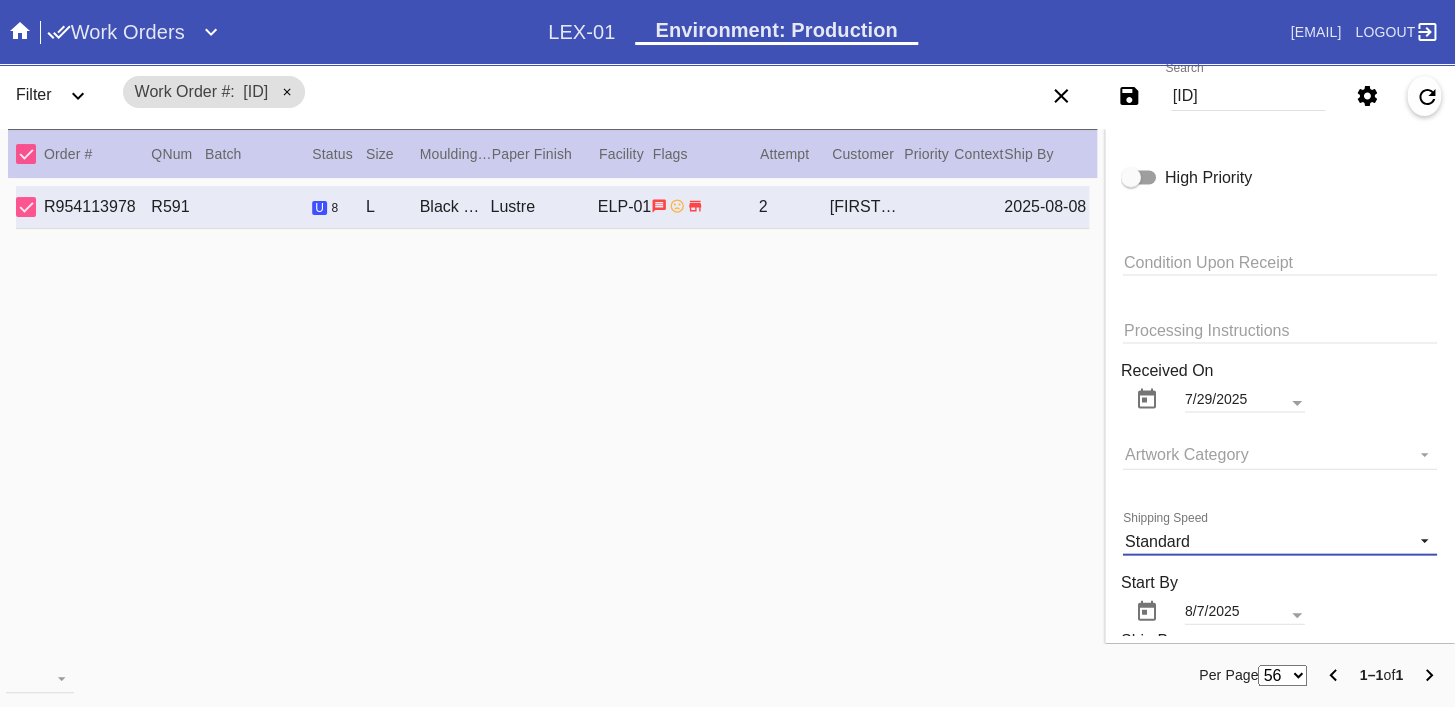 click on "Standard" at bounding box center (1157, 541) 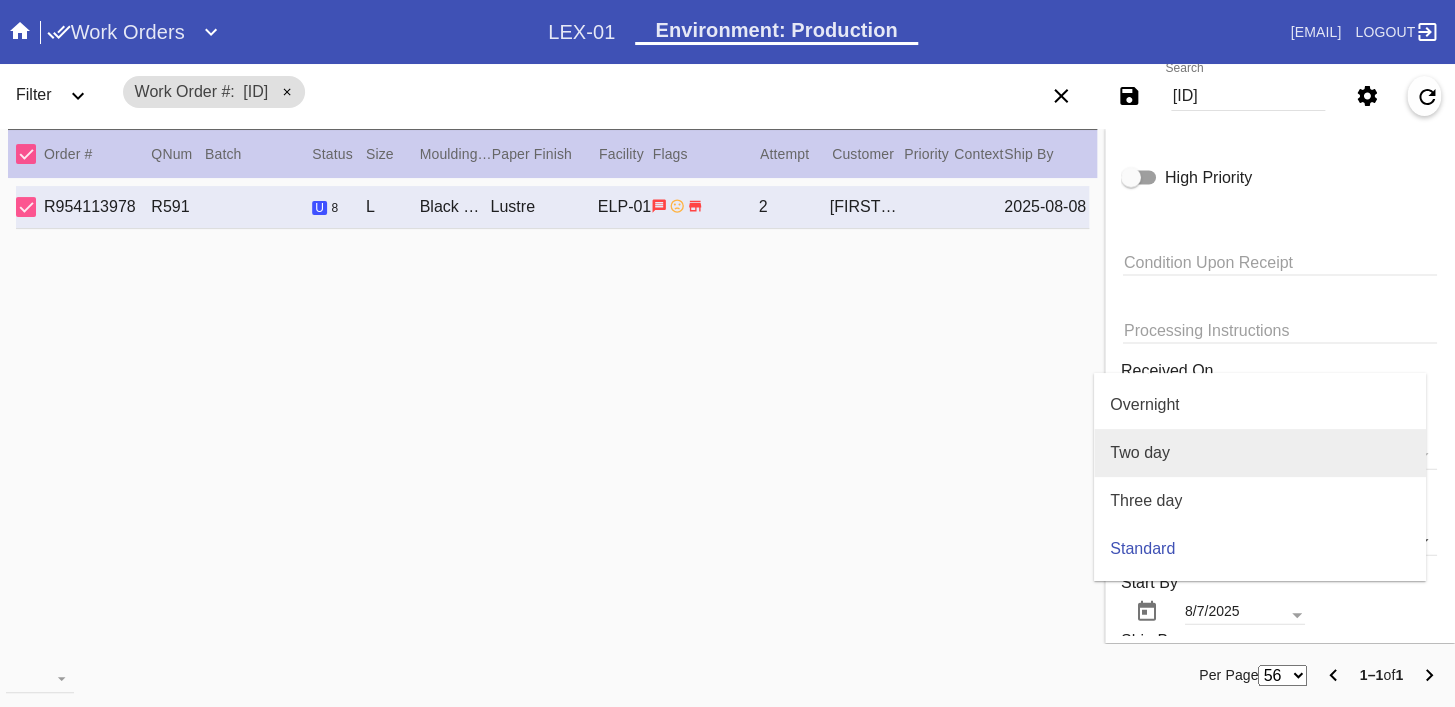 click on "Two day" at bounding box center (1260, 453) 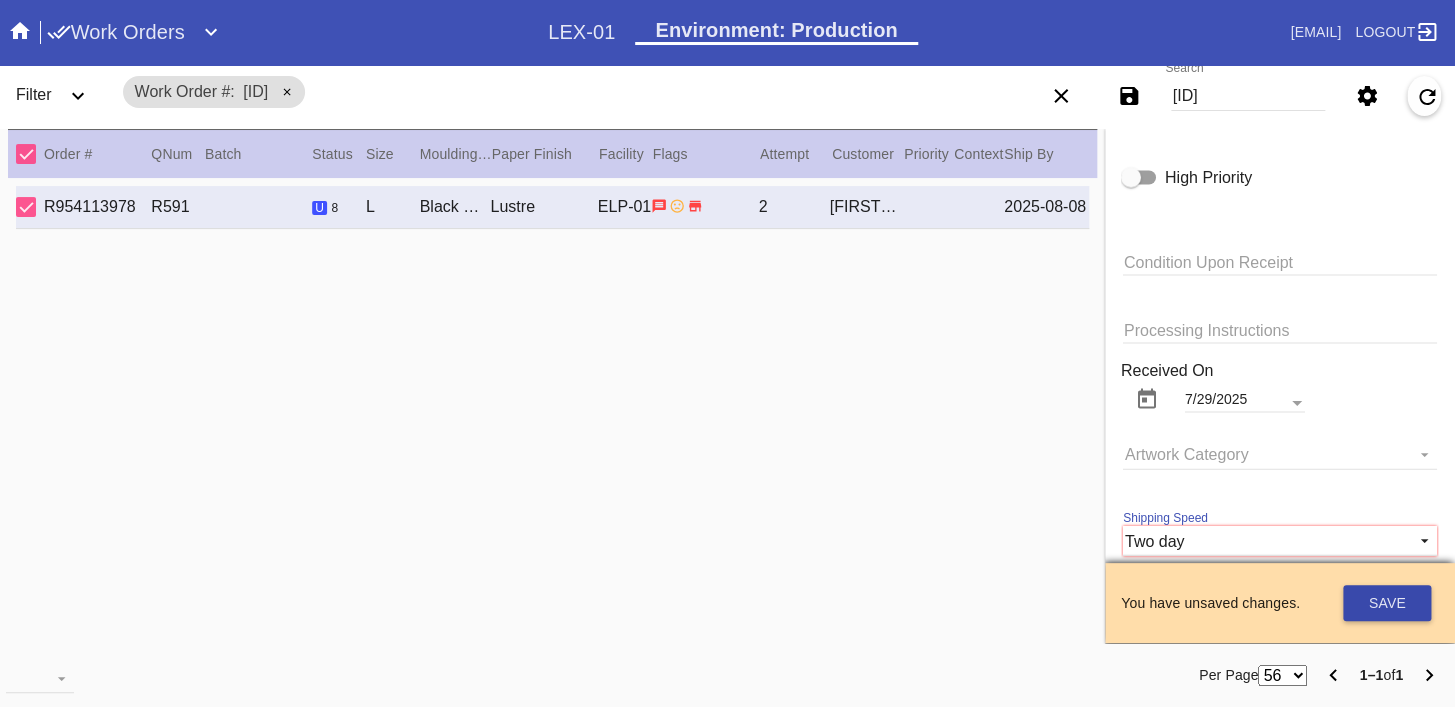 click on "Save" at bounding box center (1387, 603) 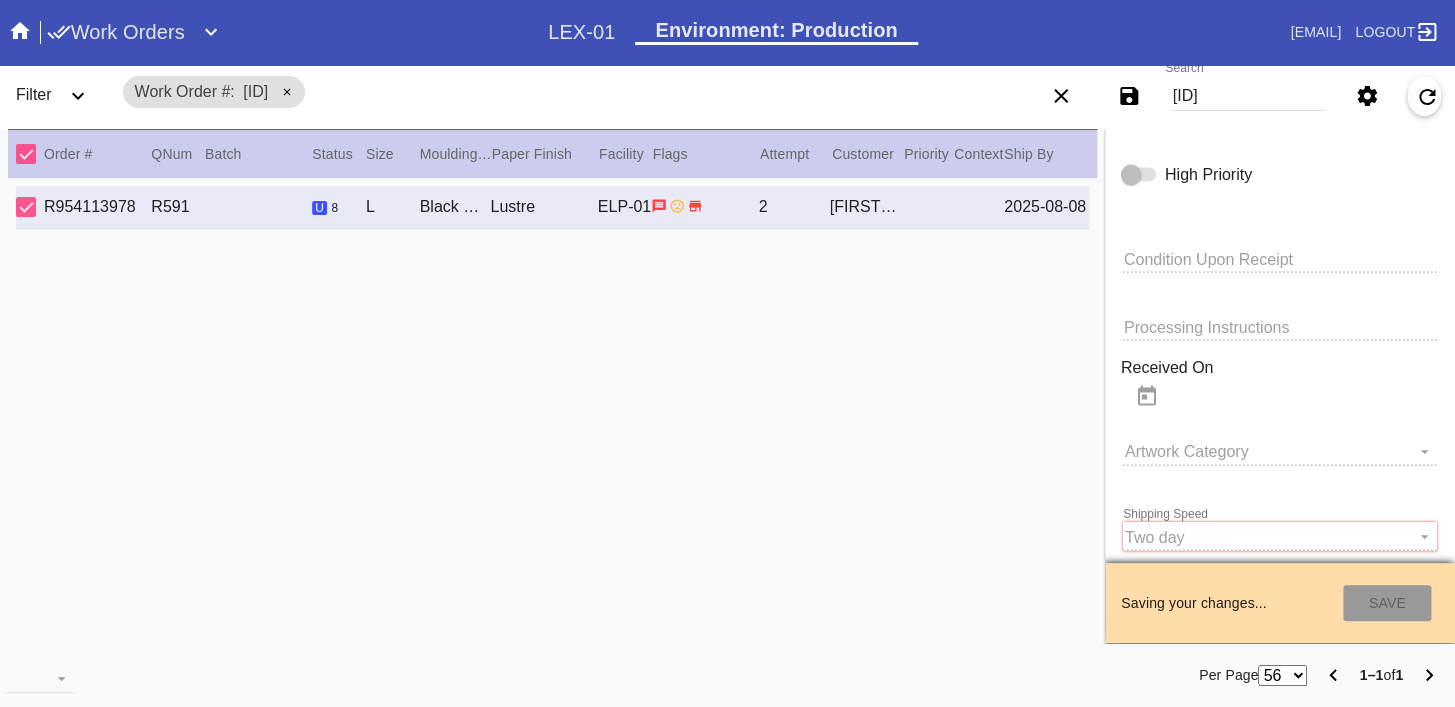 scroll, scrollTop: 1683, scrollLeft: 0, axis: vertical 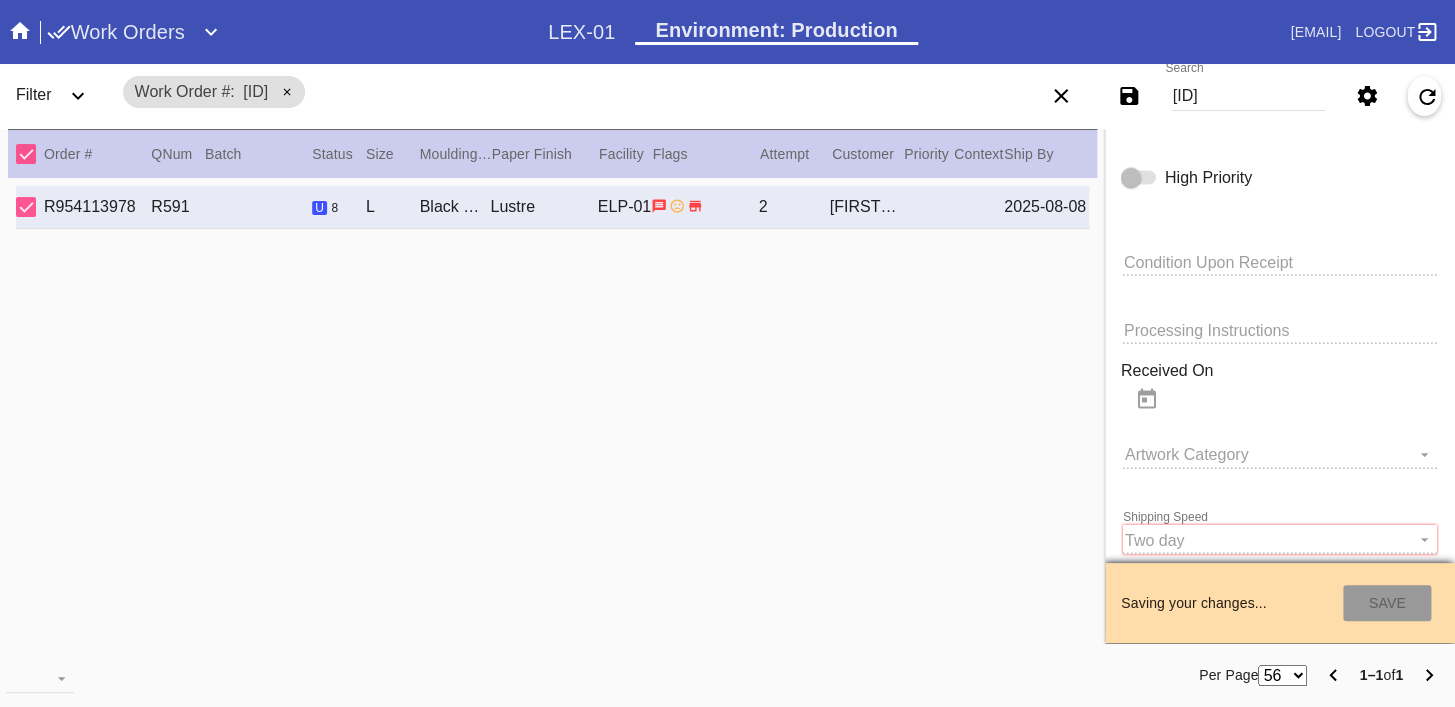 type on "7/28/2025" 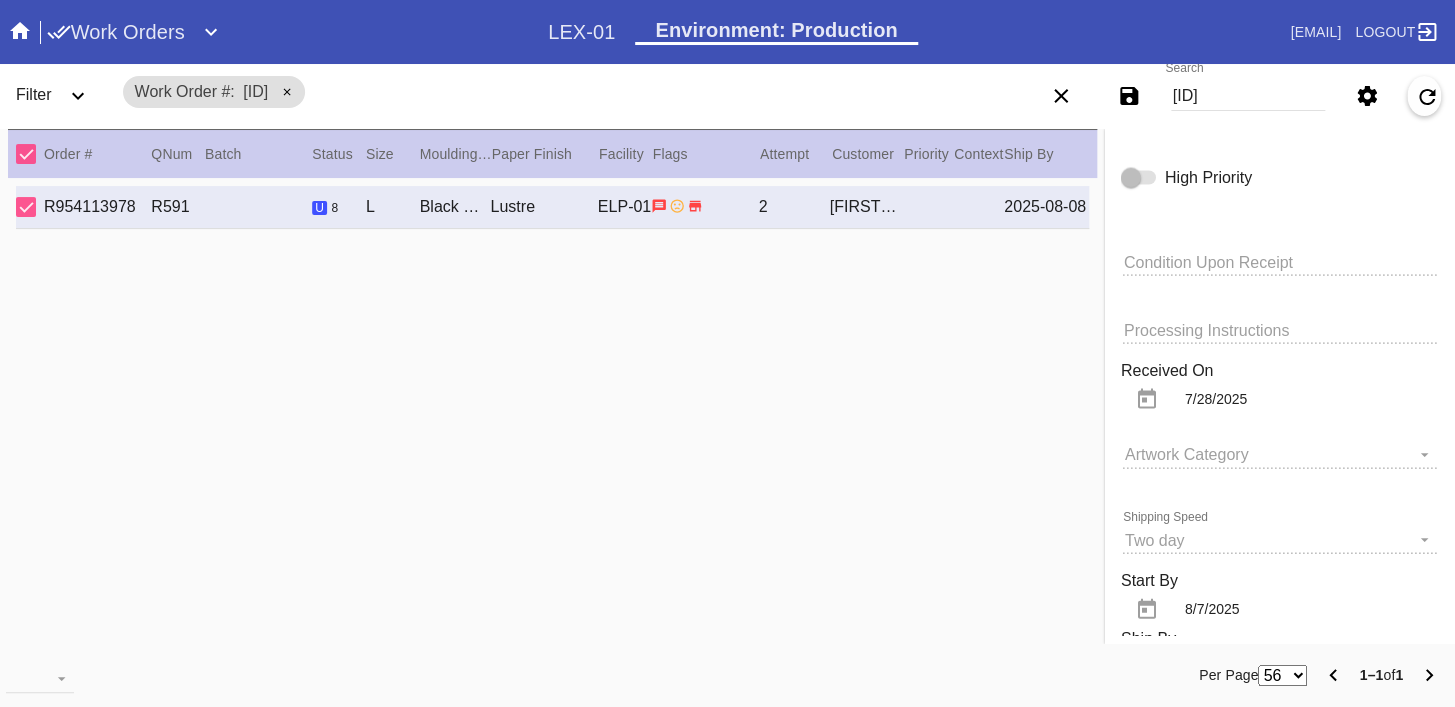 scroll, scrollTop: 1686, scrollLeft: 0, axis: vertical 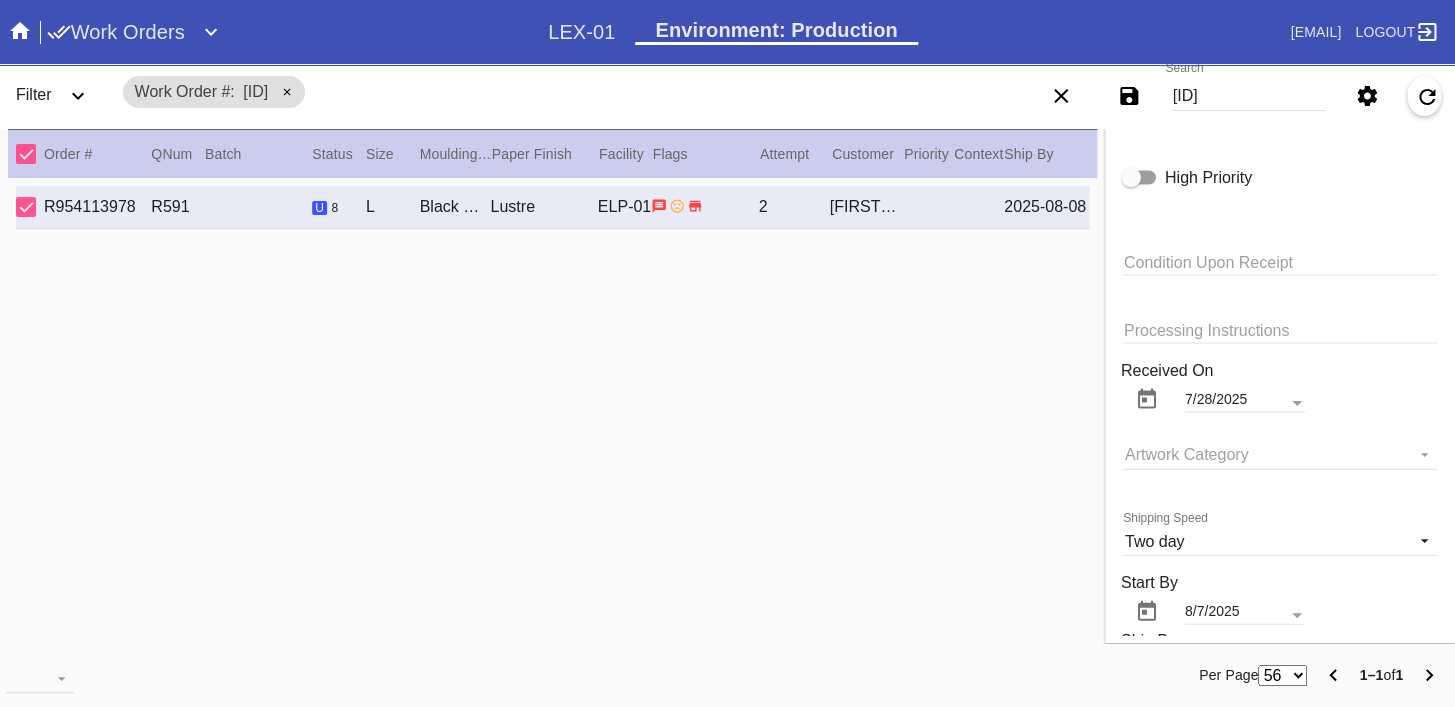 click on "[ID]" at bounding box center (1248, 96) 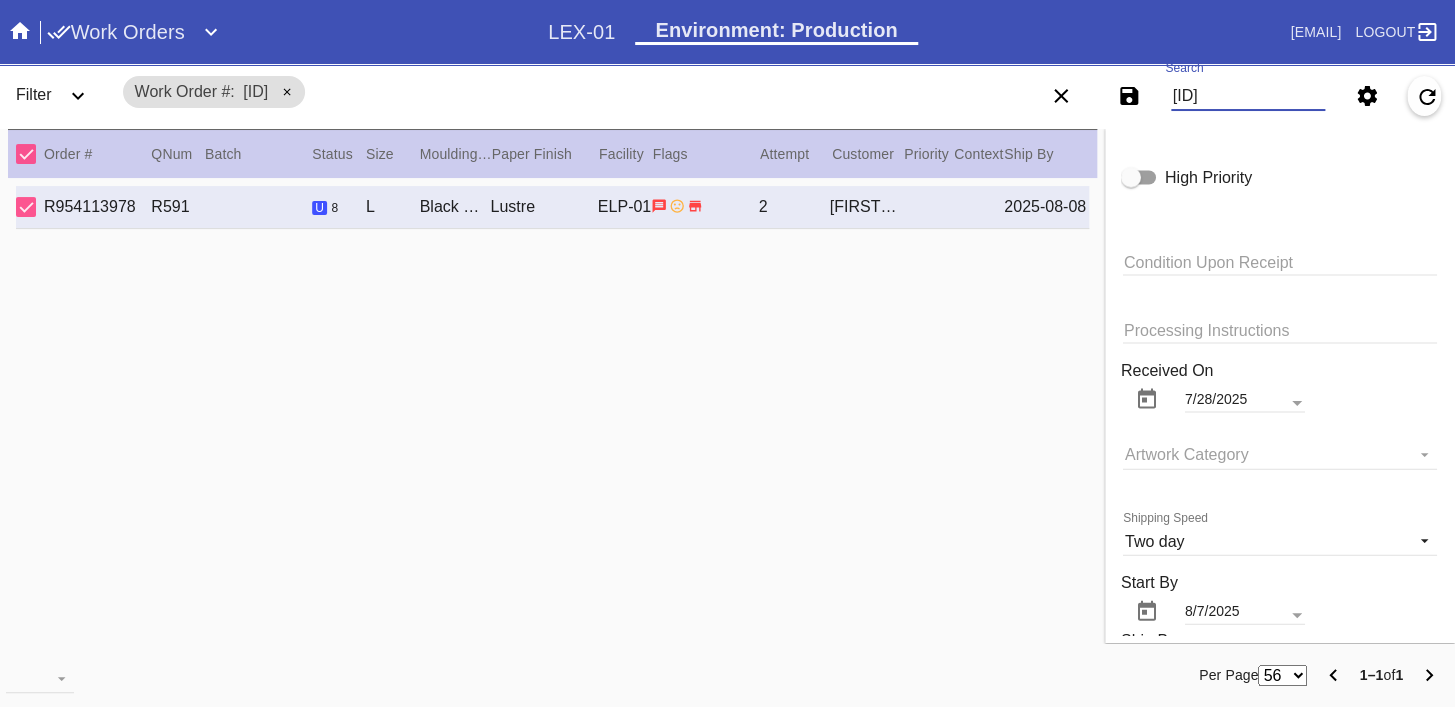 click on "[ID]" at bounding box center (1248, 96) 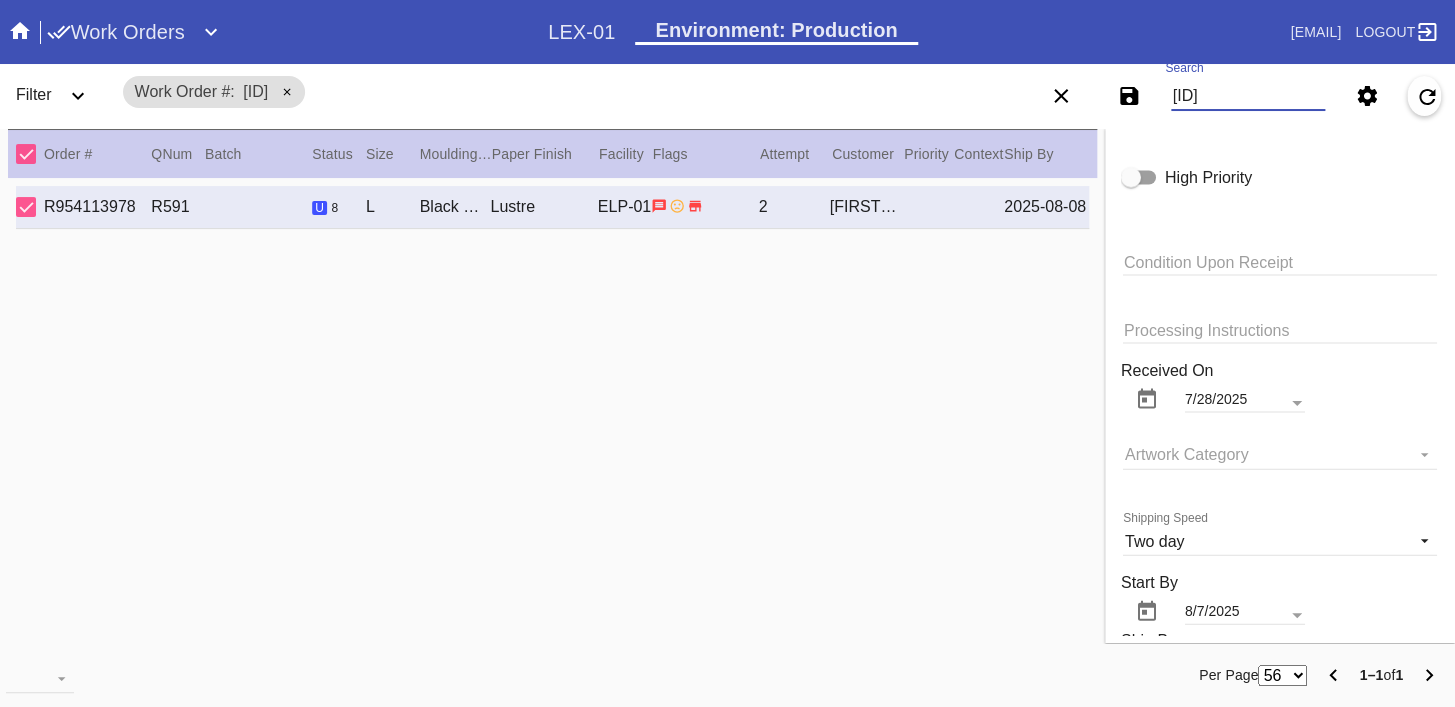 paste on "R305105648" 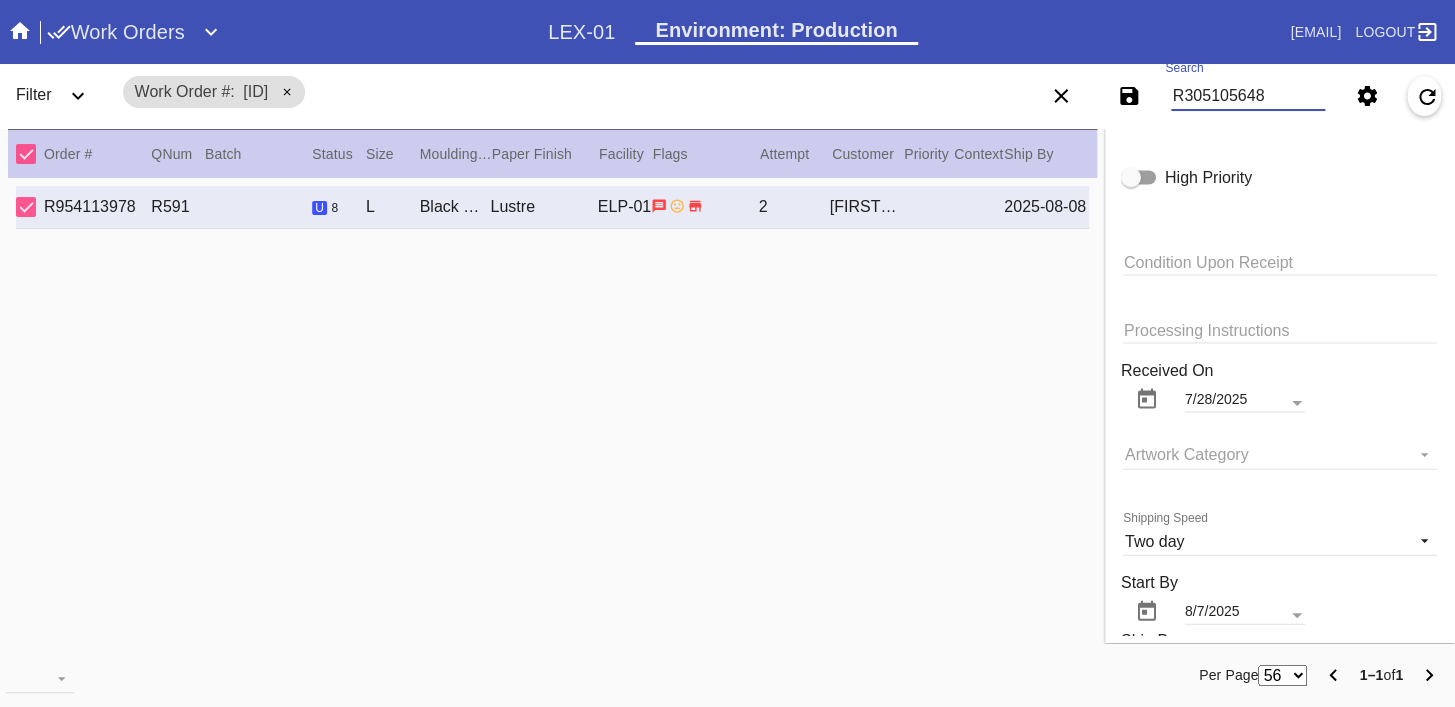 scroll, scrollTop: 1683, scrollLeft: 0, axis: vertical 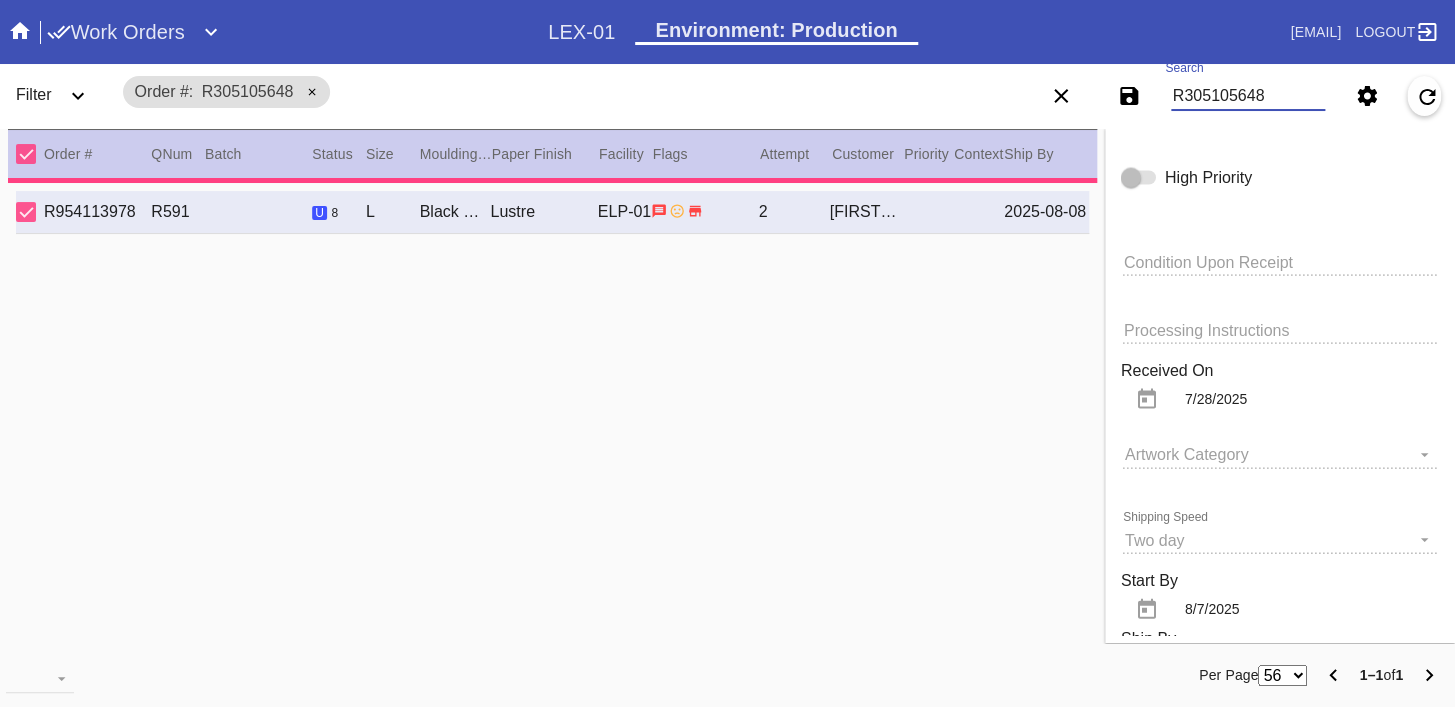 type on "R305105648" 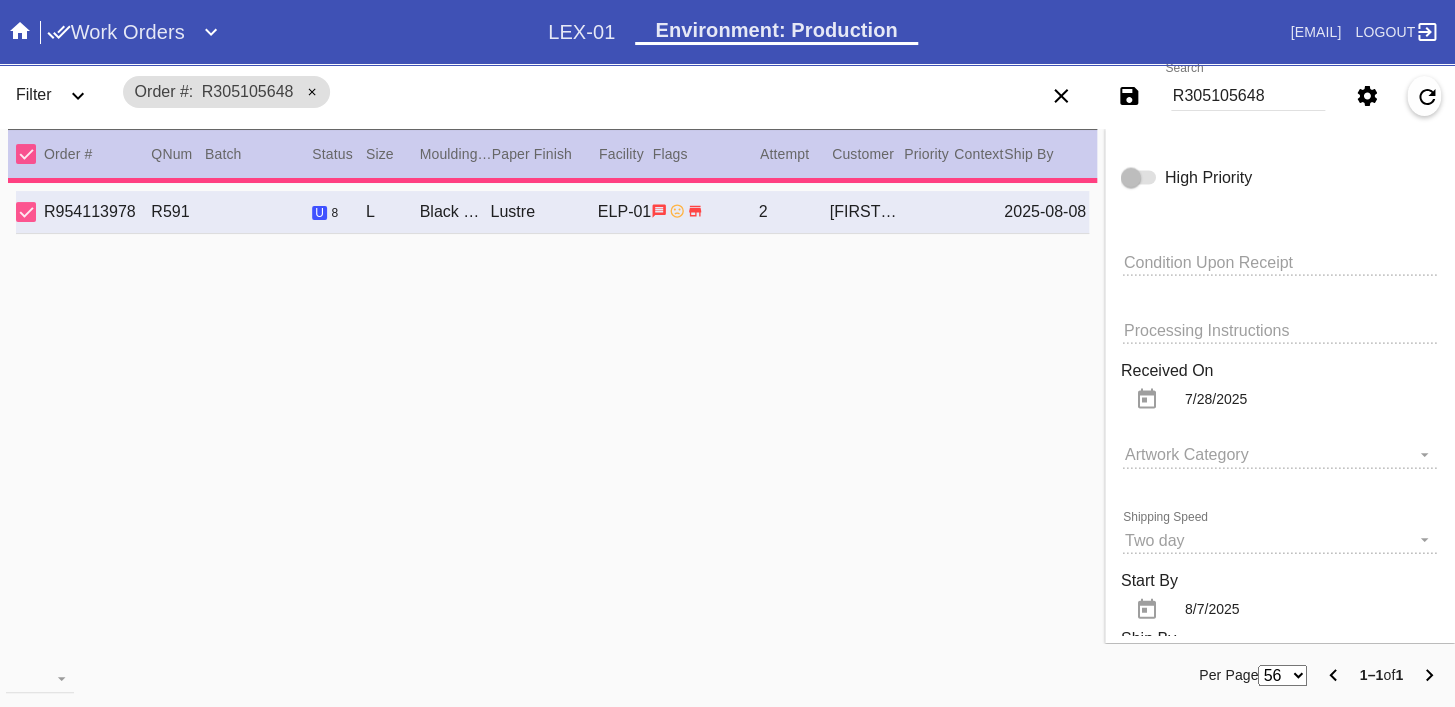 type on "7.0" 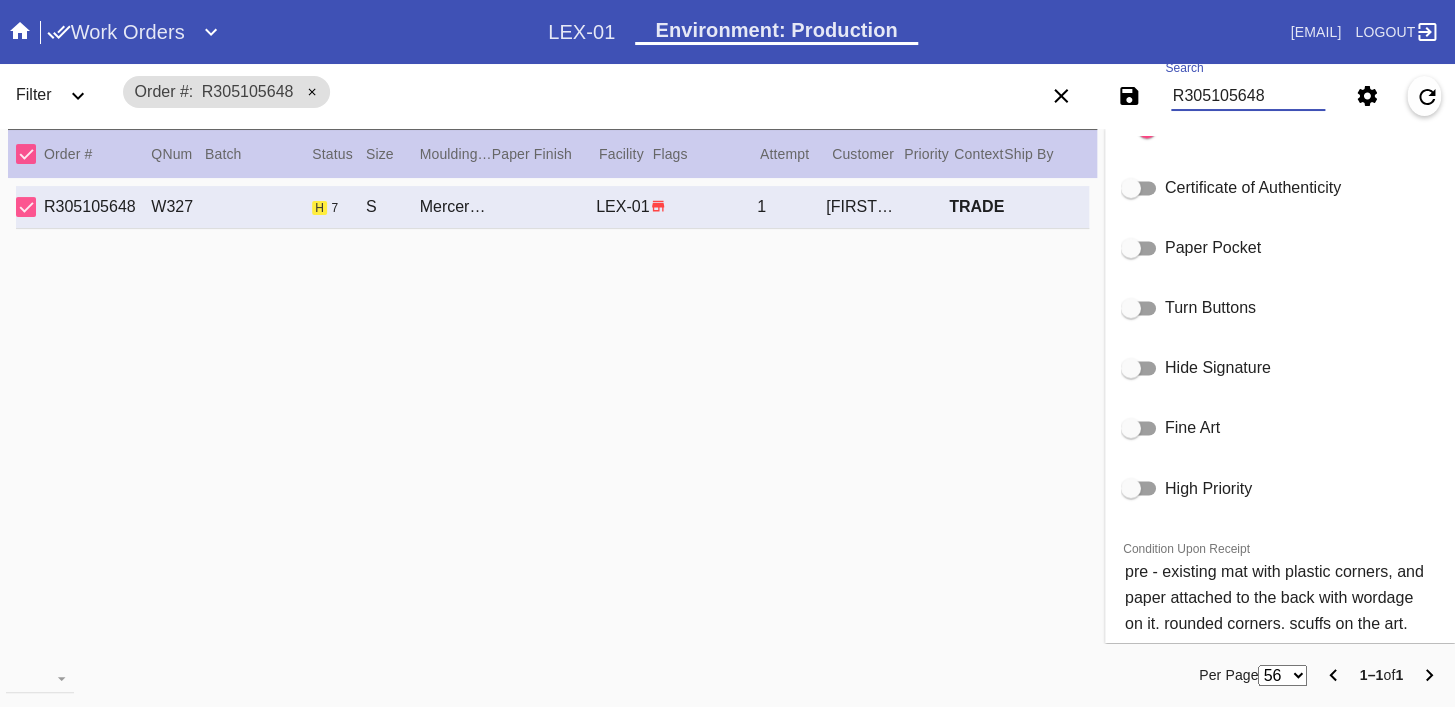 scroll, scrollTop: 0, scrollLeft: 0, axis: both 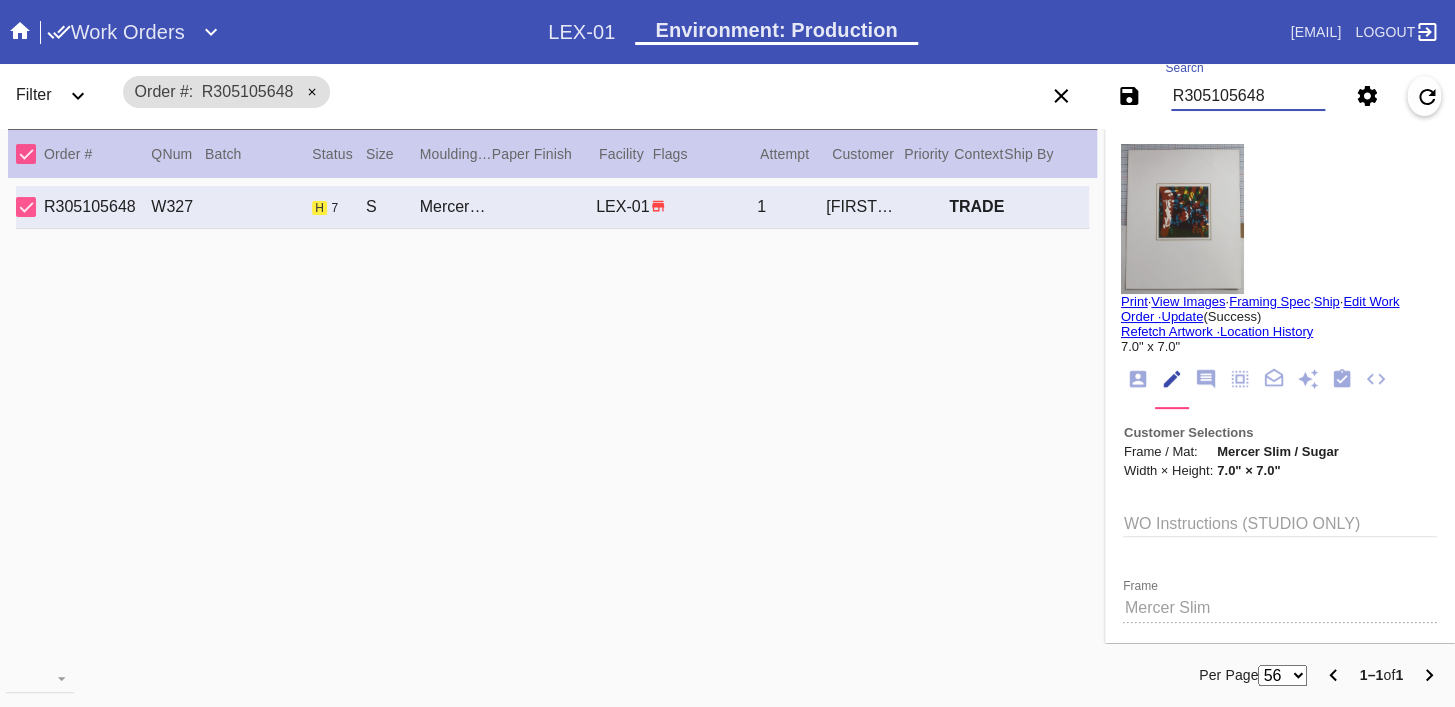 click at bounding box center [1182, 219] 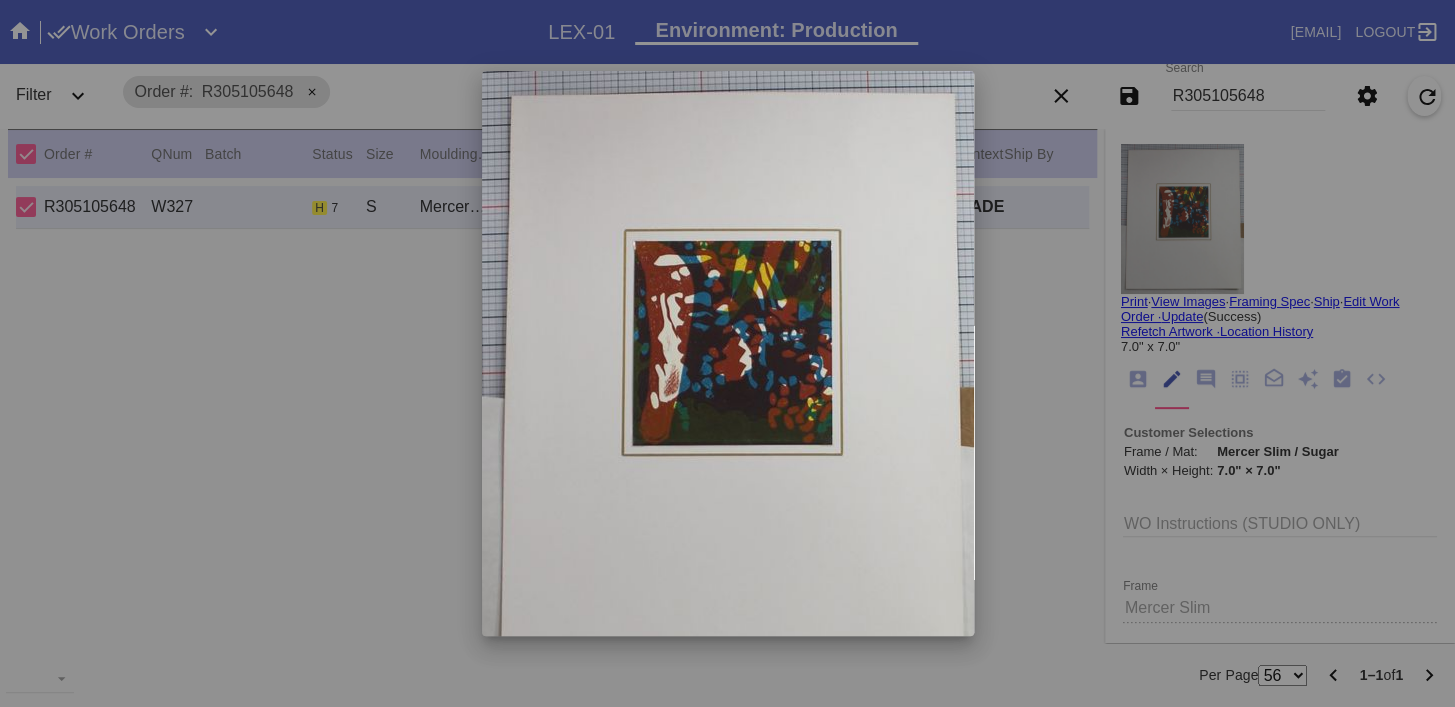 click at bounding box center (727, 353) 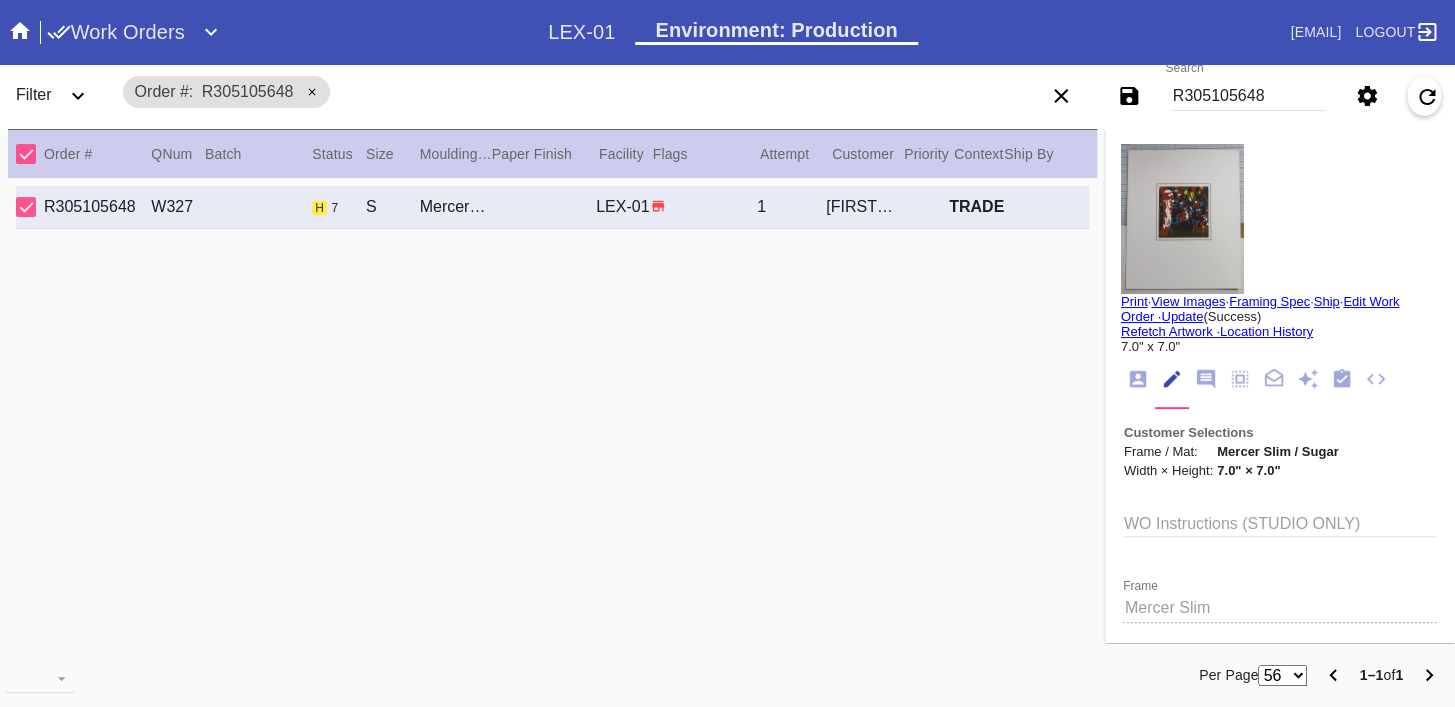 click 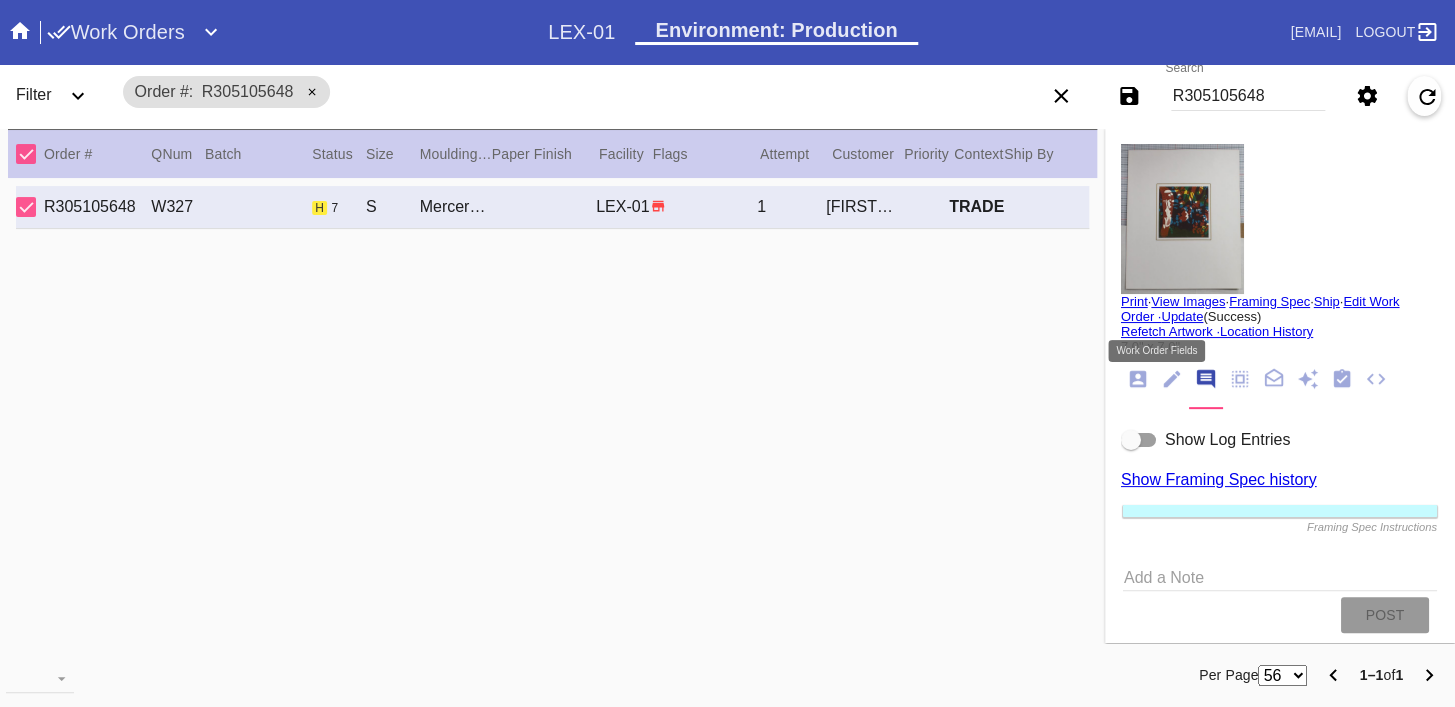 click 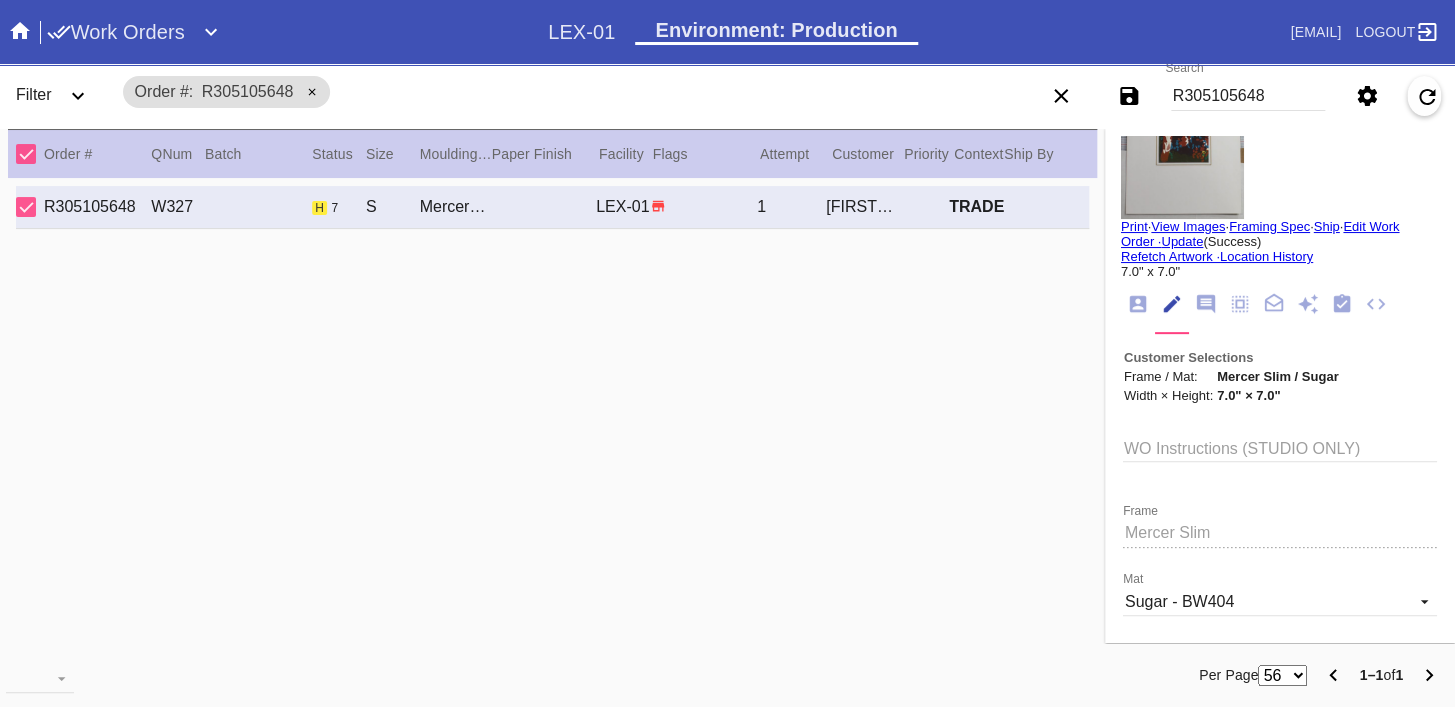 scroll, scrollTop: 0, scrollLeft: 0, axis: both 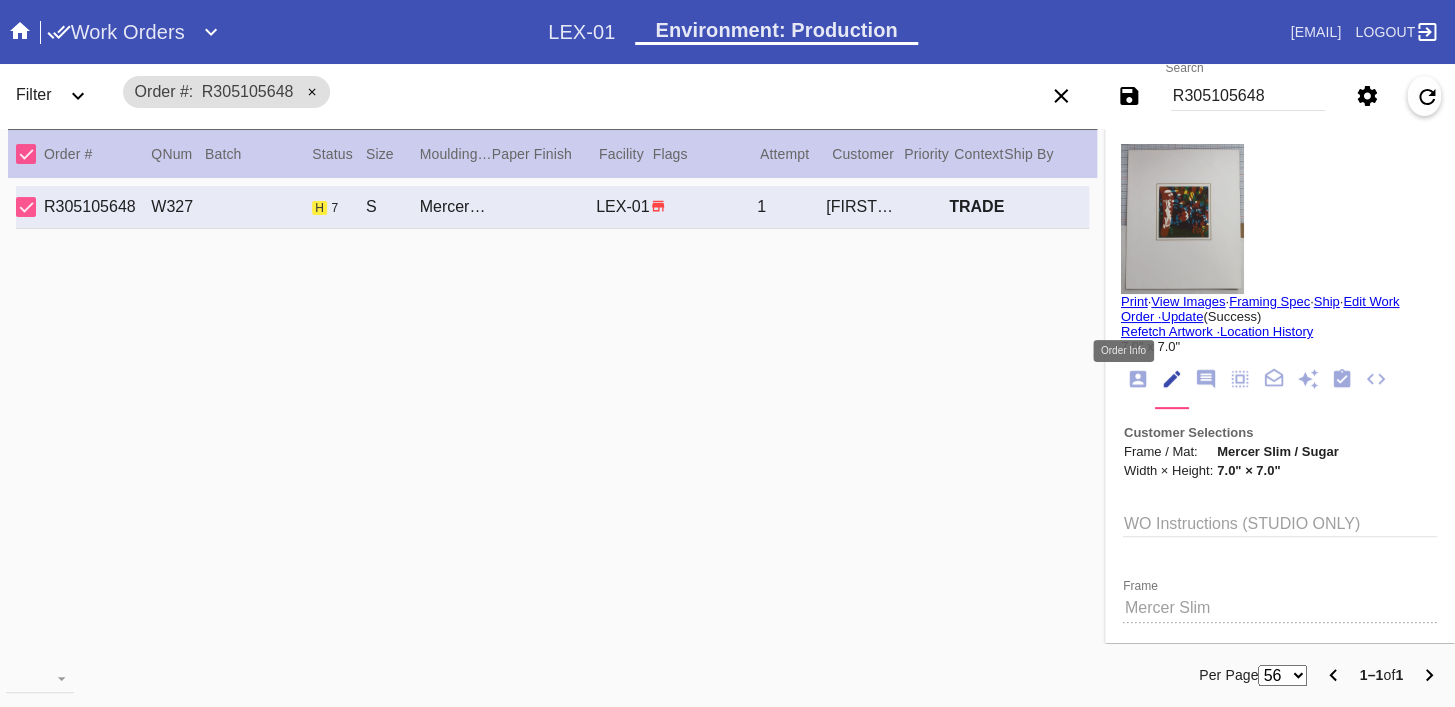 click 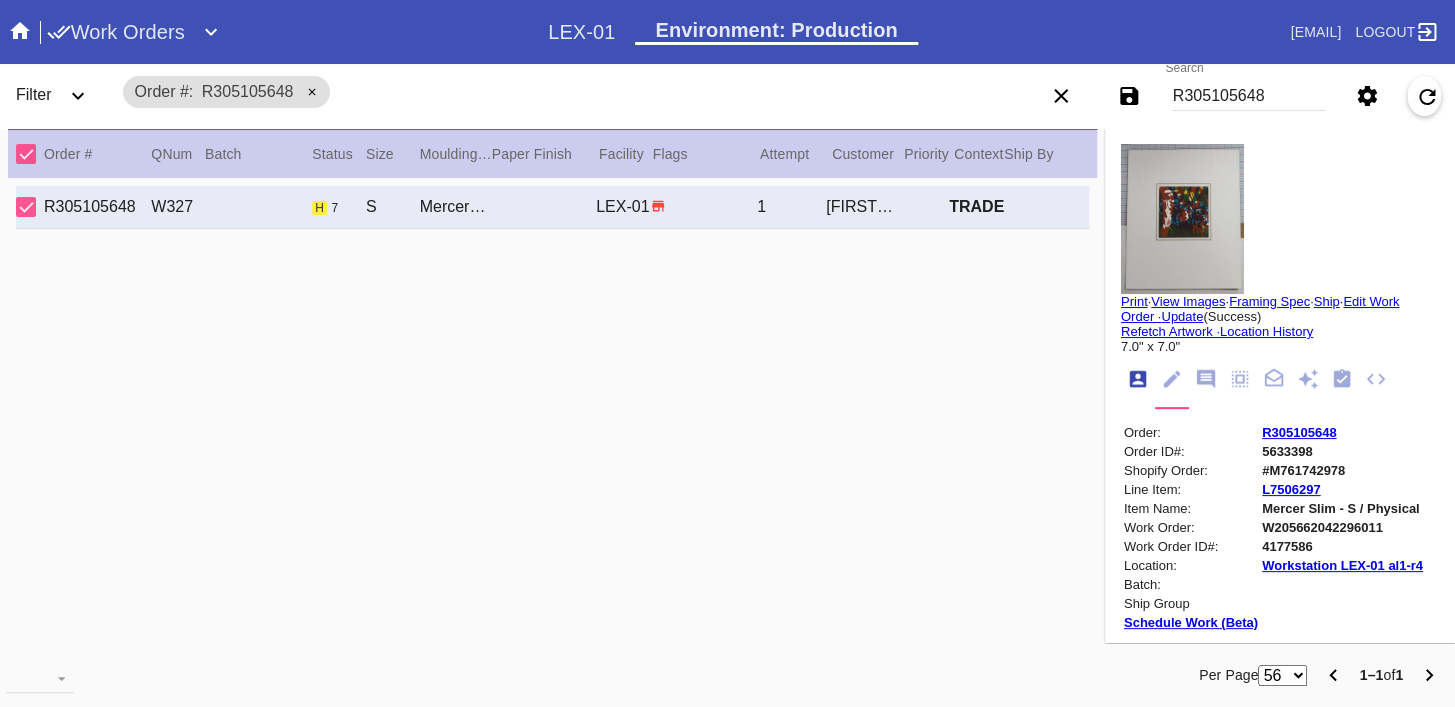 scroll, scrollTop: 24, scrollLeft: 0, axis: vertical 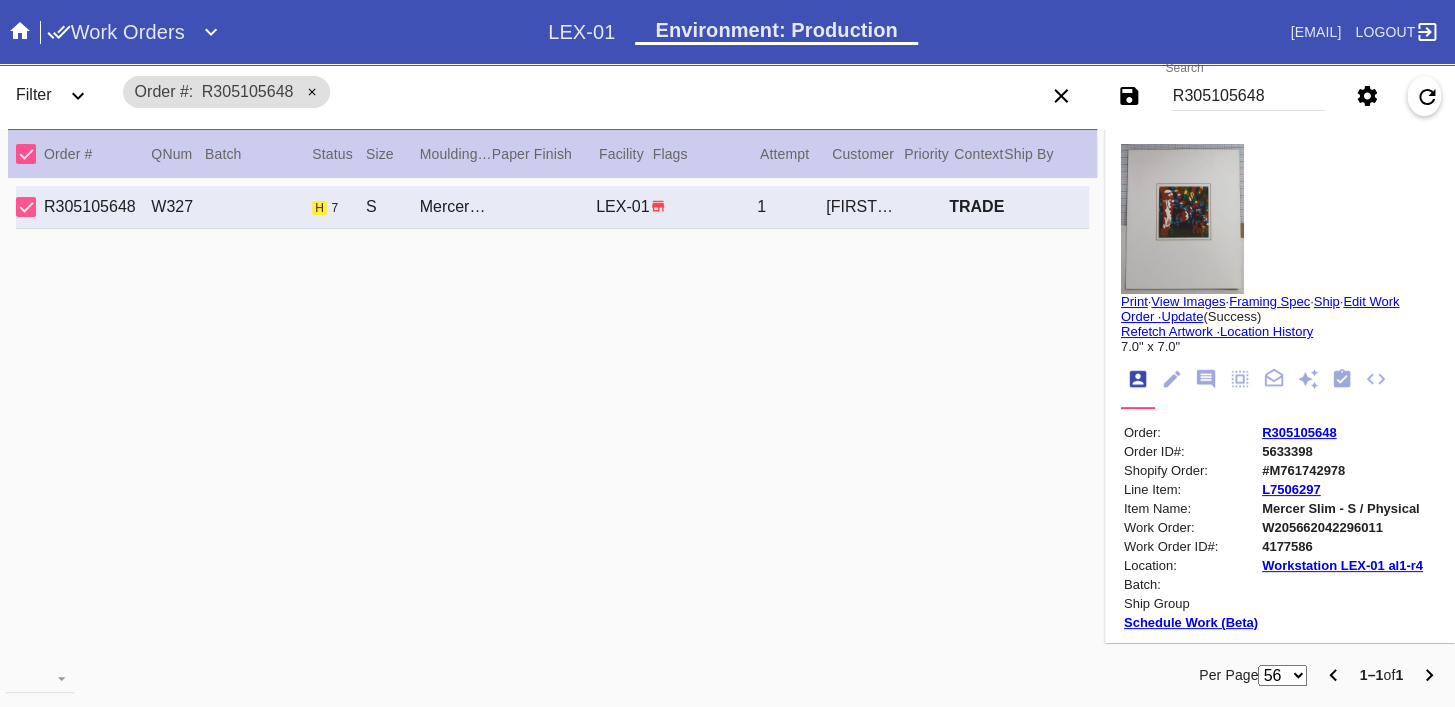 click on "R305105648" at bounding box center [1299, 432] 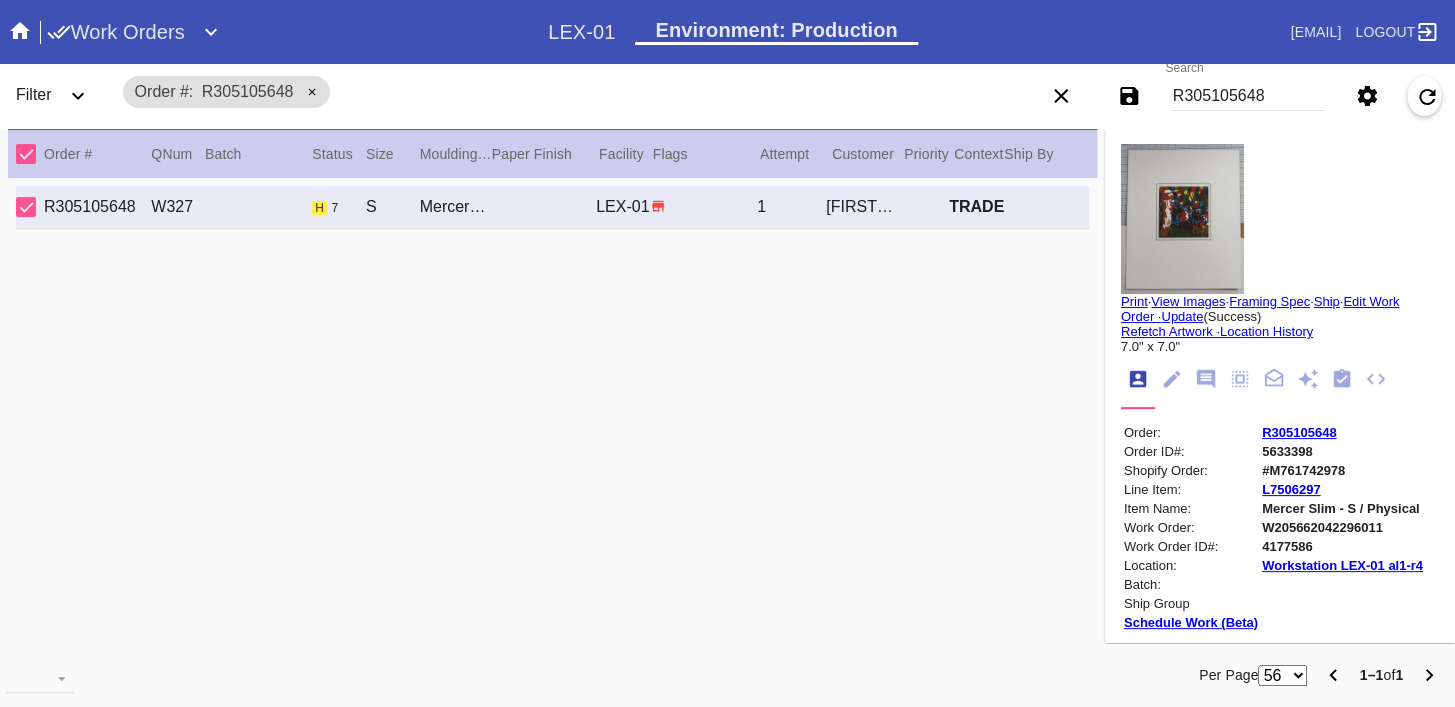 click on "R305105648" at bounding box center (1299, 432) 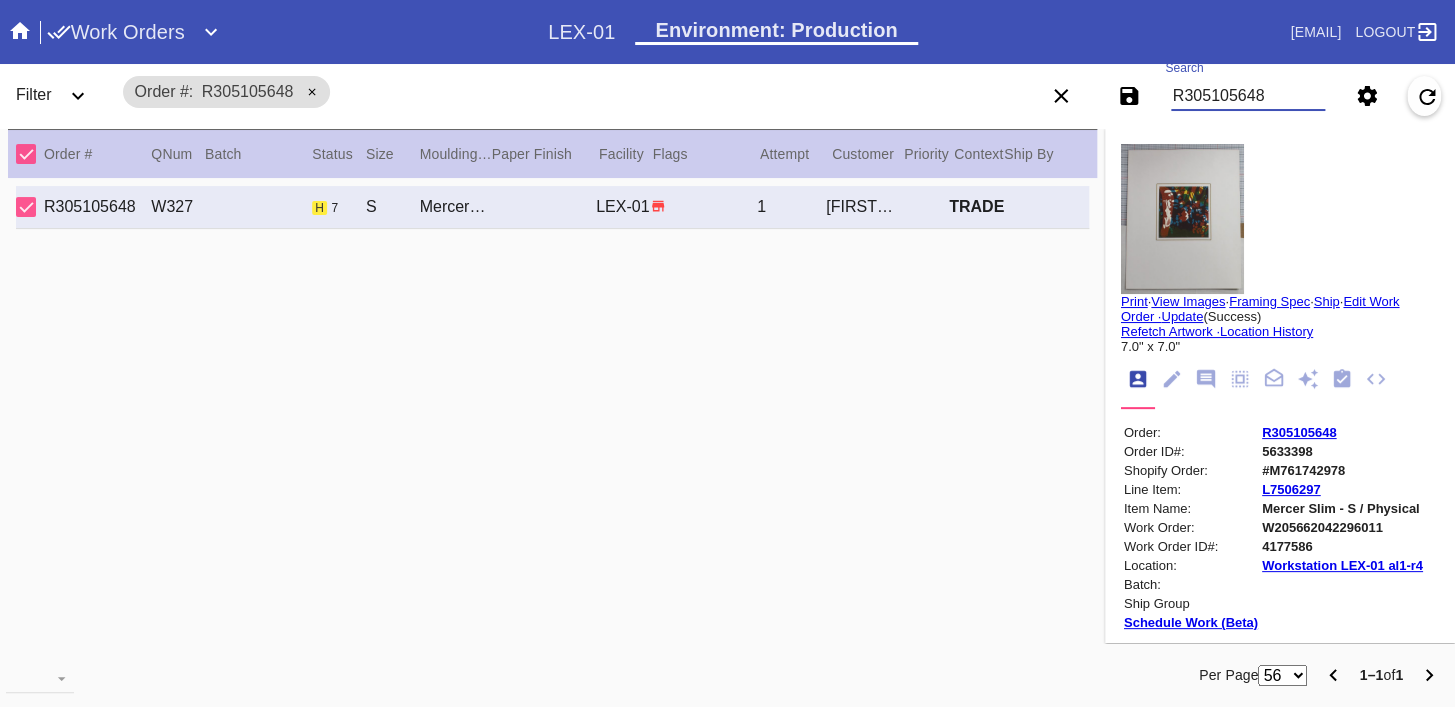 click on "R305105648" at bounding box center [1248, 96] 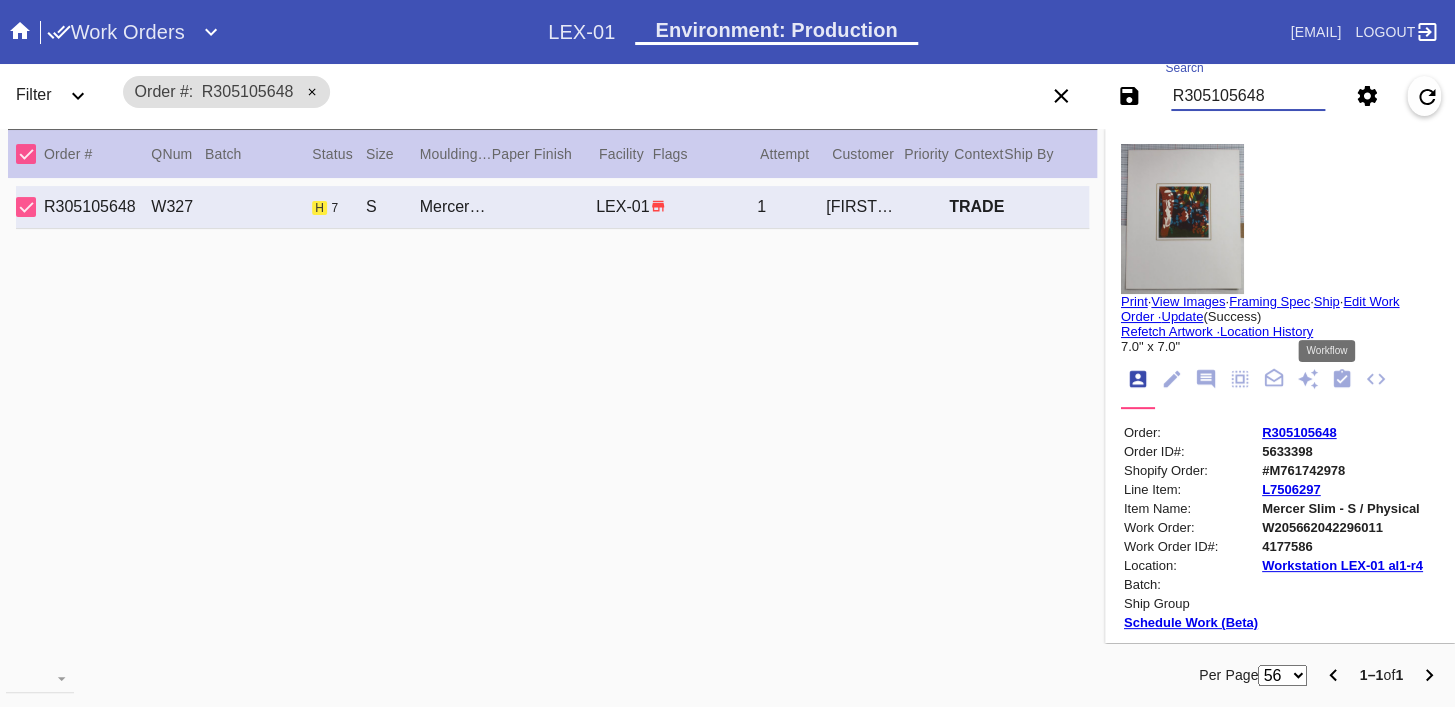 click 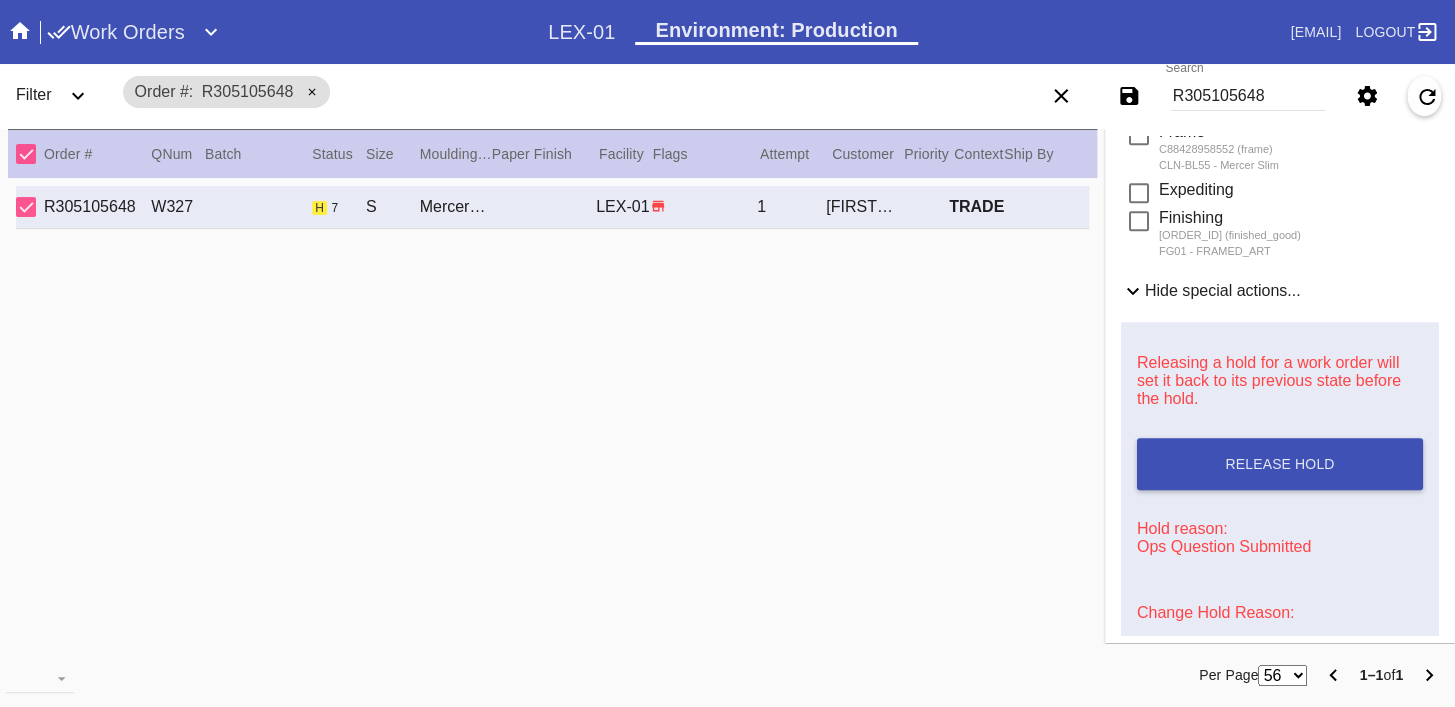 scroll, scrollTop: 826, scrollLeft: 0, axis: vertical 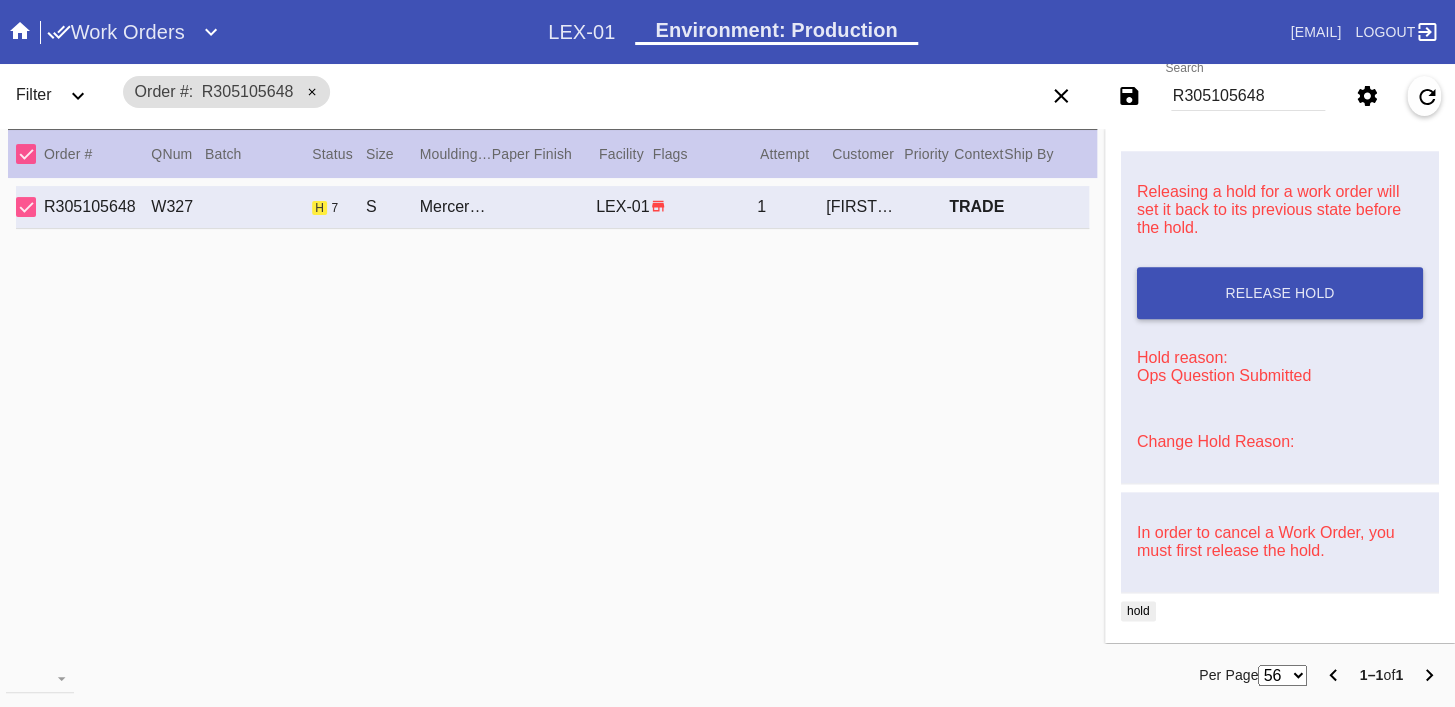 click on "Change Hold Reason:" at bounding box center [1215, 441] 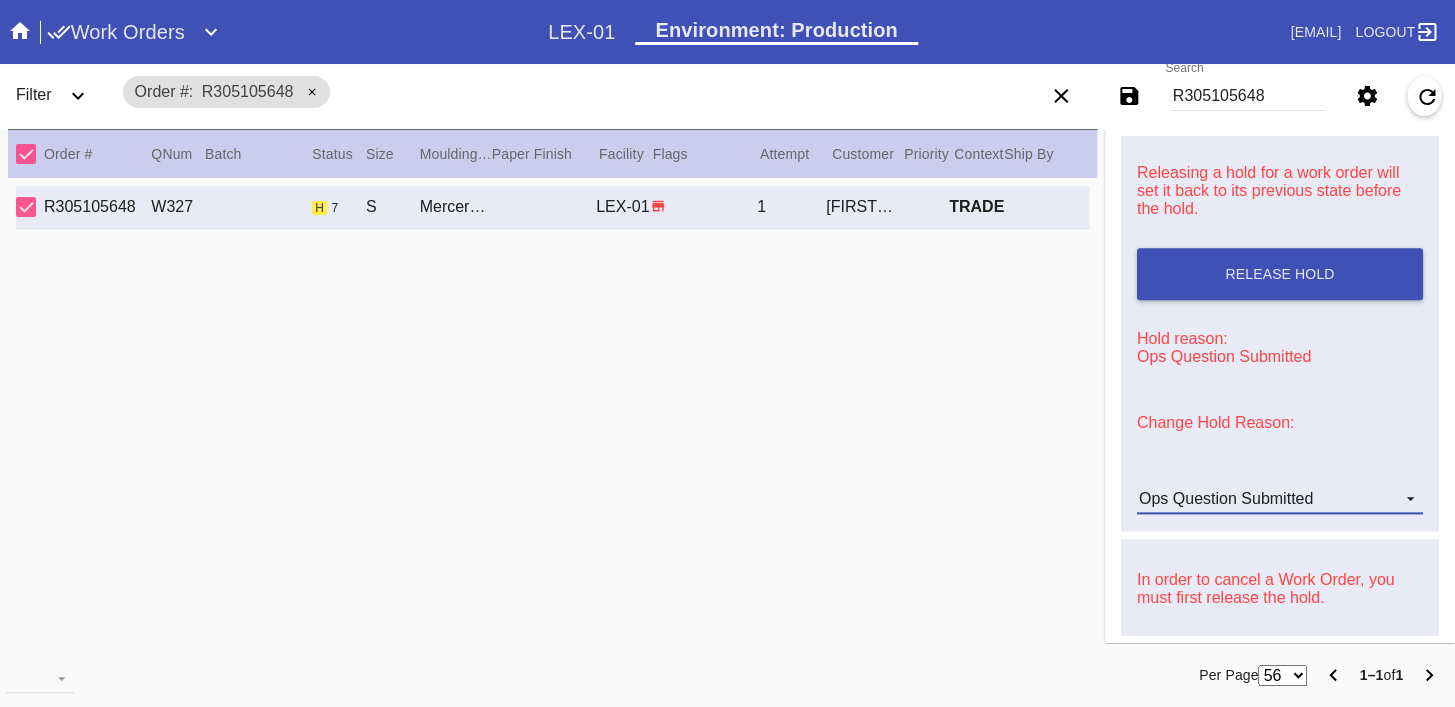 click on "Ops Question Submitted" at bounding box center (1280, 499) 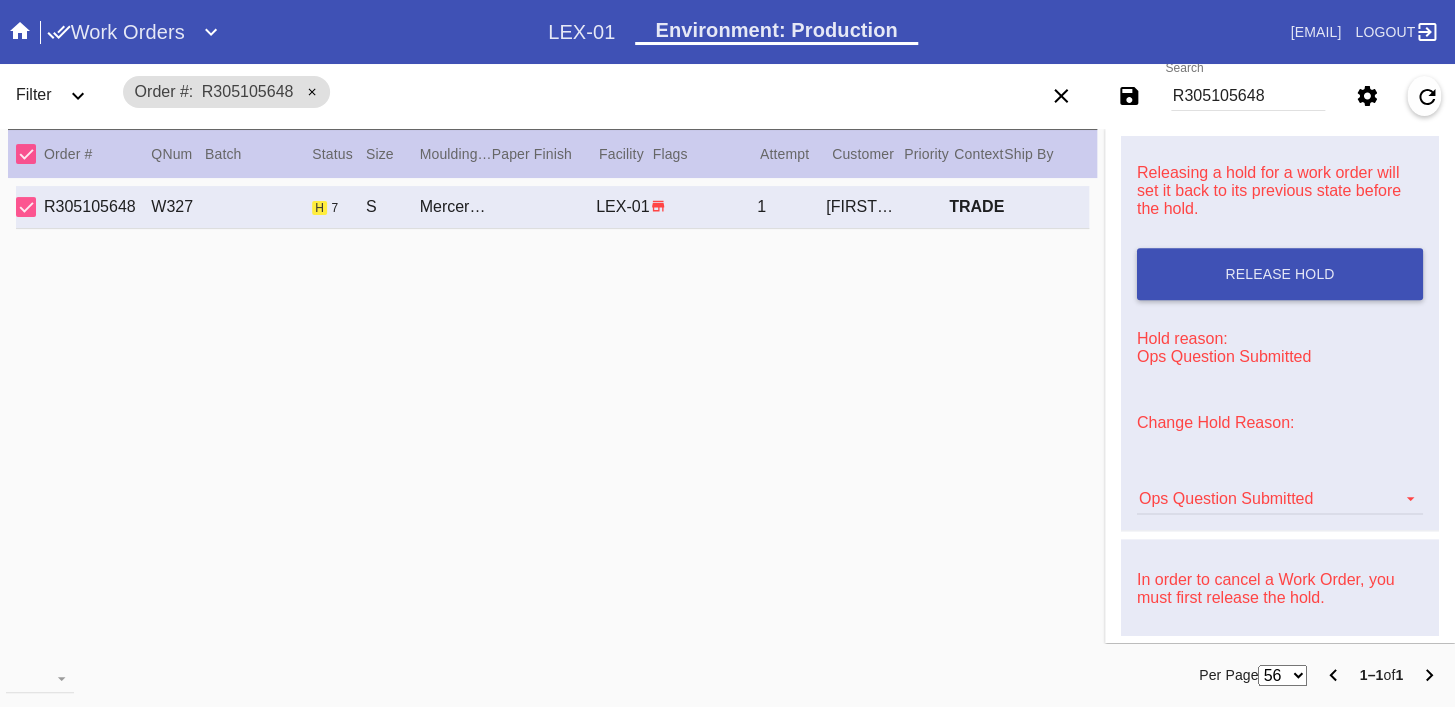 scroll, scrollTop: 376, scrollLeft: 0, axis: vertical 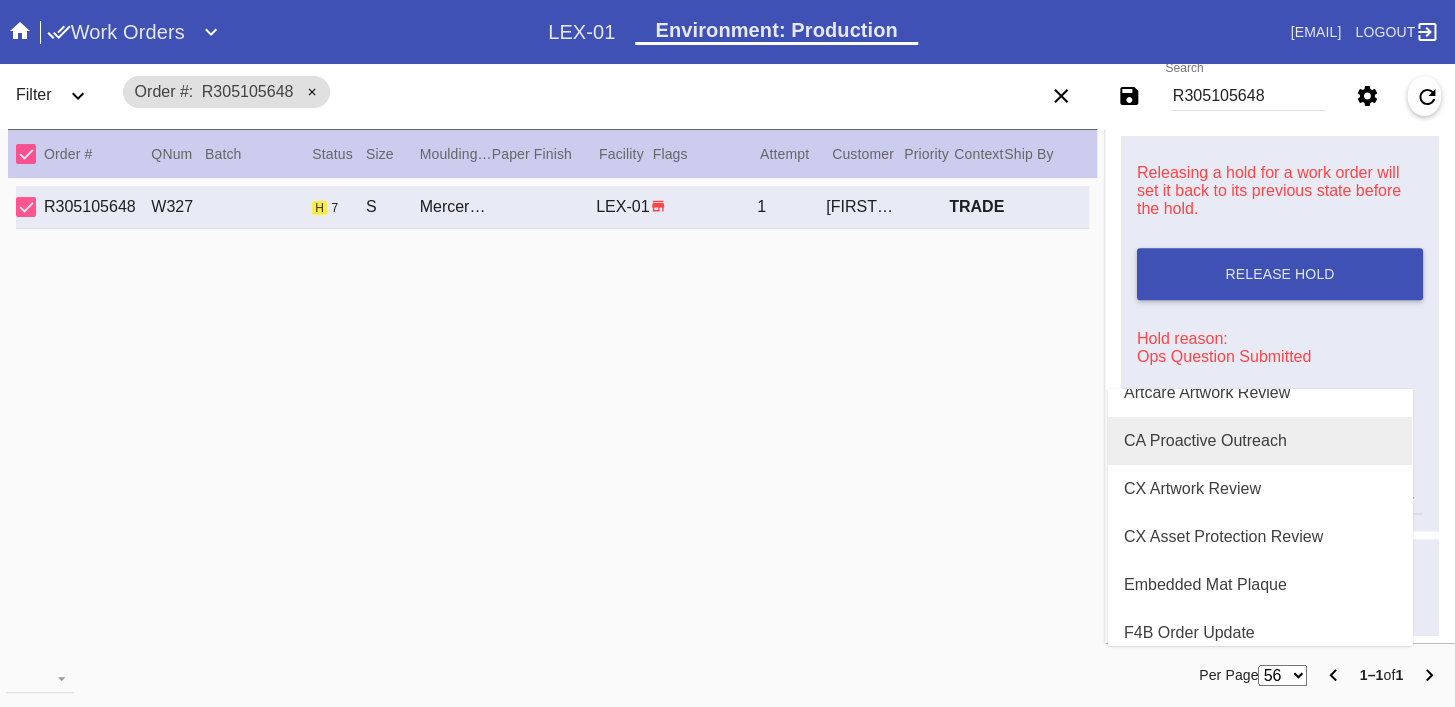 click on "CA Proactive Outreach" at bounding box center [1260, 441] 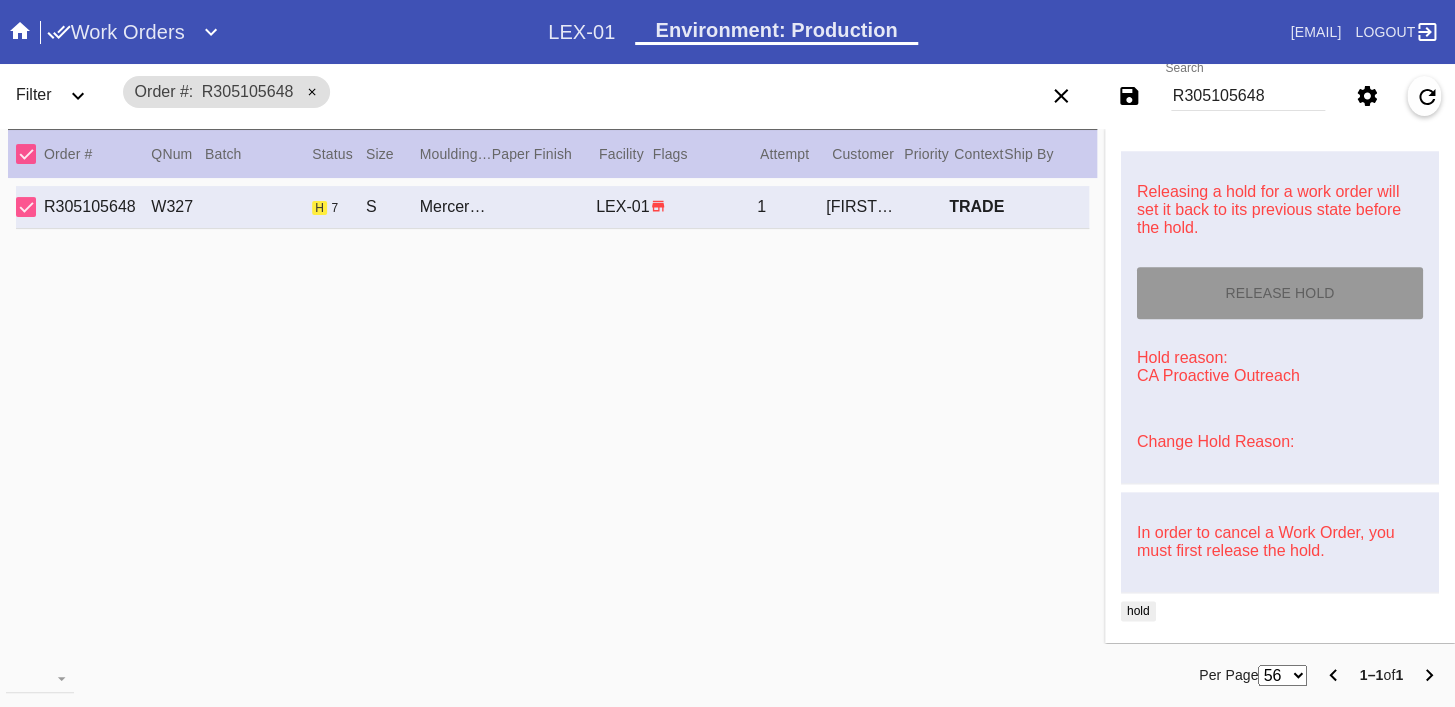 scroll, scrollTop: 800, scrollLeft: 0, axis: vertical 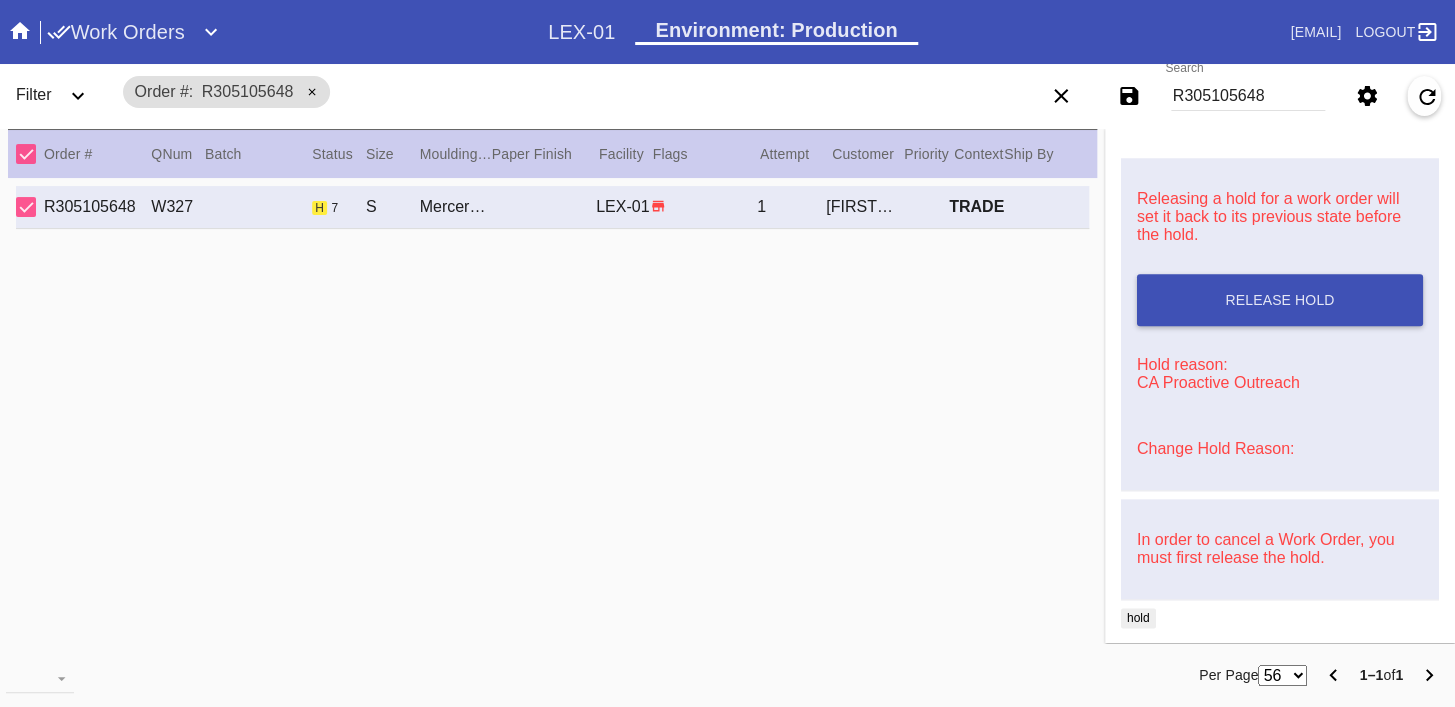 click on "R305105648" at bounding box center (1248, 96) 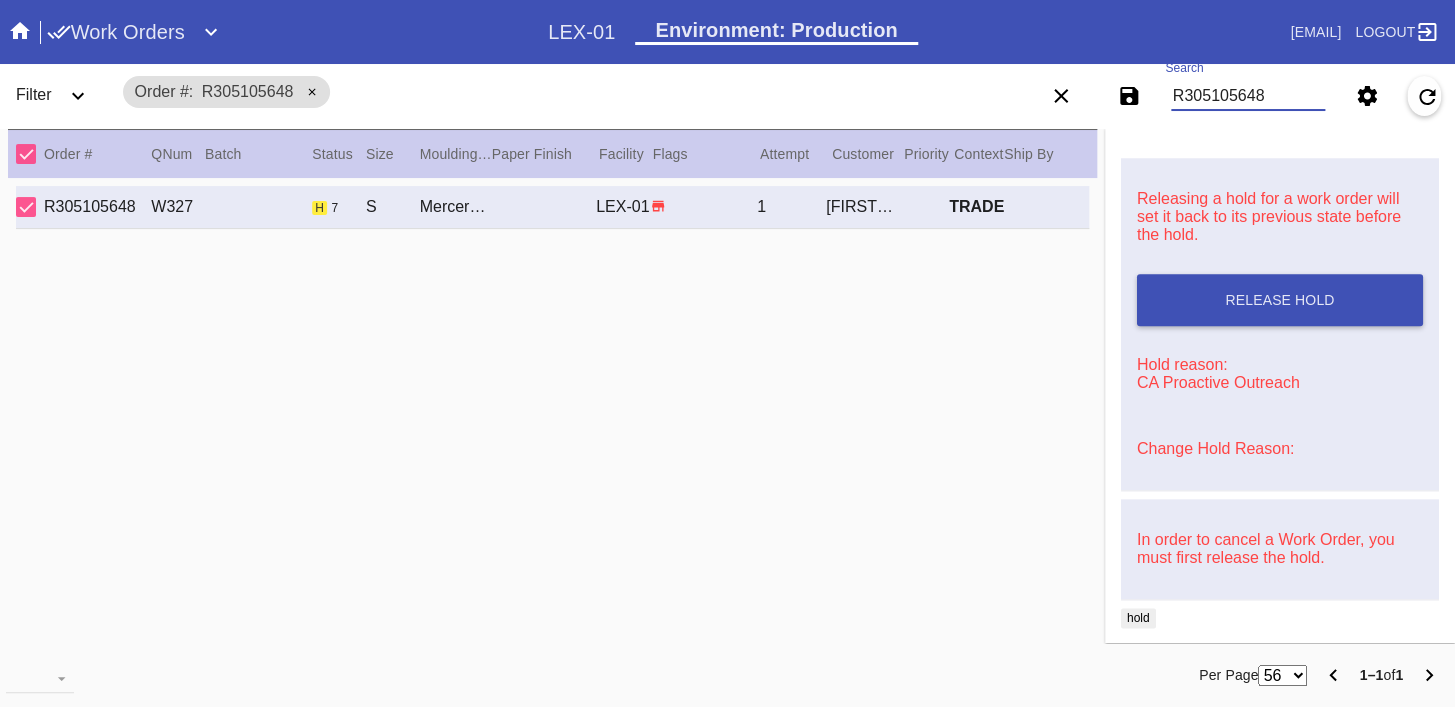 click on "R305105648" at bounding box center [1248, 96] 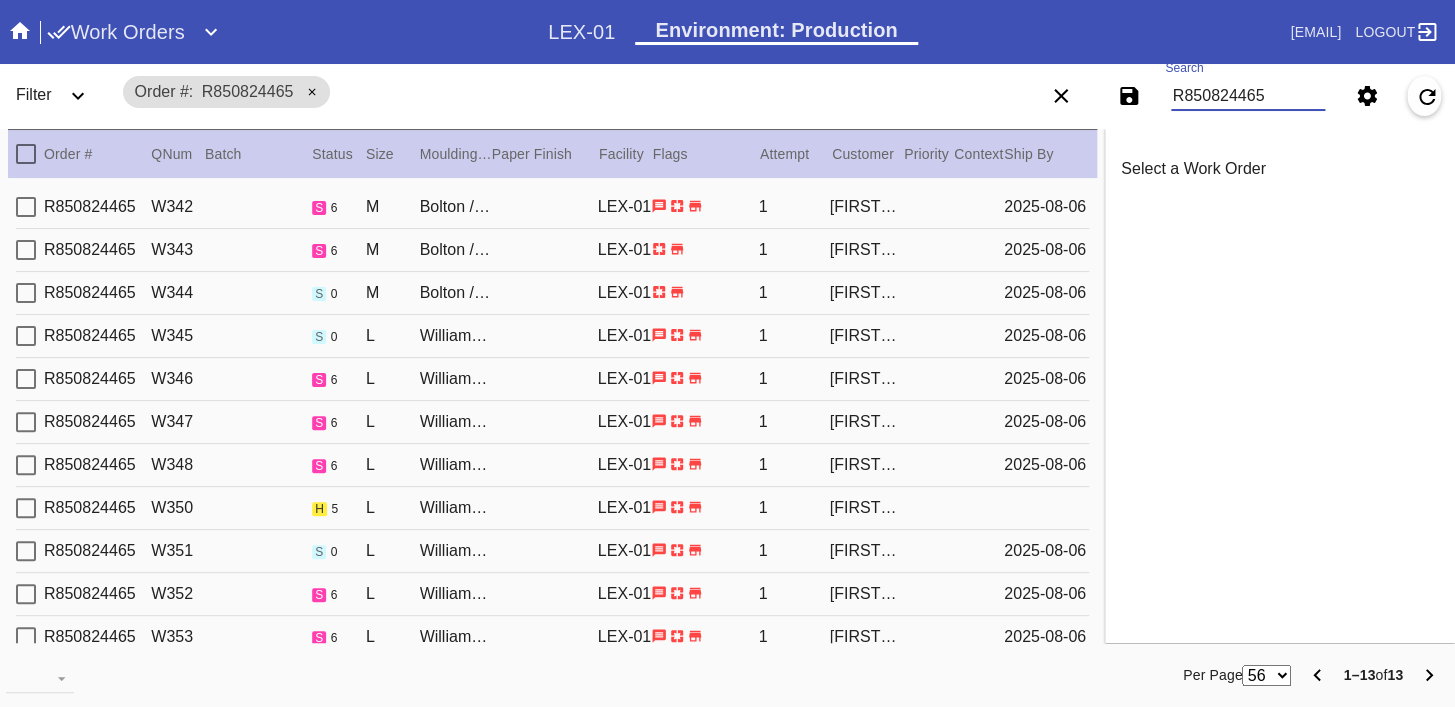 scroll, scrollTop: 0, scrollLeft: 0, axis: both 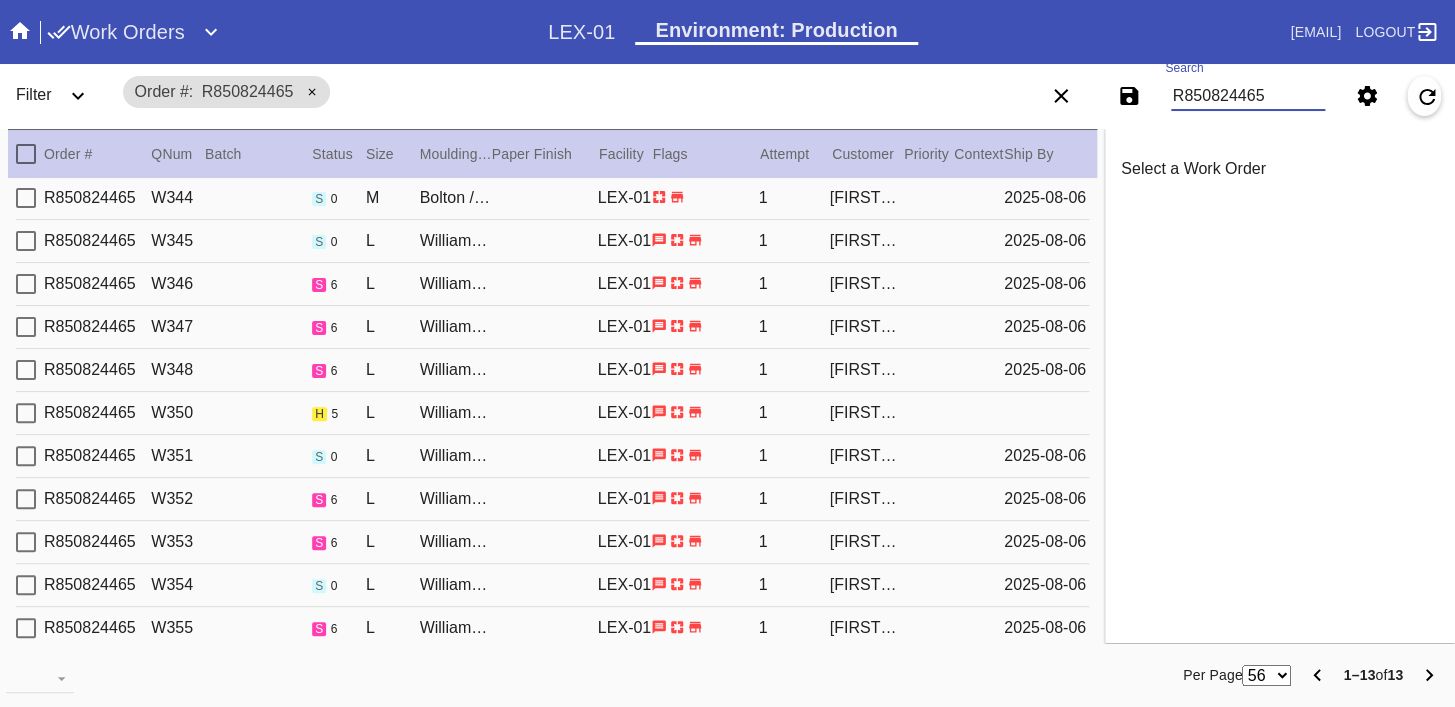 click on "R[NUMBER] W[NUMBER] h   5 L Williamsburg / White LEX-01 1 [FIRST] [LAST]" at bounding box center (552, 413) 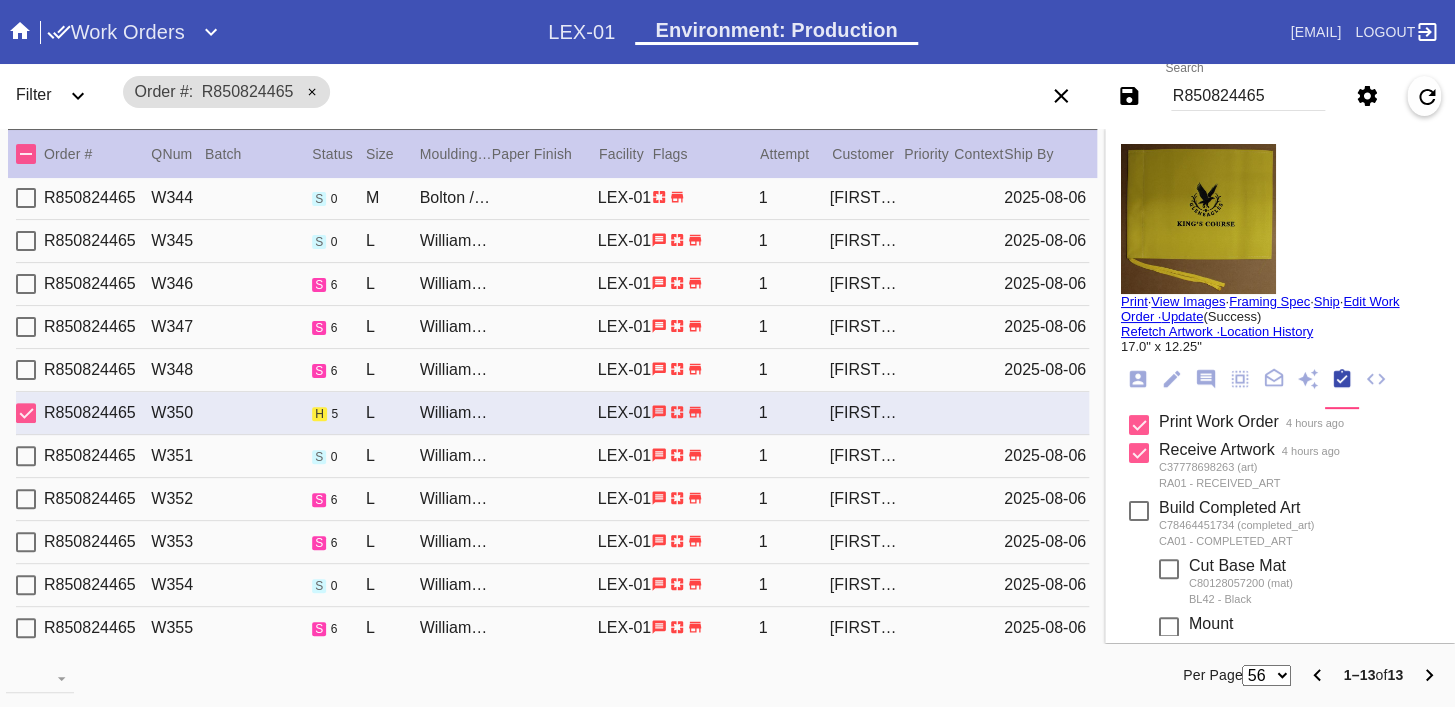 click at bounding box center [1198, 219] 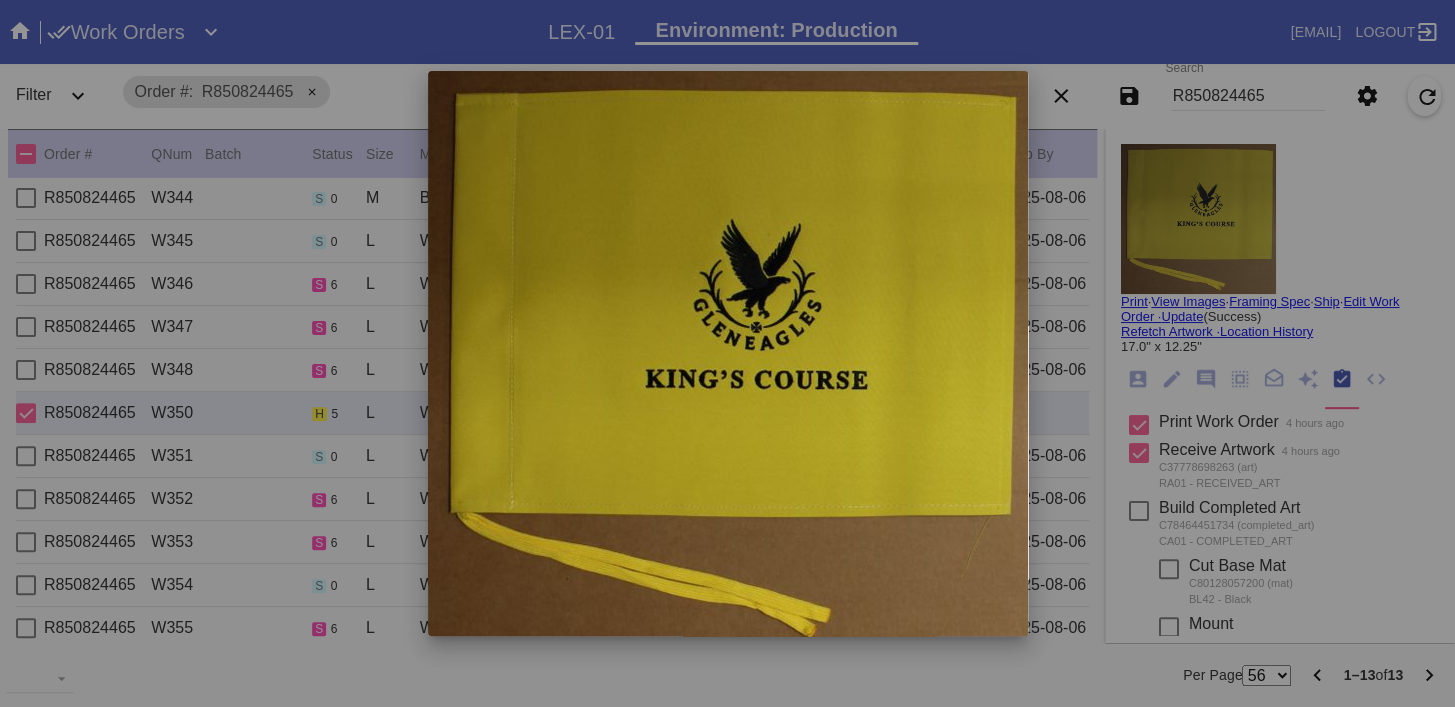 click at bounding box center (727, 353) 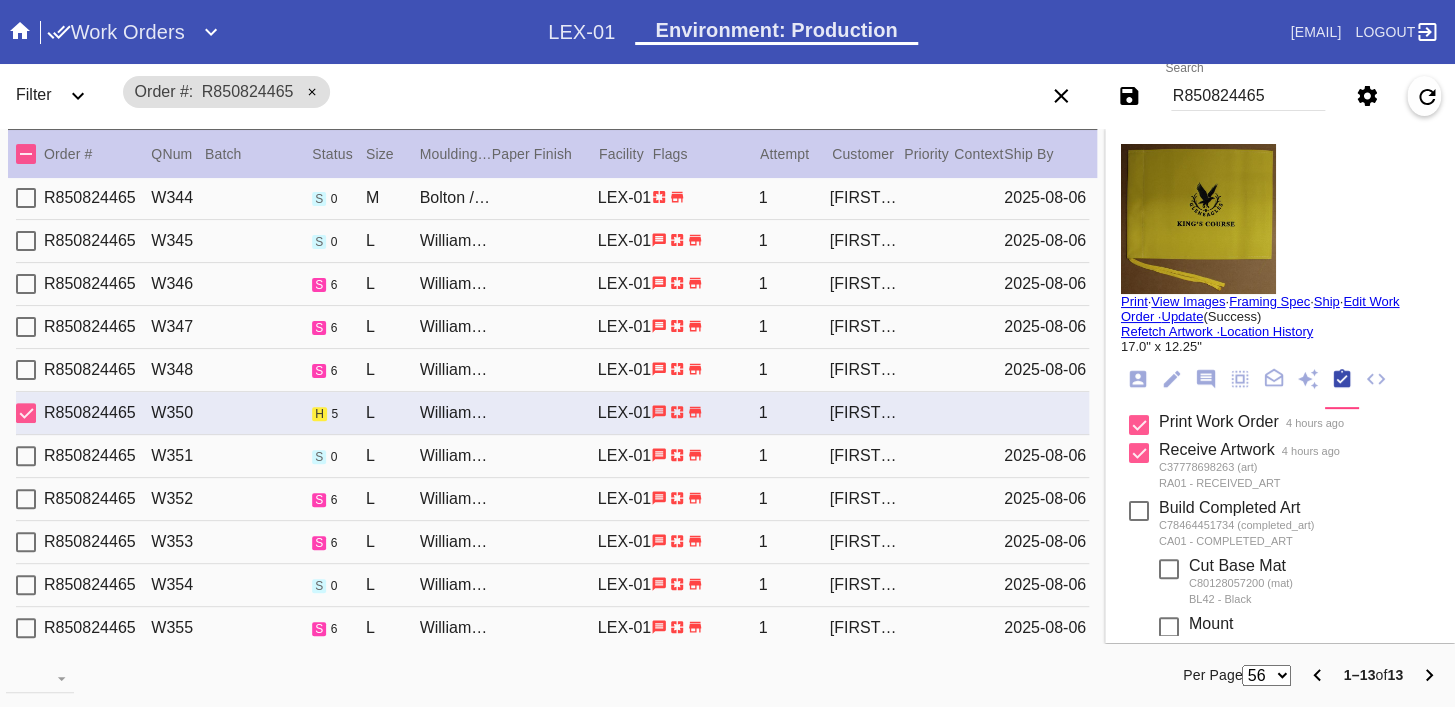 click on "View Images" at bounding box center (1188, 301) 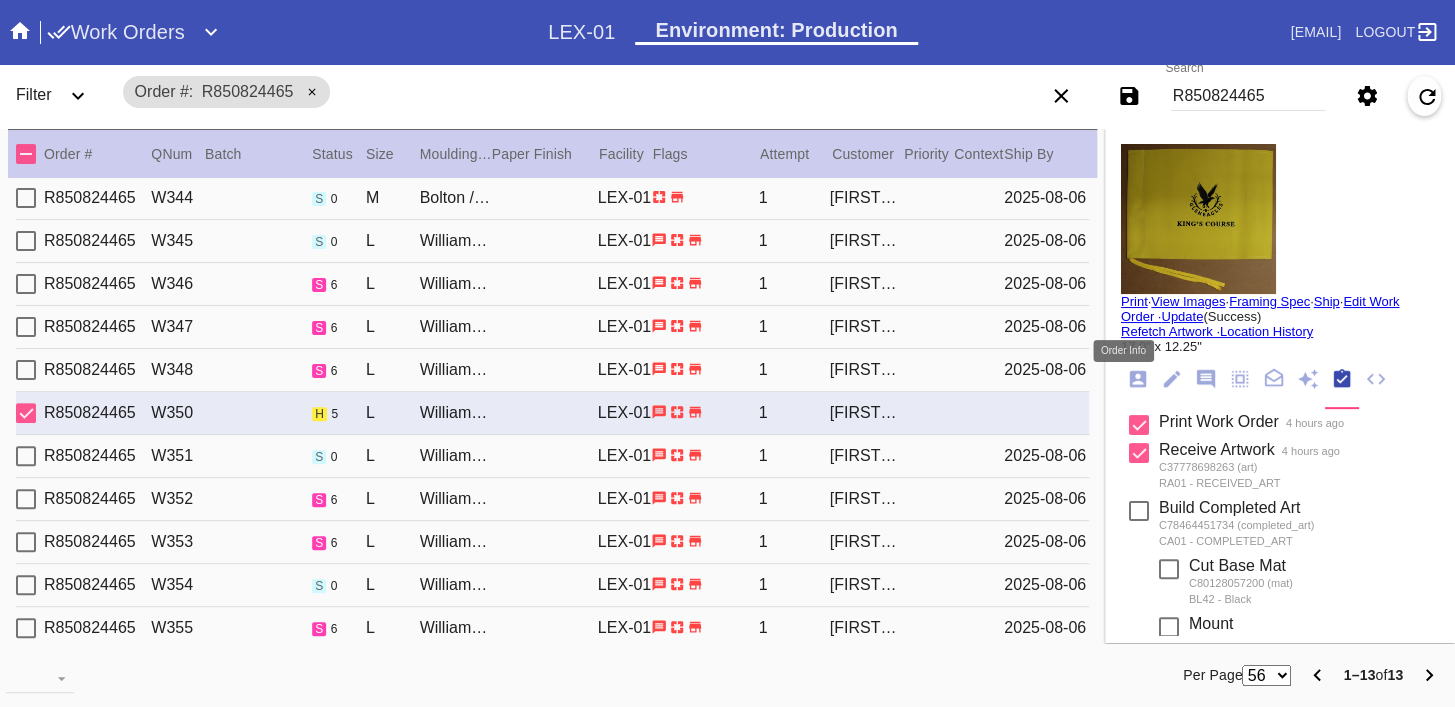 click 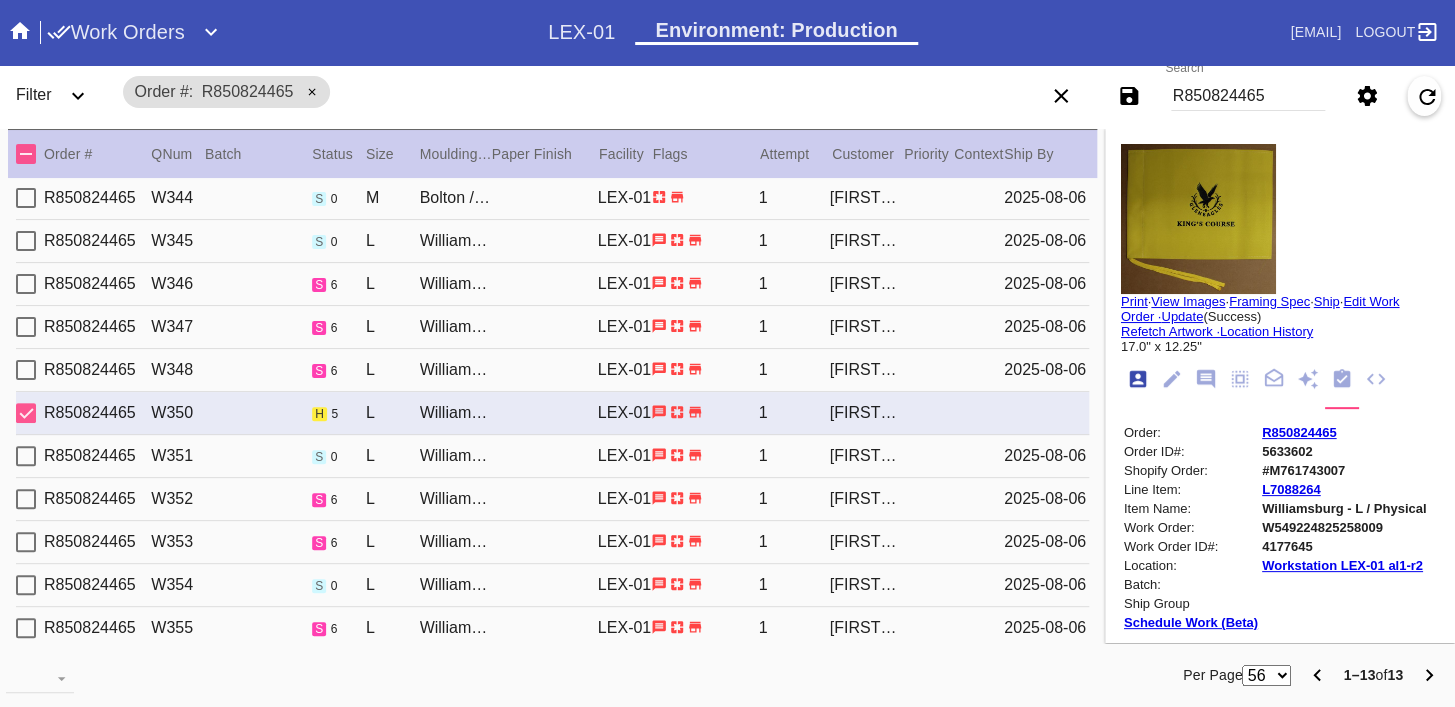 scroll, scrollTop: 24, scrollLeft: 0, axis: vertical 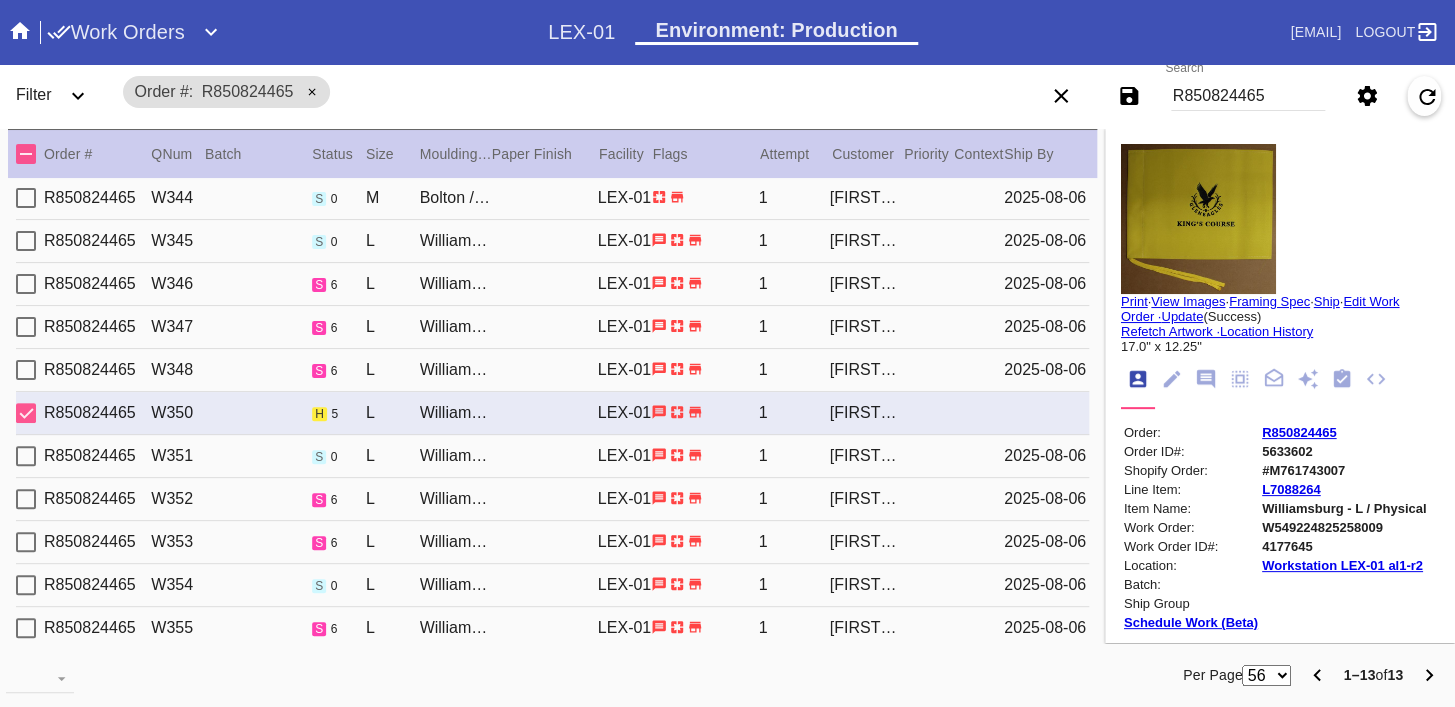 click on "R850824465" at bounding box center [1299, 432] 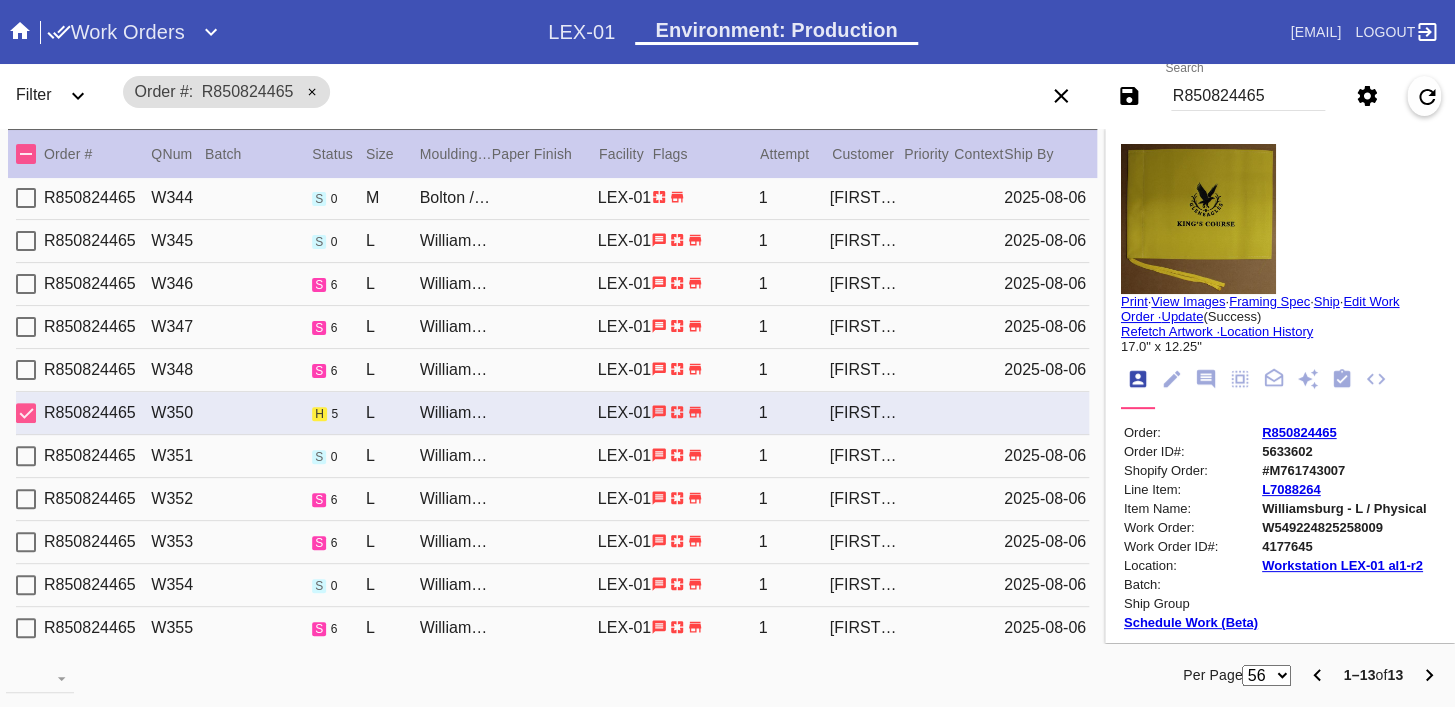 click at bounding box center (1198, 219) 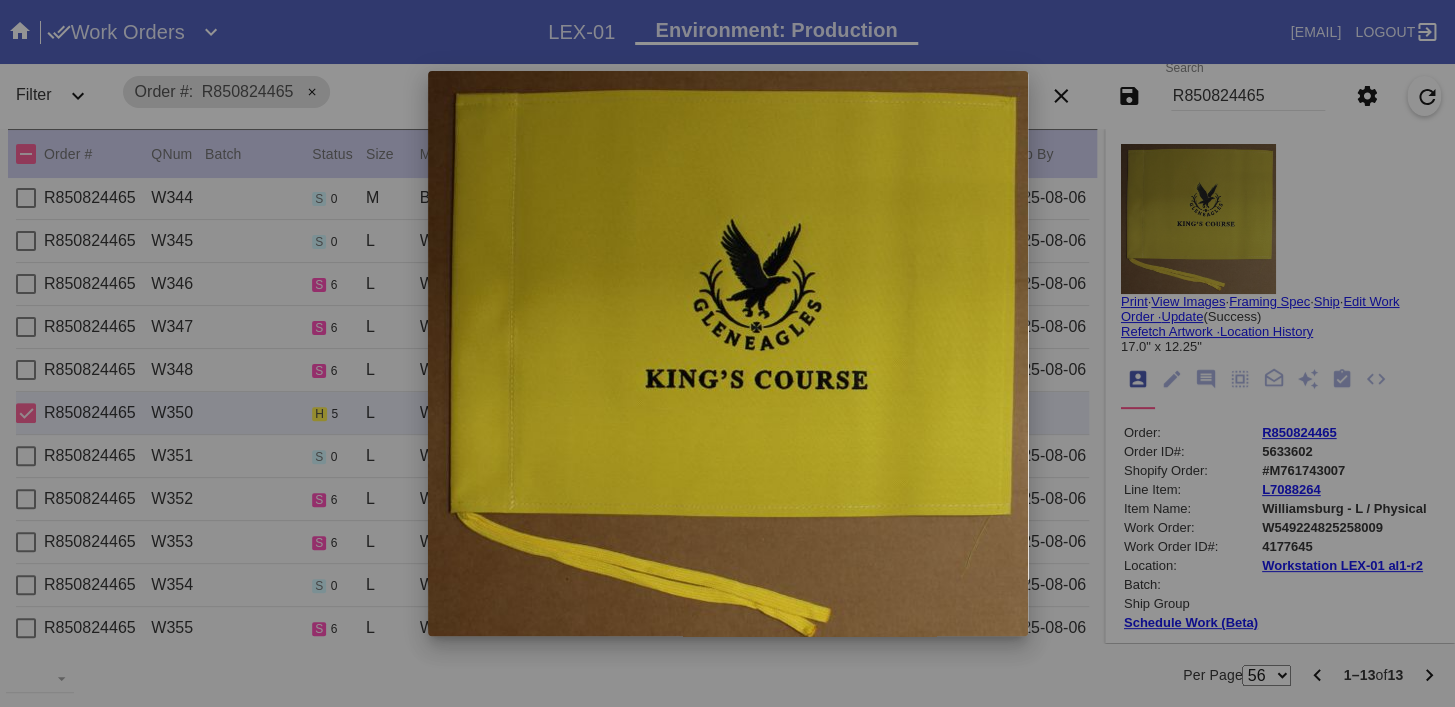 click at bounding box center (727, 353) 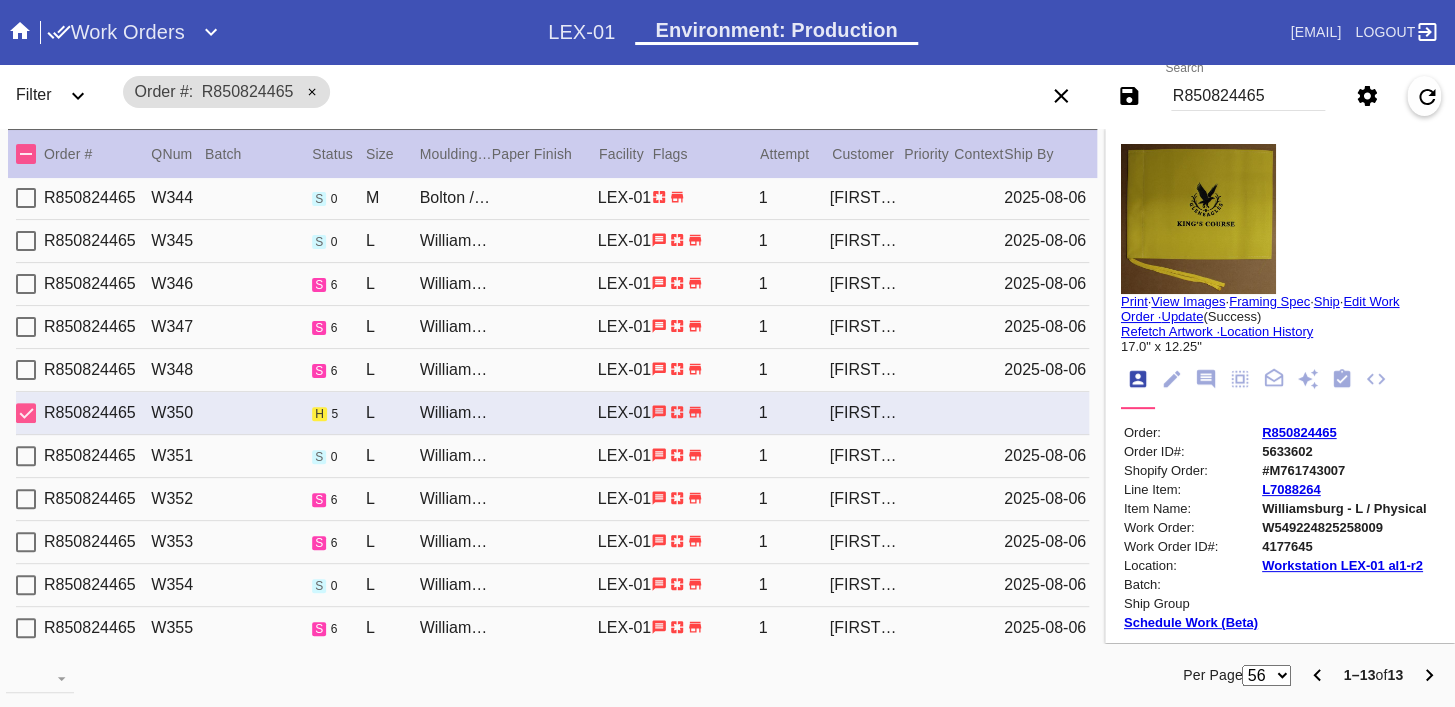 click 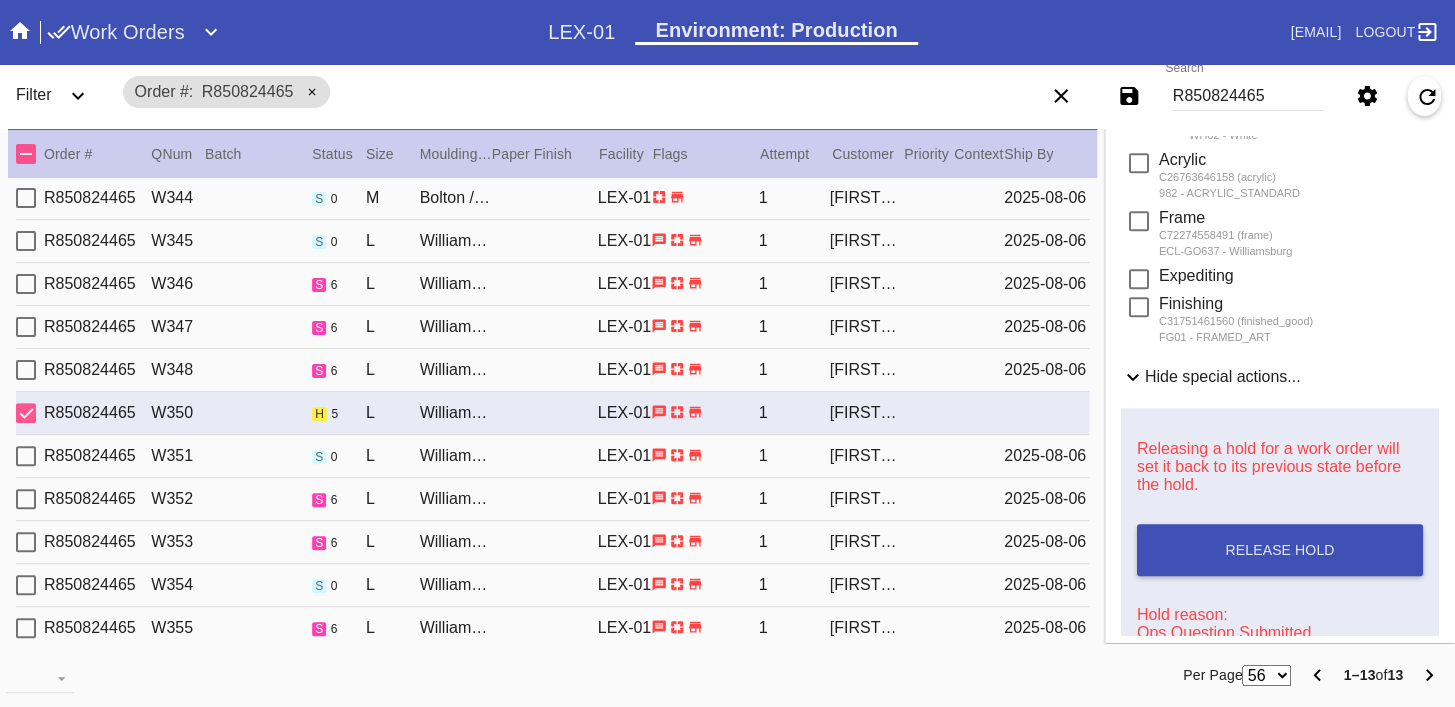 scroll, scrollTop: 826, scrollLeft: 0, axis: vertical 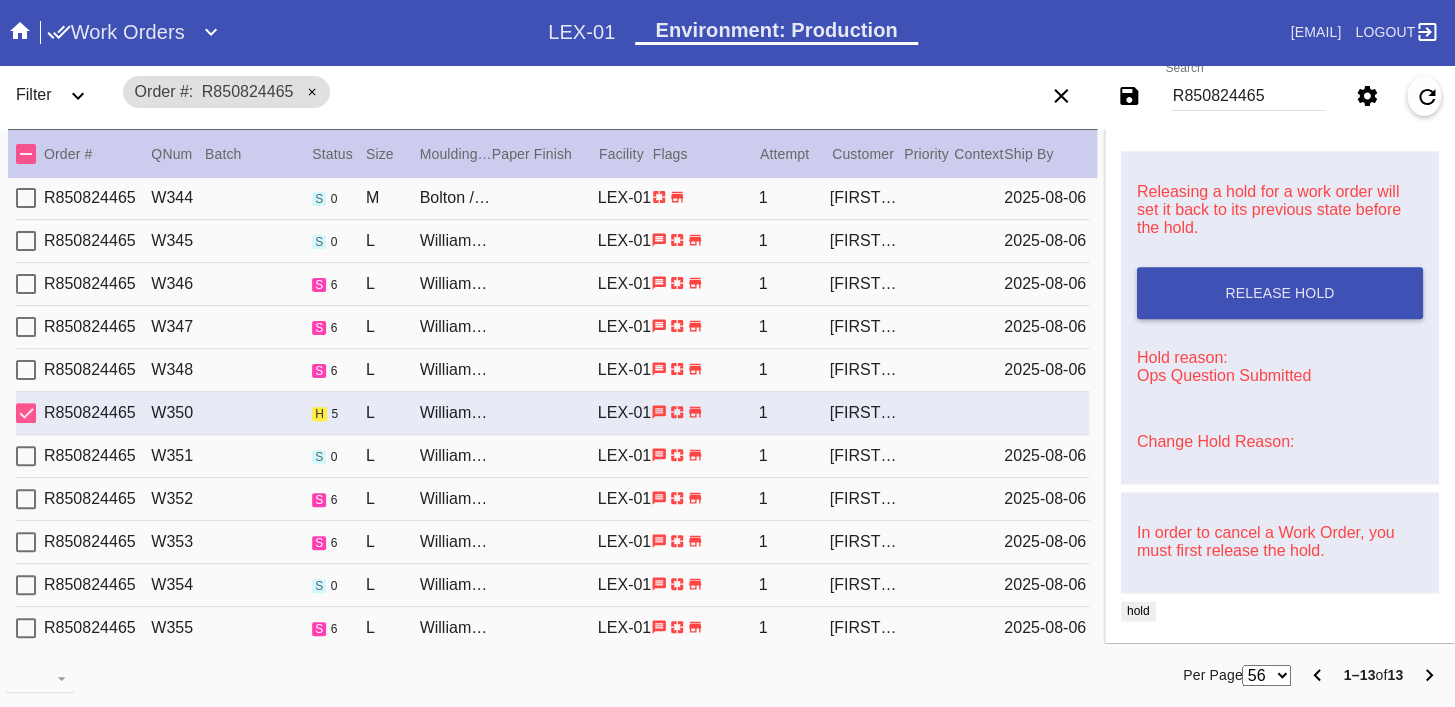 click on "Change Hold Reason:" at bounding box center [1215, 441] 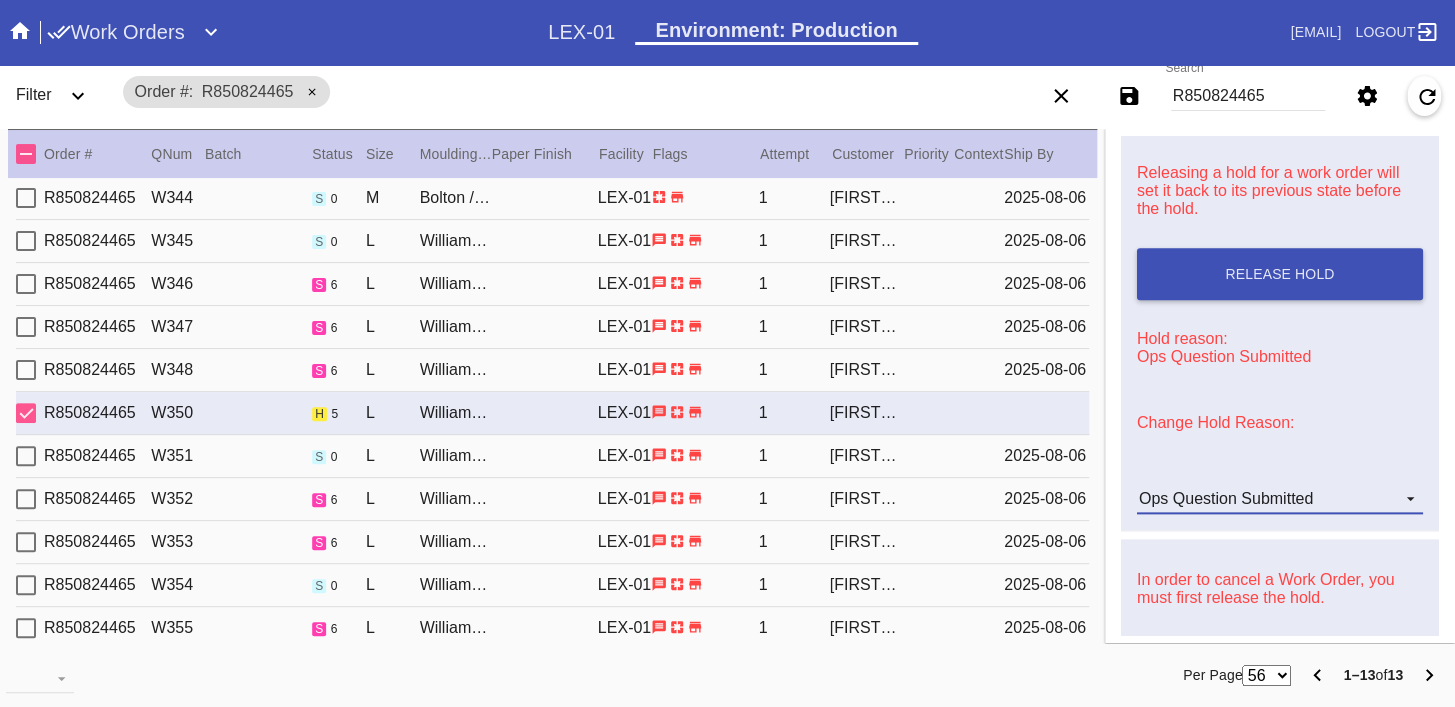 click on "Ops Question Submitted" at bounding box center (1226, 498) 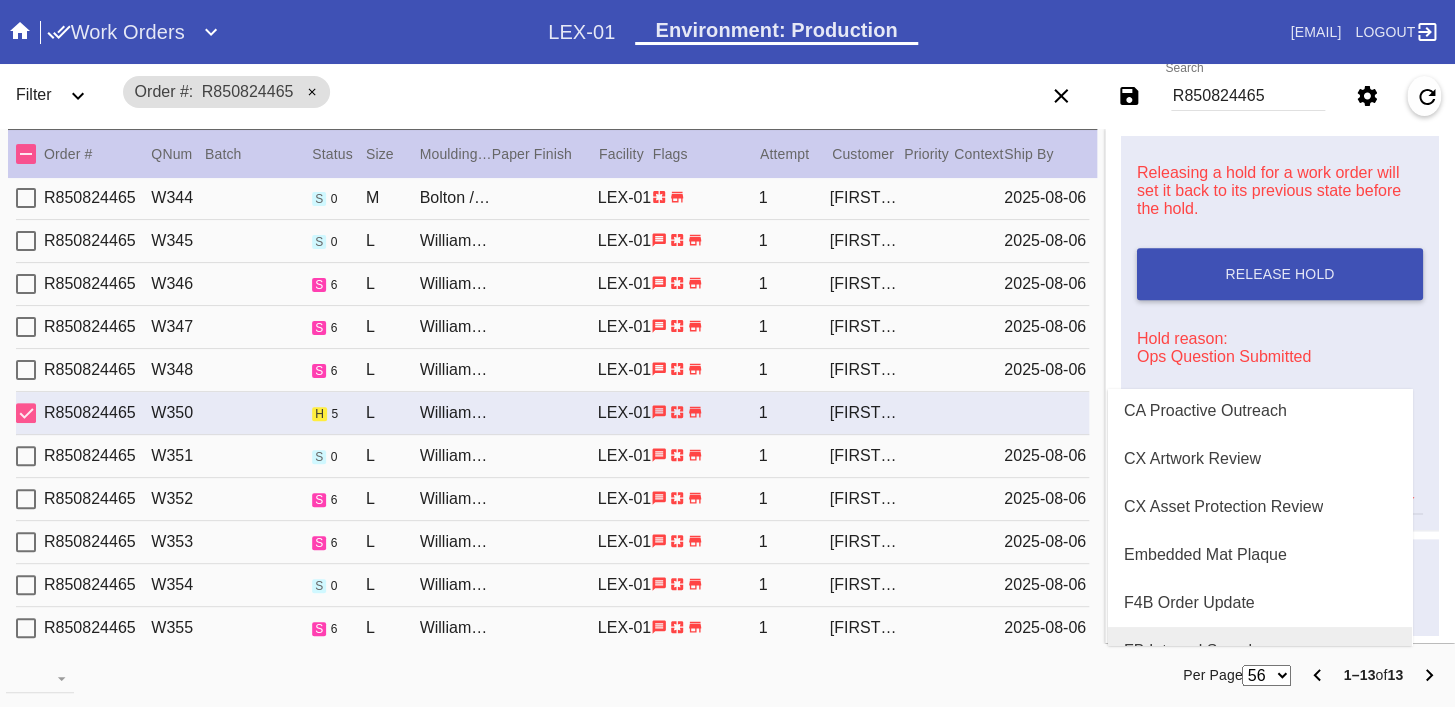 scroll, scrollTop: 27, scrollLeft: 0, axis: vertical 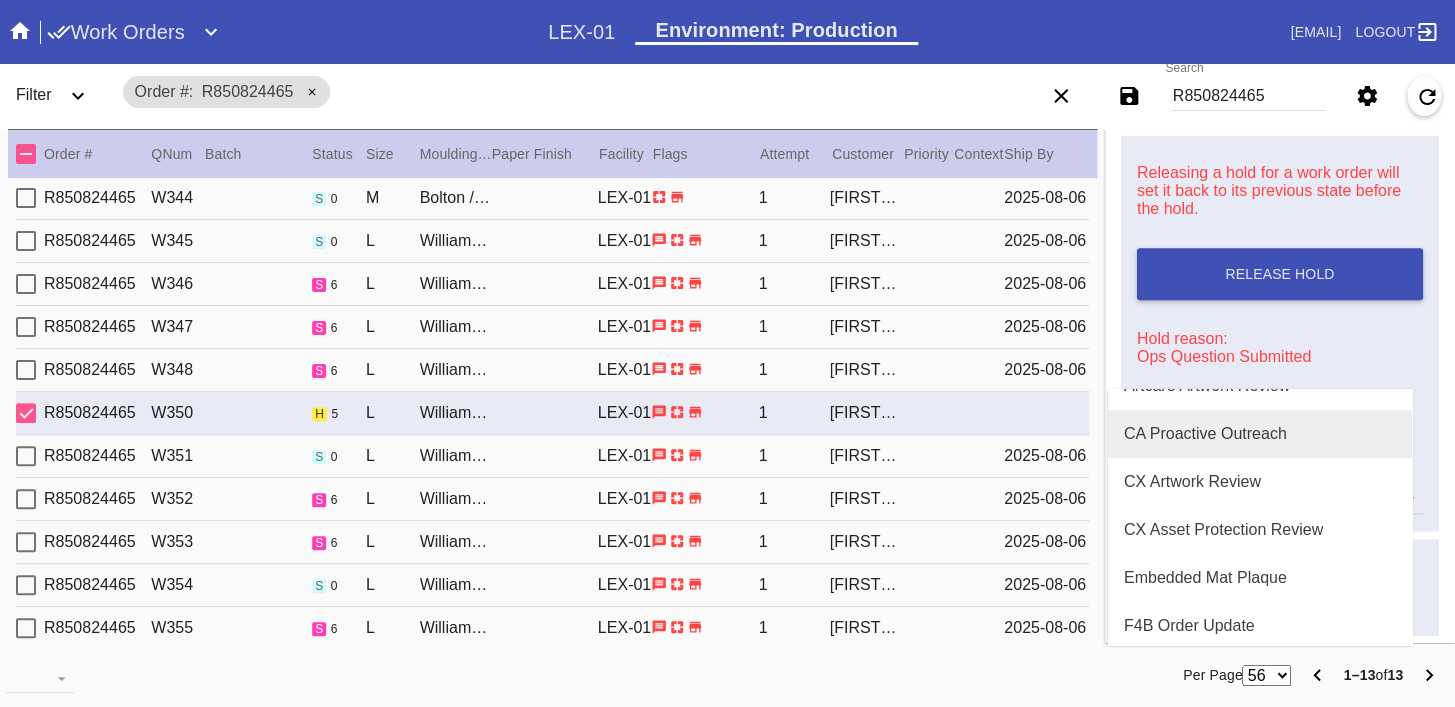 click on "CA Proactive Outreach" at bounding box center [1260, 434] 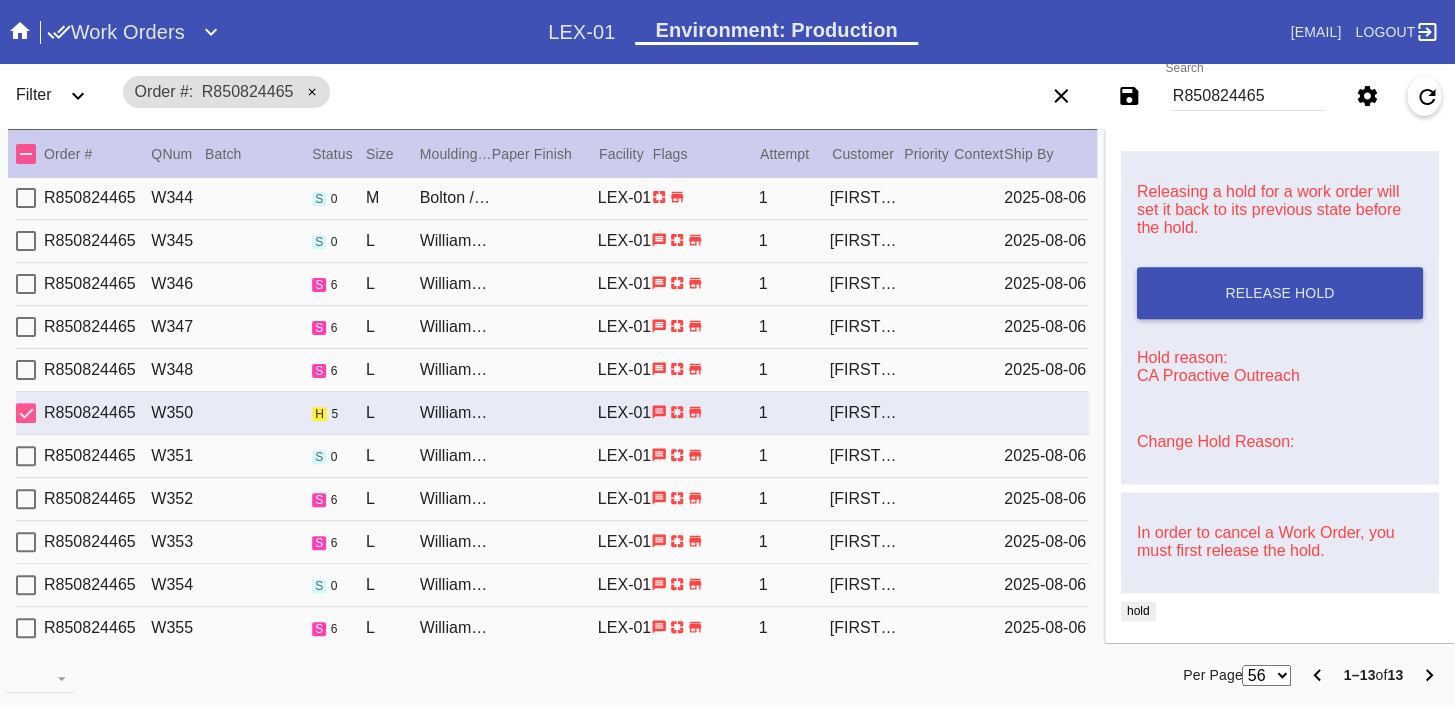click on "R850824465" at bounding box center (1248, 96) 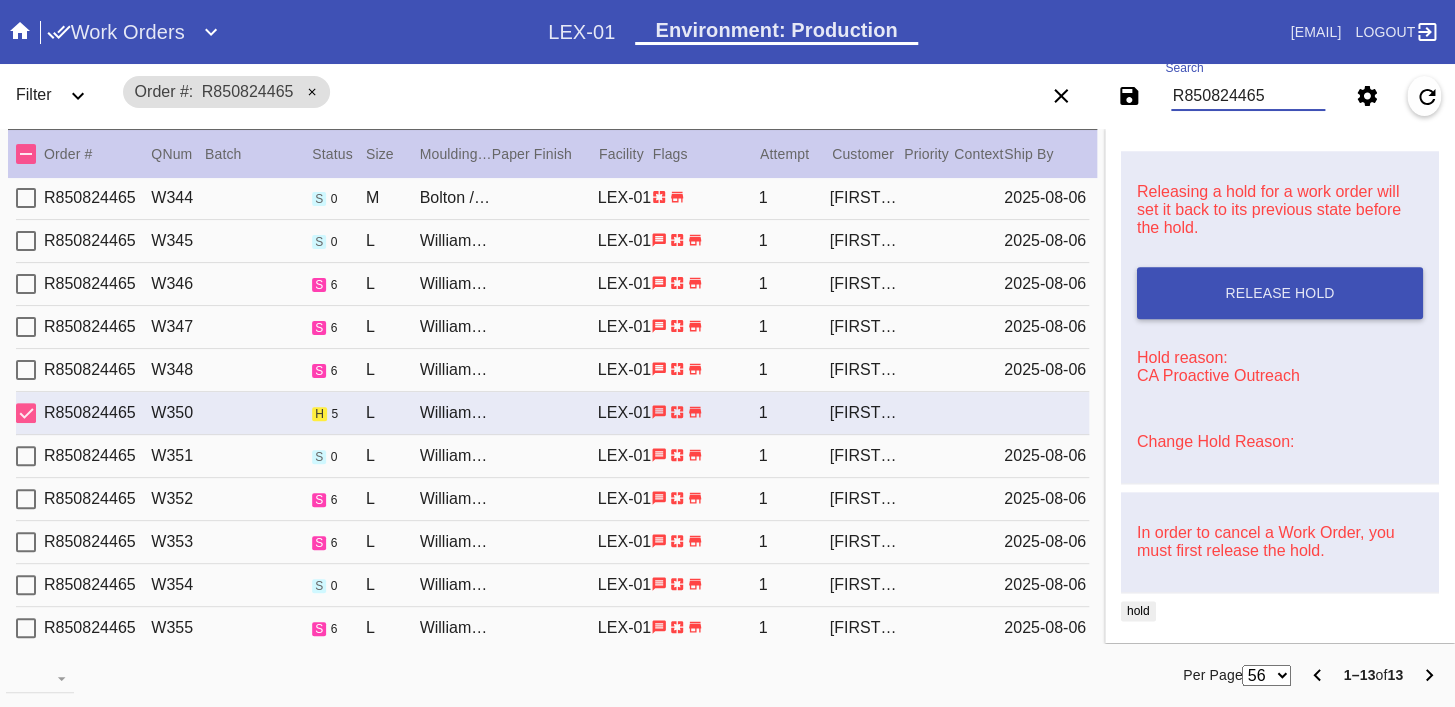 click on "R850824465" at bounding box center (1248, 96) 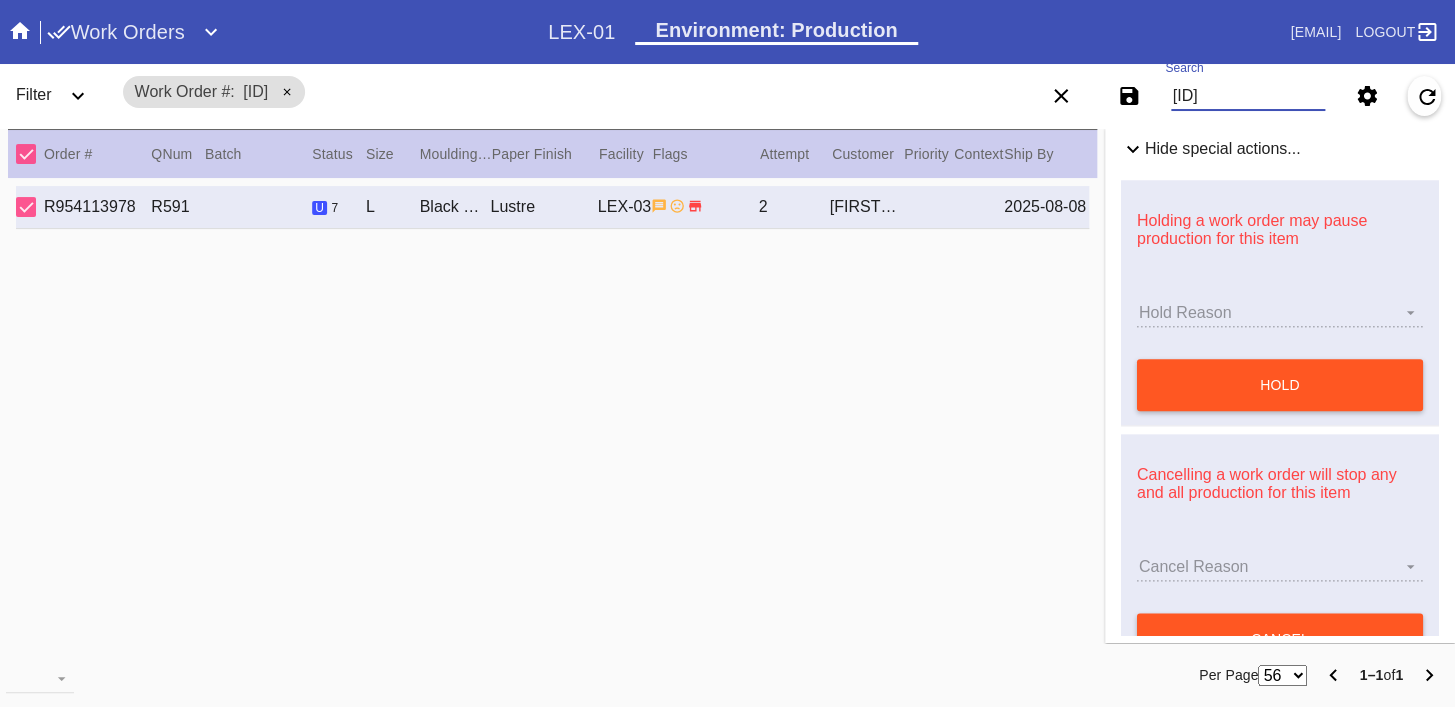 scroll, scrollTop: 0, scrollLeft: 0, axis: both 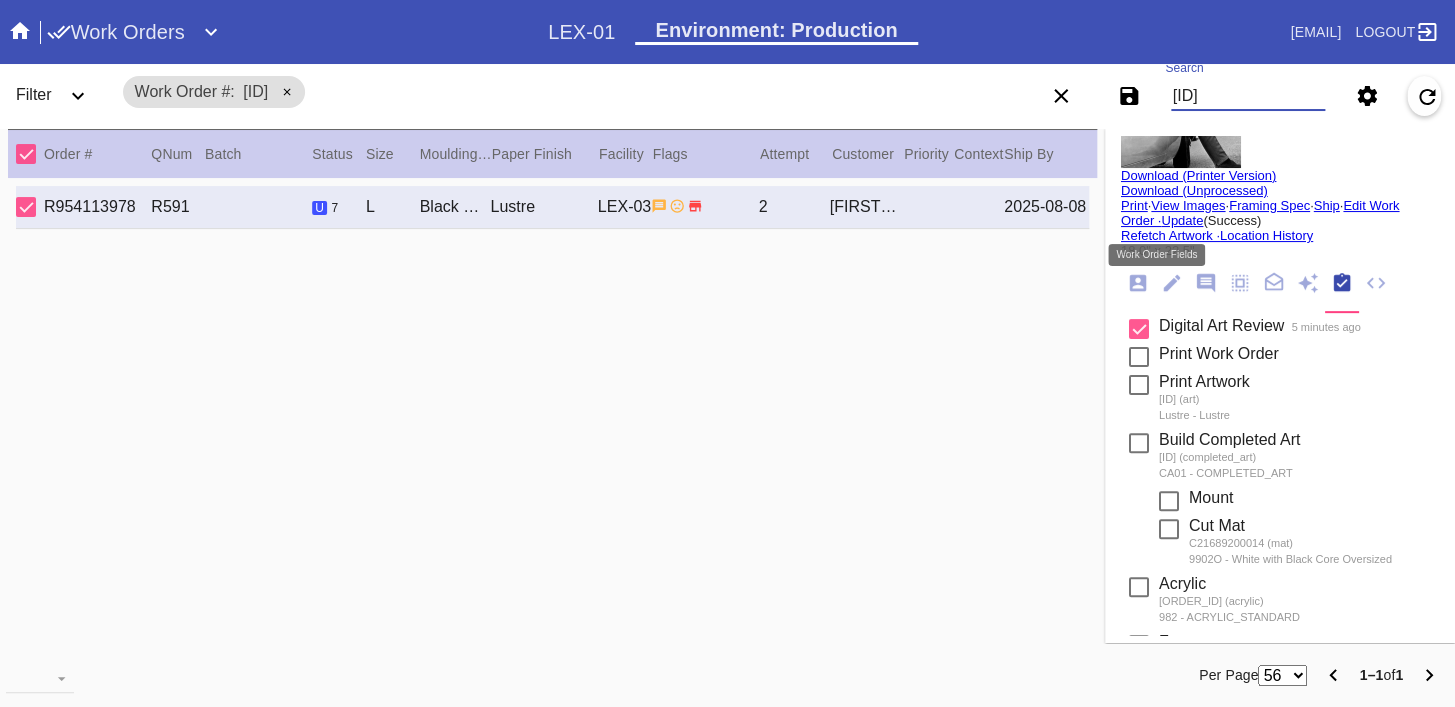 click 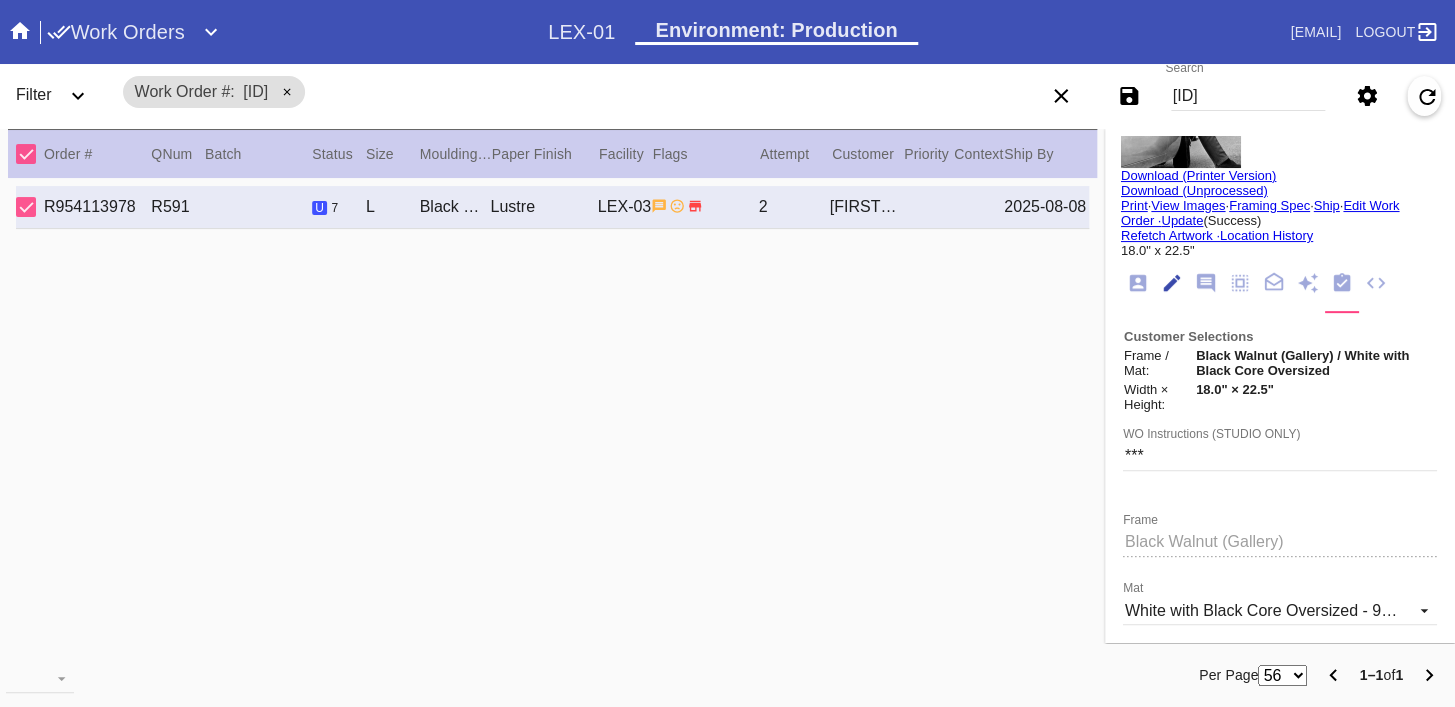 scroll, scrollTop: 73, scrollLeft: 0, axis: vertical 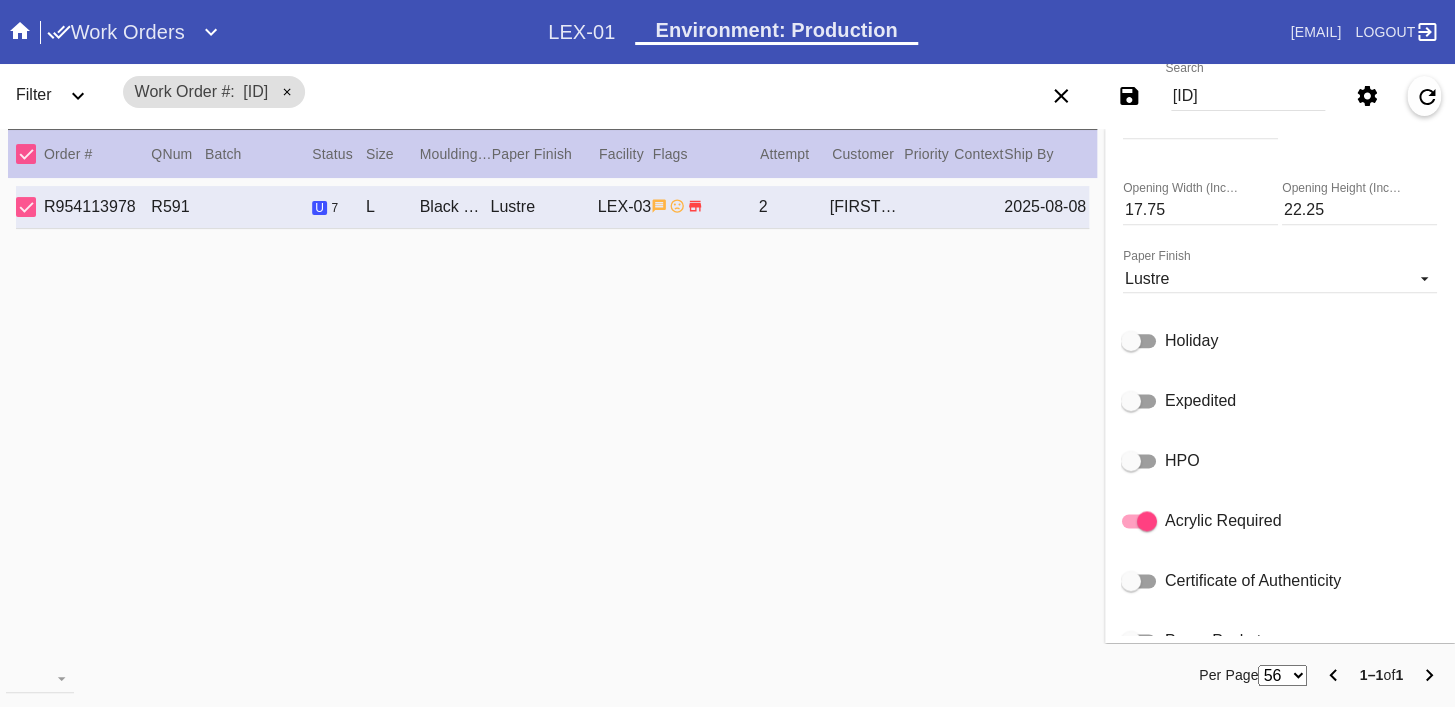 click 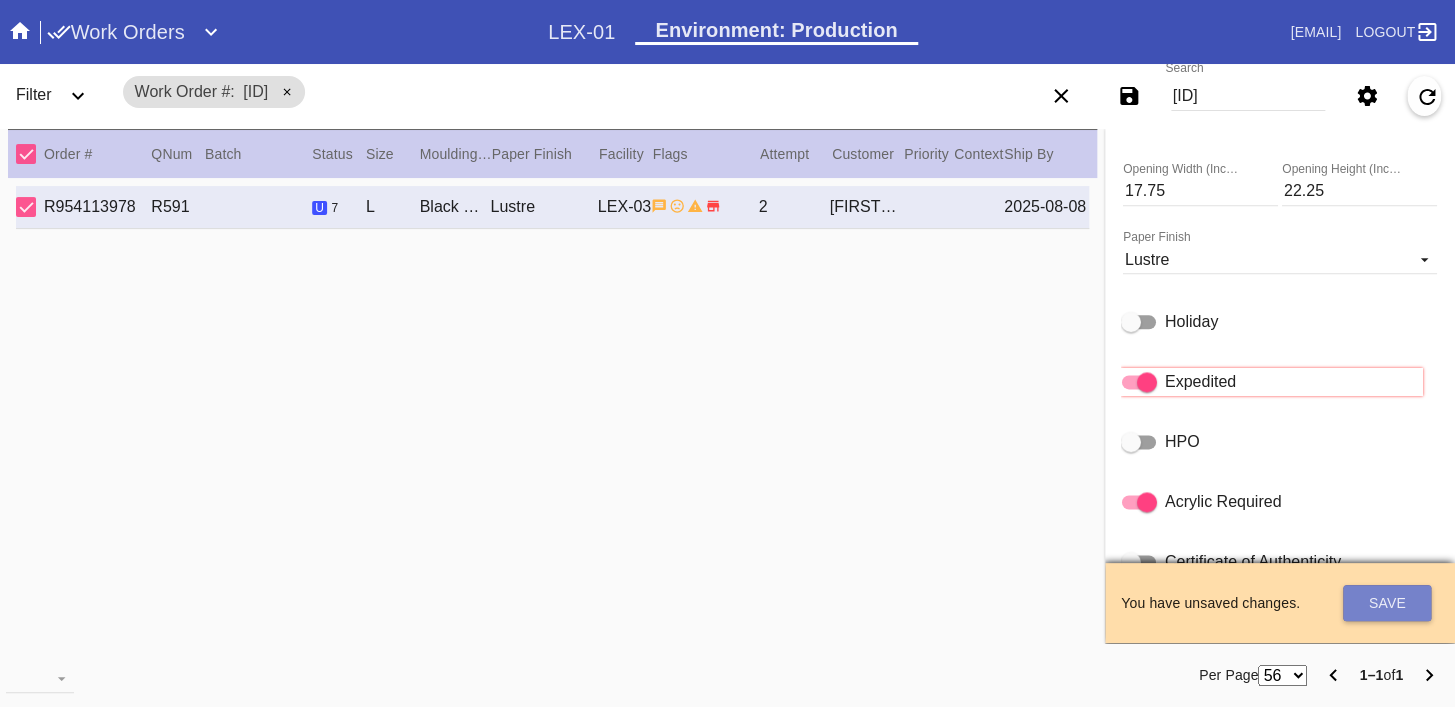 drag, startPoint x: 1385, startPoint y: 592, endPoint x: 1388, endPoint y: 582, distance: 10.440307 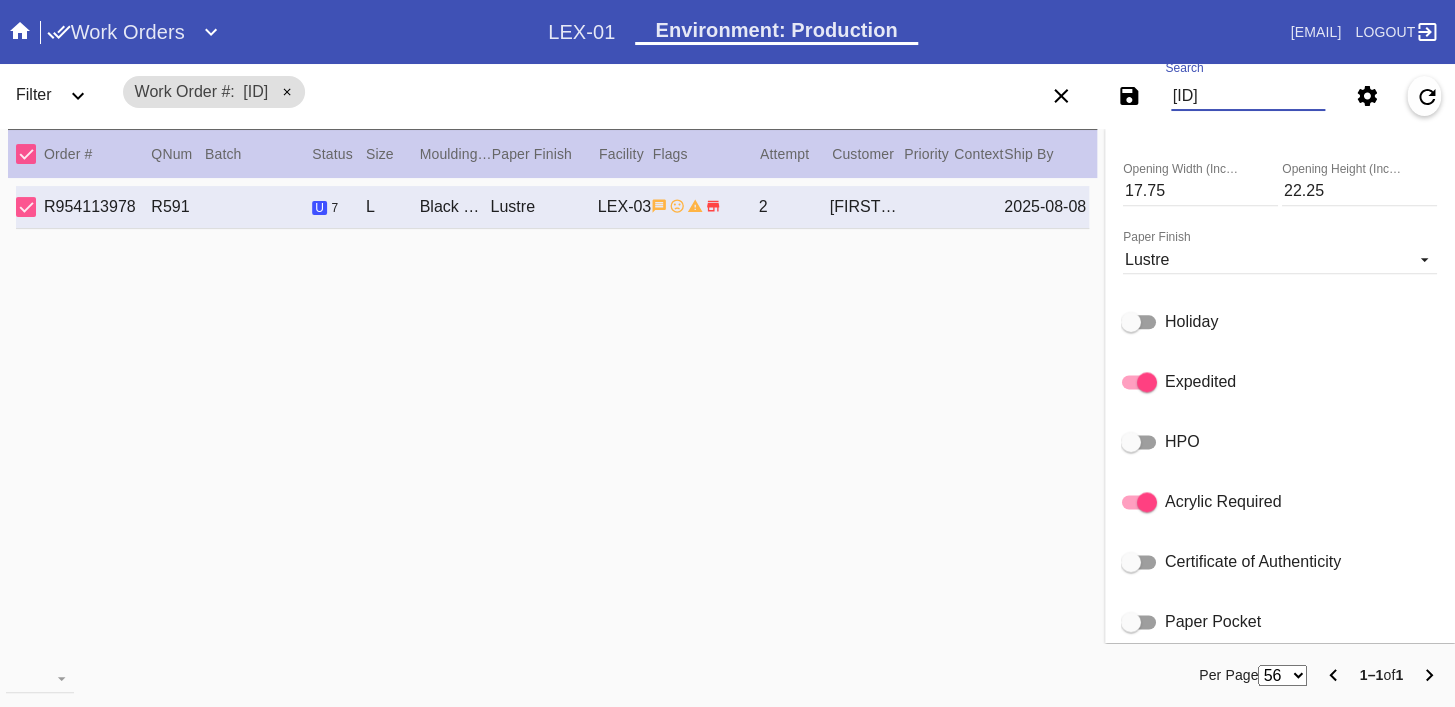 click on "[ID]" at bounding box center [1248, 96] 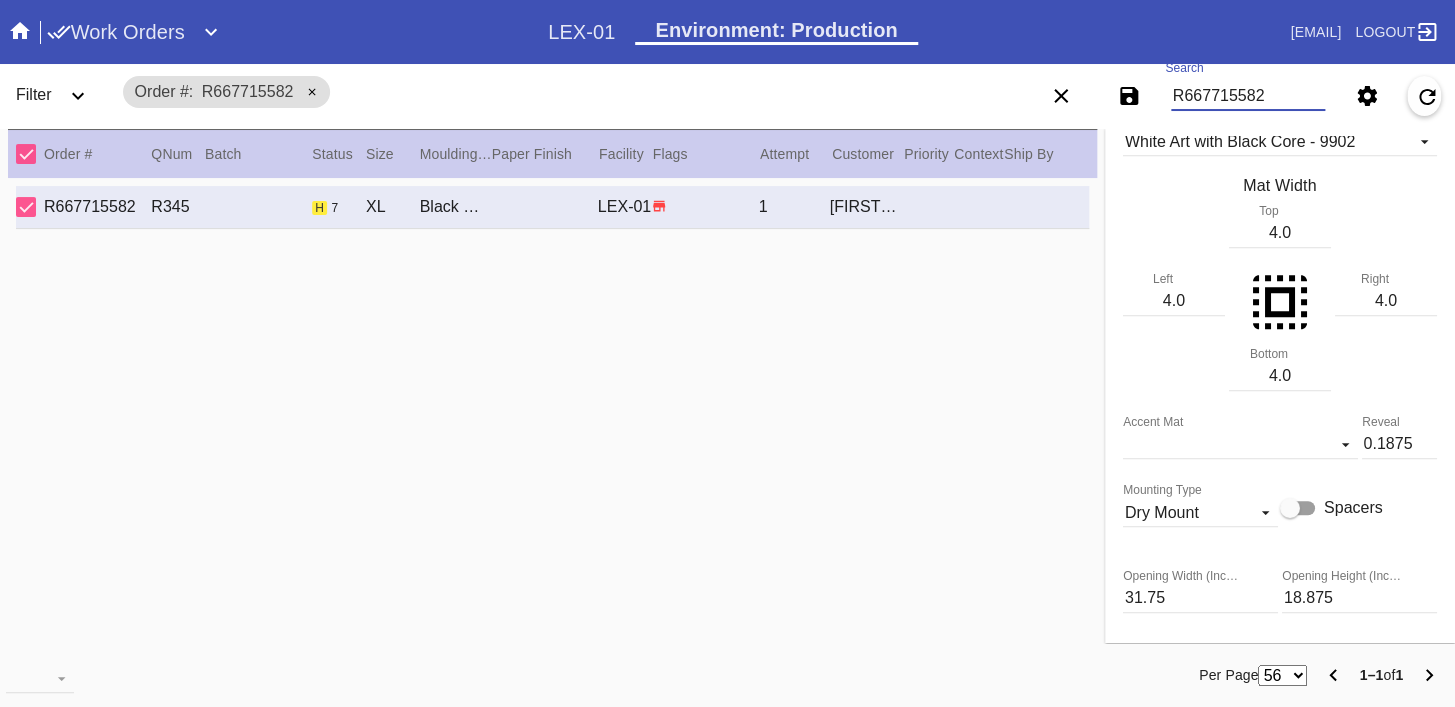 scroll, scrollTop: 0, scrollLeft: 0, axis: both 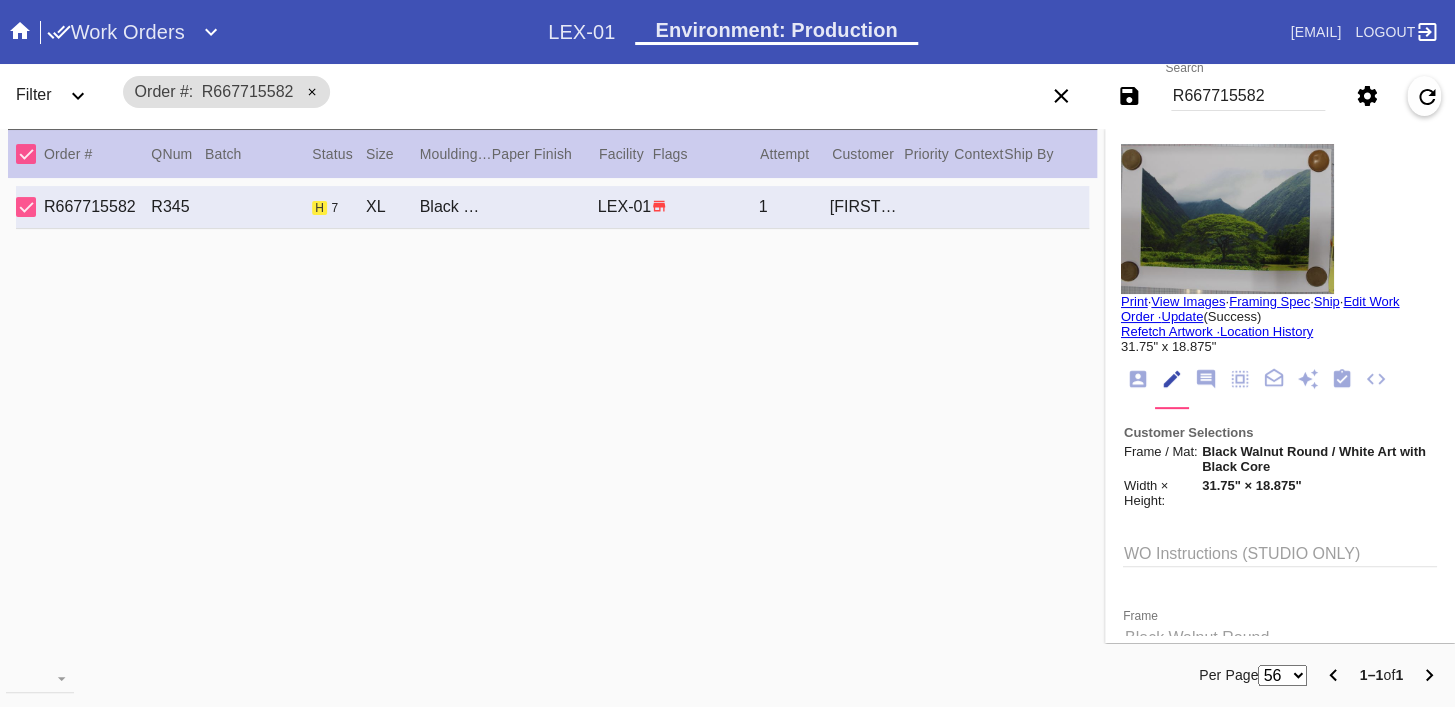 click at bounding box center (1227, 219) 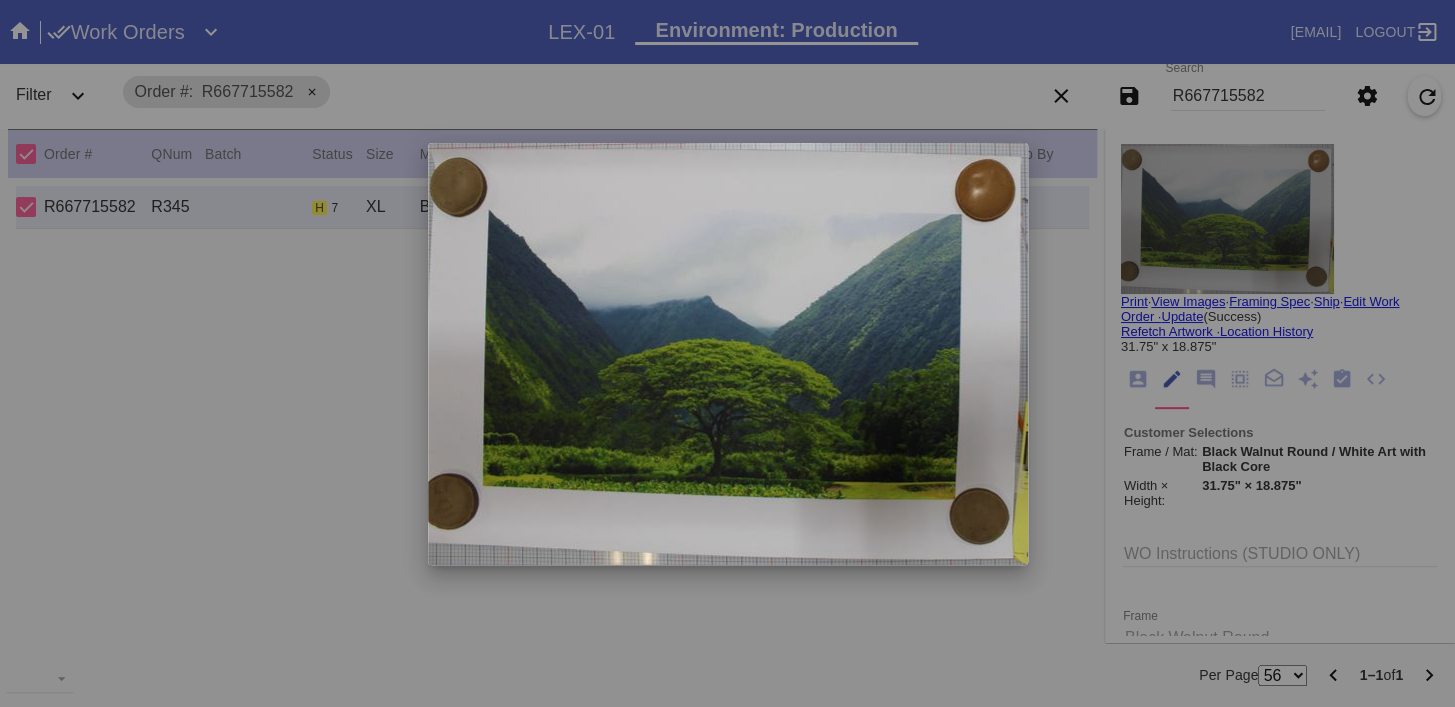 click at bounding box center (727, 353) 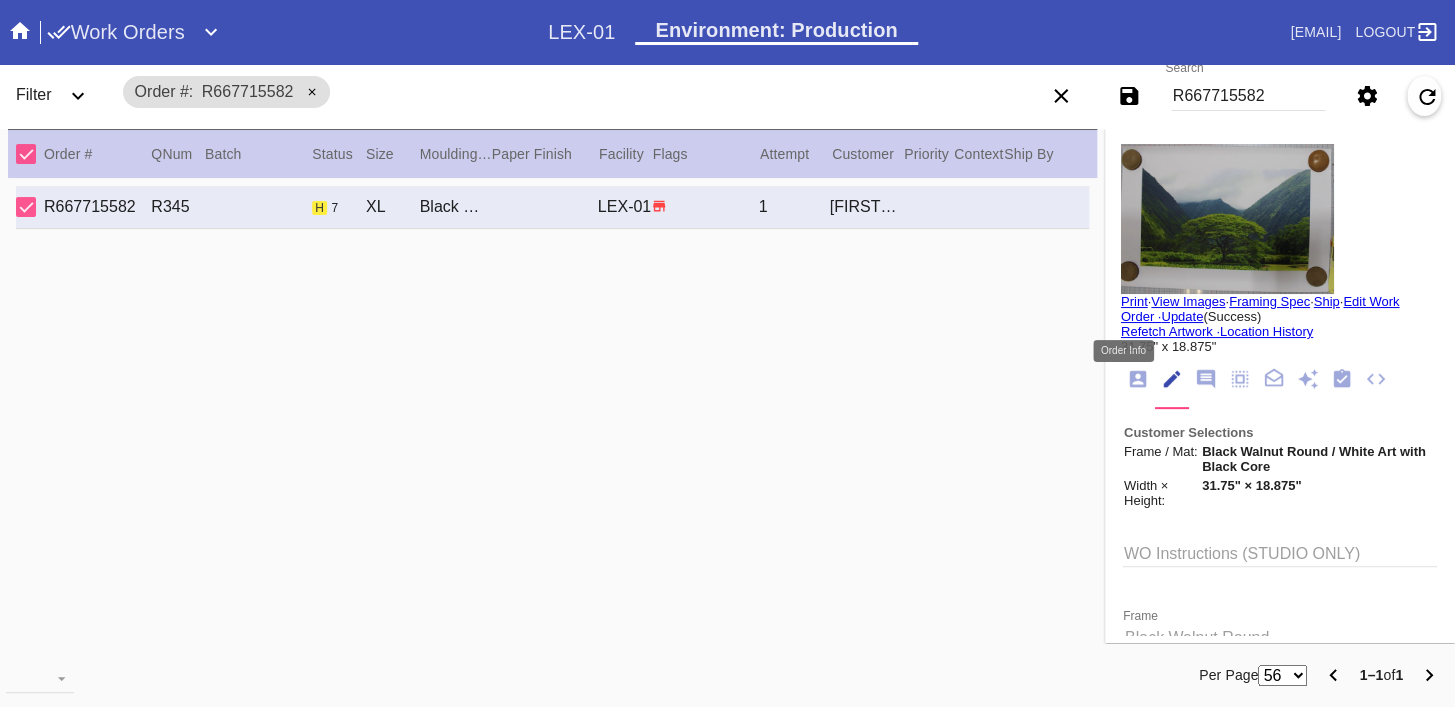 click 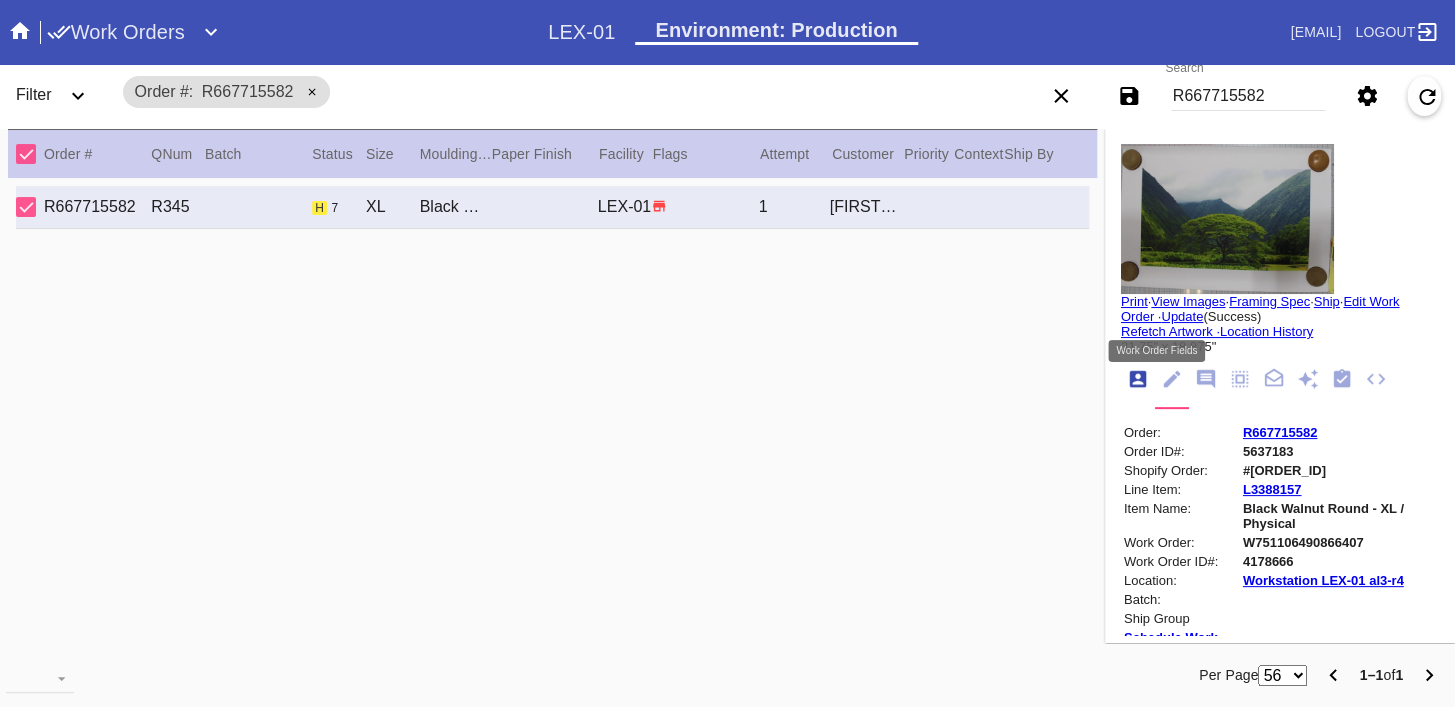 scroll, scrollTop: 24, scrollLeft: 0, axis: vertical 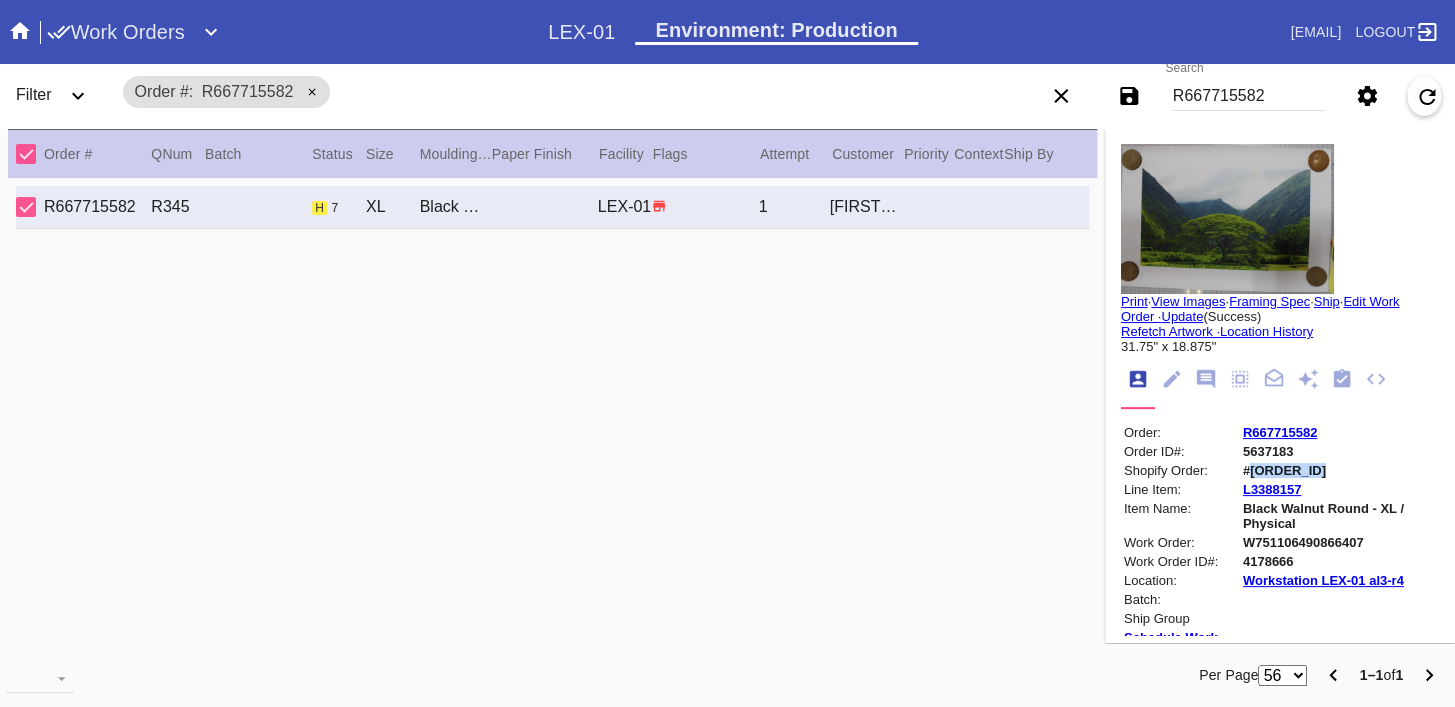 copy on "M761743530" 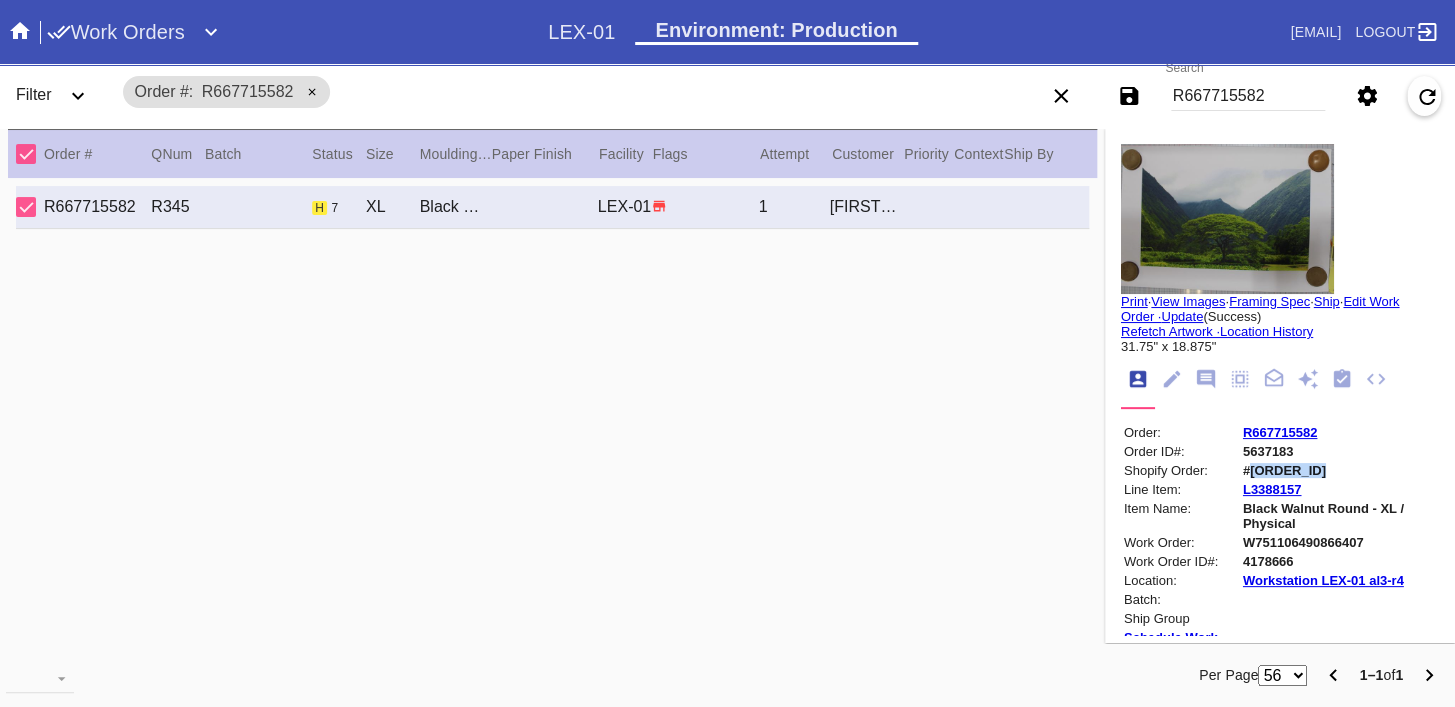 click at bounding box center [1227, 219] 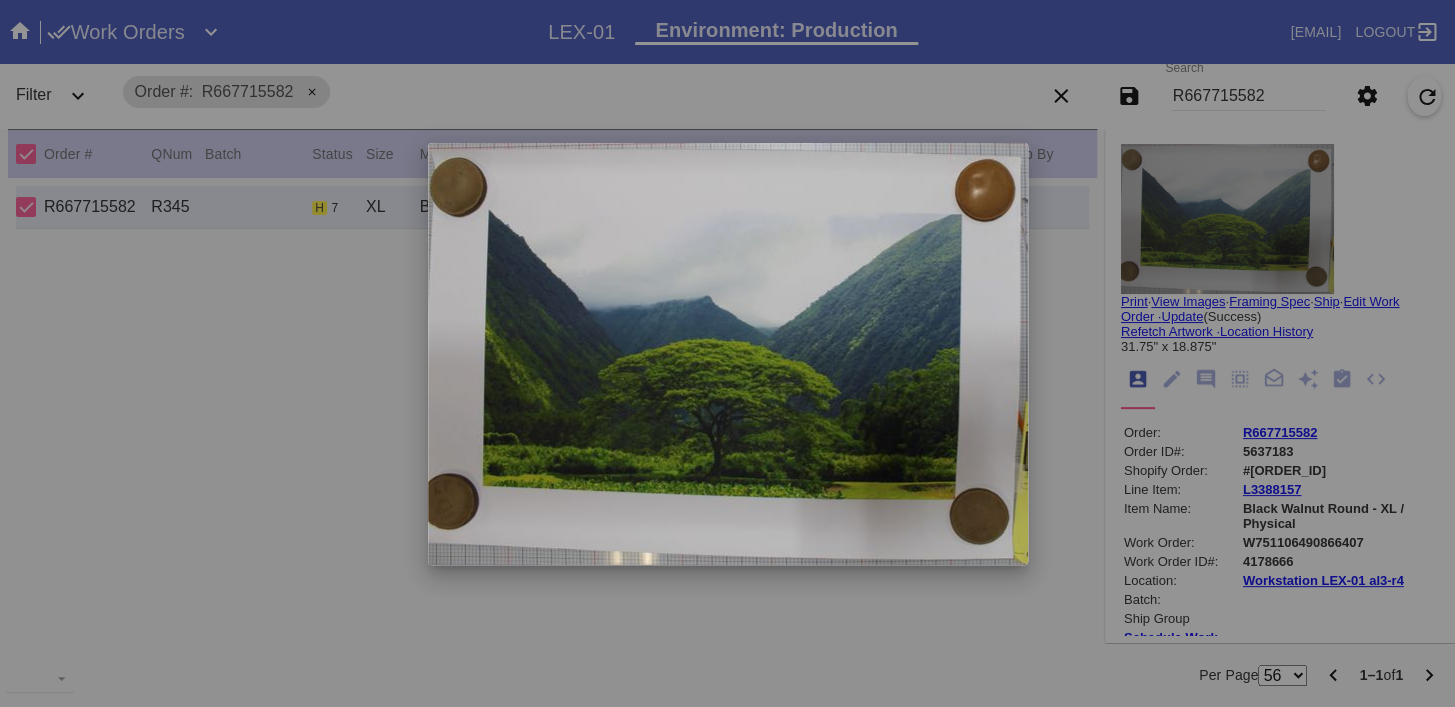 click at bounding box center (727, 353) 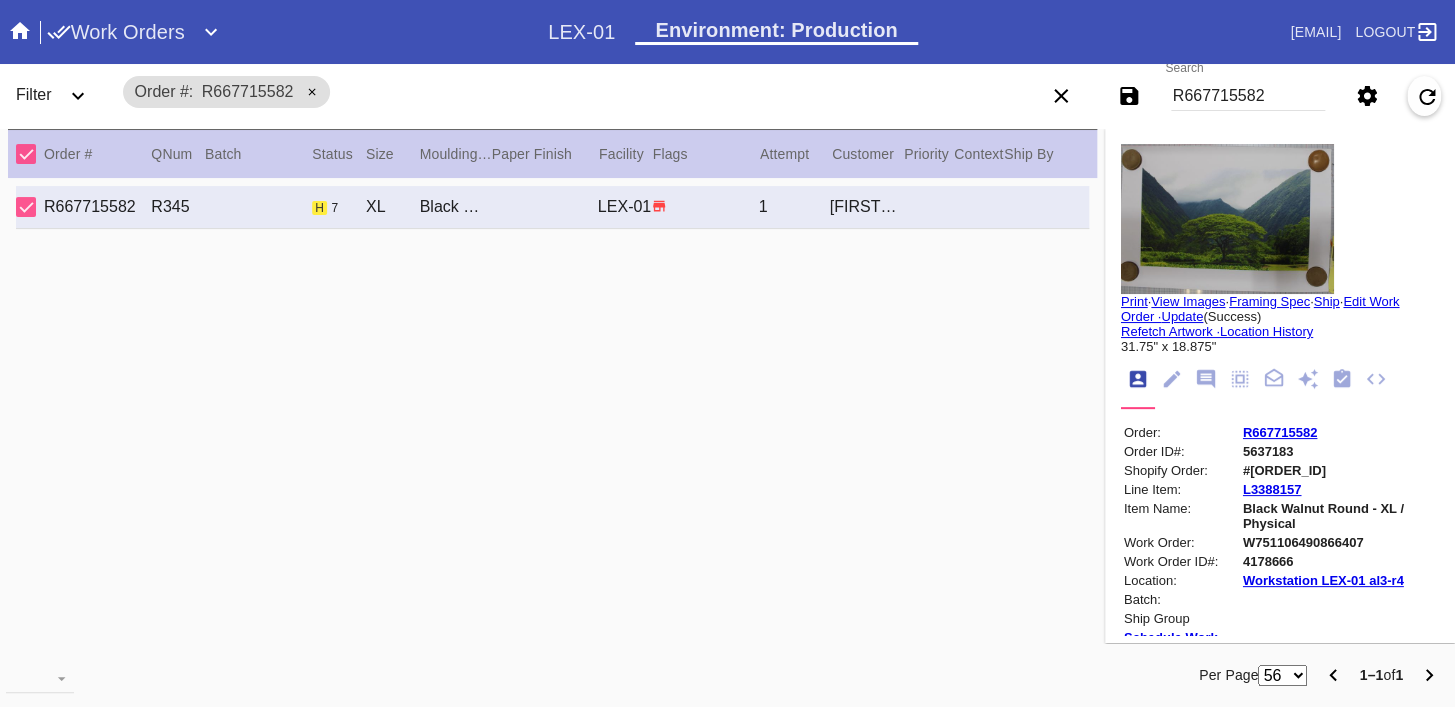 click on "R667715582" at bounding box center [1248, 96] 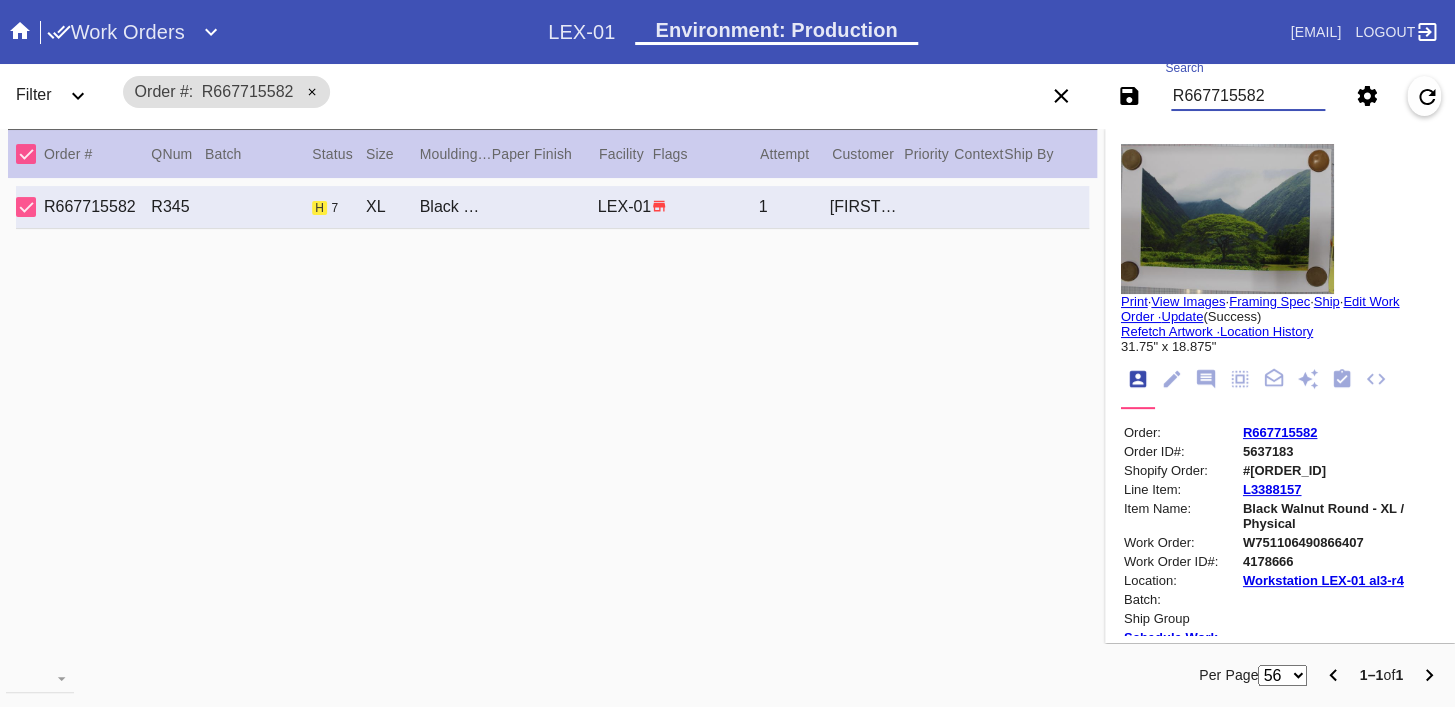 click on "R667715582" at bounding box center (1248, 96) 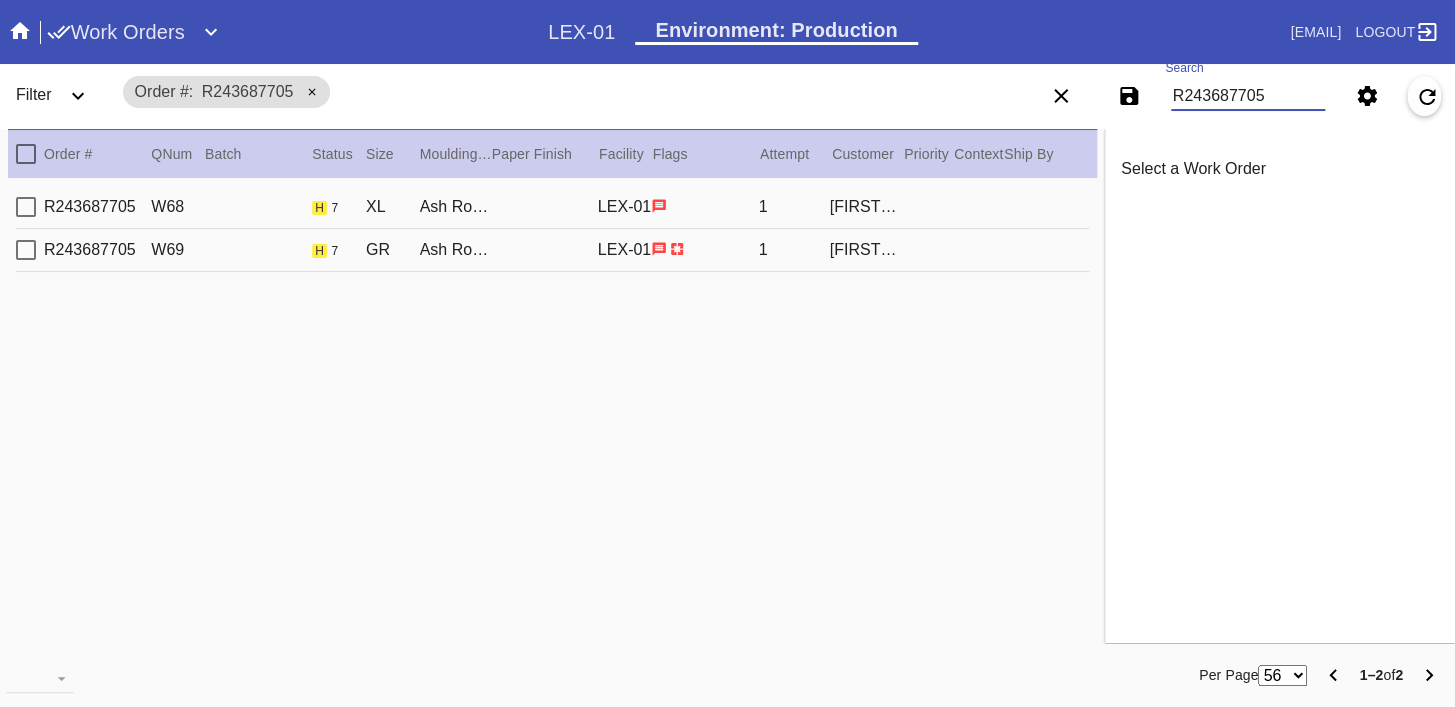 click on "Order #  QNum Batch  Status
Size
↑
↓
Moulding / Mat Paper Finish  Facility Flags Attempt Customer
Priority
↑
↓
Context
Ship By
↑
↓" at bounding box center [552, 153] 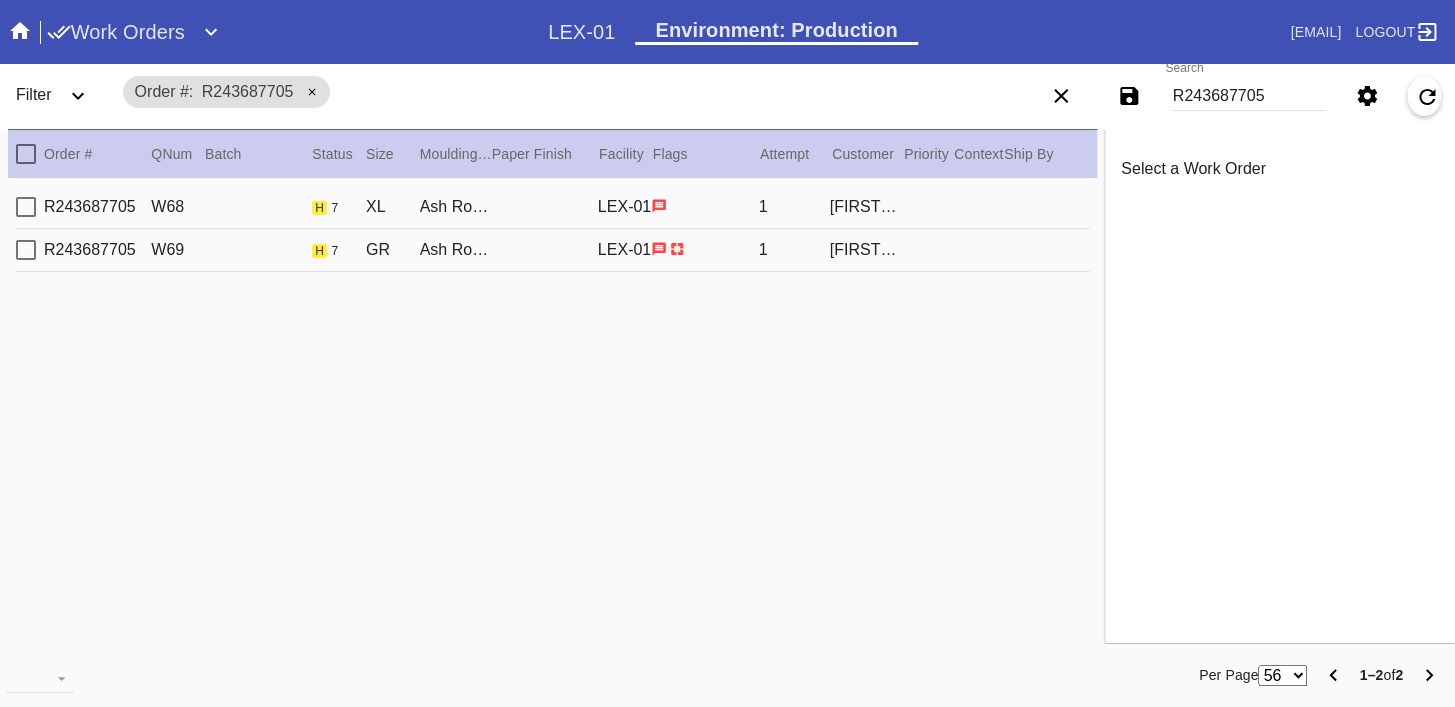 click on "R243687705 W68 h   7 XL Ash Round / Cream - Linen LEX-01 1 [FIRST] [LAST]" at bounding box center (552, 207) 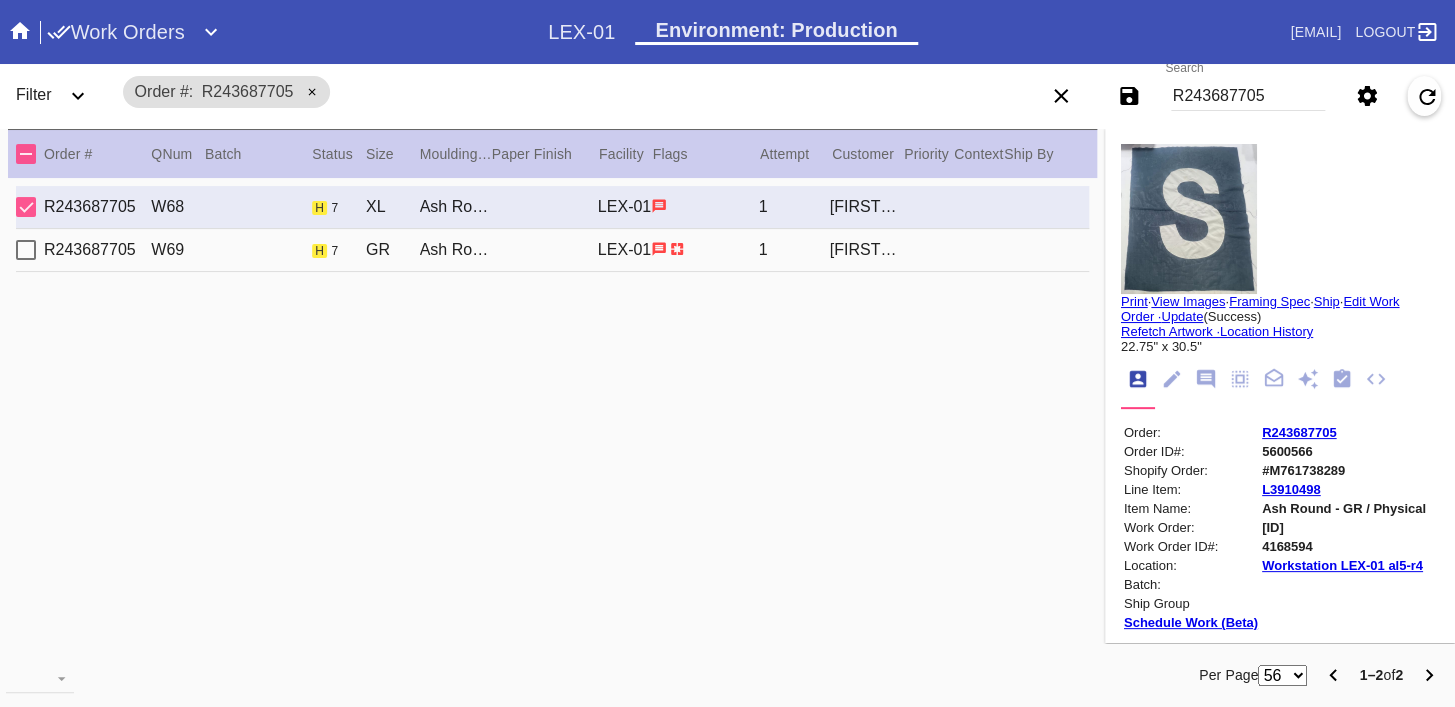 click on "R243687705 W69 h   7 GR Ash Round / Cream - Linen LEX-01 1 [FIRST] [LAST]" at bounding box center (552, 250) 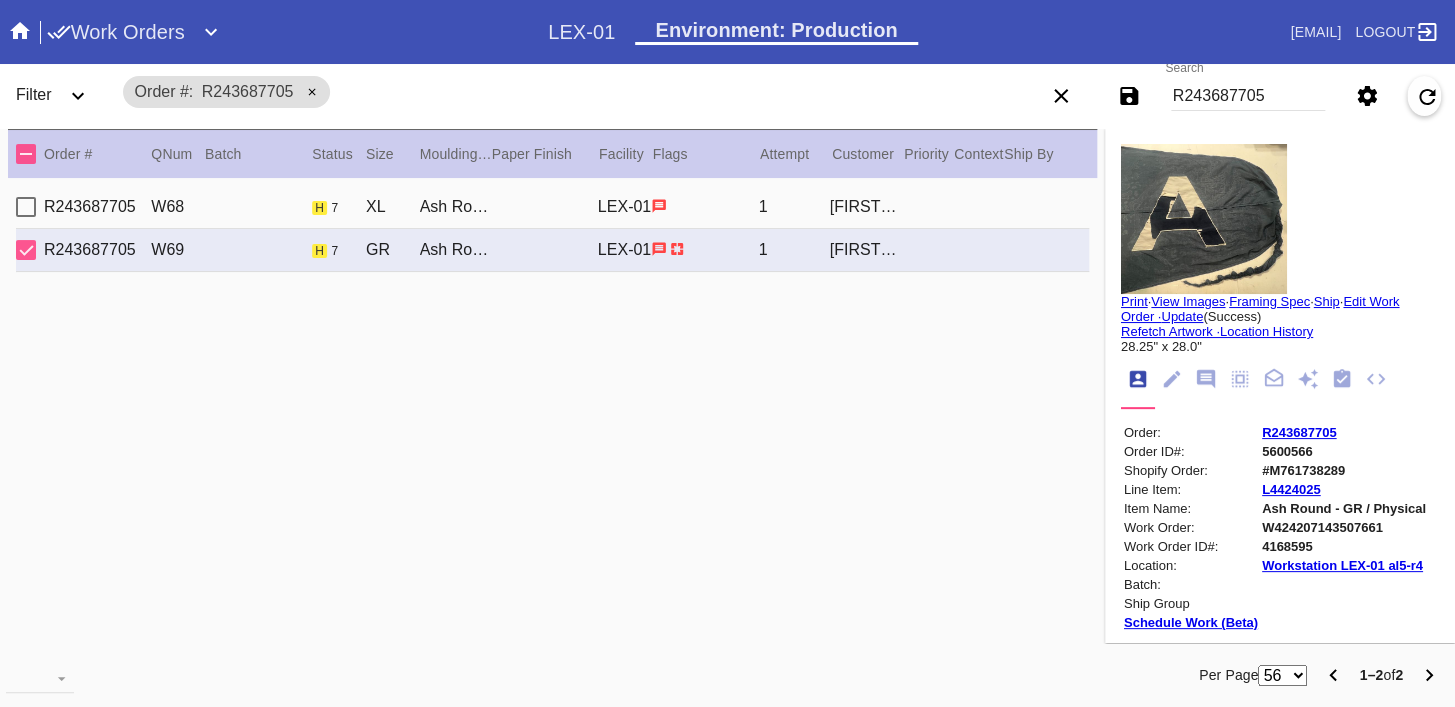 click at bounding box center [1204, 219] 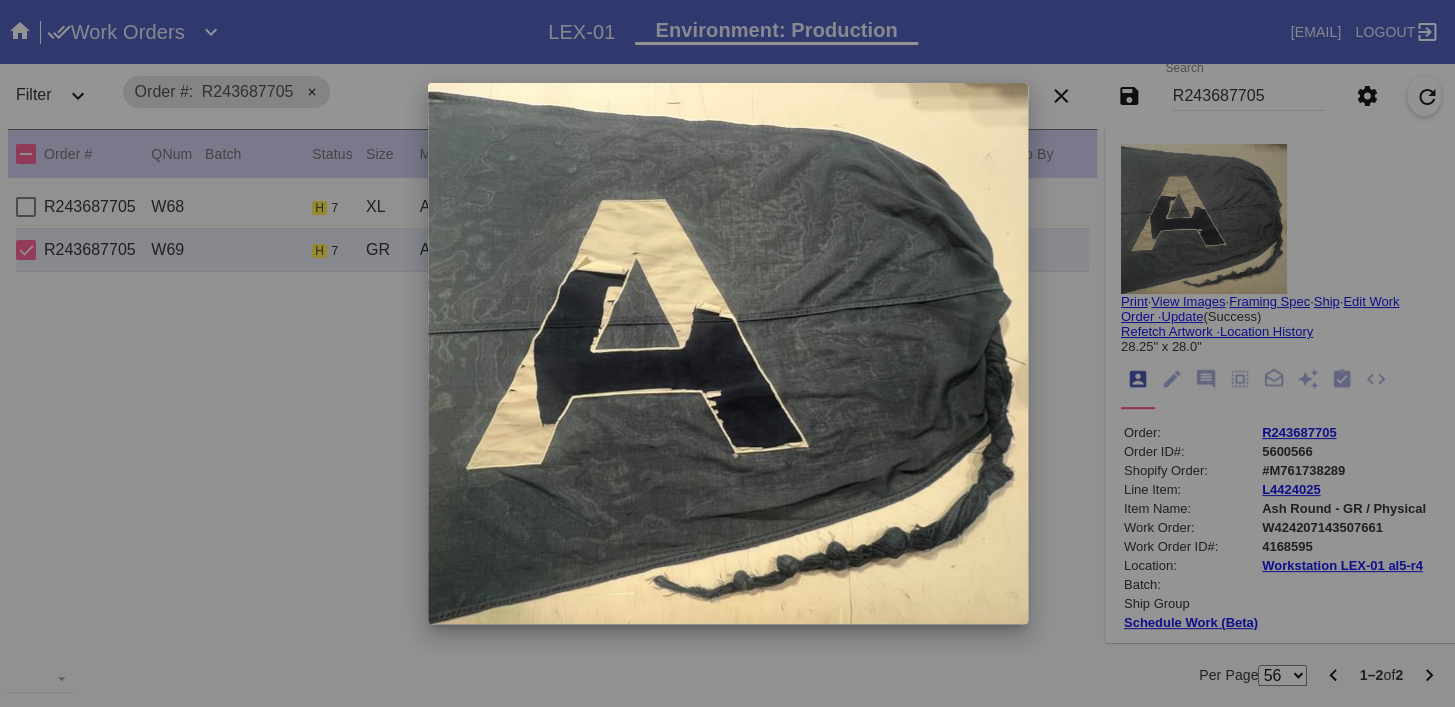 click at bounding box center (727, 353) 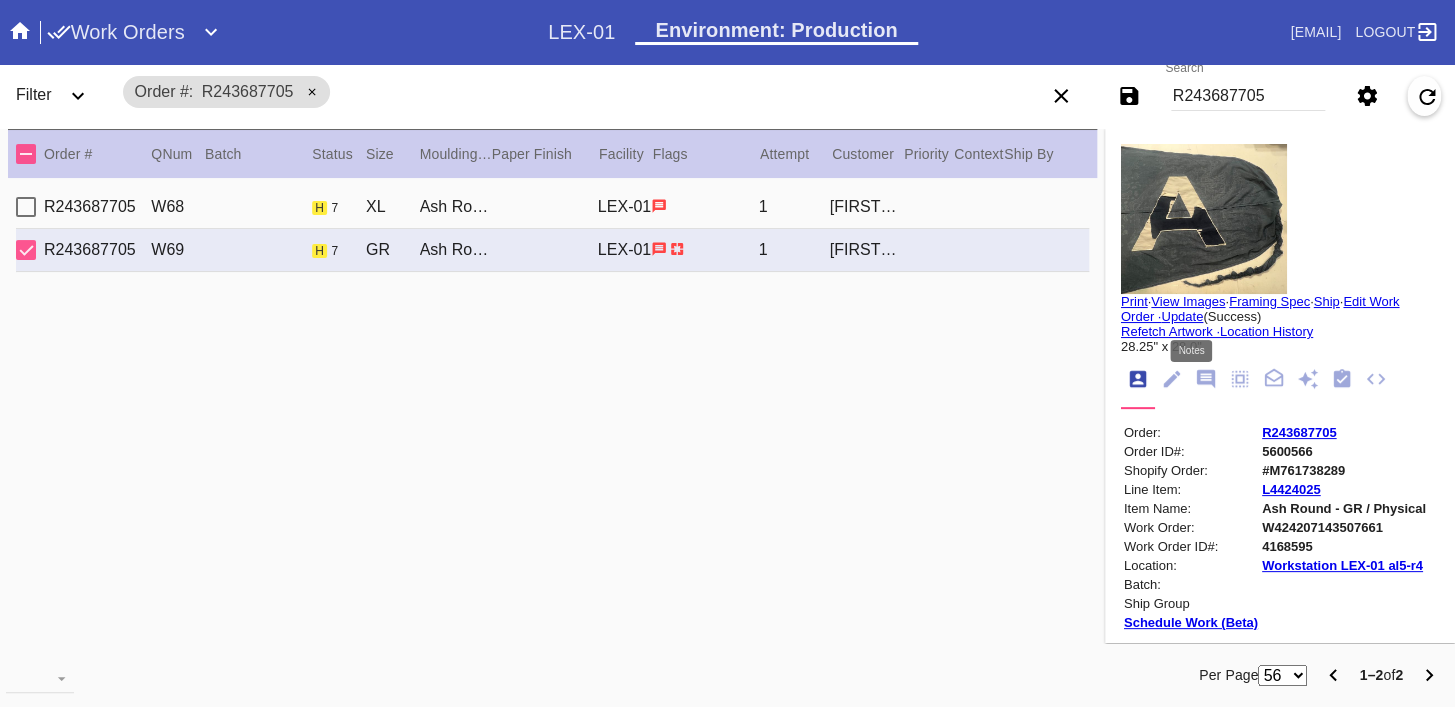 click 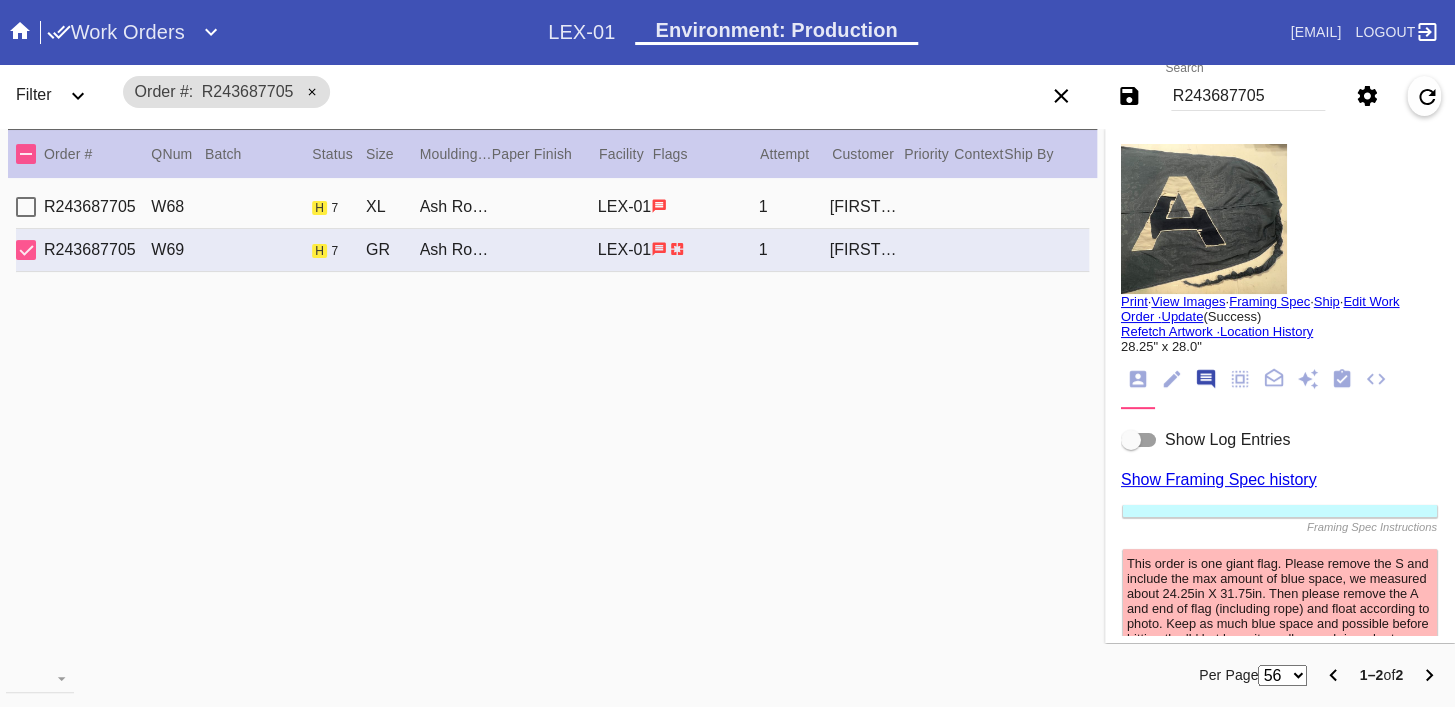 scroll, scrollTop: 123, scrollLeft: 0, axis: vertical 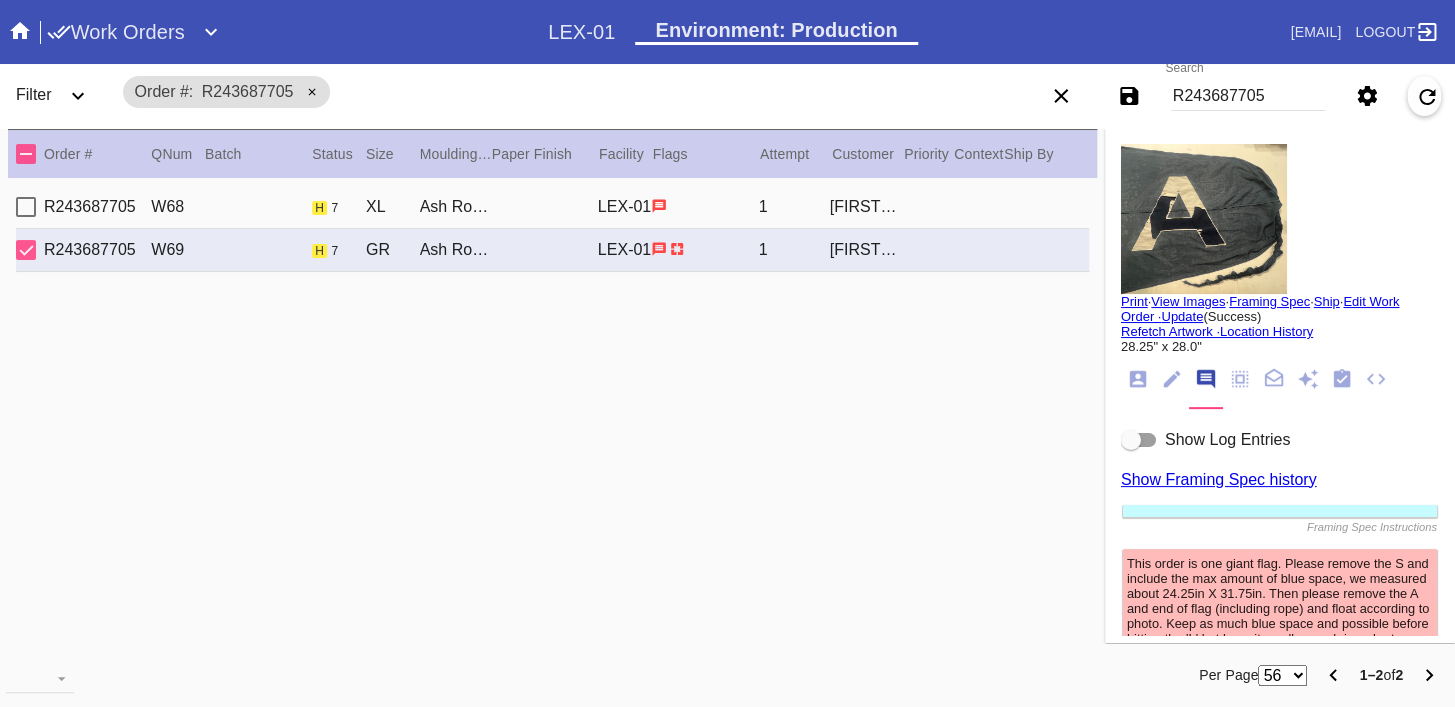 click at bounding box center (1204, 219) 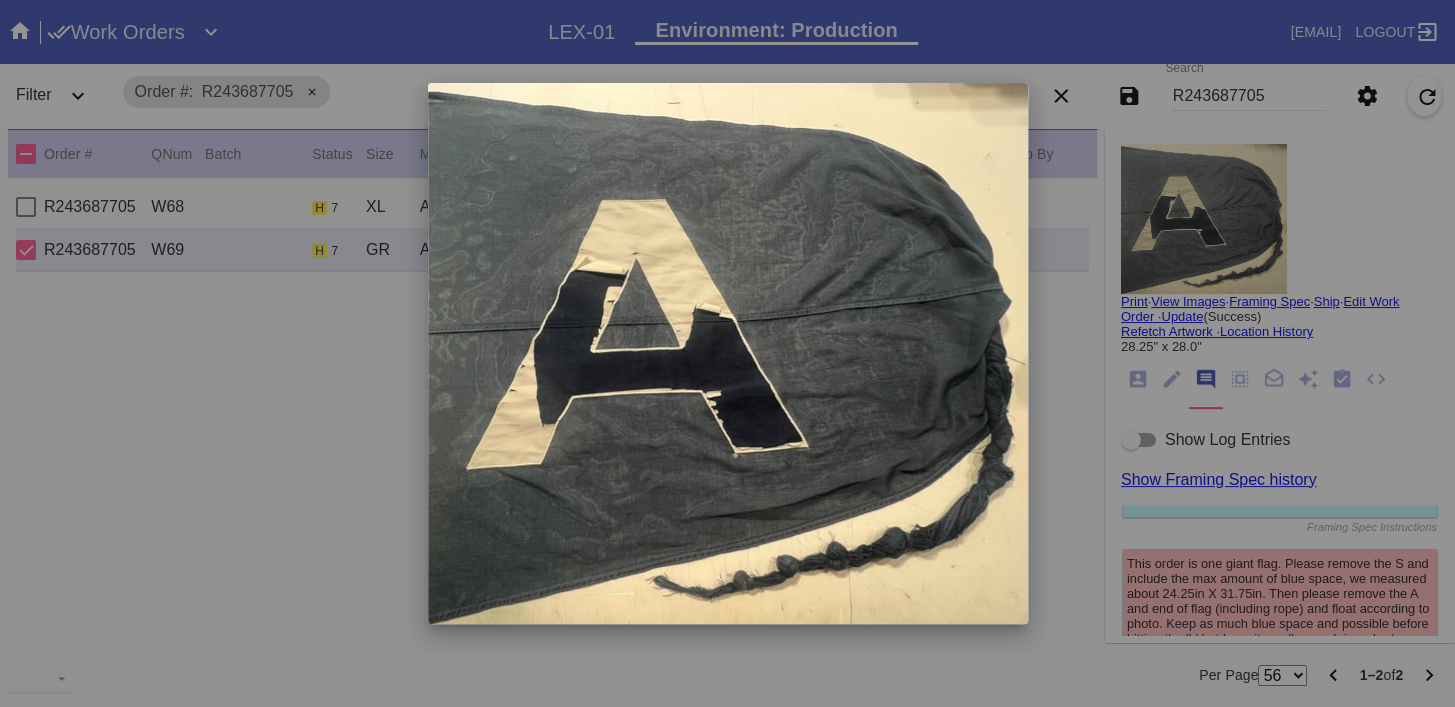 click at bounding box center [727, 353] 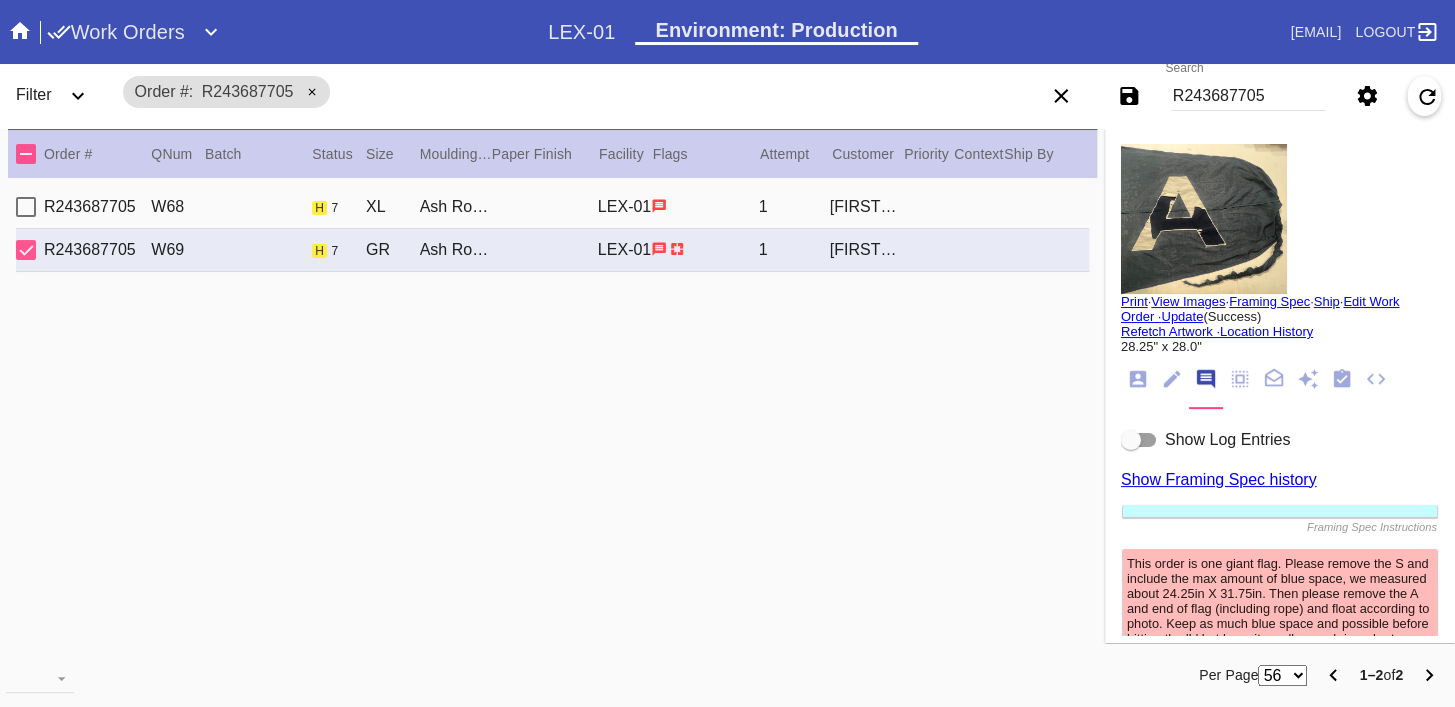 click on "R243687705 W68 h   7 XL Ash Round / Cream - Linen LEX-01 1 [FIRST] [LAST]" at bounding box center (552, 207) 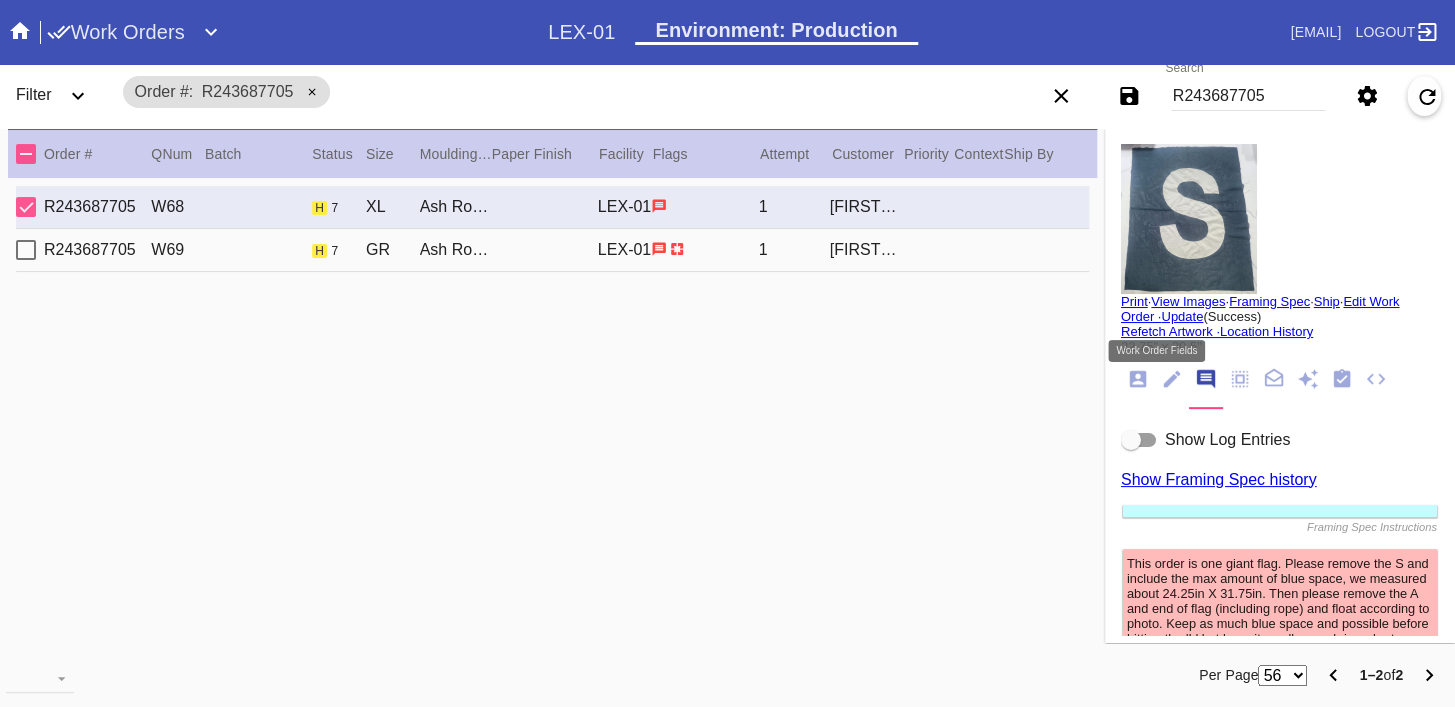 click 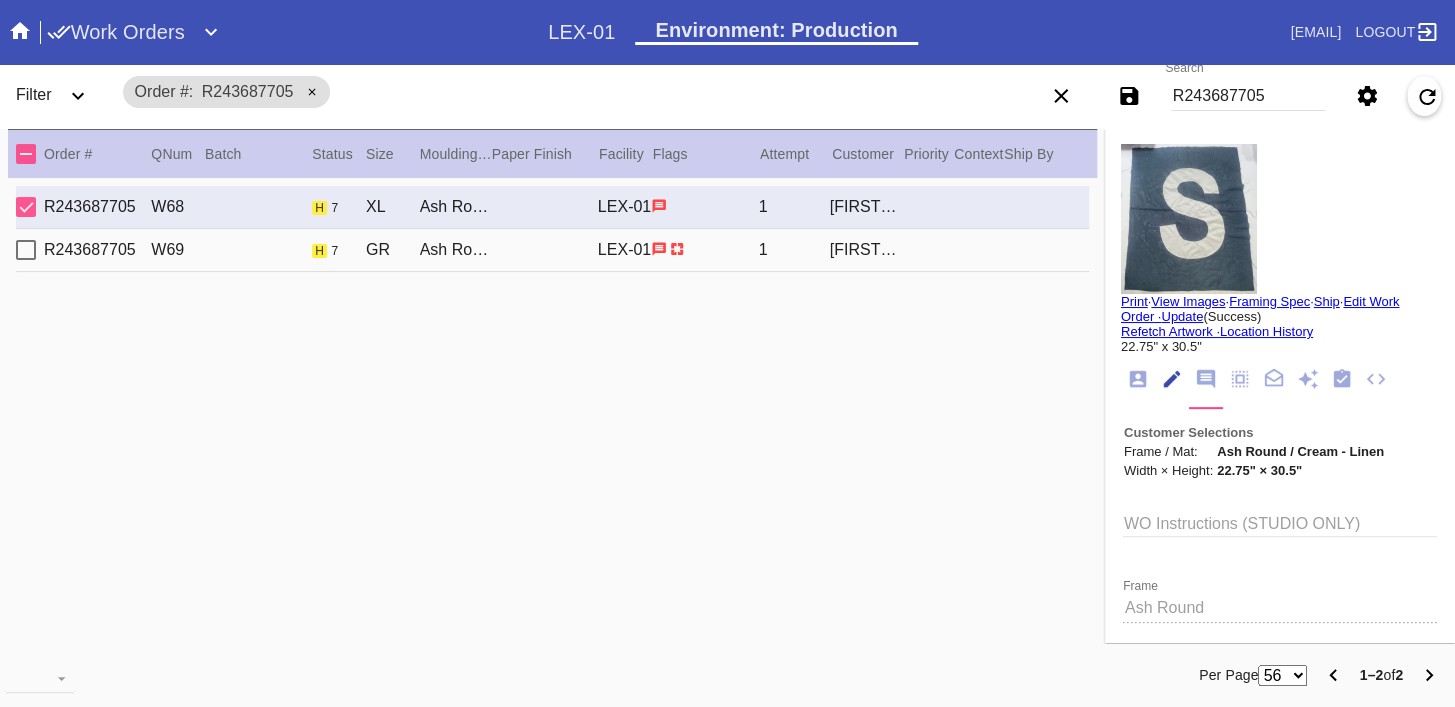 scroll, scrollTop: 73, scrollLeft: 0, axis: vertical 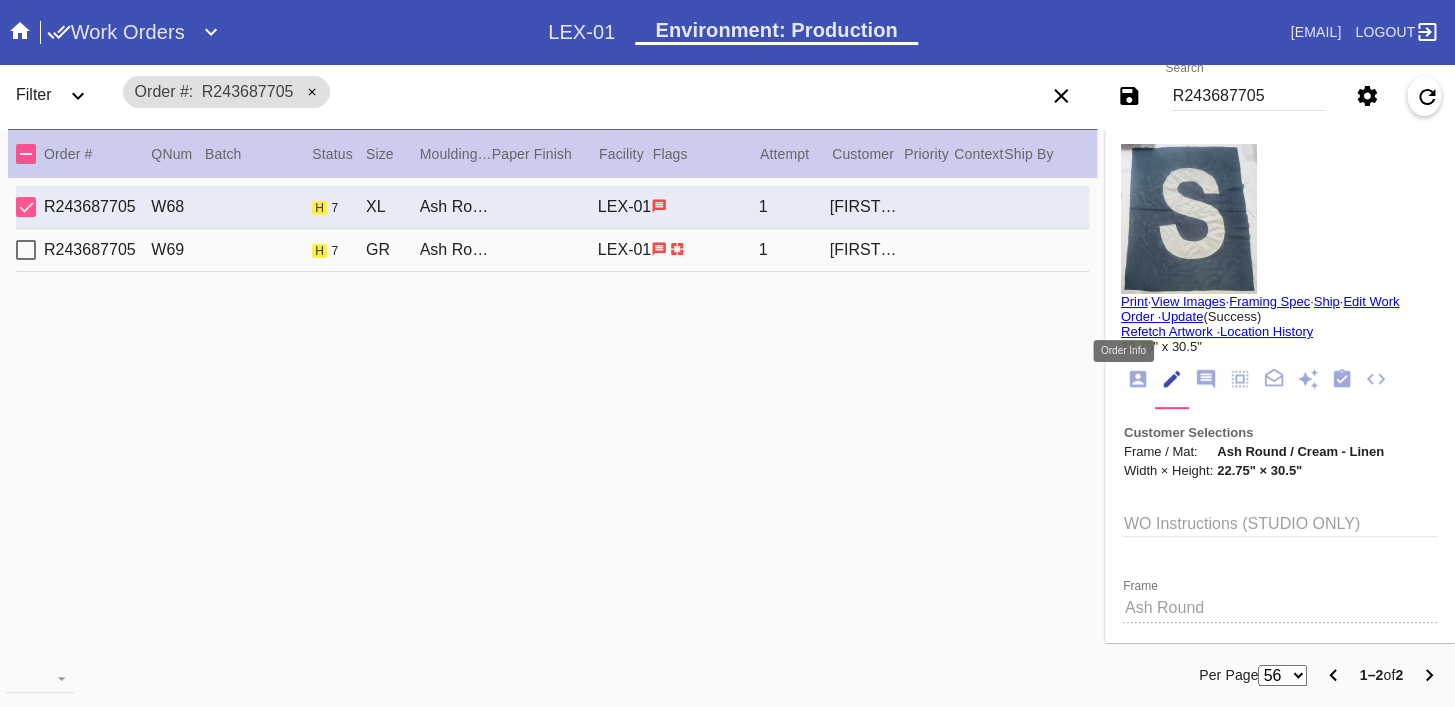 click 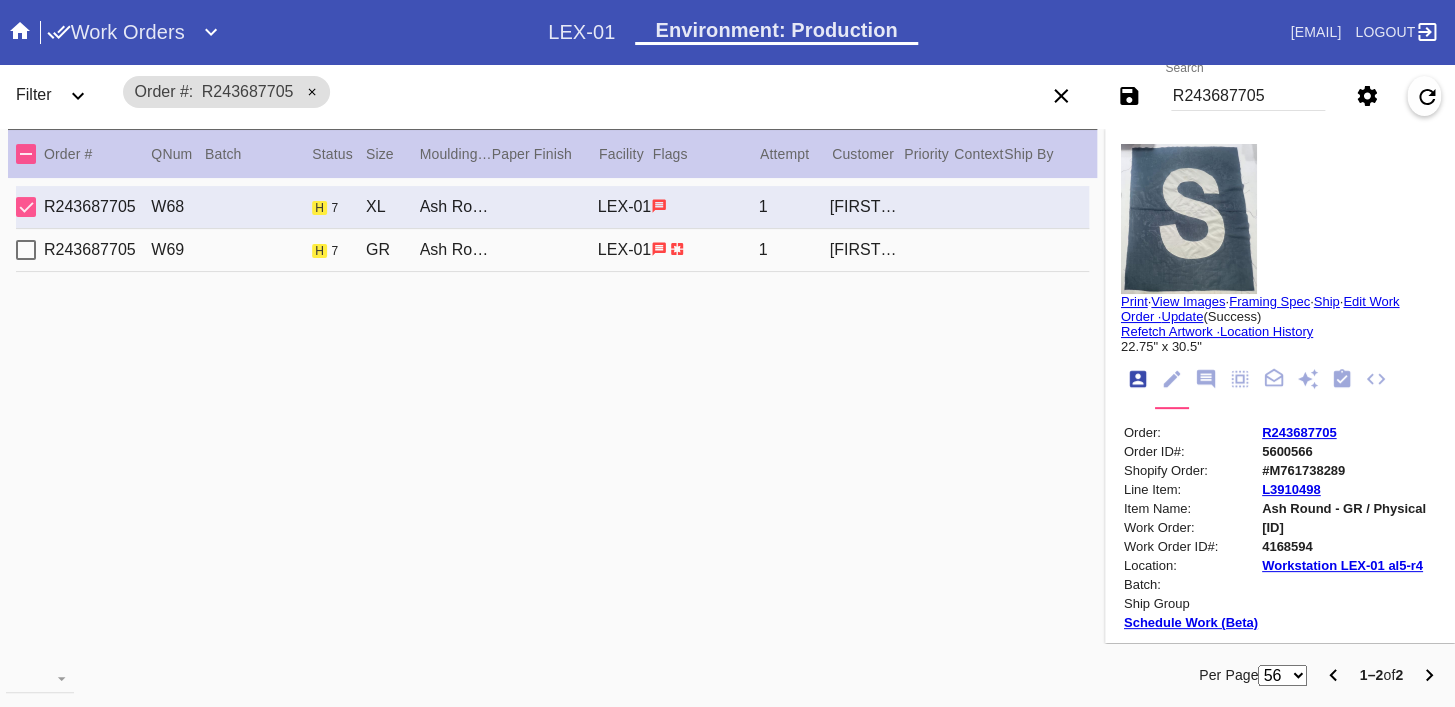 scroll, scrollTop: 24, scrollLeft: 0, axis: vertical 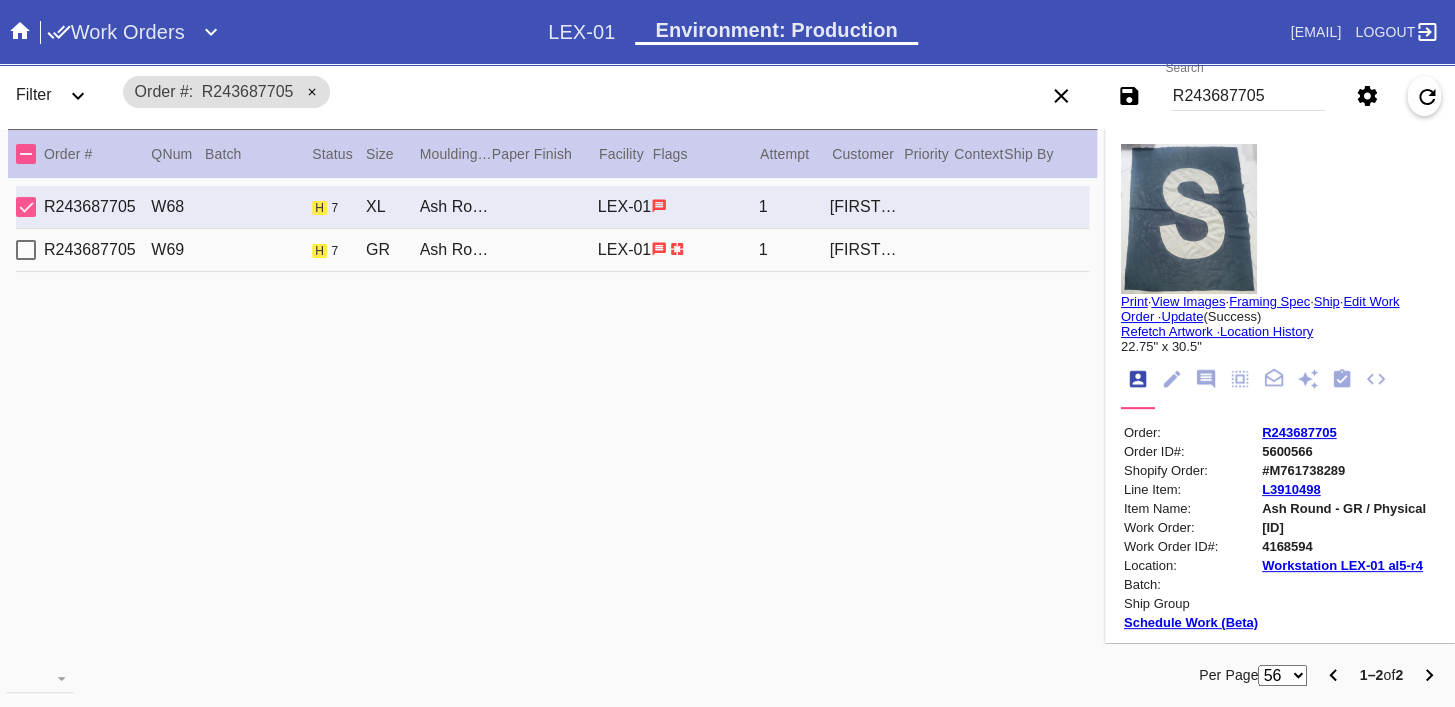 click on "R243687705 W69 h   7 GR Ash Round / Cream - Linen LEX-01 1 [FIRST] [LAST]" at bounding box center (552, 250) 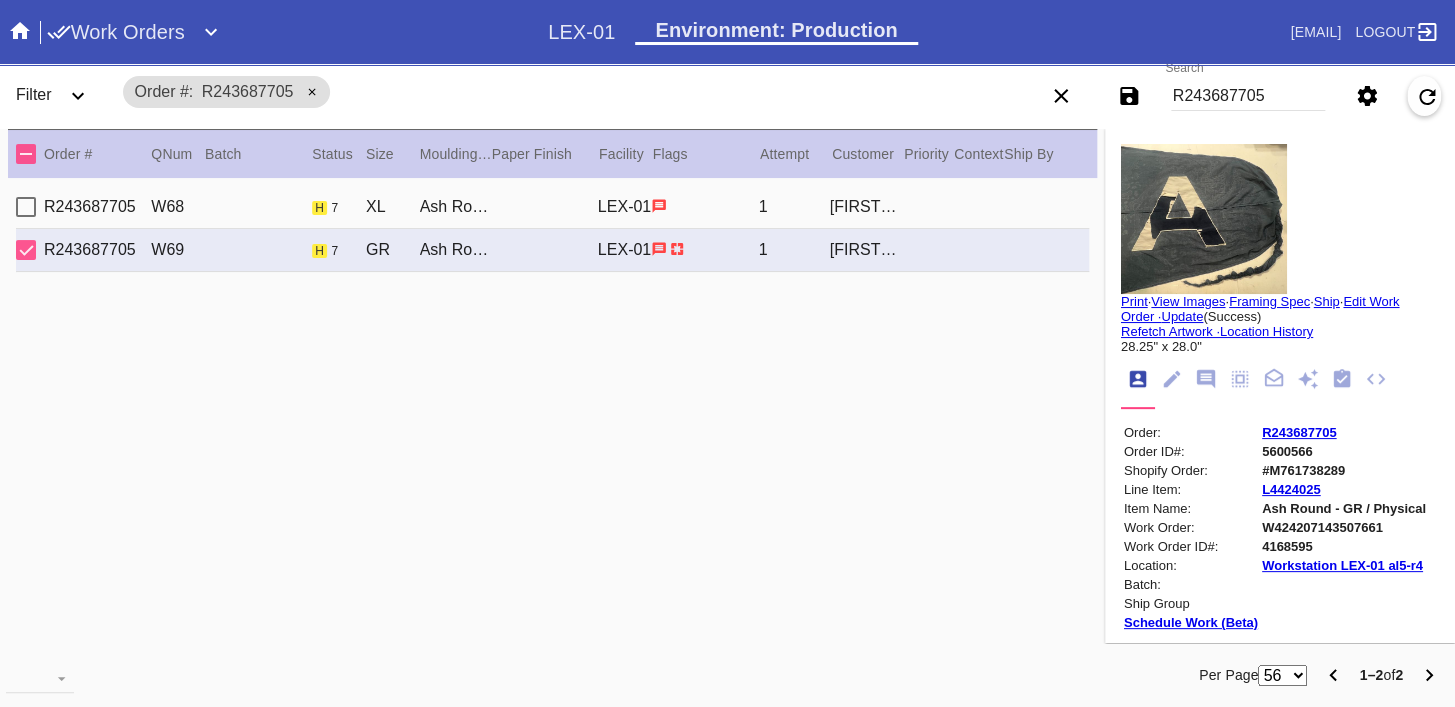 click on "R243687705 W68 h   7 XL Ash Round / Cream - Linen LEX-01 1 [FIRST] [LAST]" at bounding box center (552, 207) 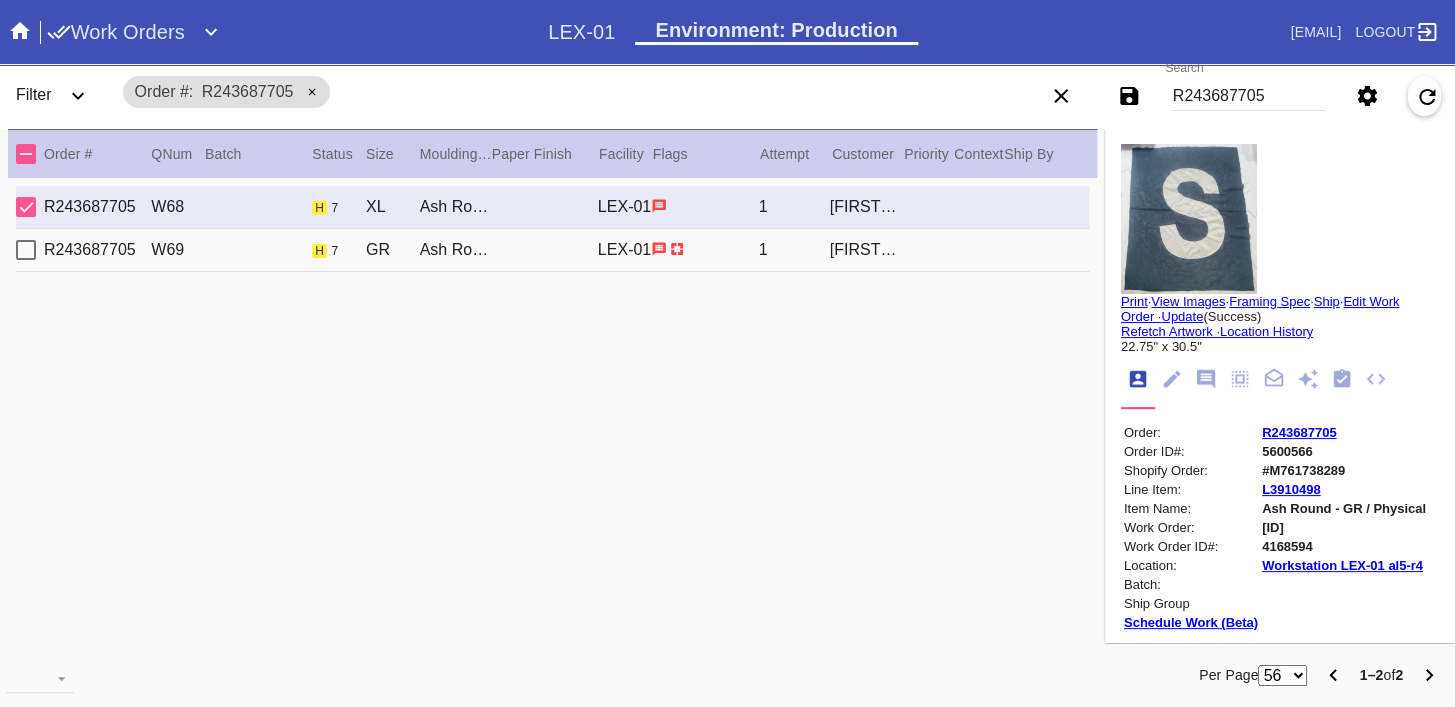 click on "R243687705 W69 h   7 GR Ash Round / Cream - Linen LEX-01 1 [FIRST] [LAST]" at bounding box center (552, 250) 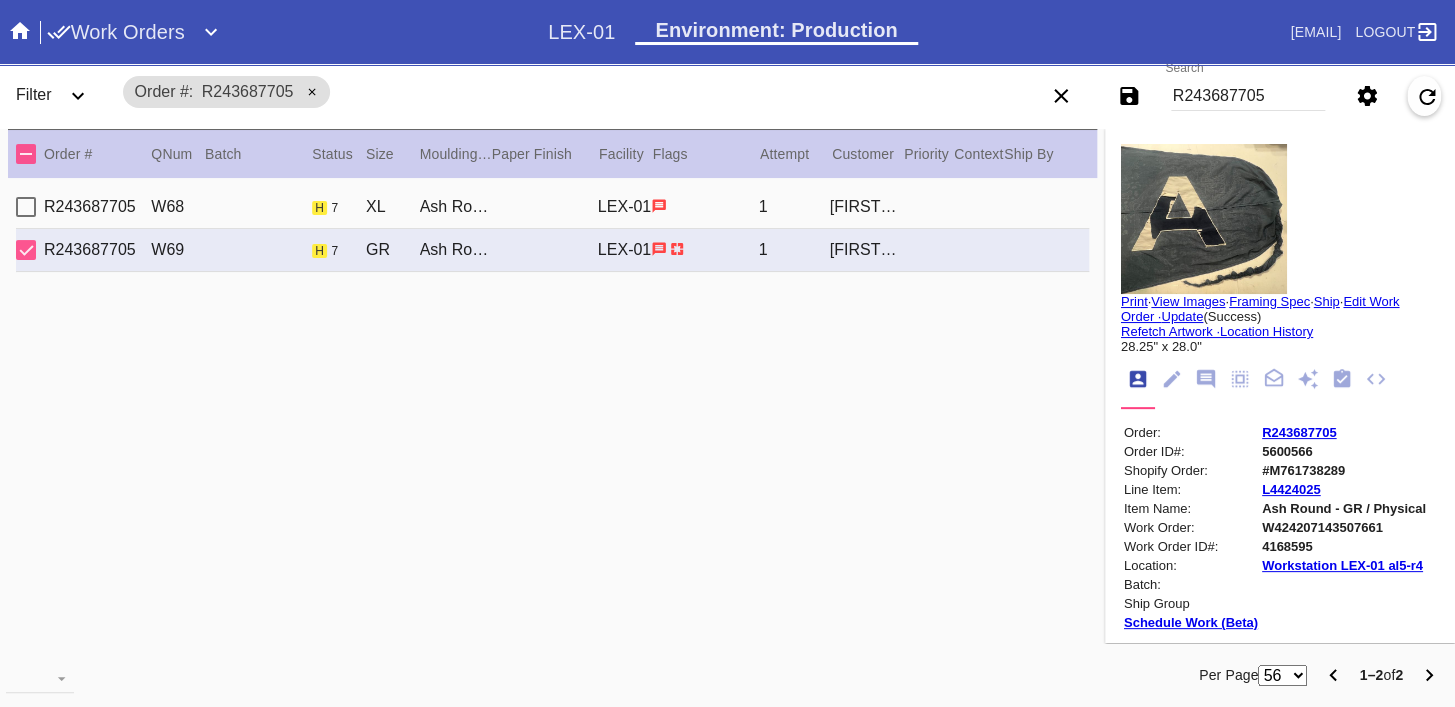 click on "R243687705 W68 h   7 XL Ash Round / Cream - Linen LEX-01 1 [FIRST] [LAST]" at bounding box center (552, 207) 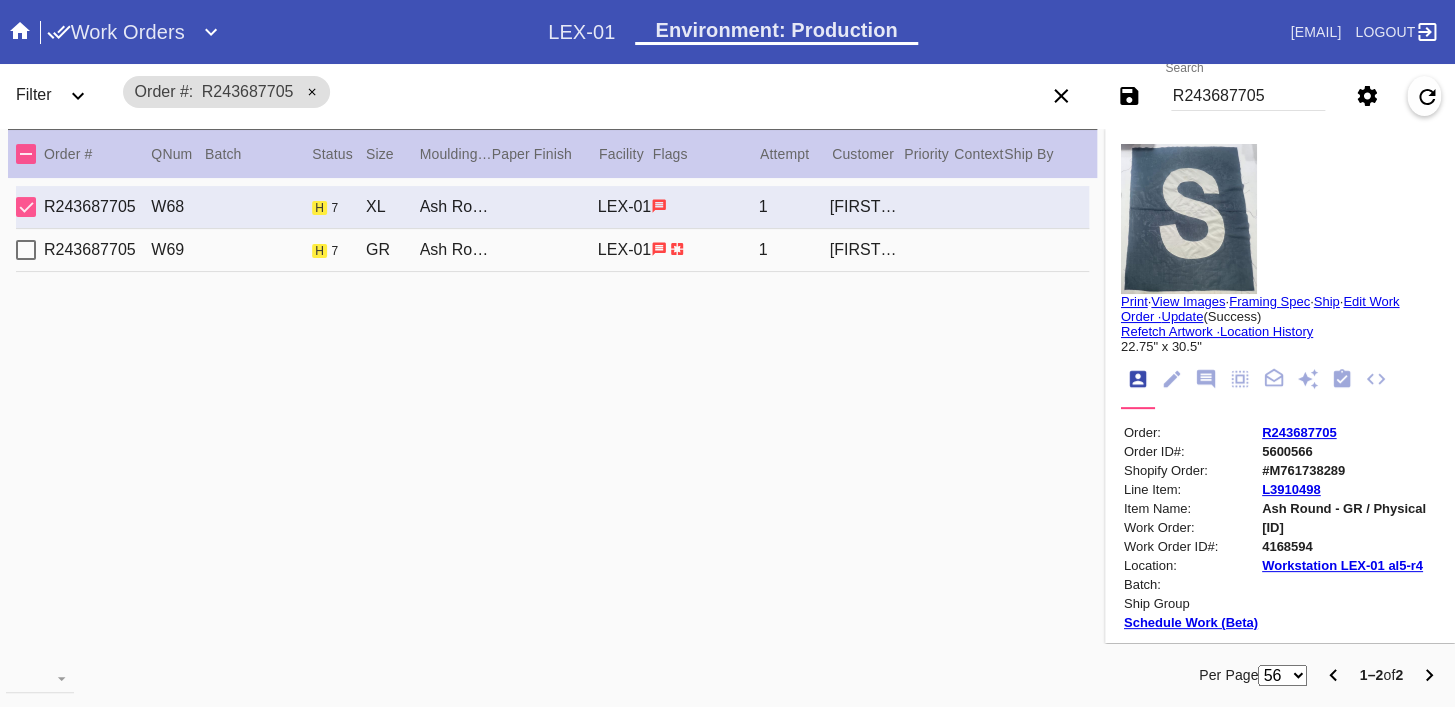click on "R243687705 W69 h   7 GR Ash Round / Cream - Linen LEX-01 1 [FIRST] [LAST]" at bounding box center (552, 250) 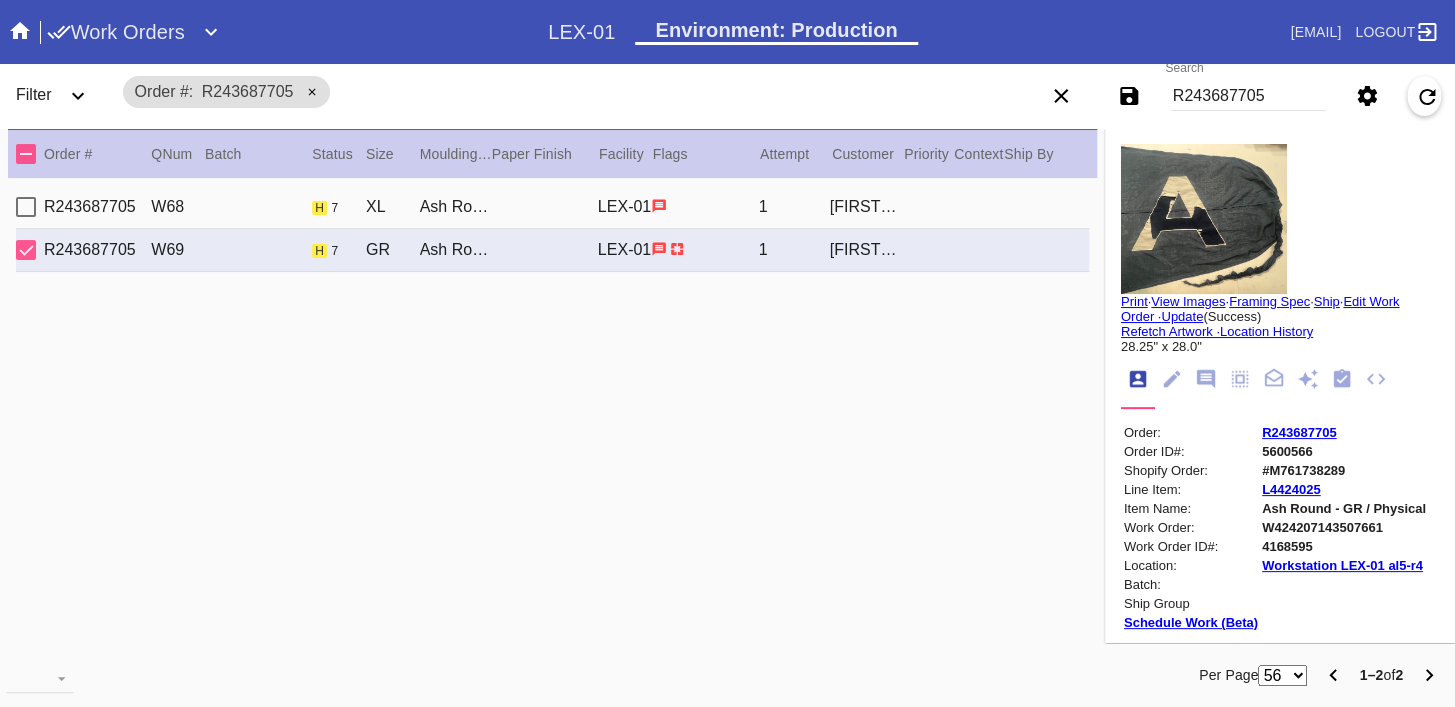 click on "R243687705 W68 h   7 XL Ash Round / Cream - Linen LEX-01 1 [FIRST] [LAST]" at bounding box center [552, 207] 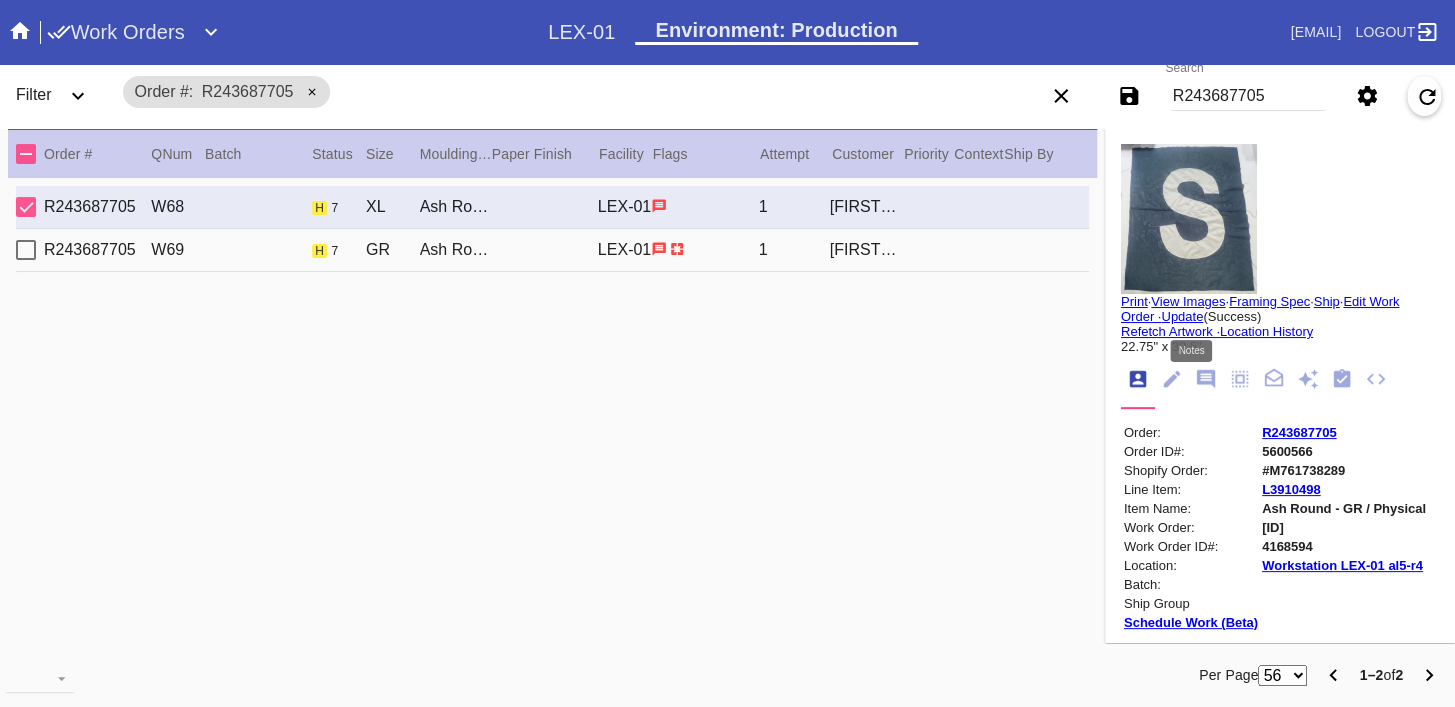 click 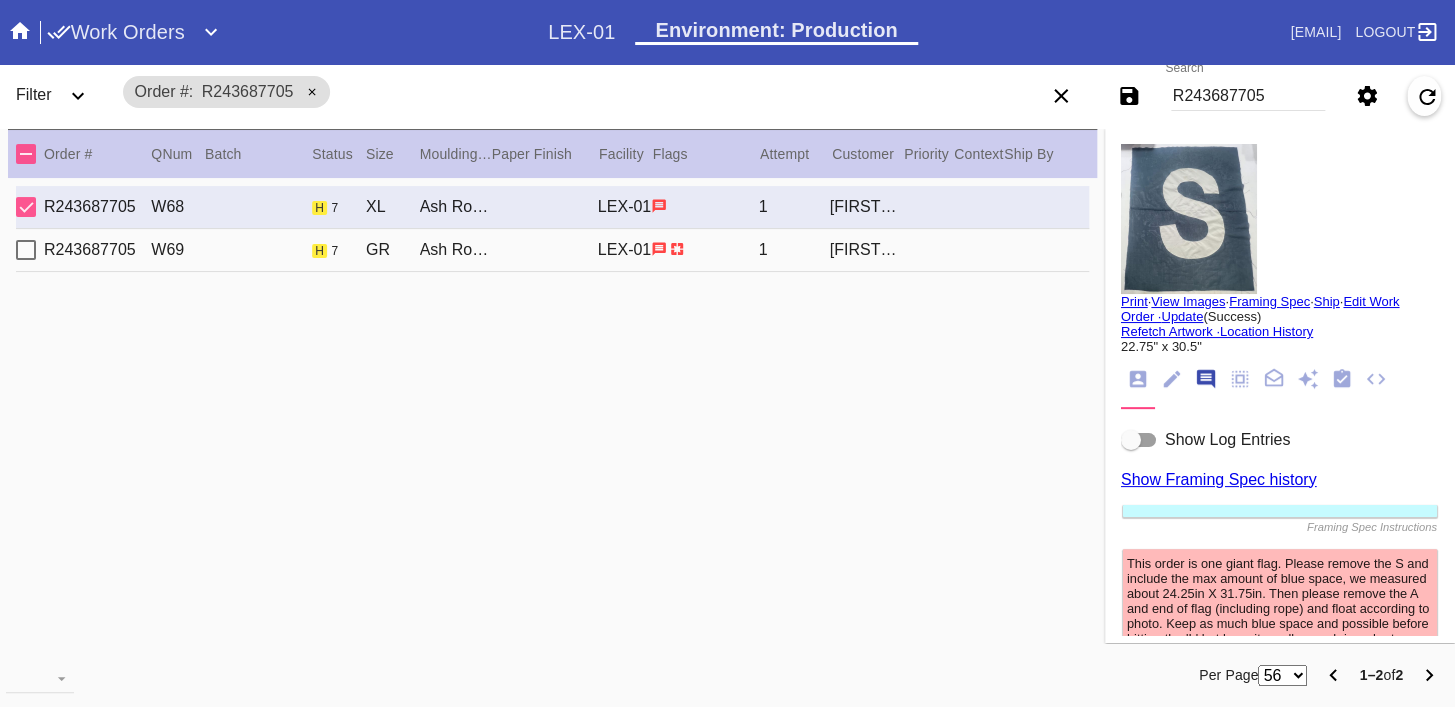 scroll, scrollTop: 123, scrollLeft: 0, axis: vertical 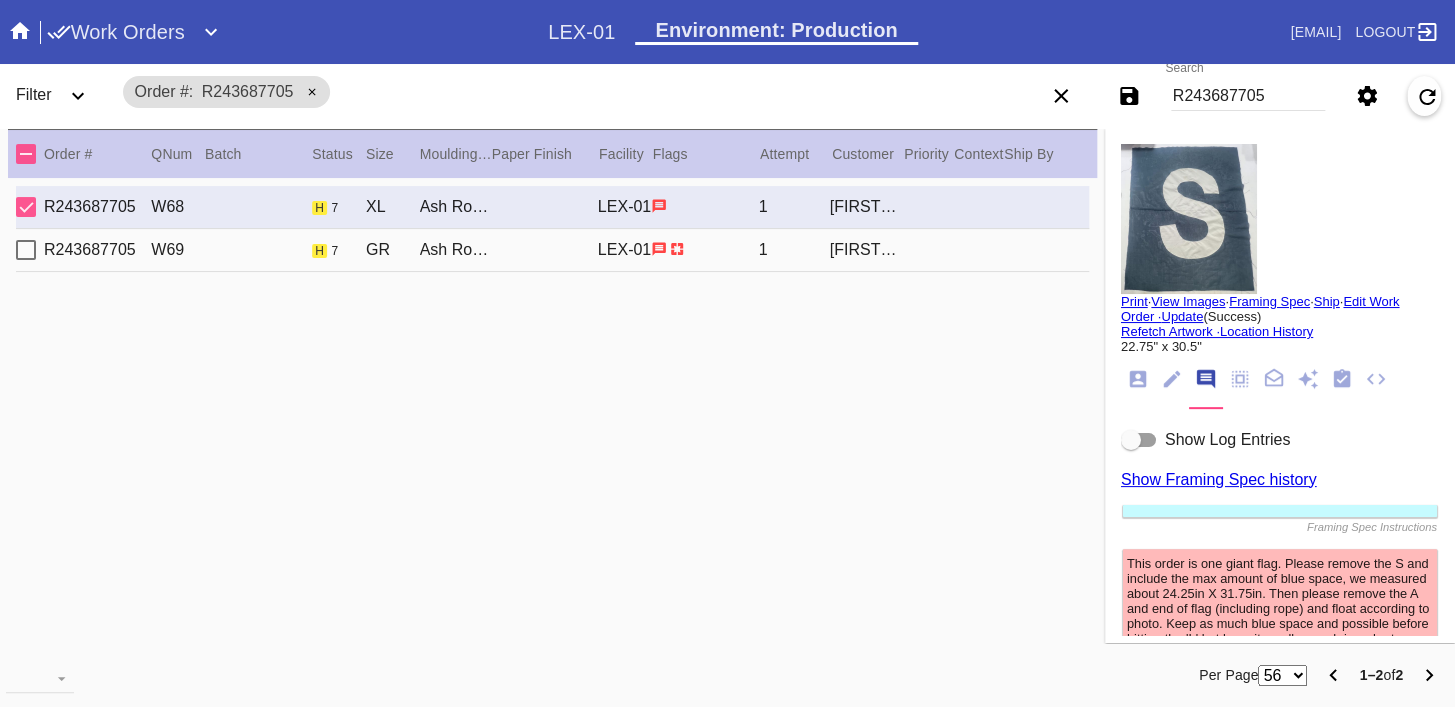 click 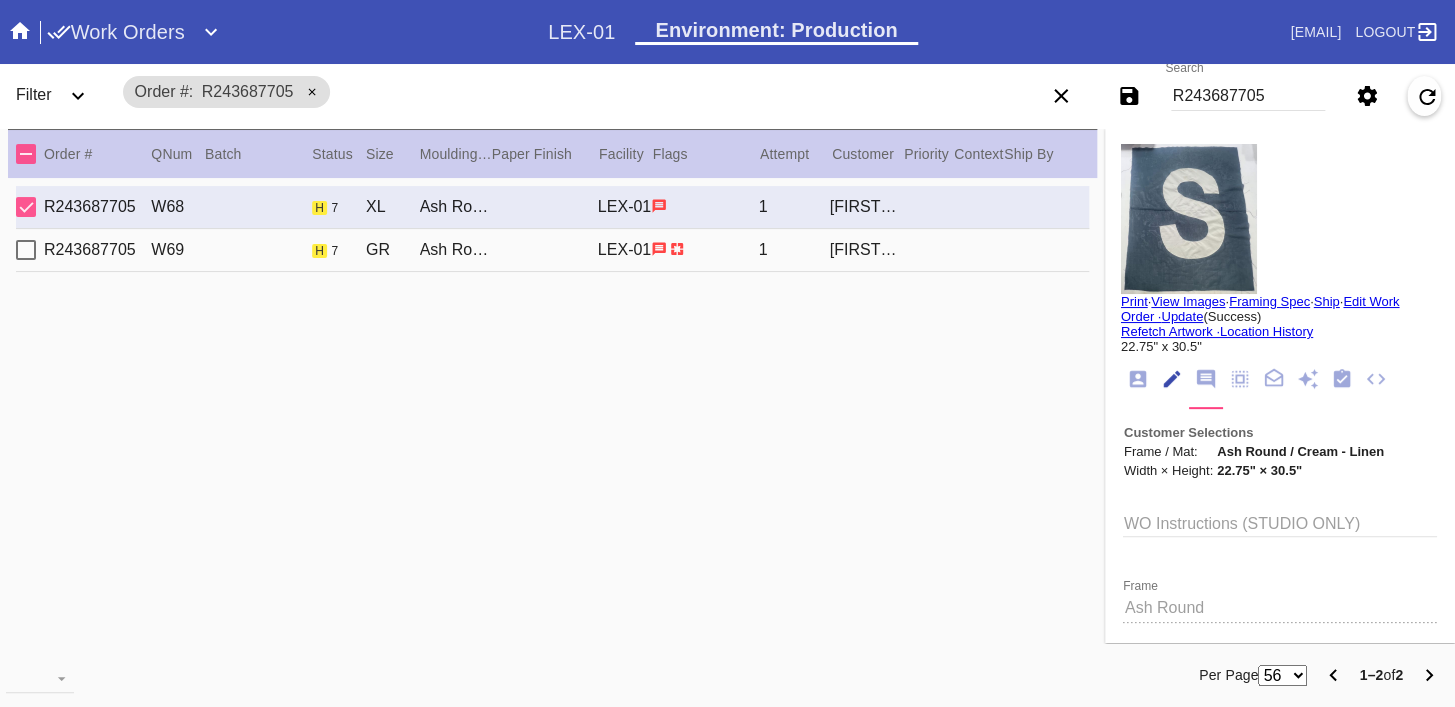 scroll, scrollTop: 73, scrollLeft: 0, axis: vertical 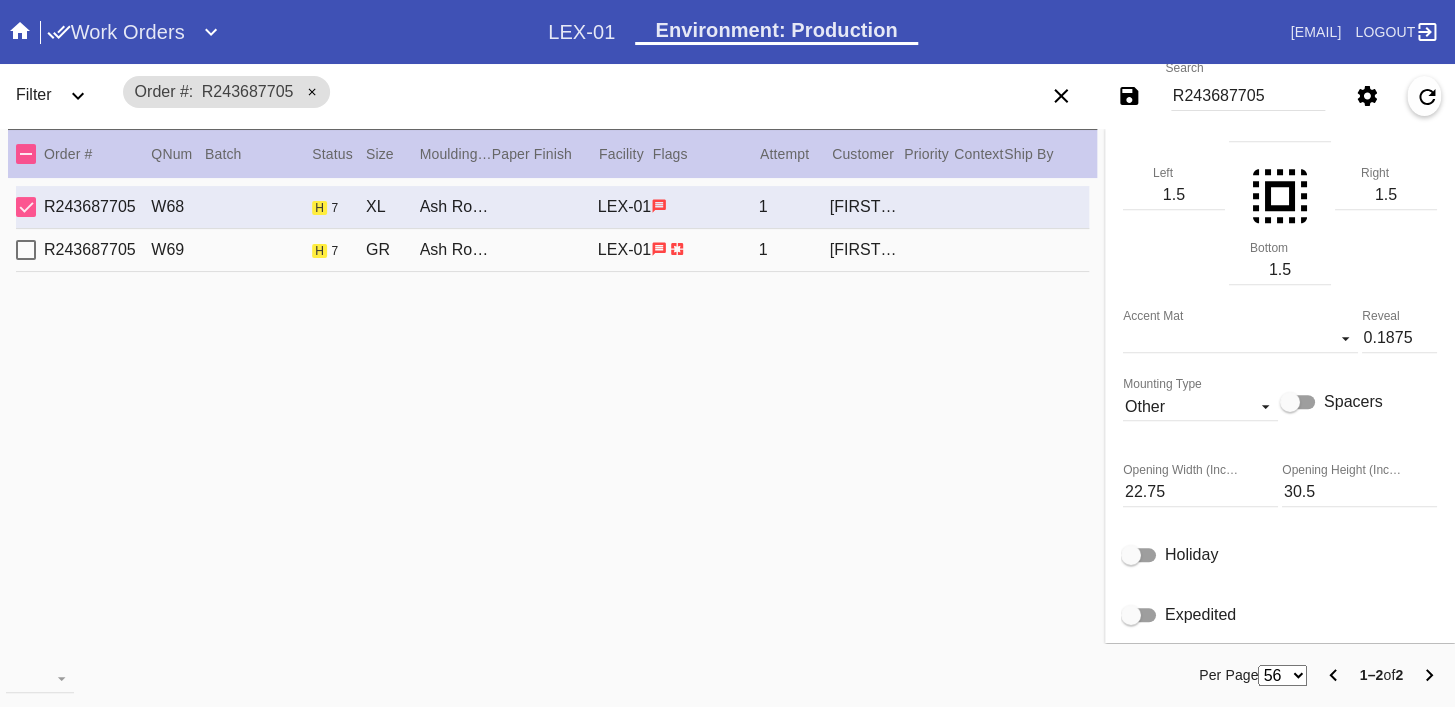 click on "R243687705 W69 h   7 GR Ash Round / Cream - Linen LEX-01 1 [FIRST] [LAST]" at bounding box center (552, 250) 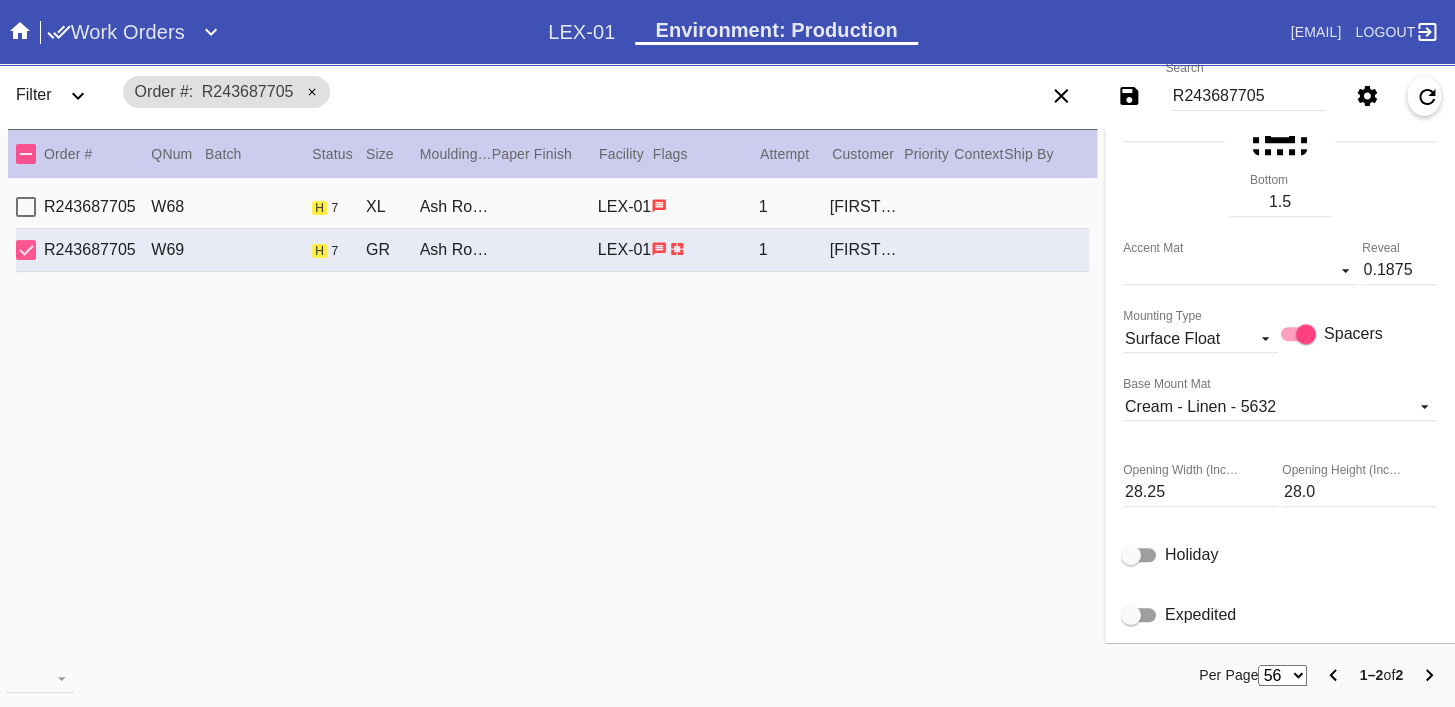 scroll, scrollTop: 0, scrollLeft: 0, axis: both 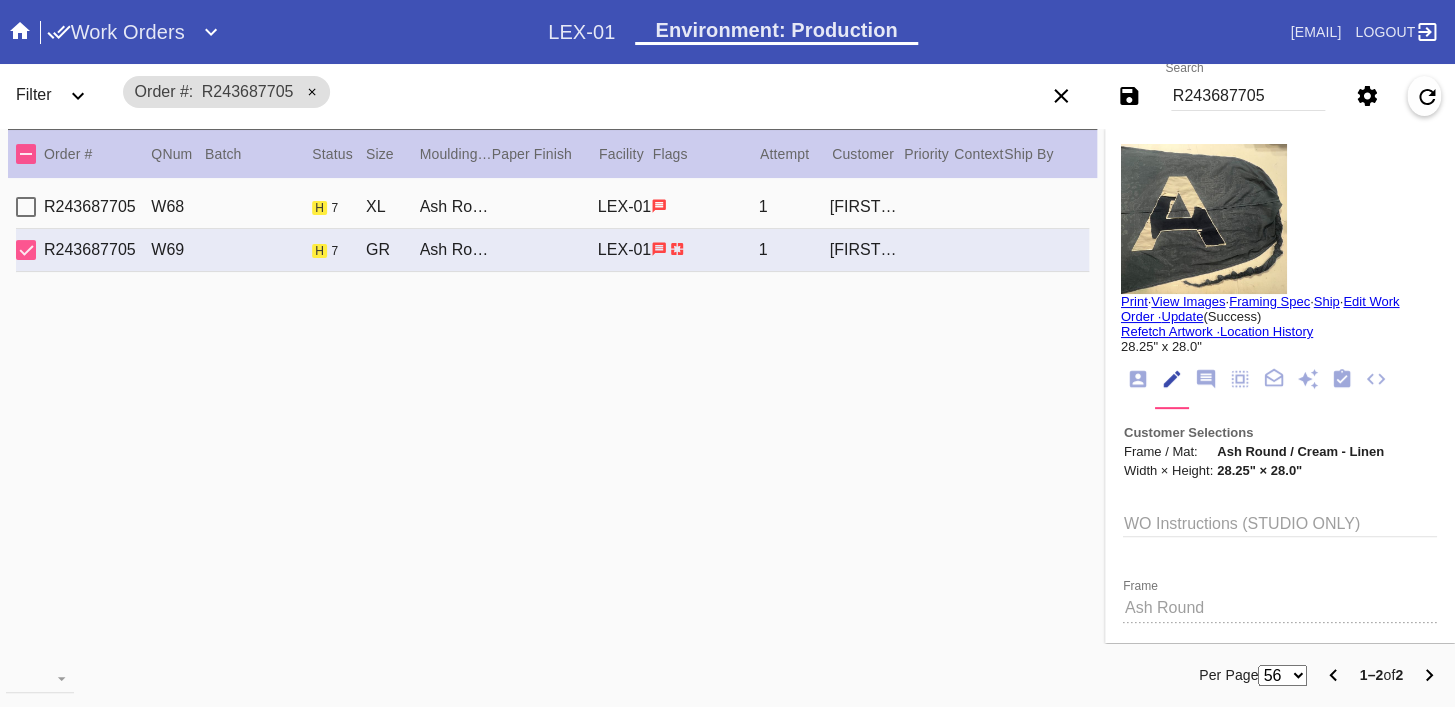 click on "R243687705 W68 h   7 XL Ash Round / Cream - Linen LEX-01 1 [FIRST] [LAST]" at bounding box center [552, 207] 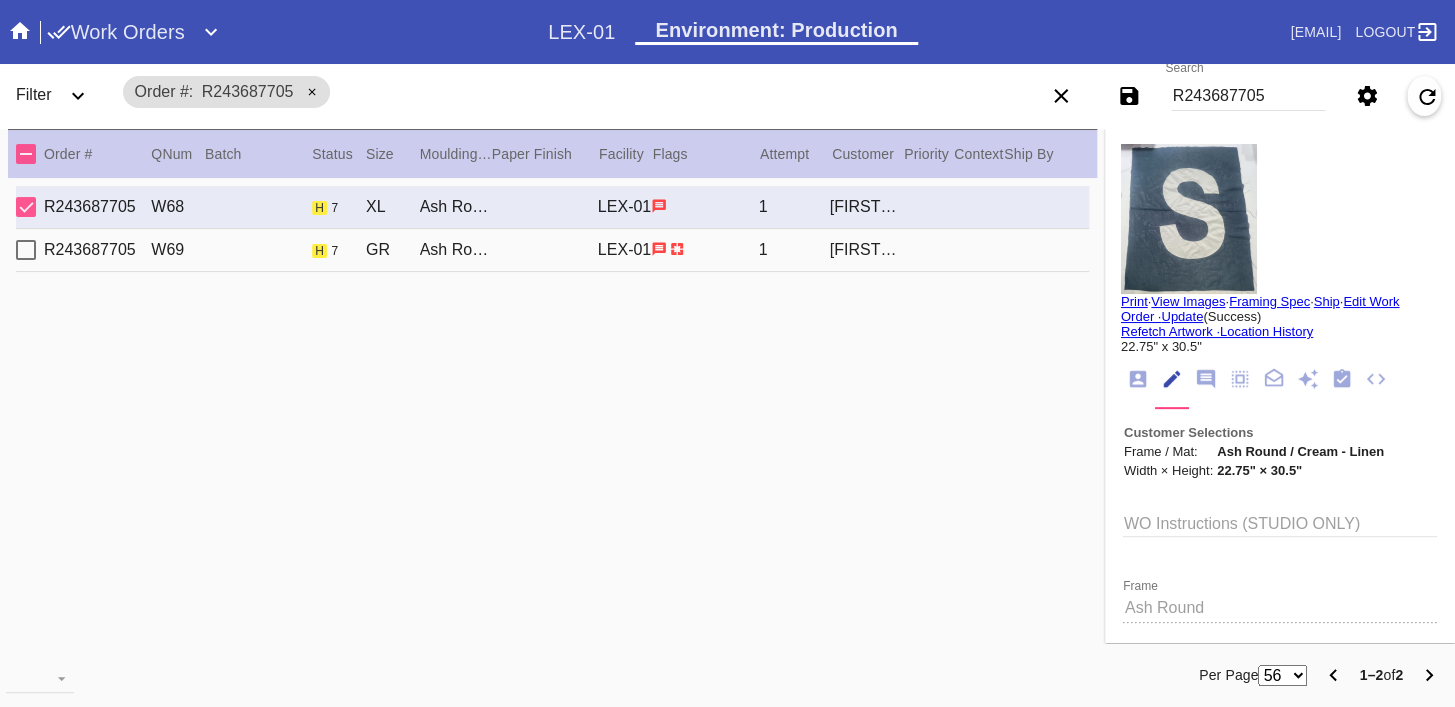 click on "R243687705 W69 h   7 GR Ash Round / Cream - Linen LEX-01 1 [FIRST] [LAST]" at bounding box center (552, 250) 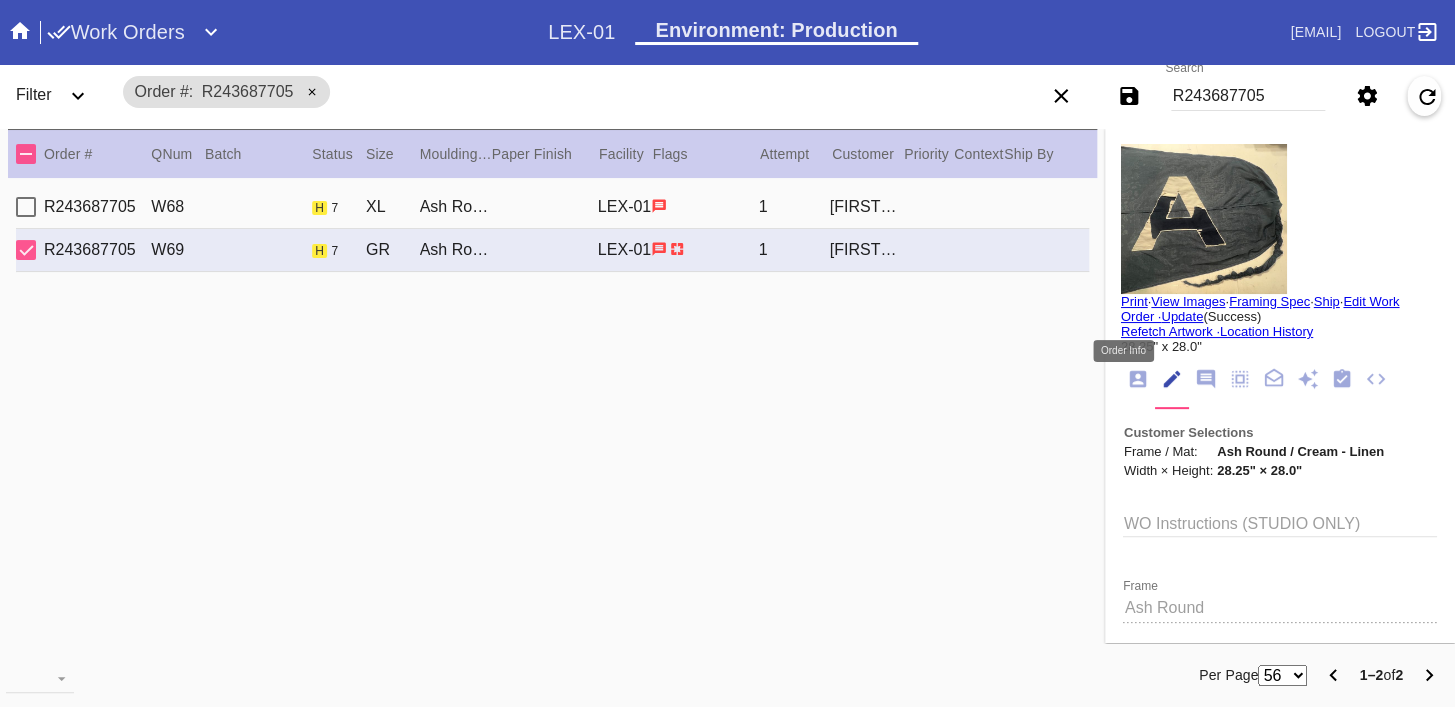 click 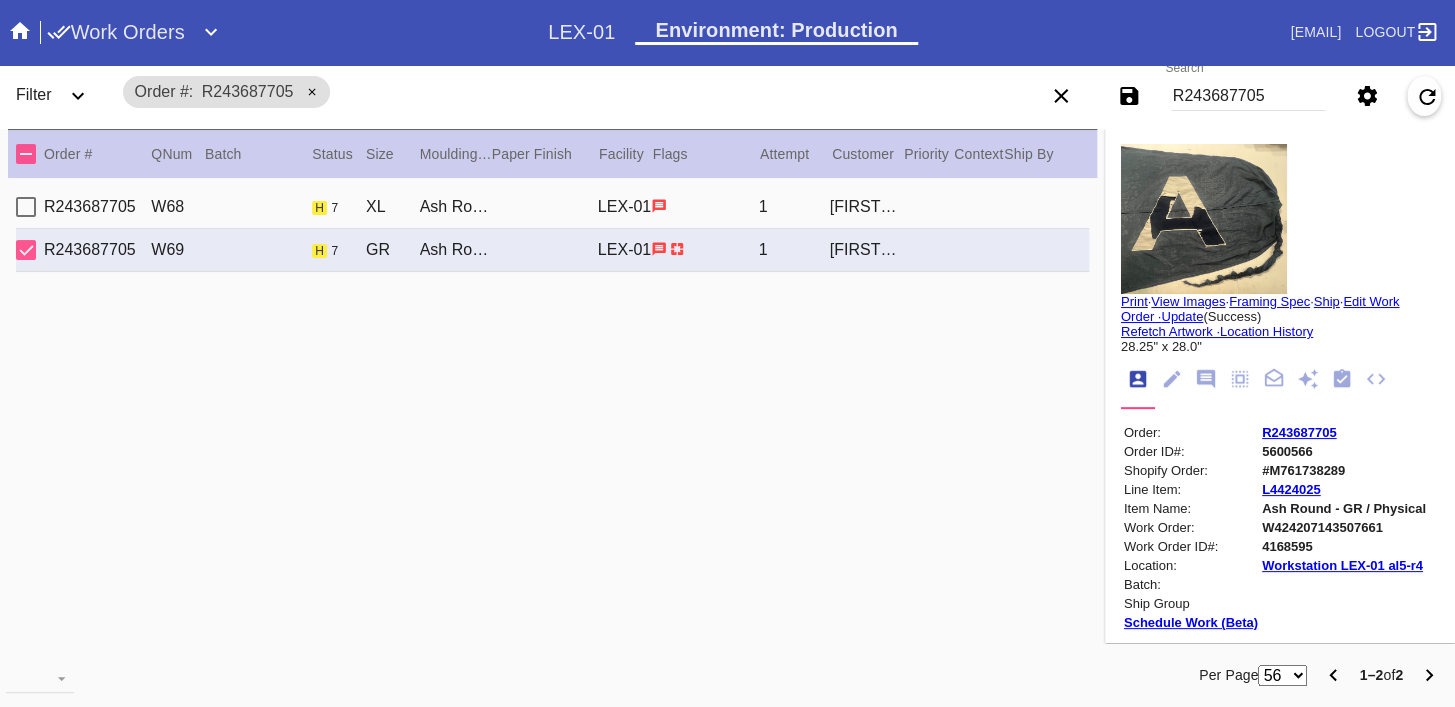 click on "R243687705" at bounding box center (1299, 432) 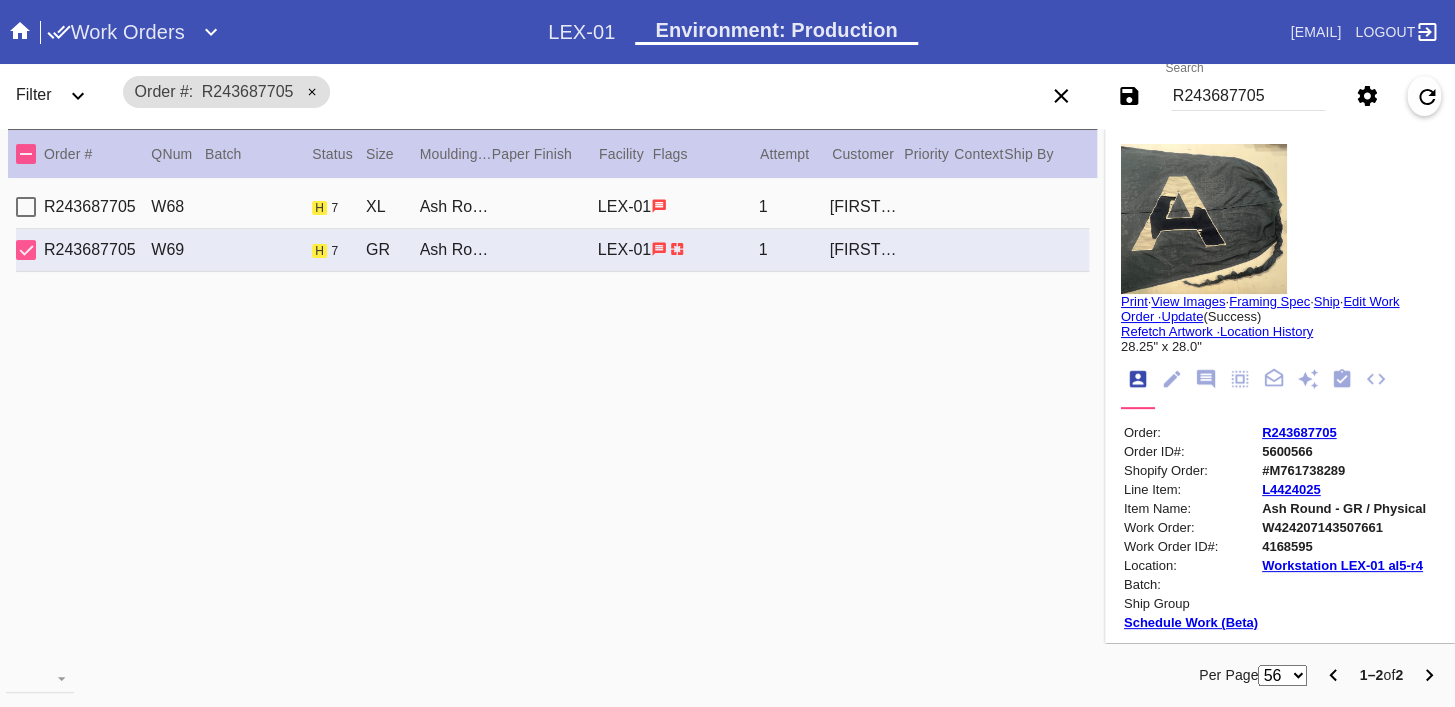 click on "R243687705 W68 h   7 XL Ash Round / Cream - Linen LEX-01 1 [FIRST] [LAST]" at bounding box center [552, 207] 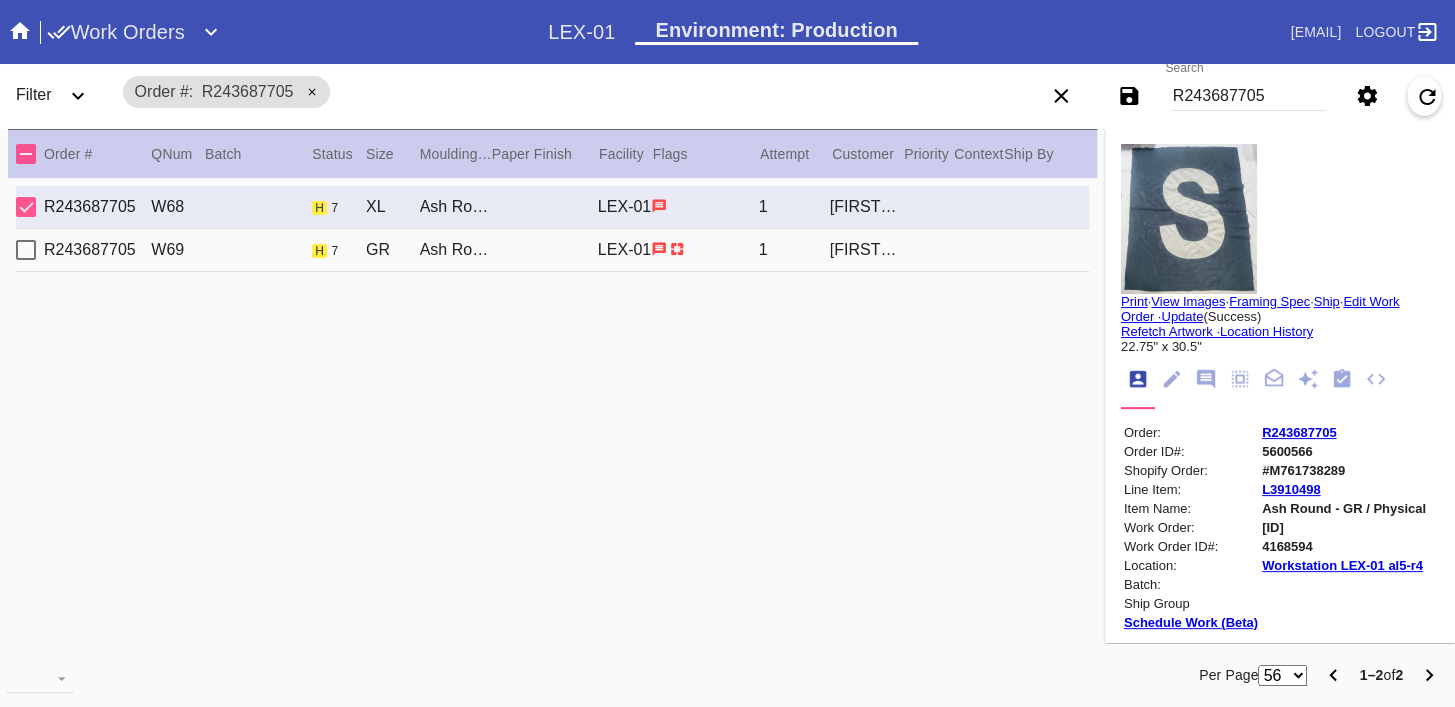 click on "R243687705 W69 h   7 GR Ash Round / Cream - Linen LEX-01 1 [FIRST] [LAST]" at bounding box center (552, 250) 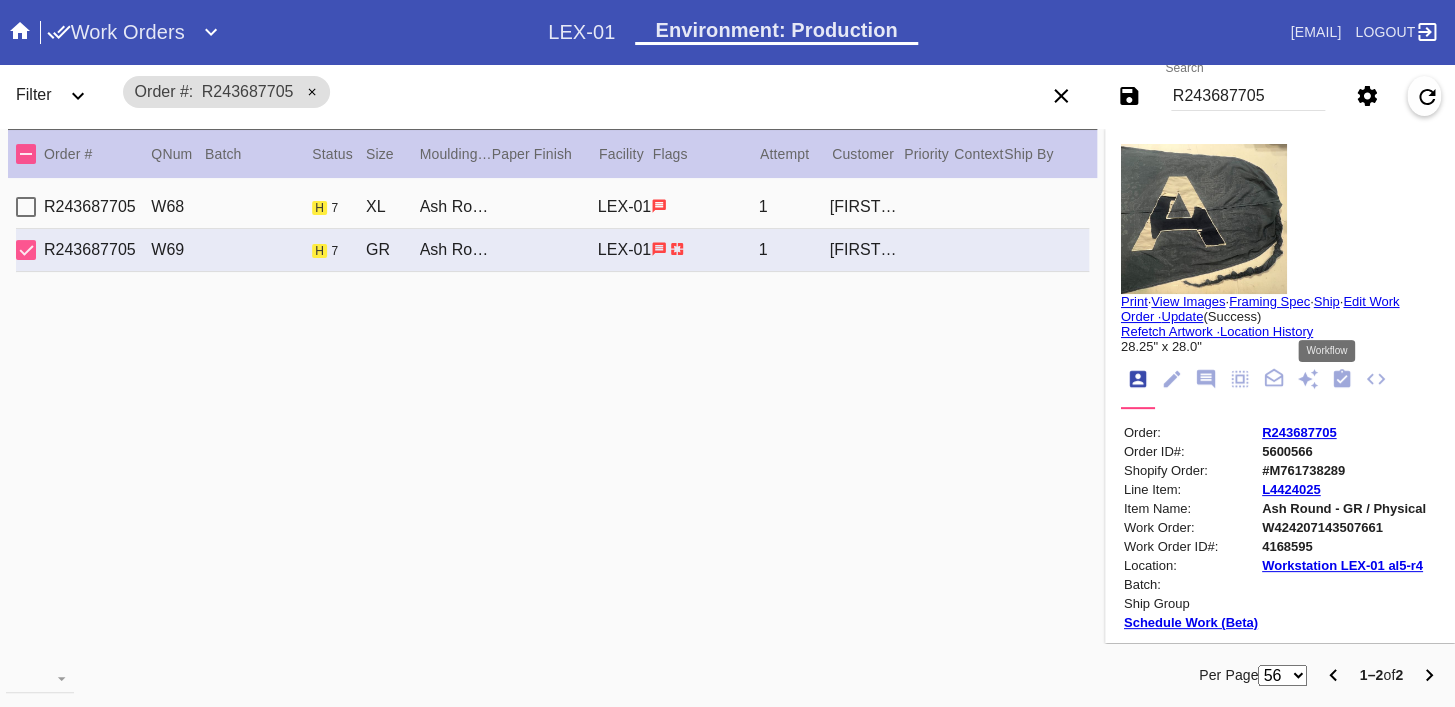 click 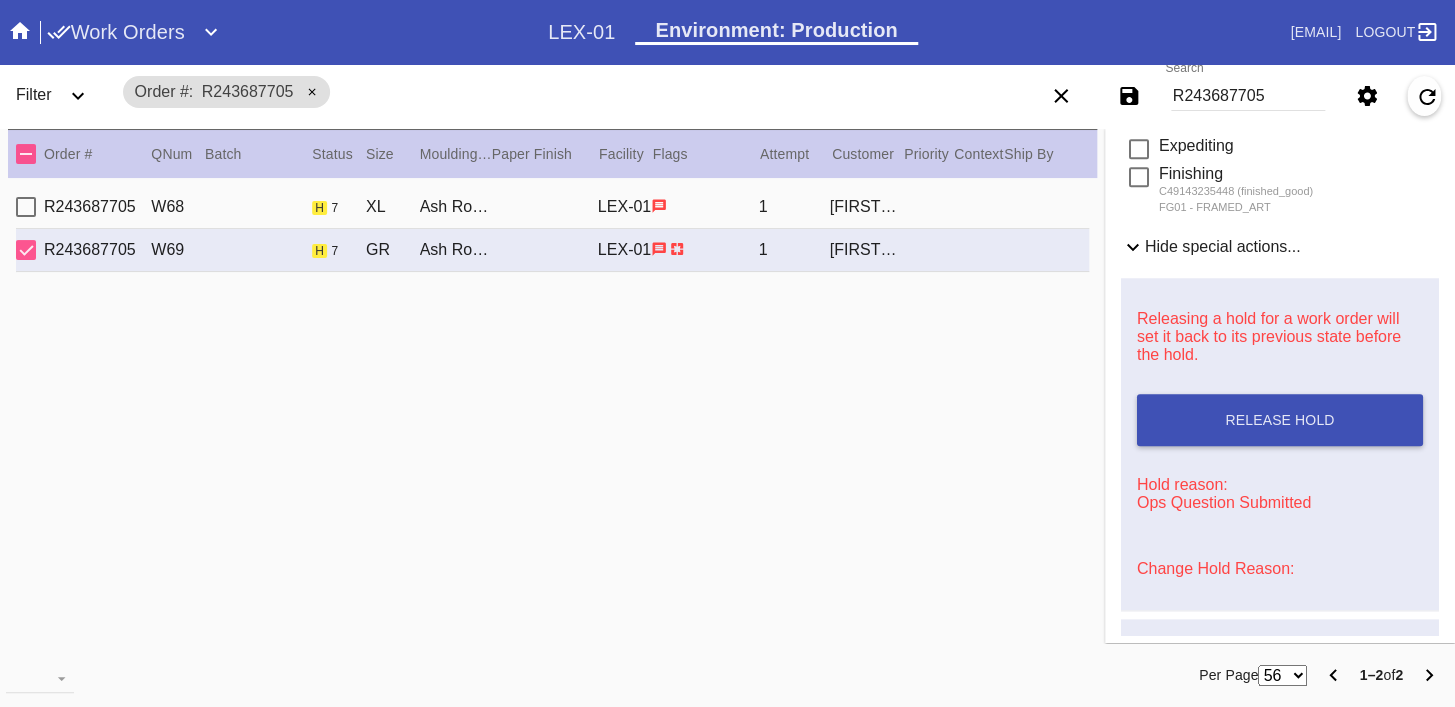 scroll, scrollTop: 885, scrollLeft: 0, axis: vertical 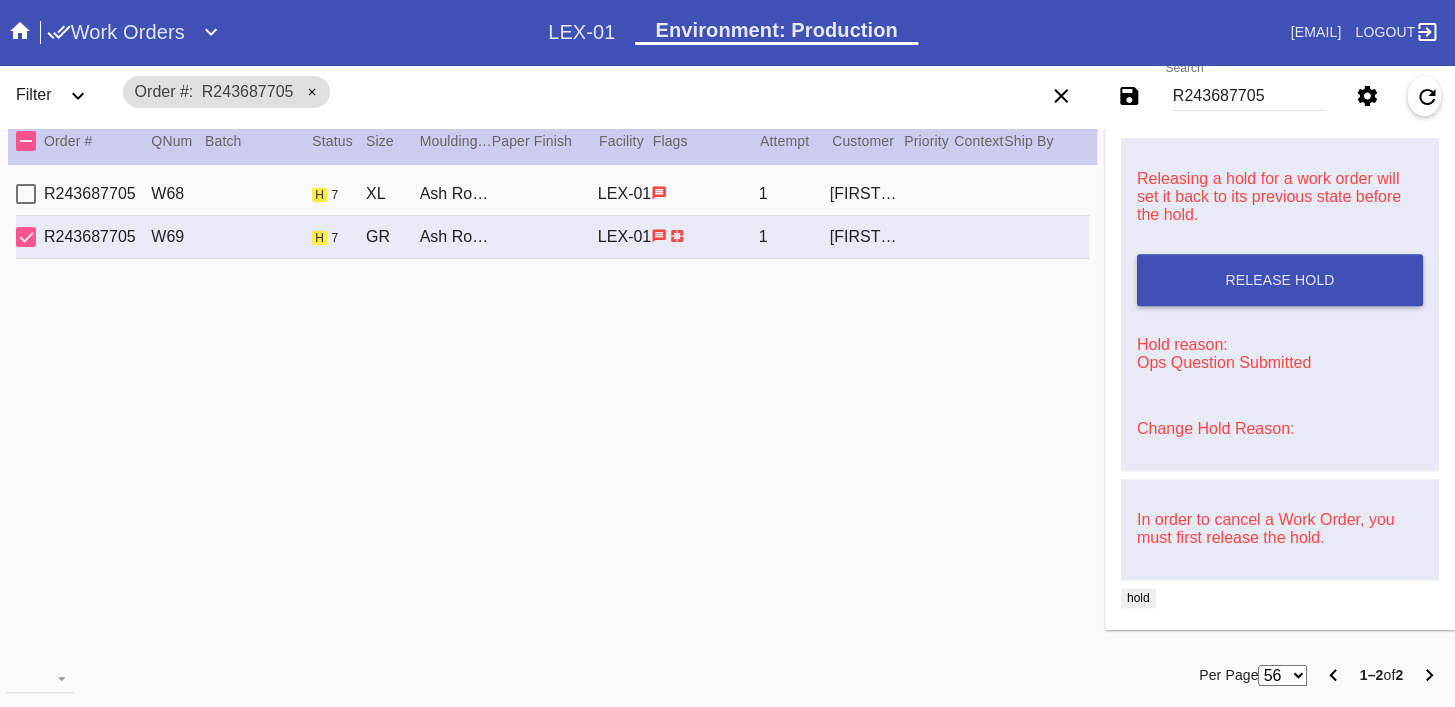 click on "Change Hold Reason:" at bounding box center [1215, 428] 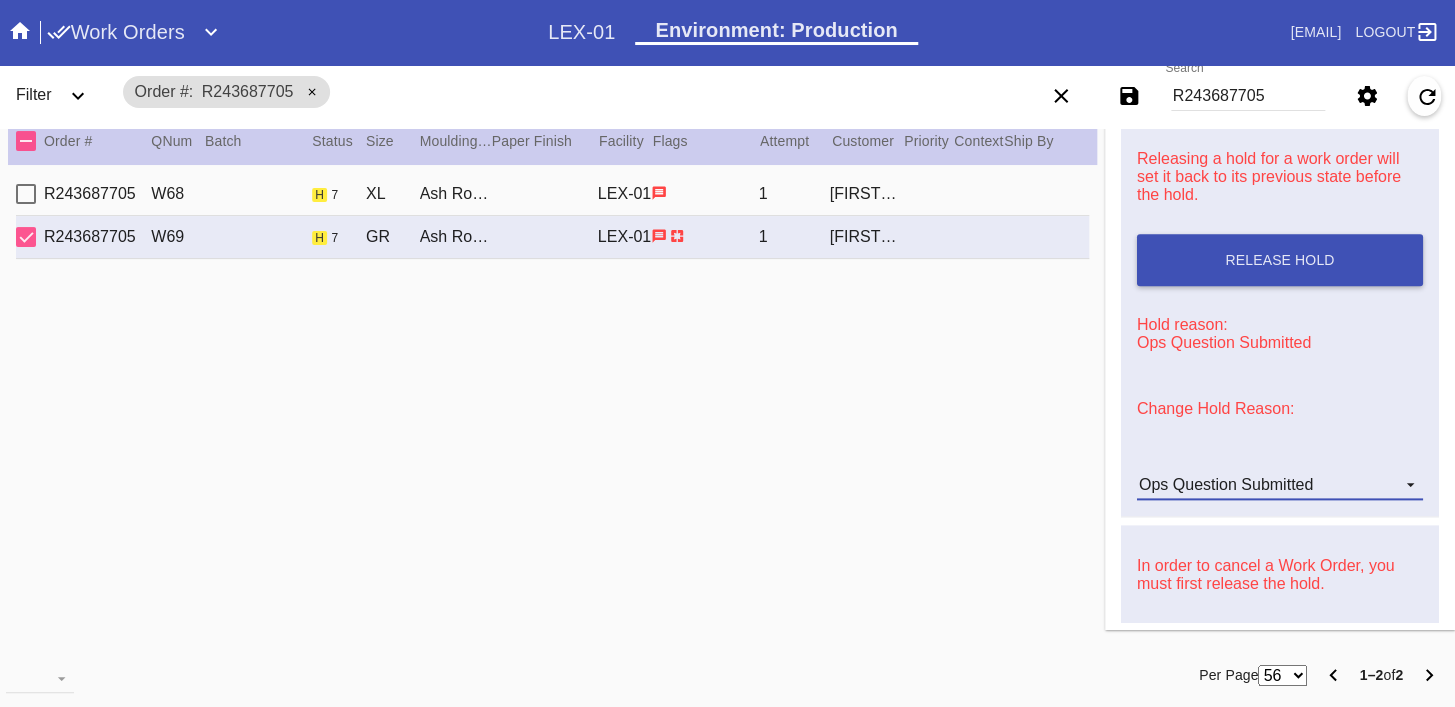 click on "Ops Question Submitted" at bounding box center [1226, 484] 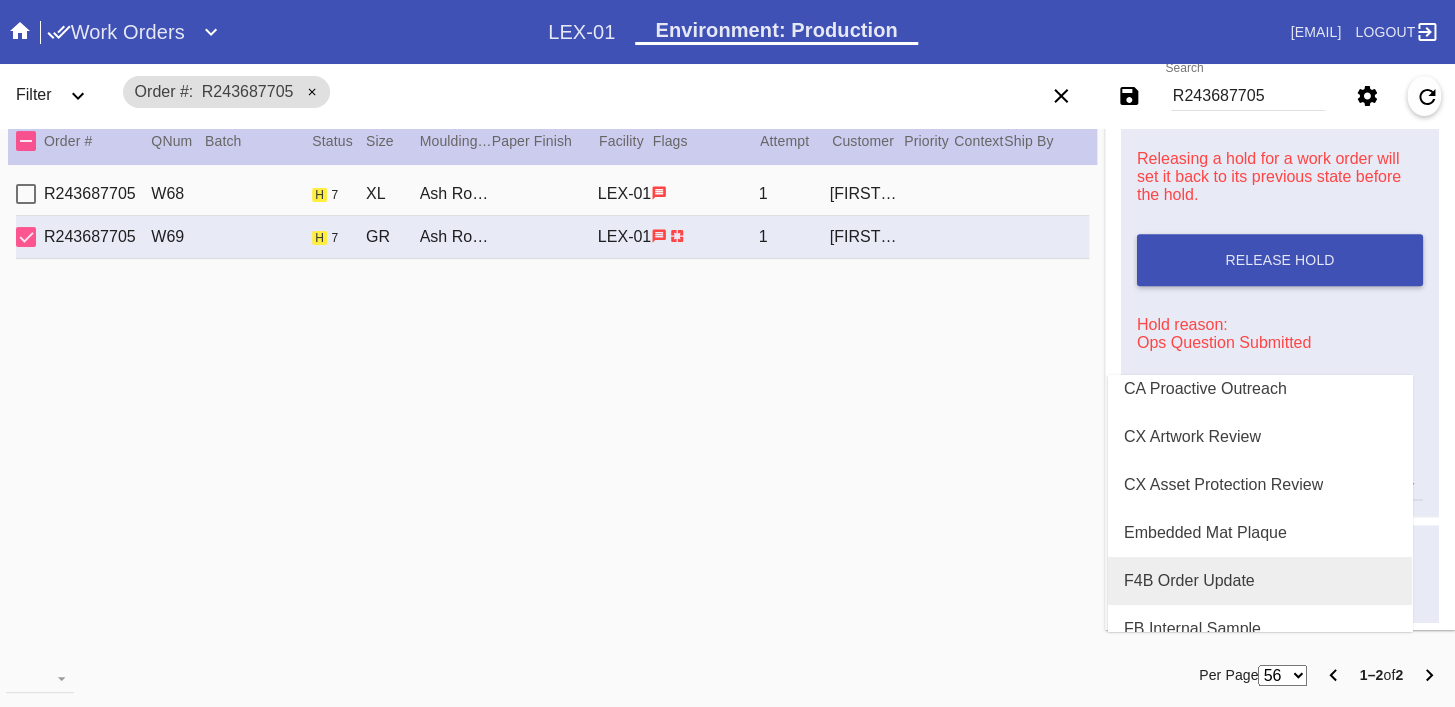 scroll, scrollTop: 33, scrollLeft: 0, axis: vertical 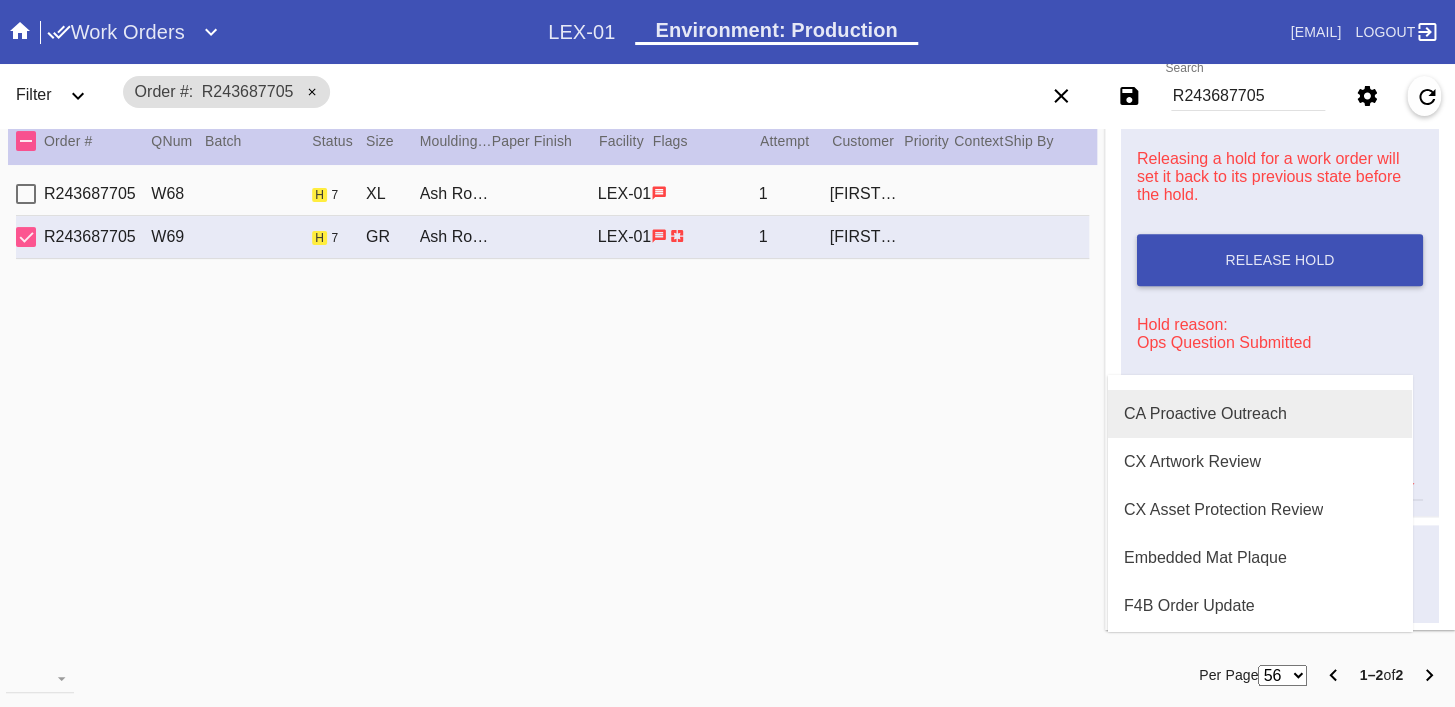 click on "CA Proactive Outreach" at bounding box center (1205, 414) 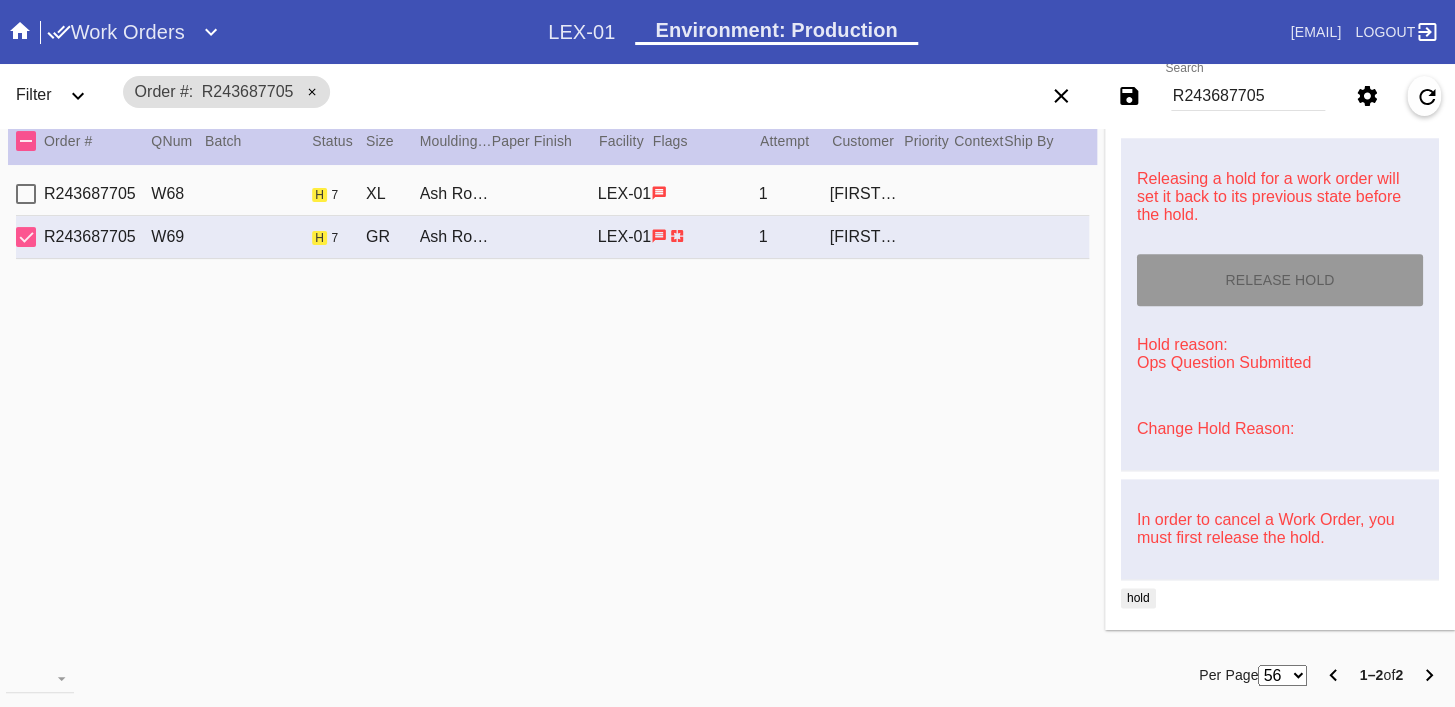 click on "R243687705 W68 h   7 XL Ash Round / Cream - Linen LEX-01 1 [FIRST] [LAST]" at bounding box center [552, 194] 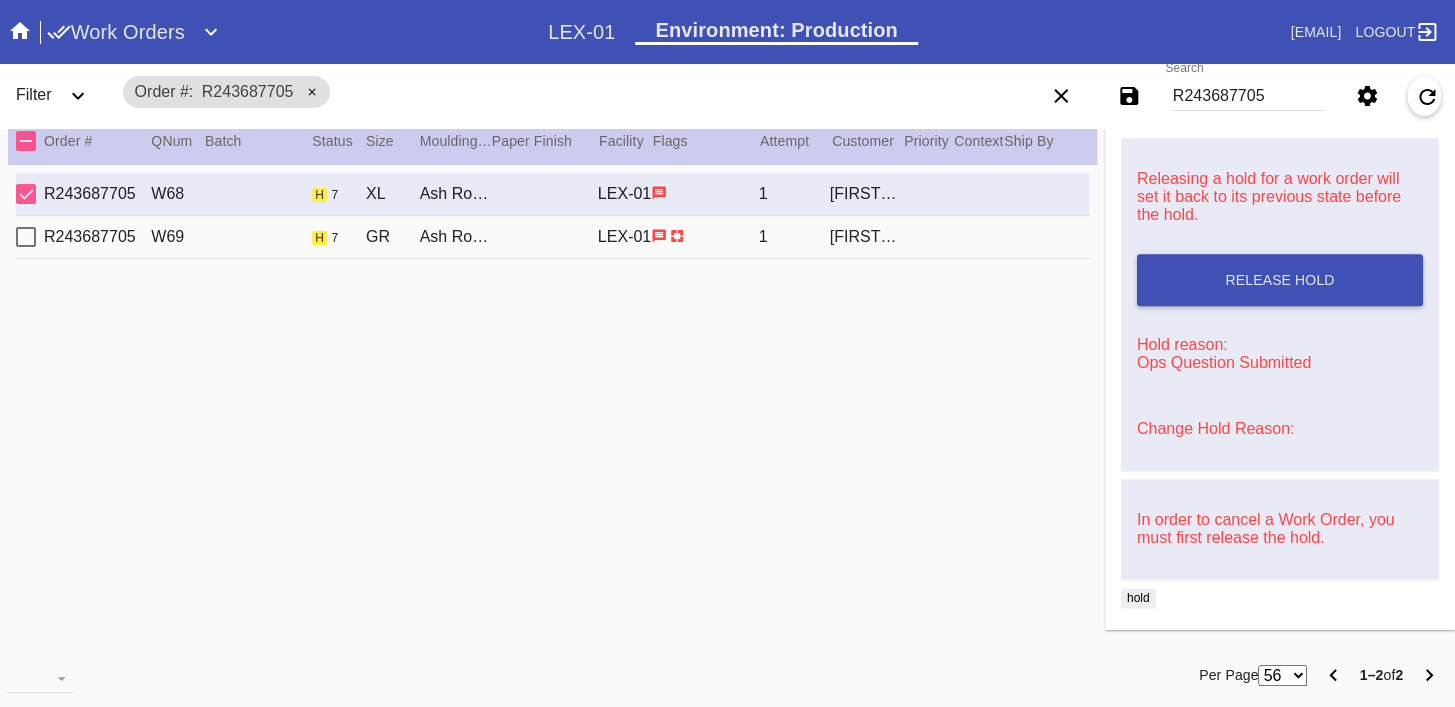 click on "Change Hold Reason:" at bounding box center [1215, 428] 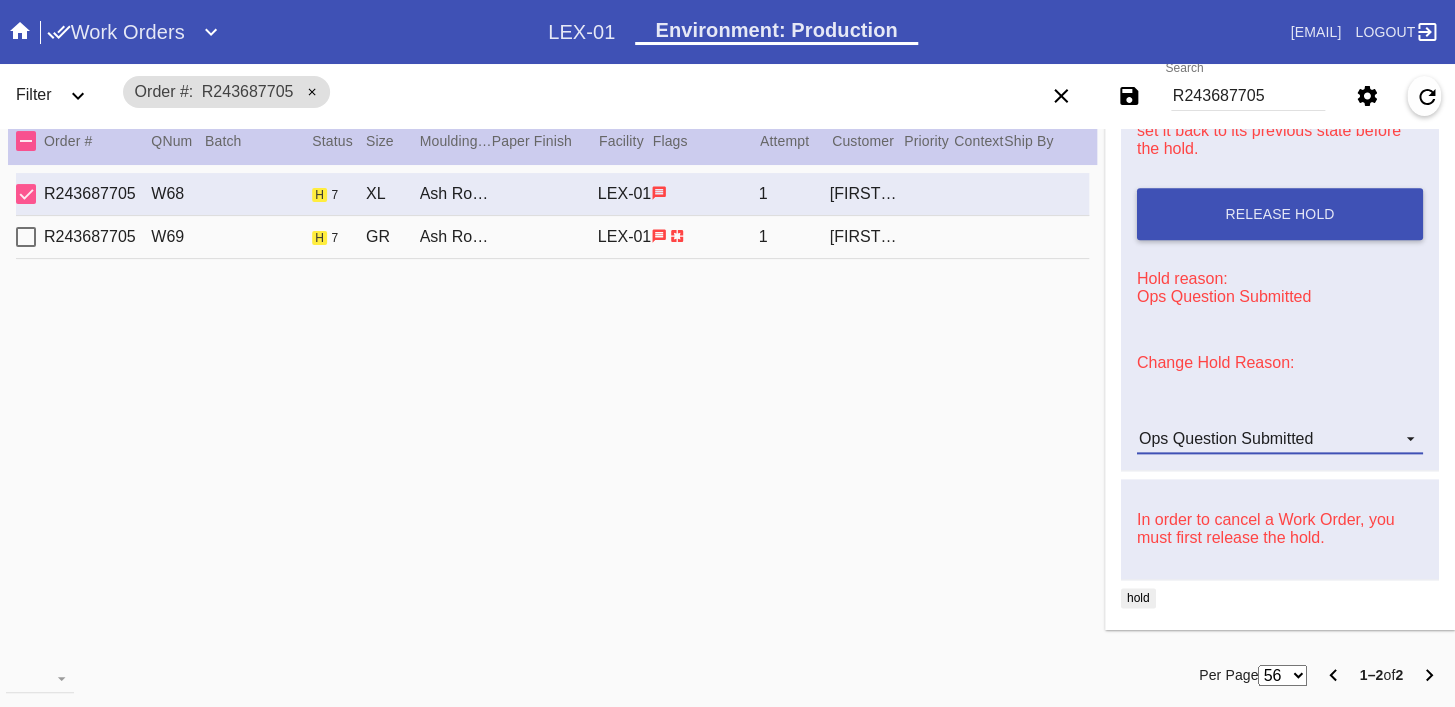 click on "Ops Question Submitted" at bounding box center [1280, 439] 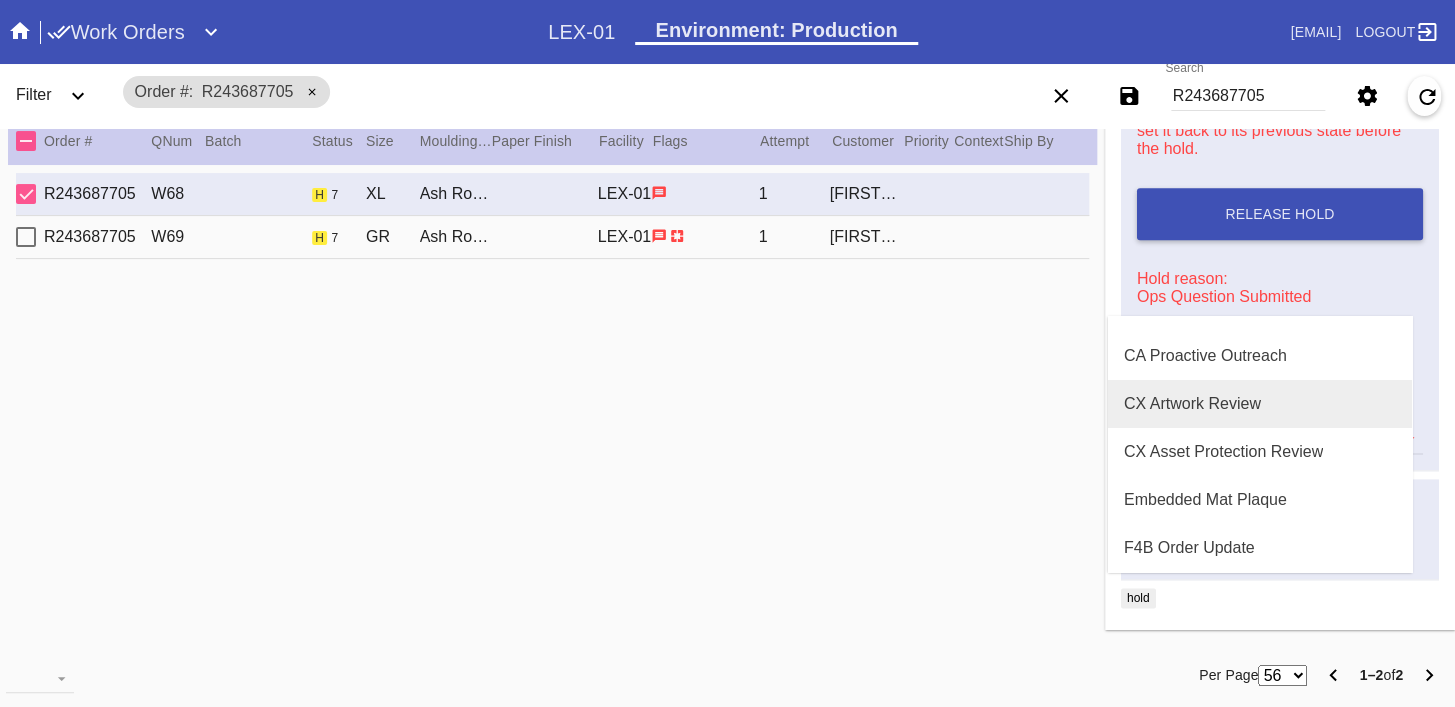 scroll, scrollTop: 29, scrollLeft: 0, axis: vertical 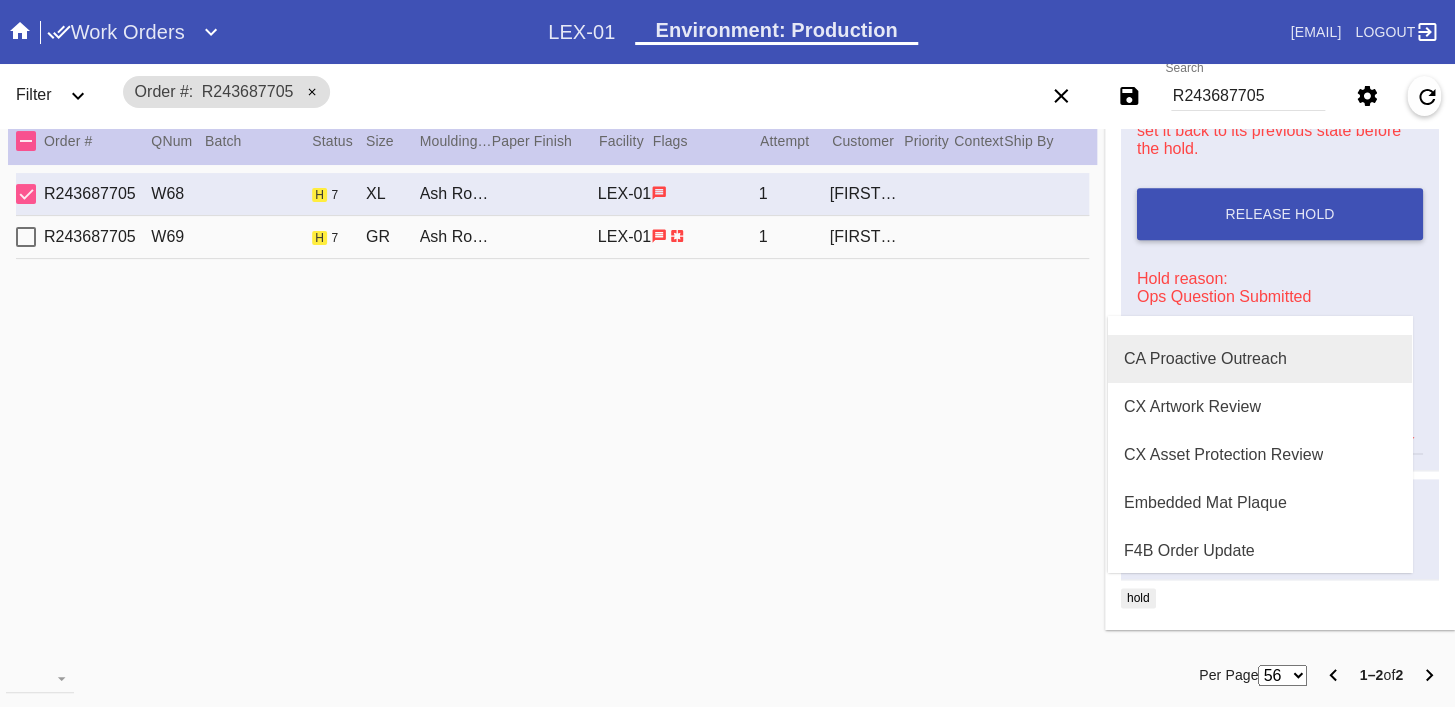 click on "CA Proactive Outreach" at bounding box center [1205, 359] 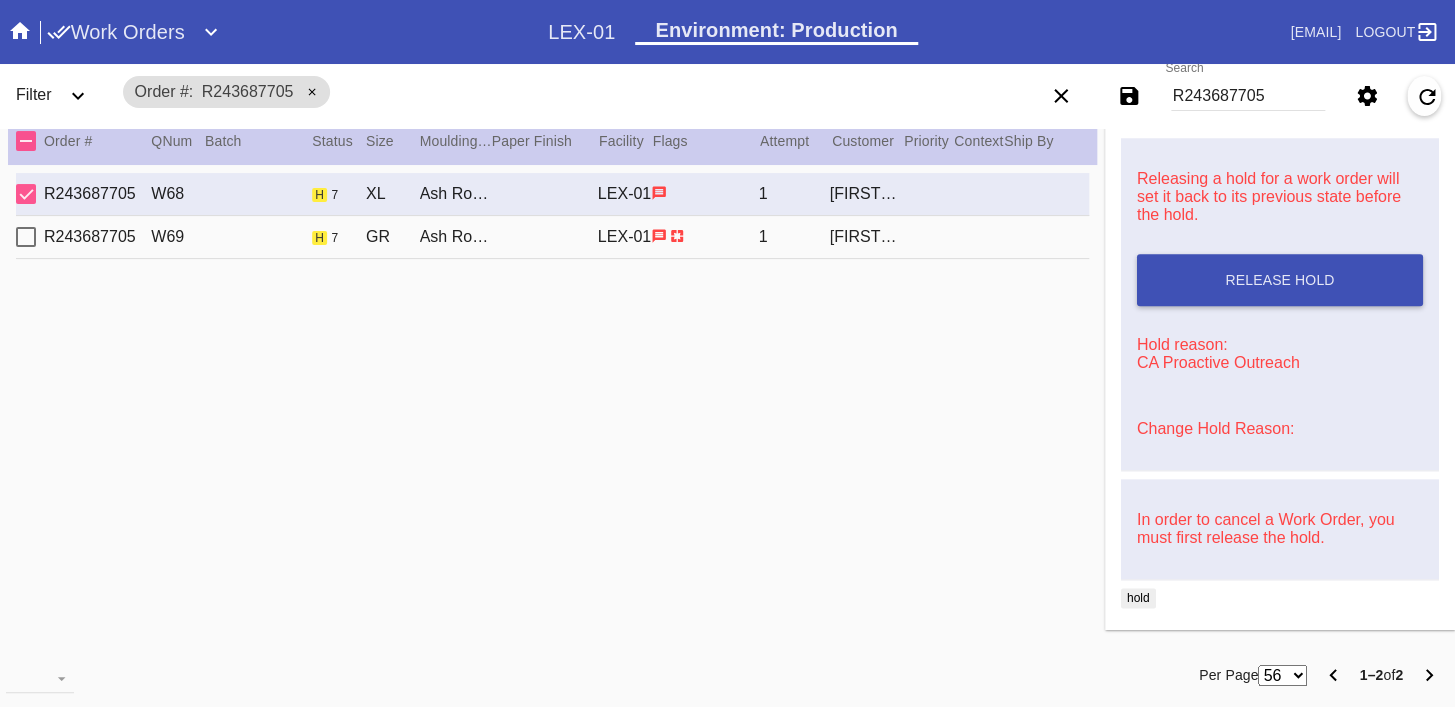 scroll, scrollTop: 0, scrollLeft: 0, axis: both 